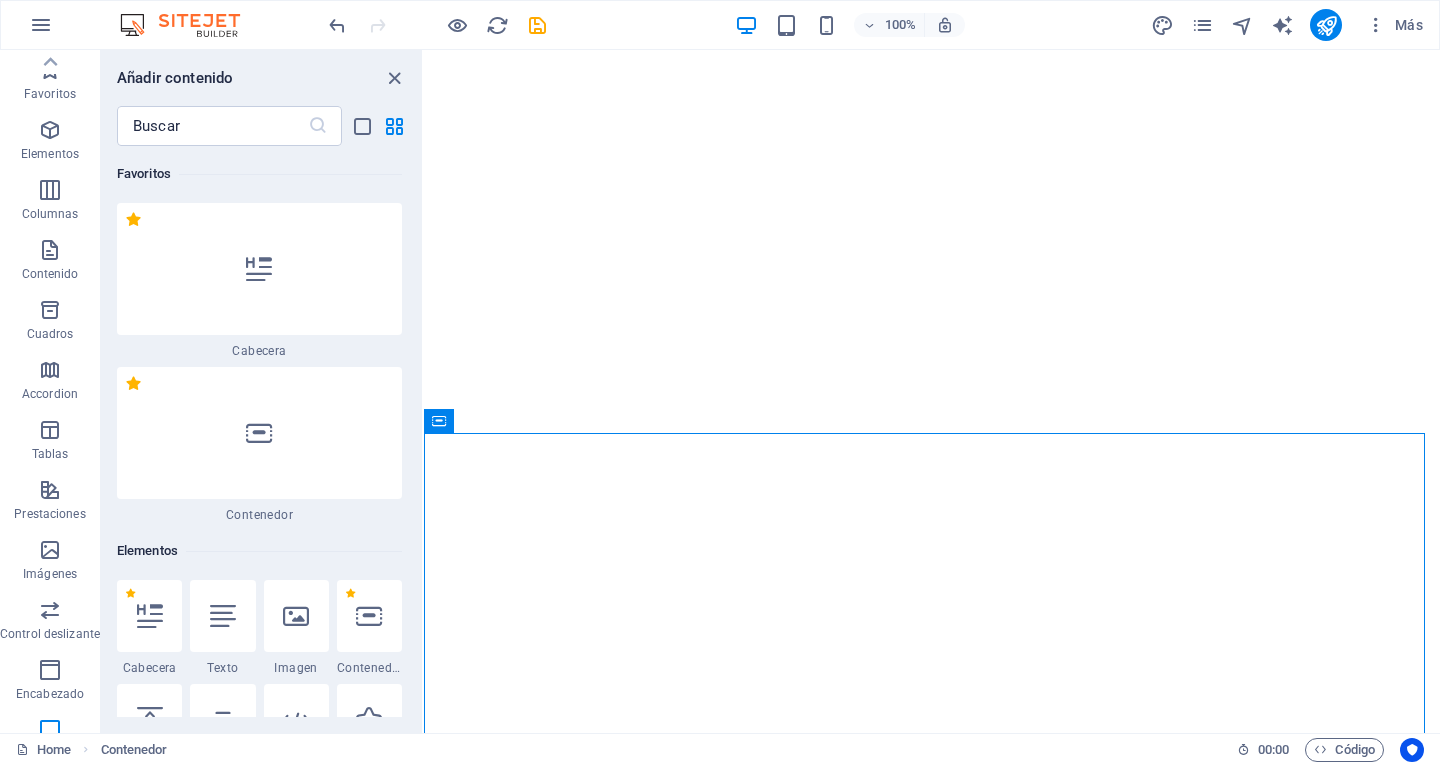 scroll, scrollTop: 0, scrollLeft: 0, axis: both 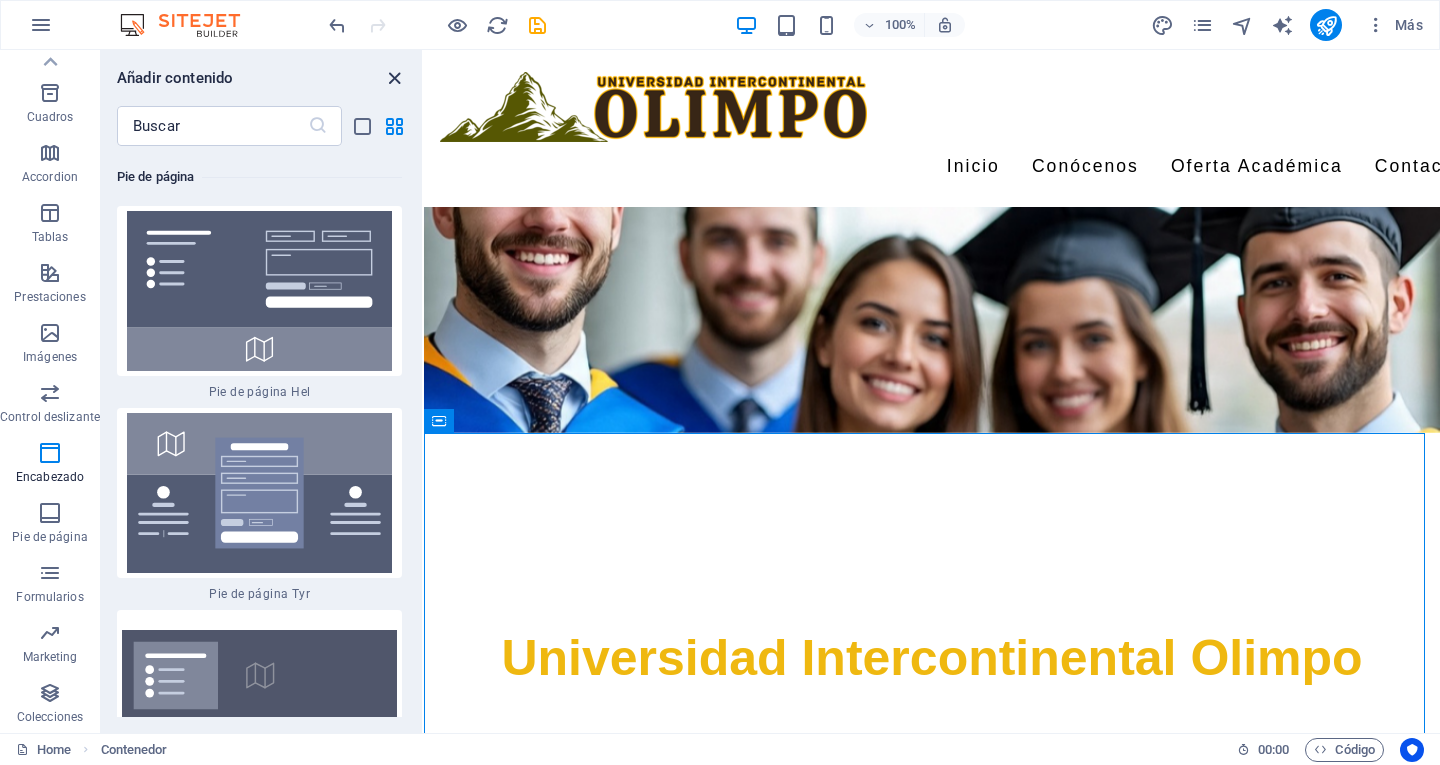 click at bounding box center (394, 78) 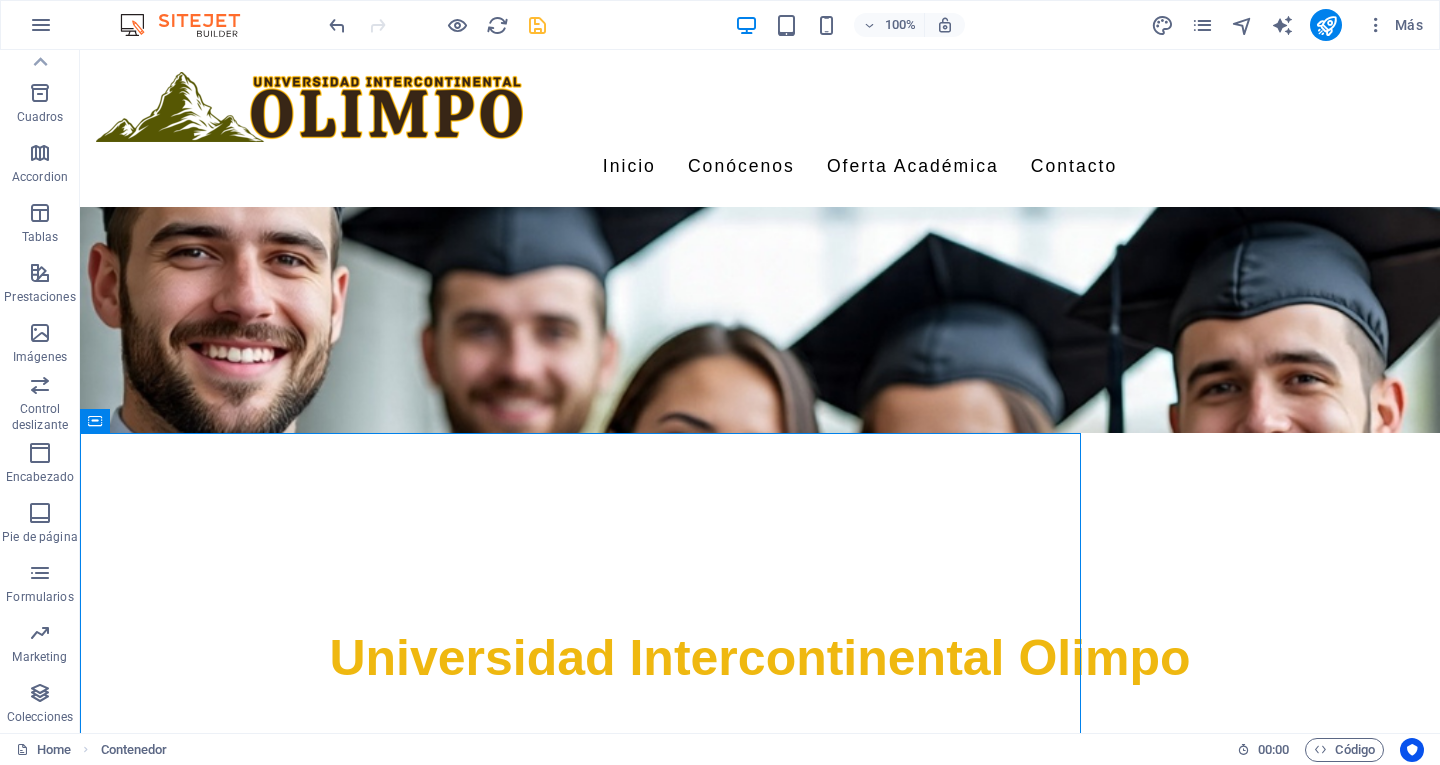 click at bounding box center (537, 25) 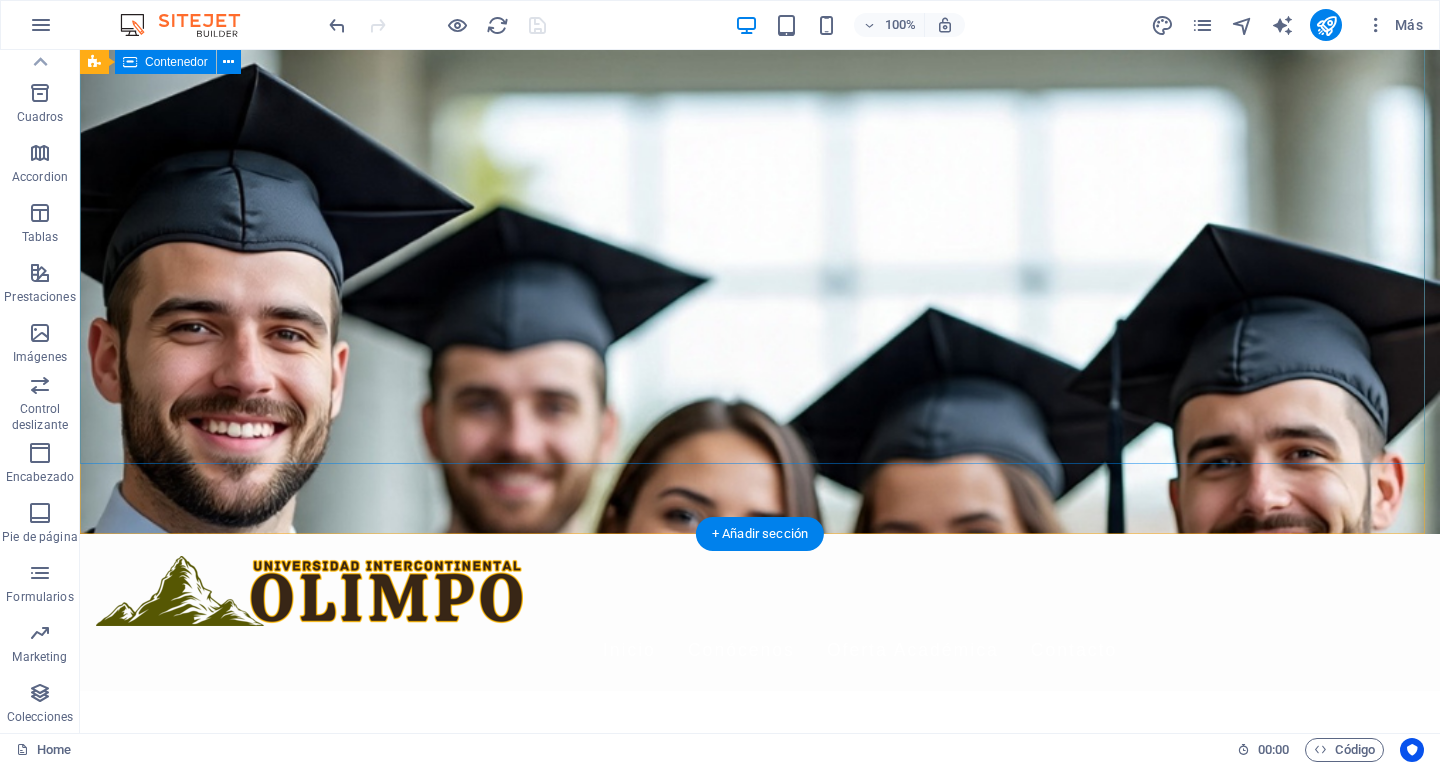 scroll, scrollTop: 0, scrollLeft: 0, axis: both 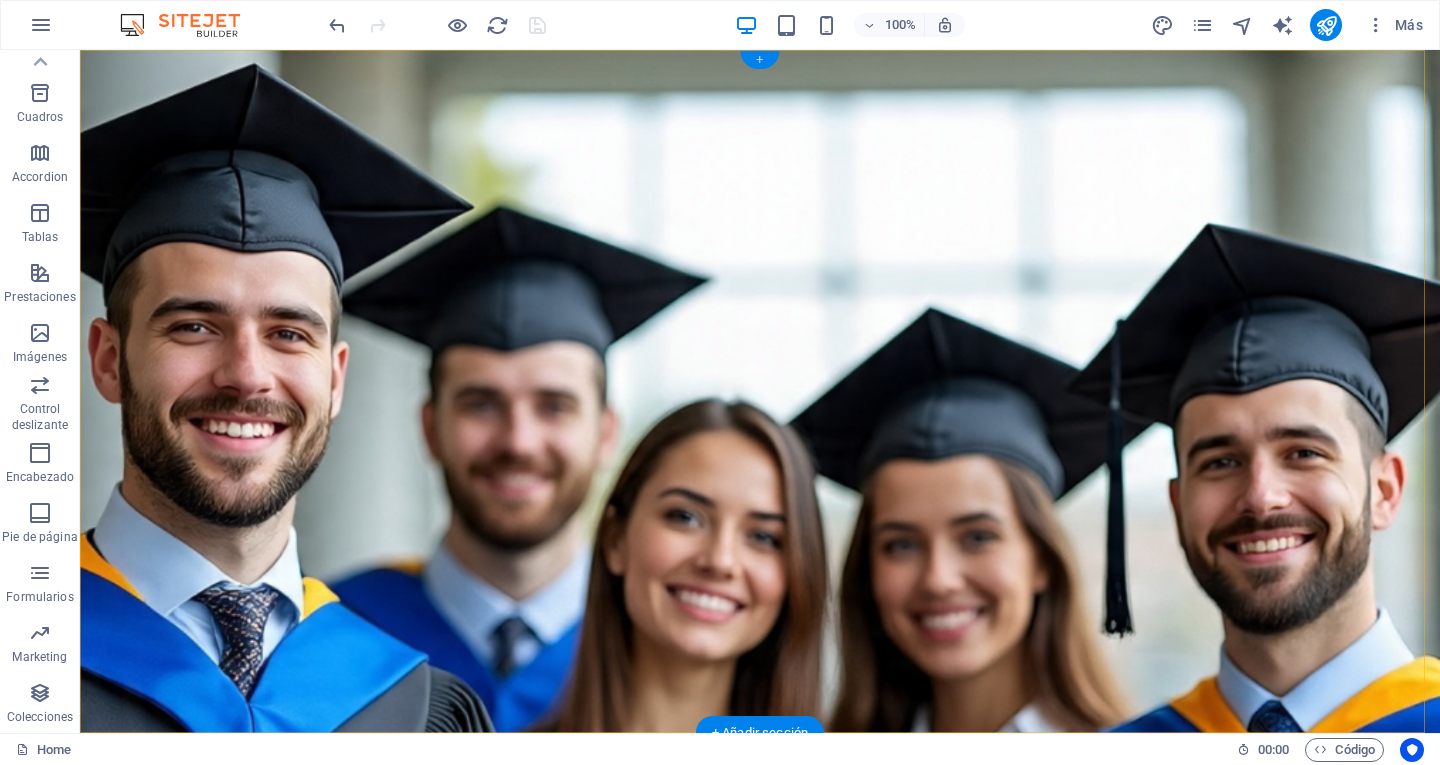 click on "+" at bounding box center (759, 60) 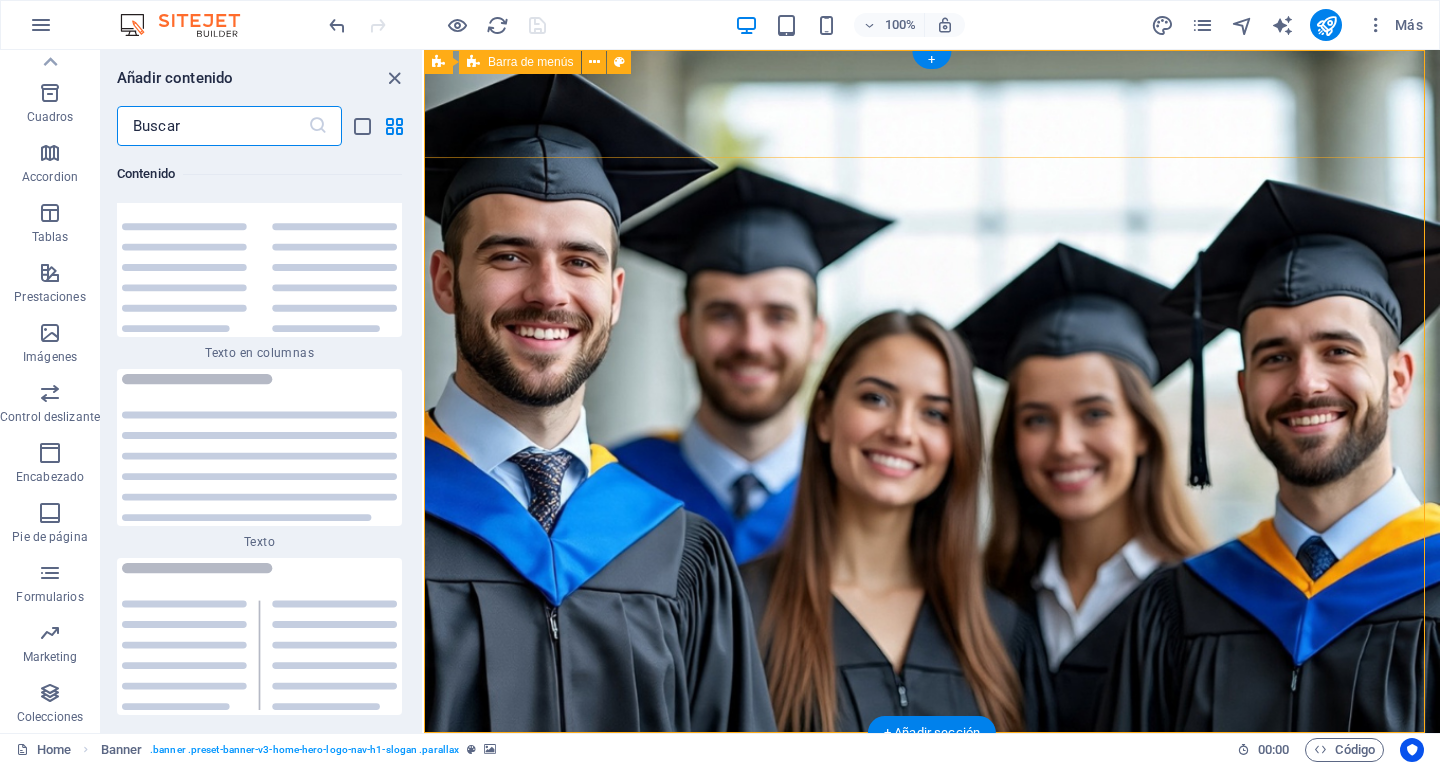 scroll, scrollTop: 6808, scrollLeft: 0, axis: vertical 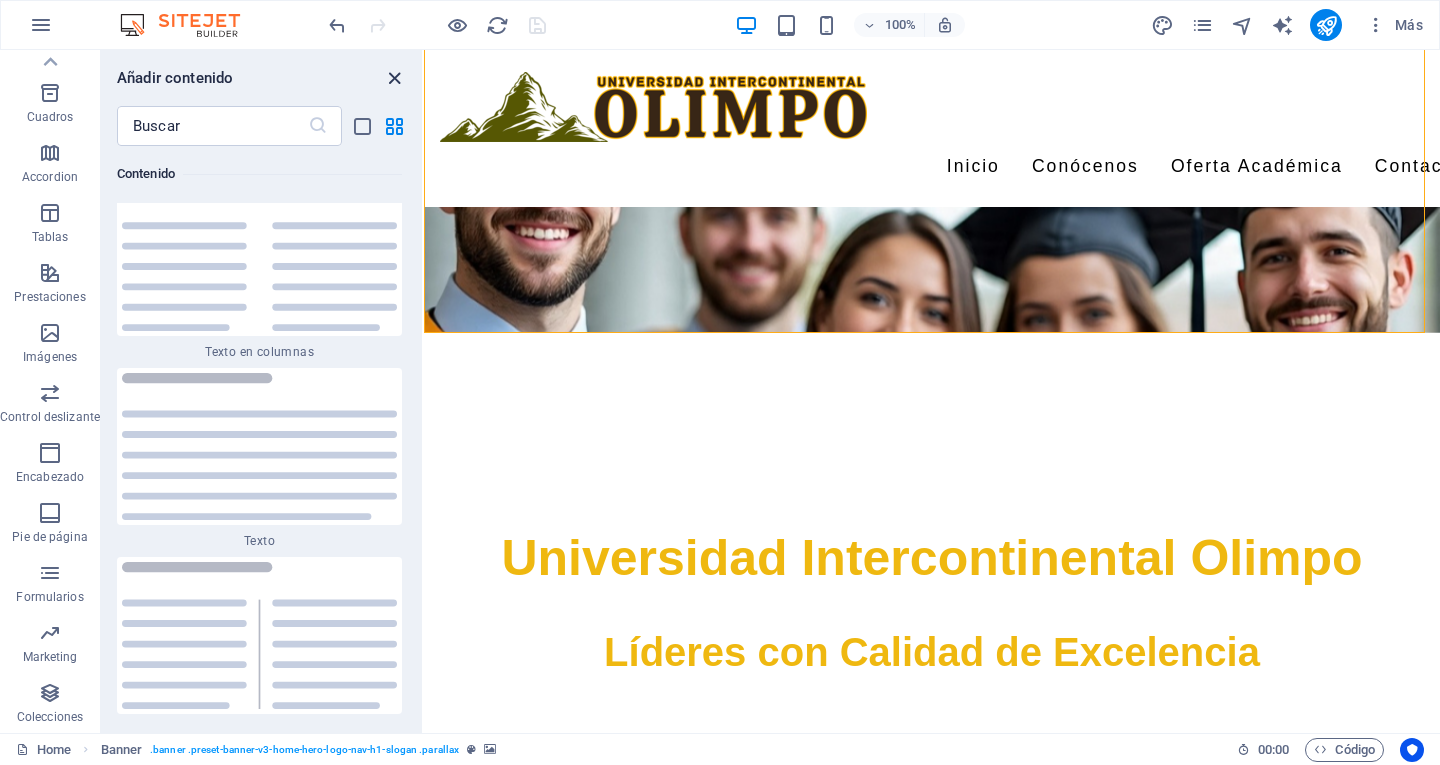 click at bounding box center (394, 78) 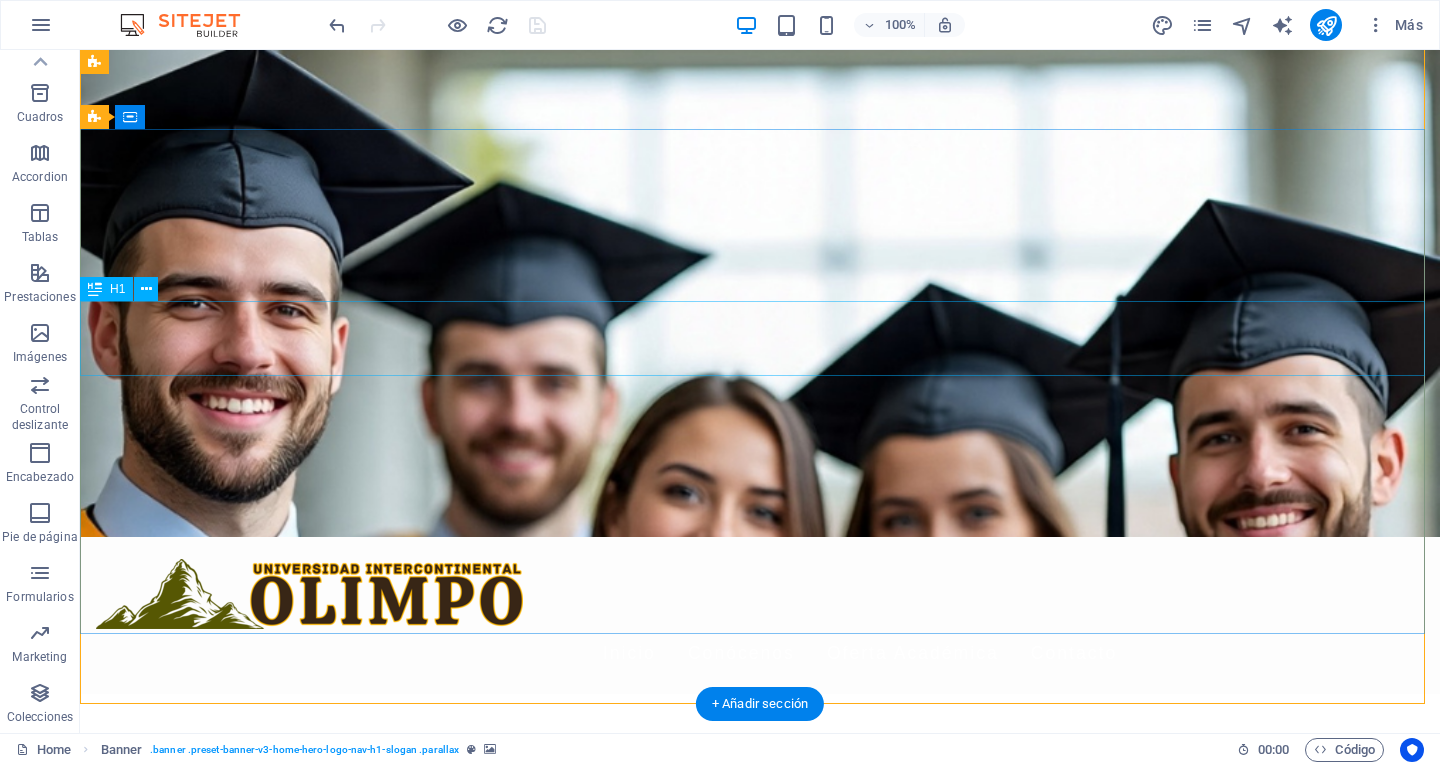 scroll, scrollTop: 0, scrollLeft: 0, axis: both 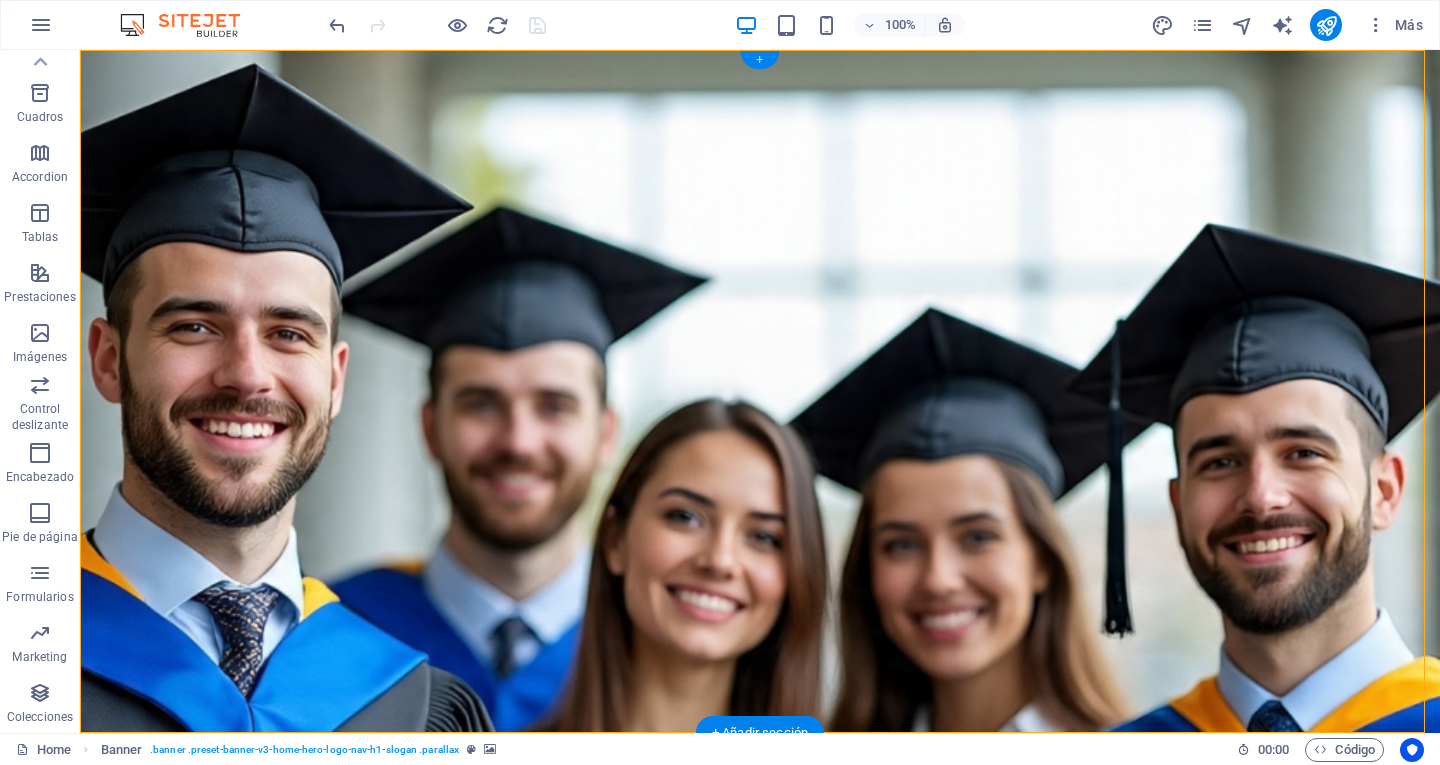 click on "+" at bounding box center [759, 60] 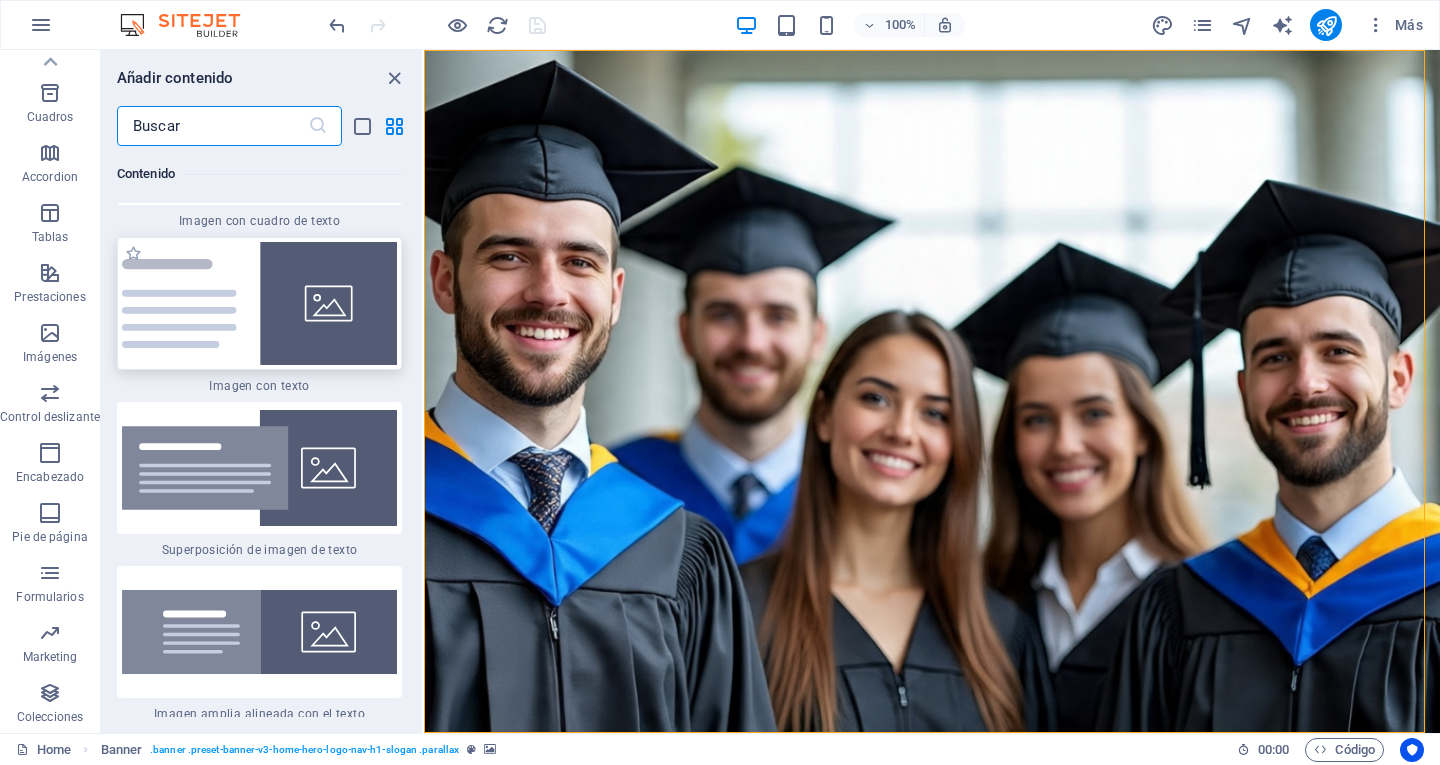 scroll, scrollTop: 7508, scrollLeft: 0, axis: vertical 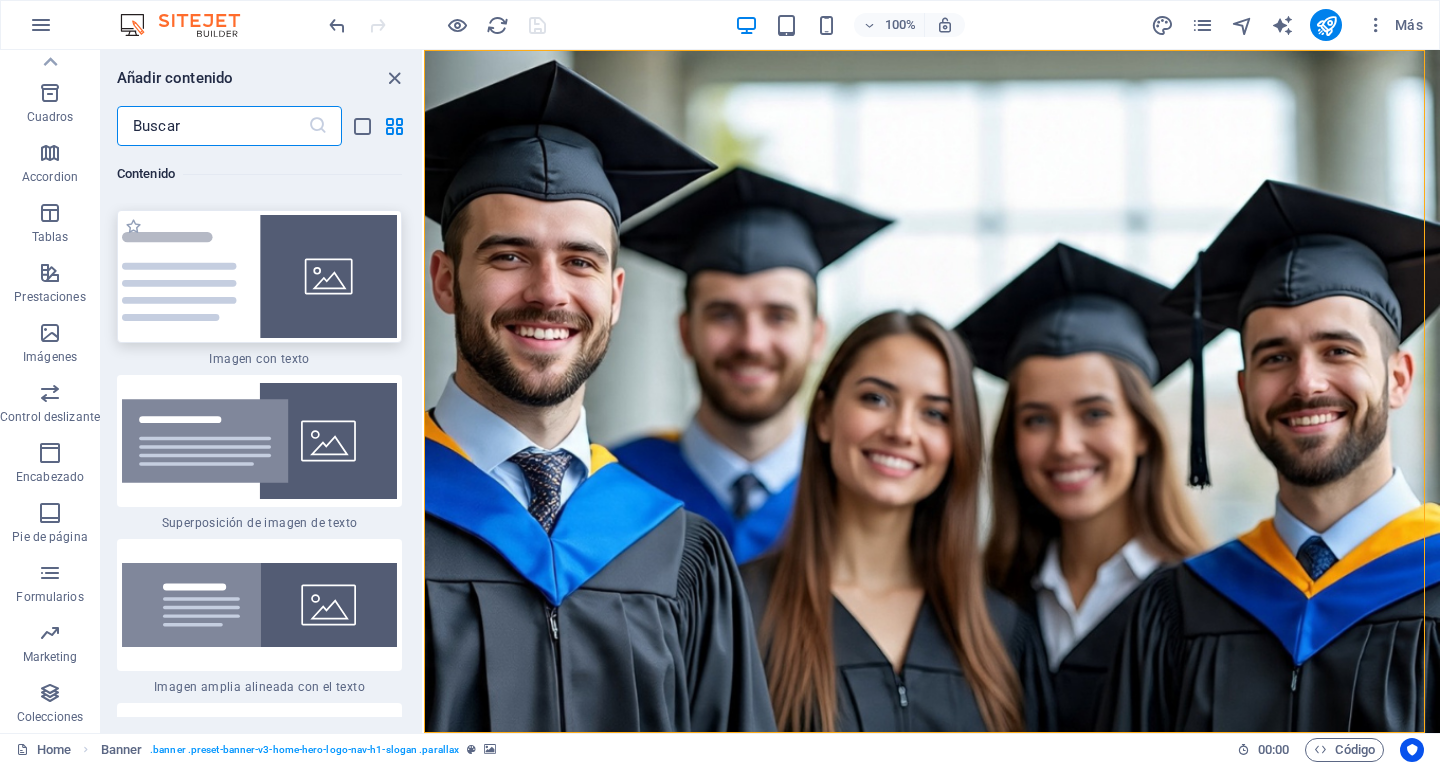 click at bounding box center [259, 276] 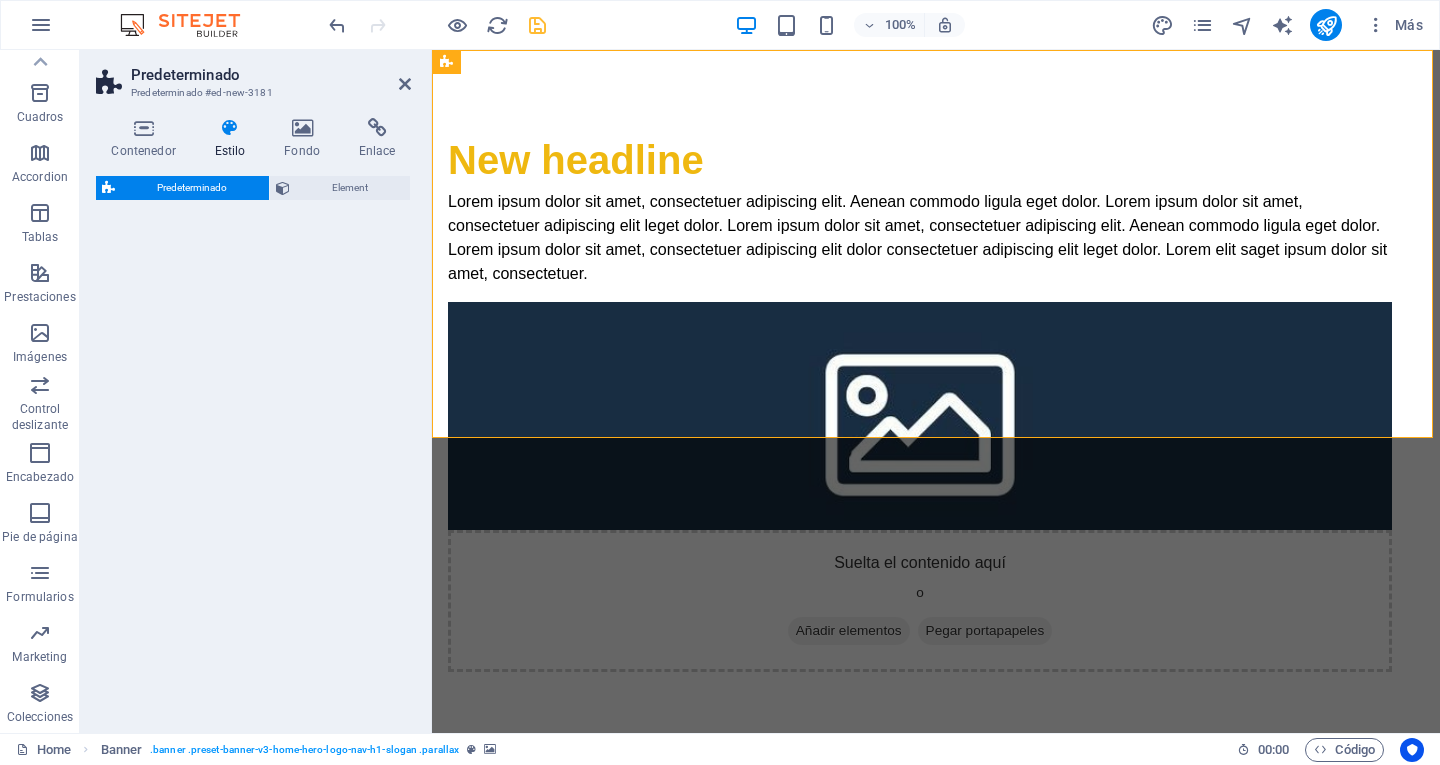 select on "rem" 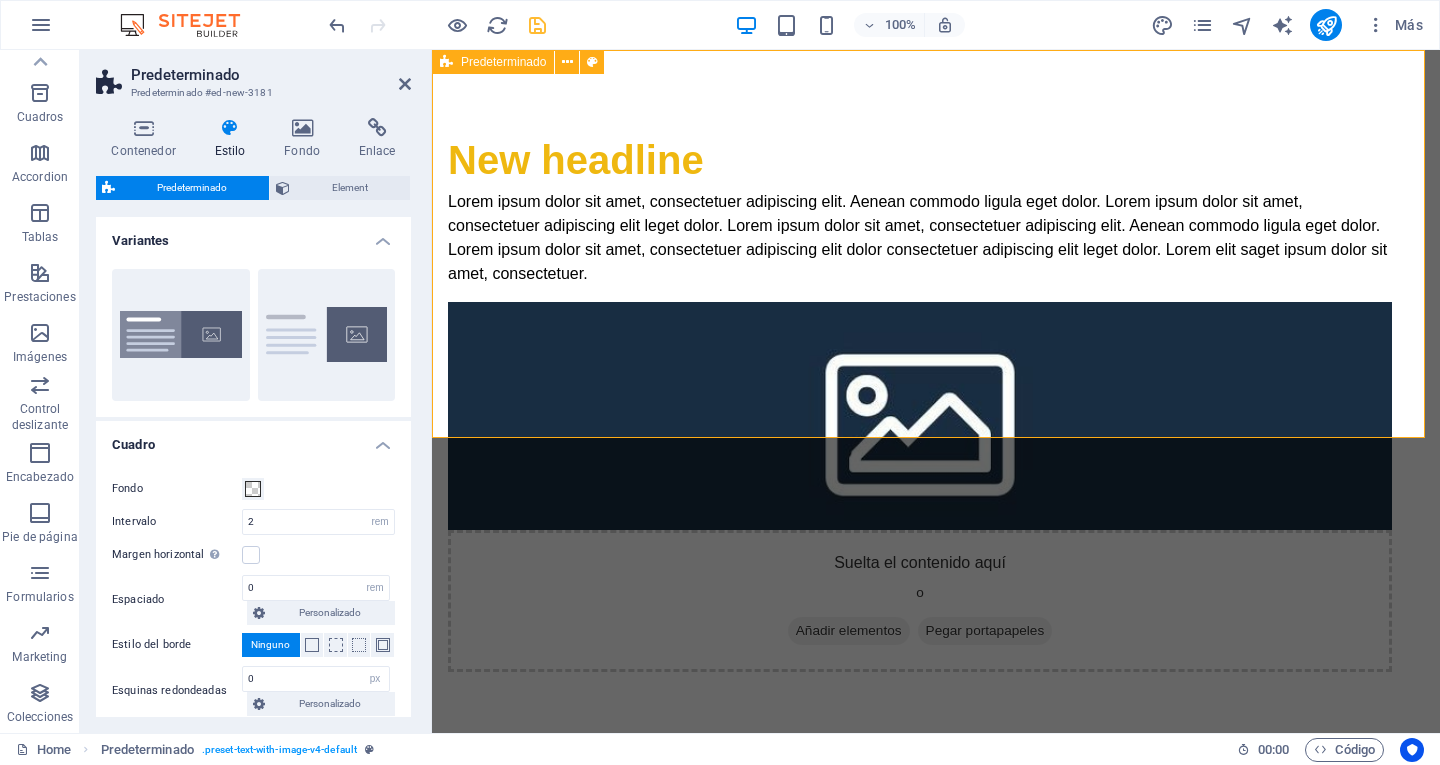 click on "New headline Lorem ipsum dolor sit amet, consectetuer adipiscing elit. Aenean commodo ligula eget dolor. Lorem ipsum dolor sit amet, consectetuer adipiscing elit leget dolor. Lorem ipsum dolor sit amet, consectetuer adipiscing elit. Aenean commodo ligula eget dolor. Lorem ipsum dolor sit amet, consectetuer adipiscing elit dolor consectetuer adipiscing elit leget dolor. Lorem elit saget ipsum dolor sit amet, consectetuer. Suelta el contenido aquí o  Añadir elementos  Pegar portapapeles" at bounding box center [936, 401] 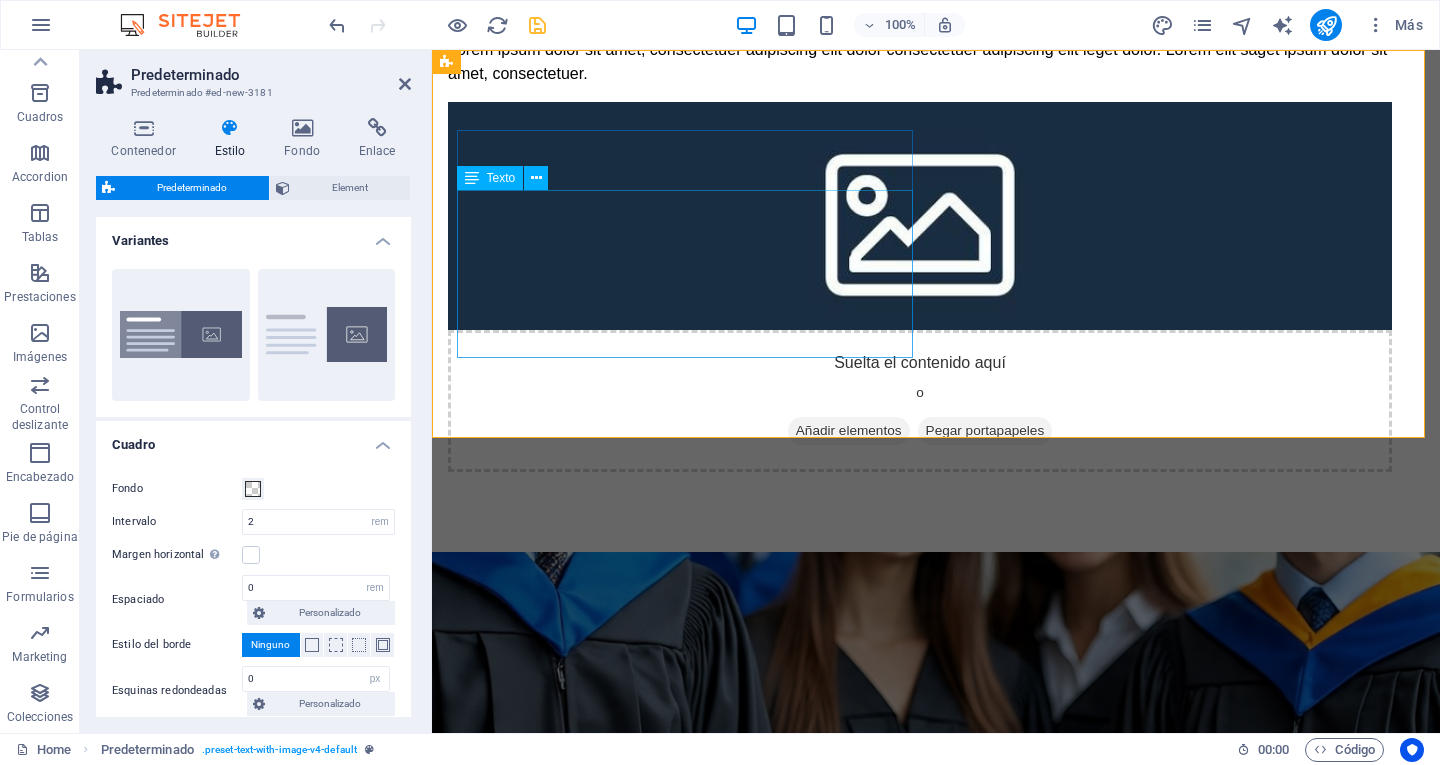 scroll, scrollTop: 0, scrollLeft: 0, axis: both 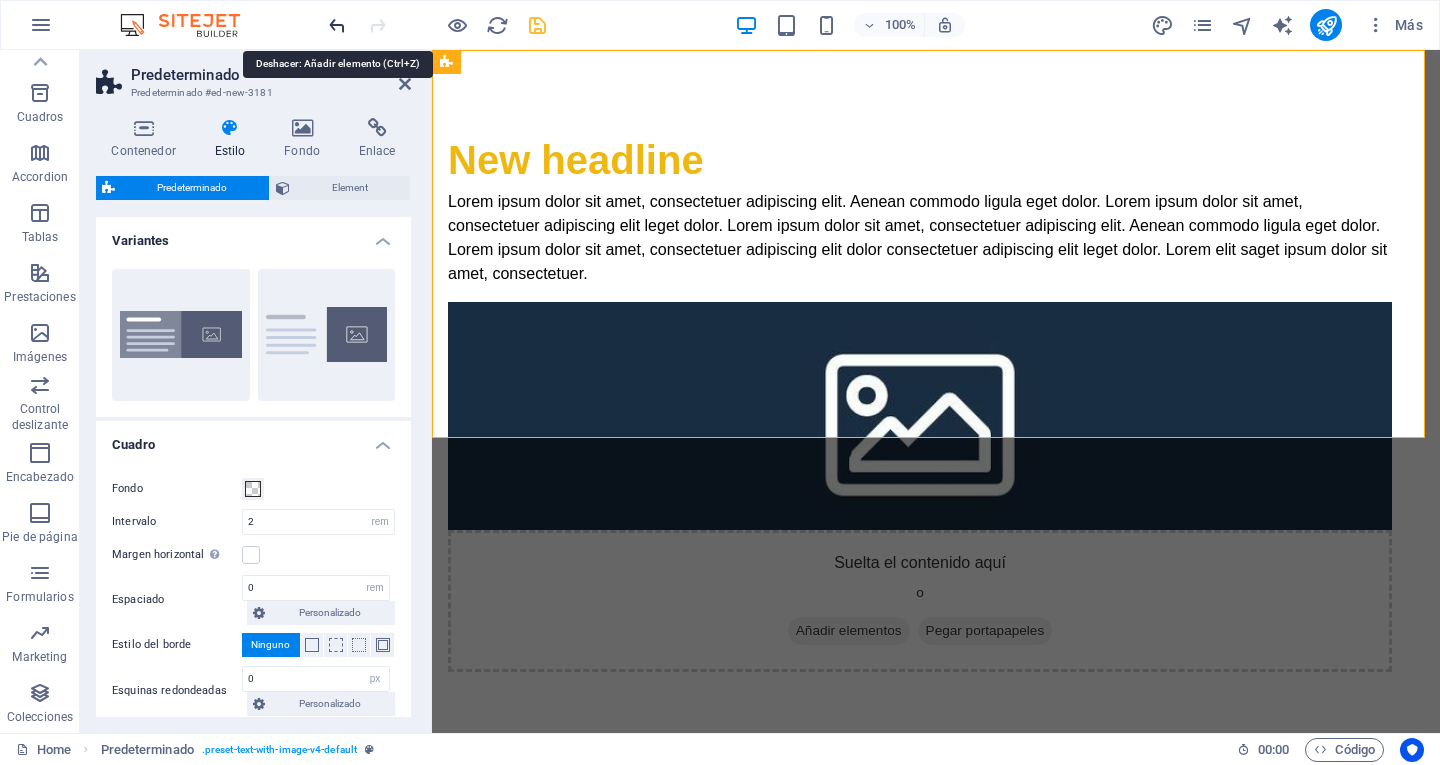 click at bounding box center (337, 25) 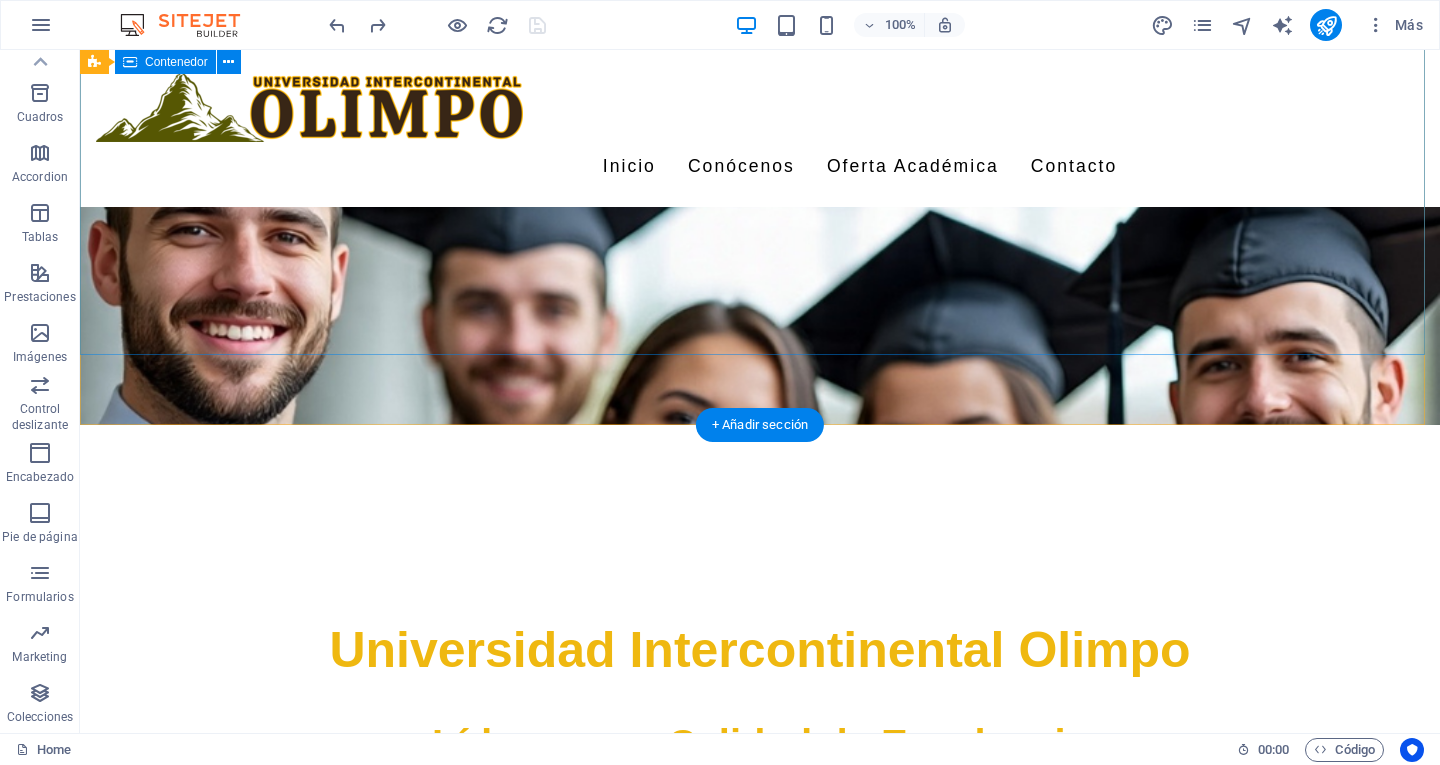 scroll, scrollTop: 400, scrollLeft: 0, axis: vertical 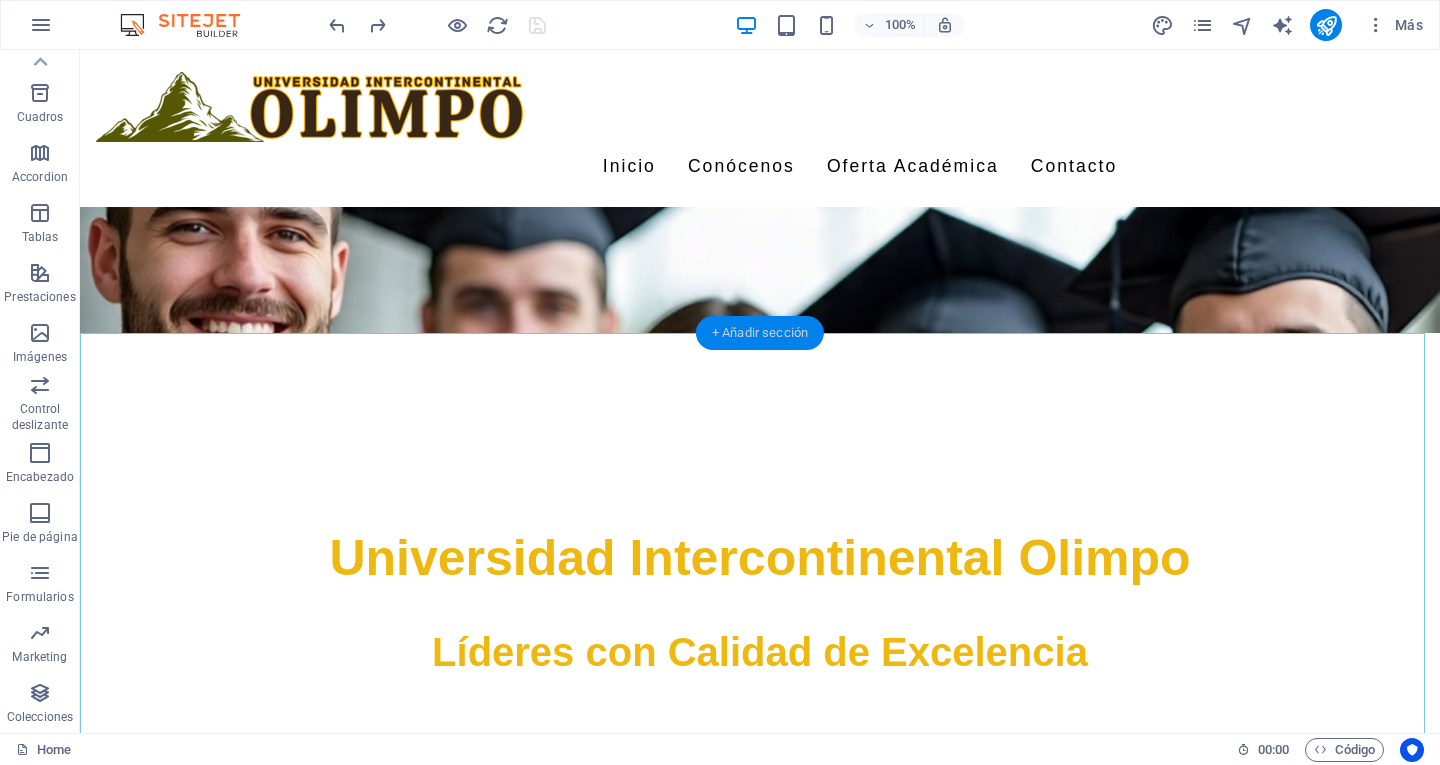 click on "+ Añadir sección" at bounding box center (760, 333) 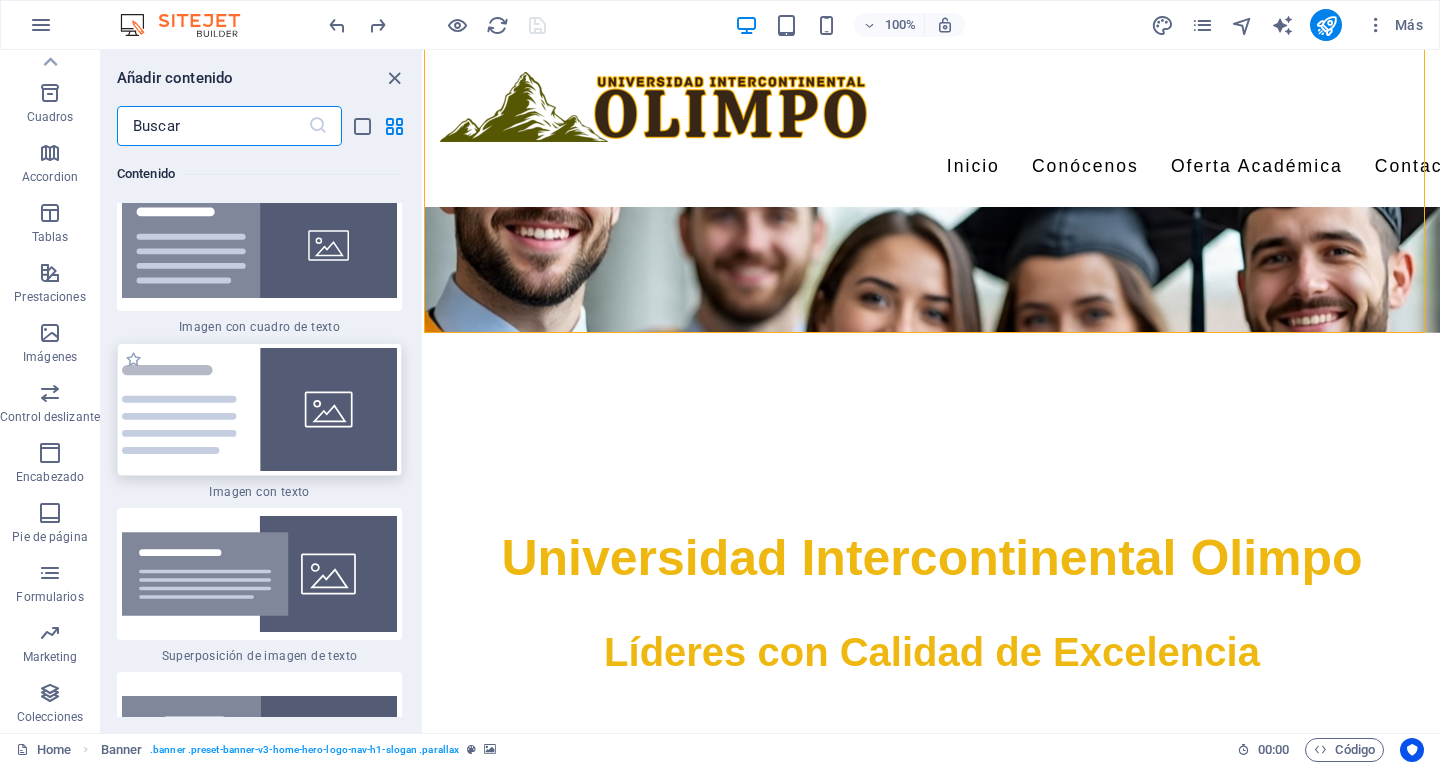 scroll, scrollTop: 7408, scrollLeft: 0, axis: vertical 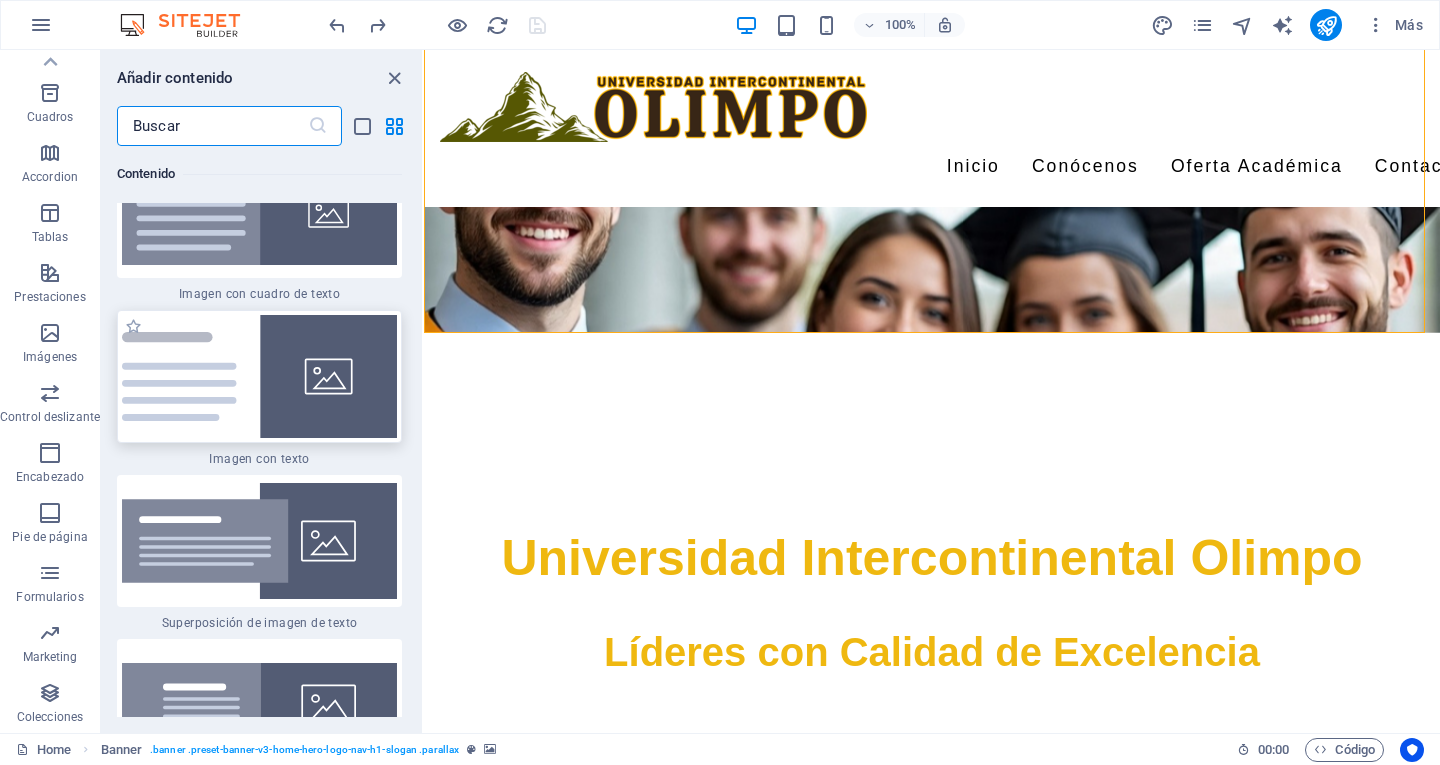click at bounding box center (259, 376) 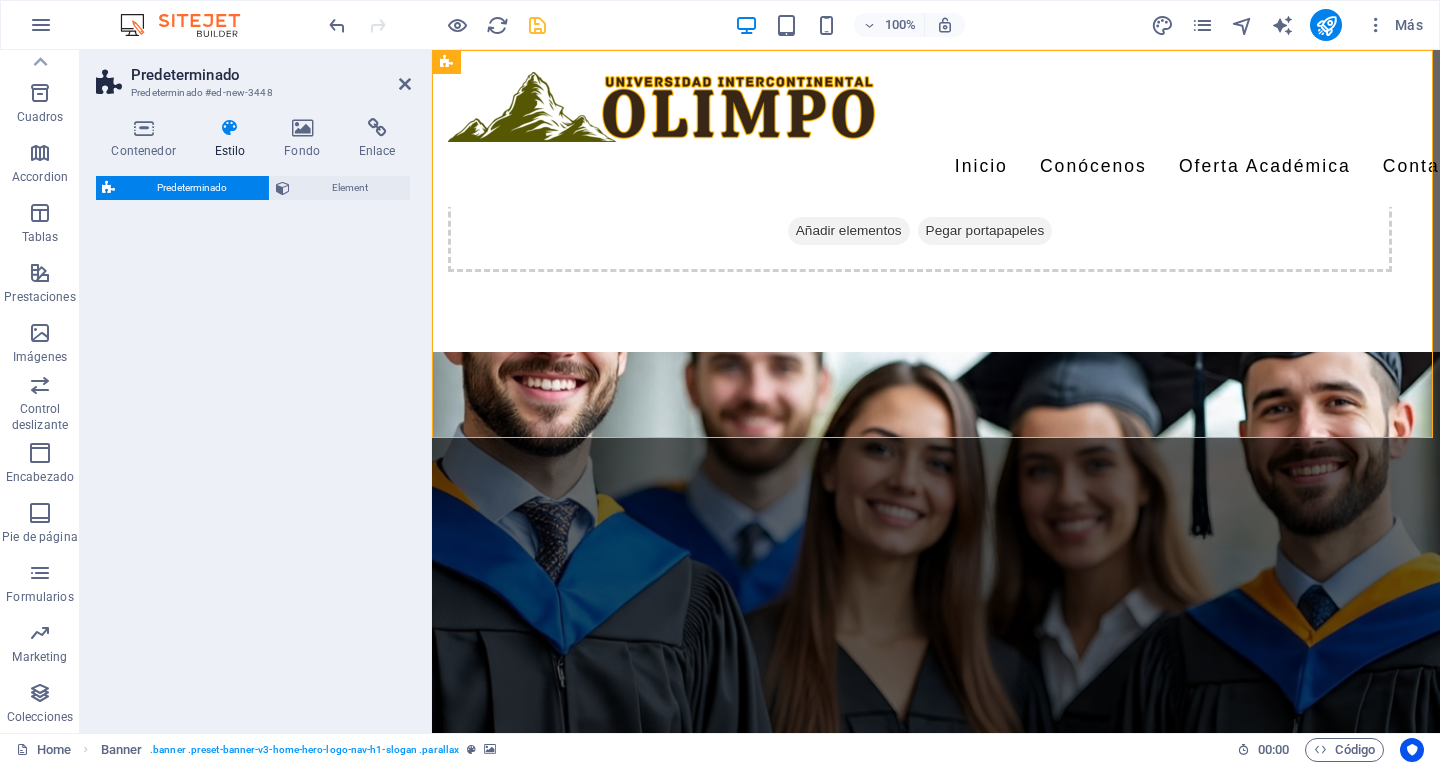 select on "rem" 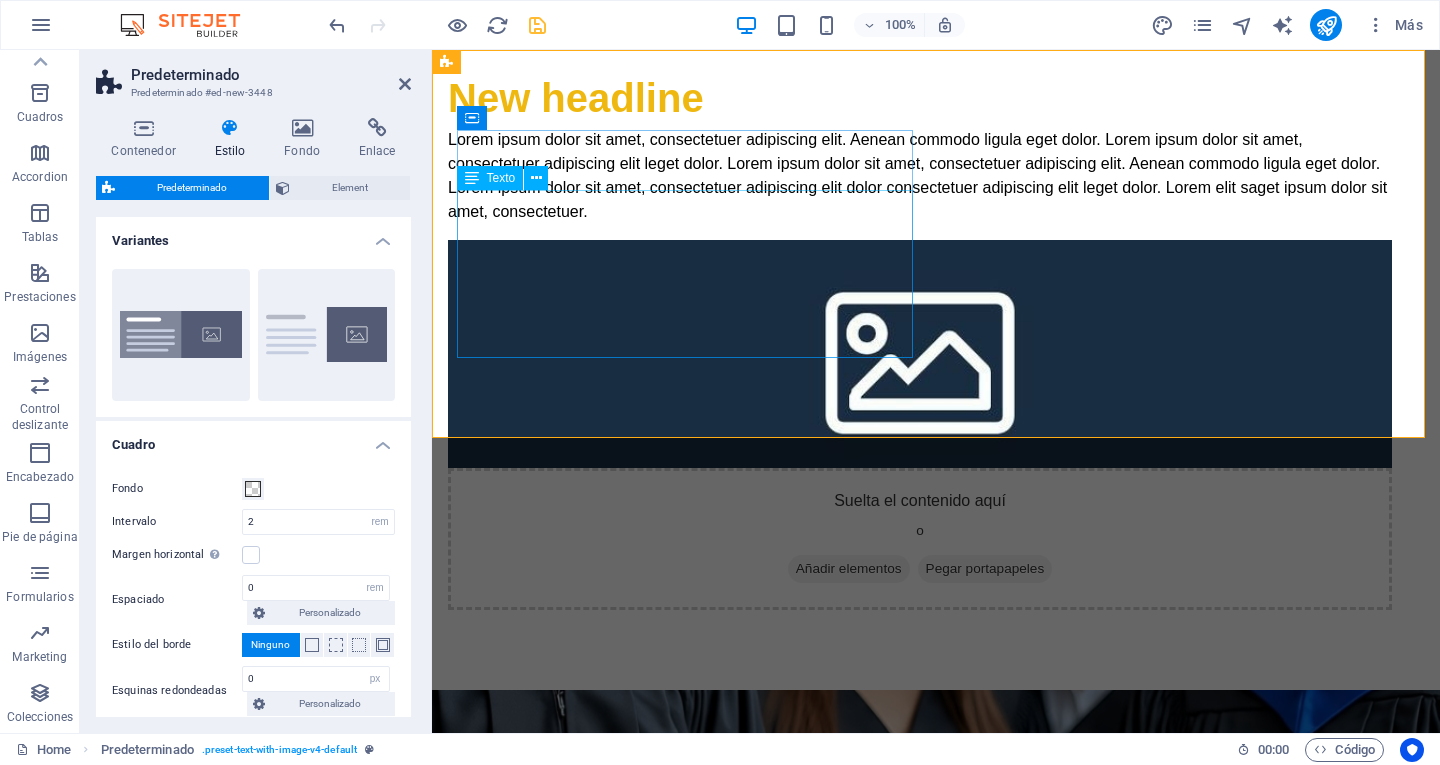 scroll, scrollTop: 0, scrollLeft: 0, axis: both 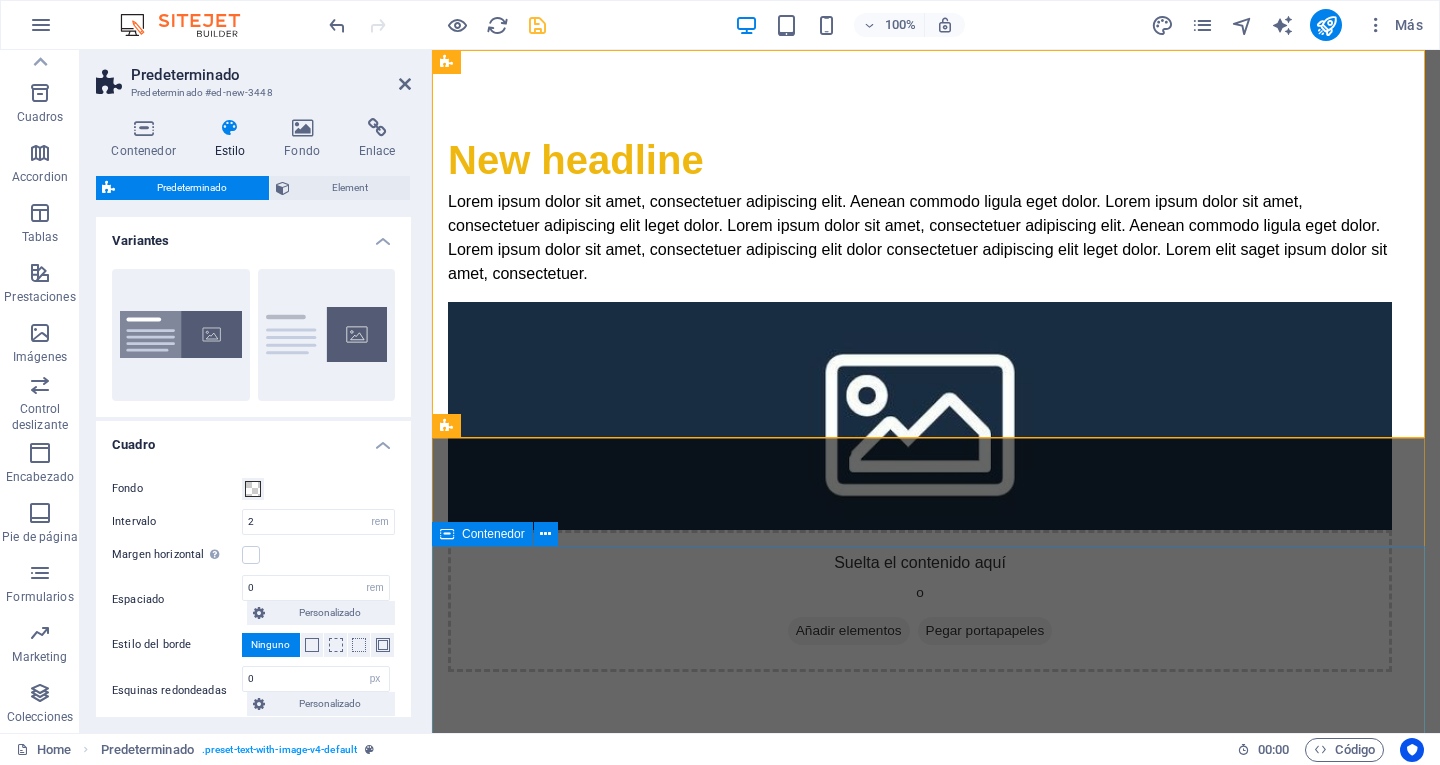 drag, startPoint x: 944, startPoint y: 119, endPoint x: 542, endPoint y: 626, distance: 647.034 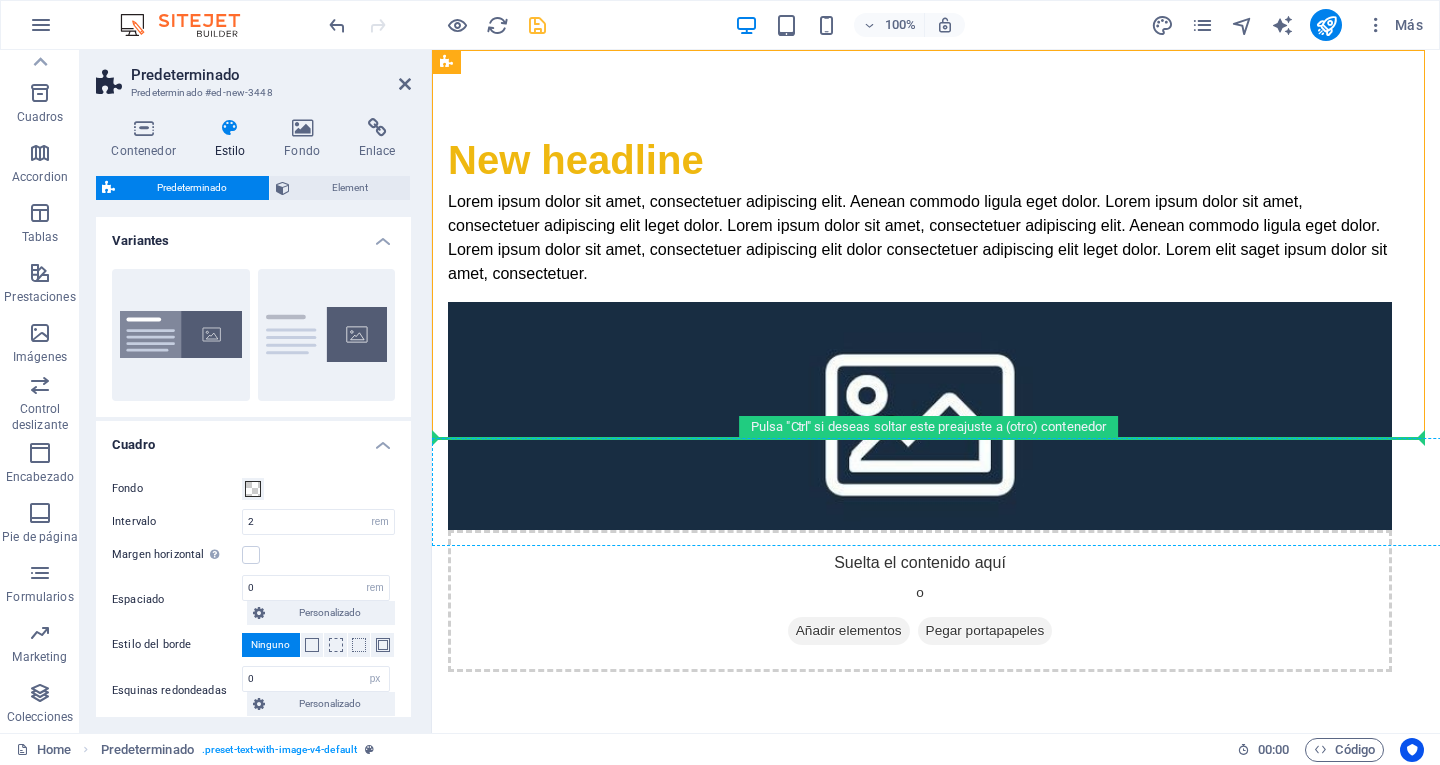 drag, startPoint x: 924, startPoint y: 112, endPoint x: 460, endPoint y: 489, distance: 597.85034 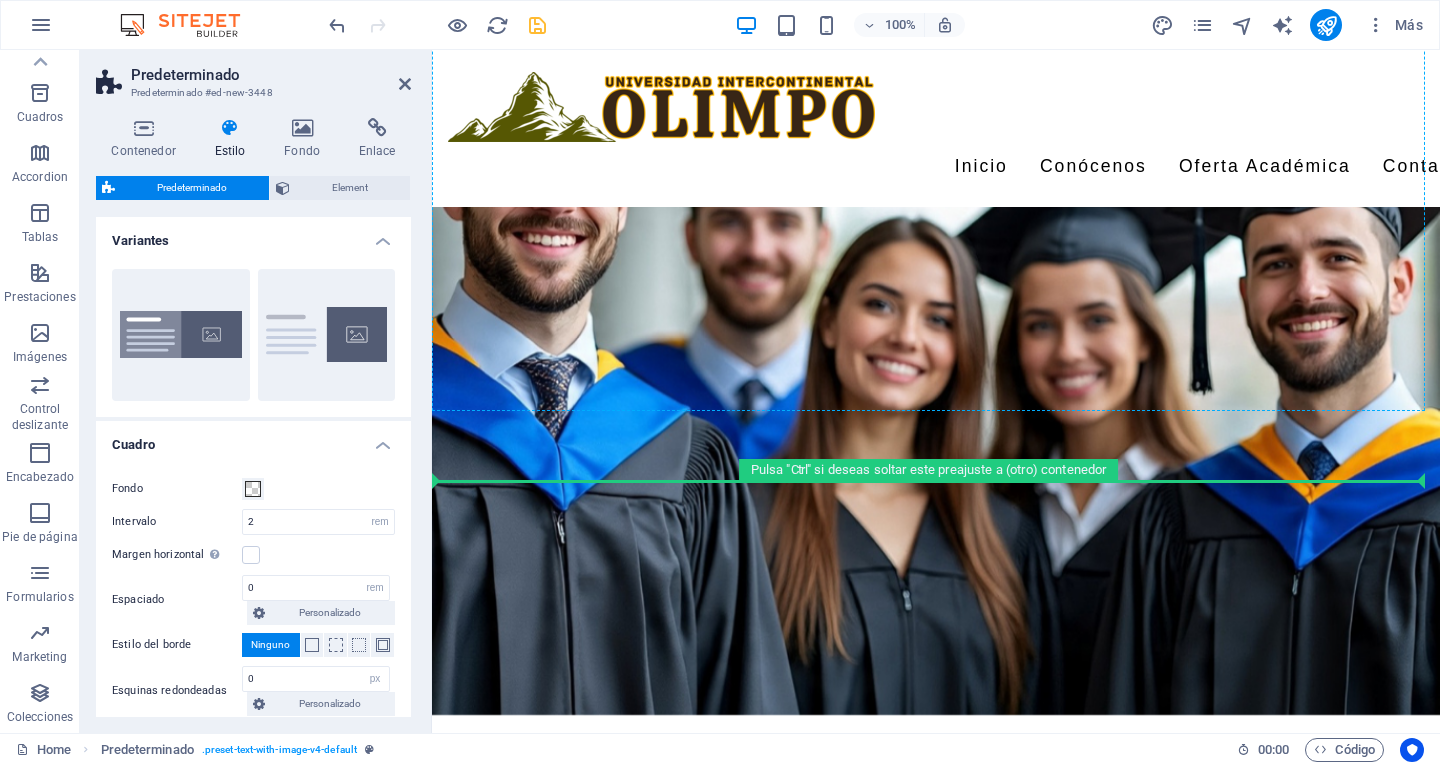 scroll, scrollTop: 920, scrollLeft: 0, axis: vertical 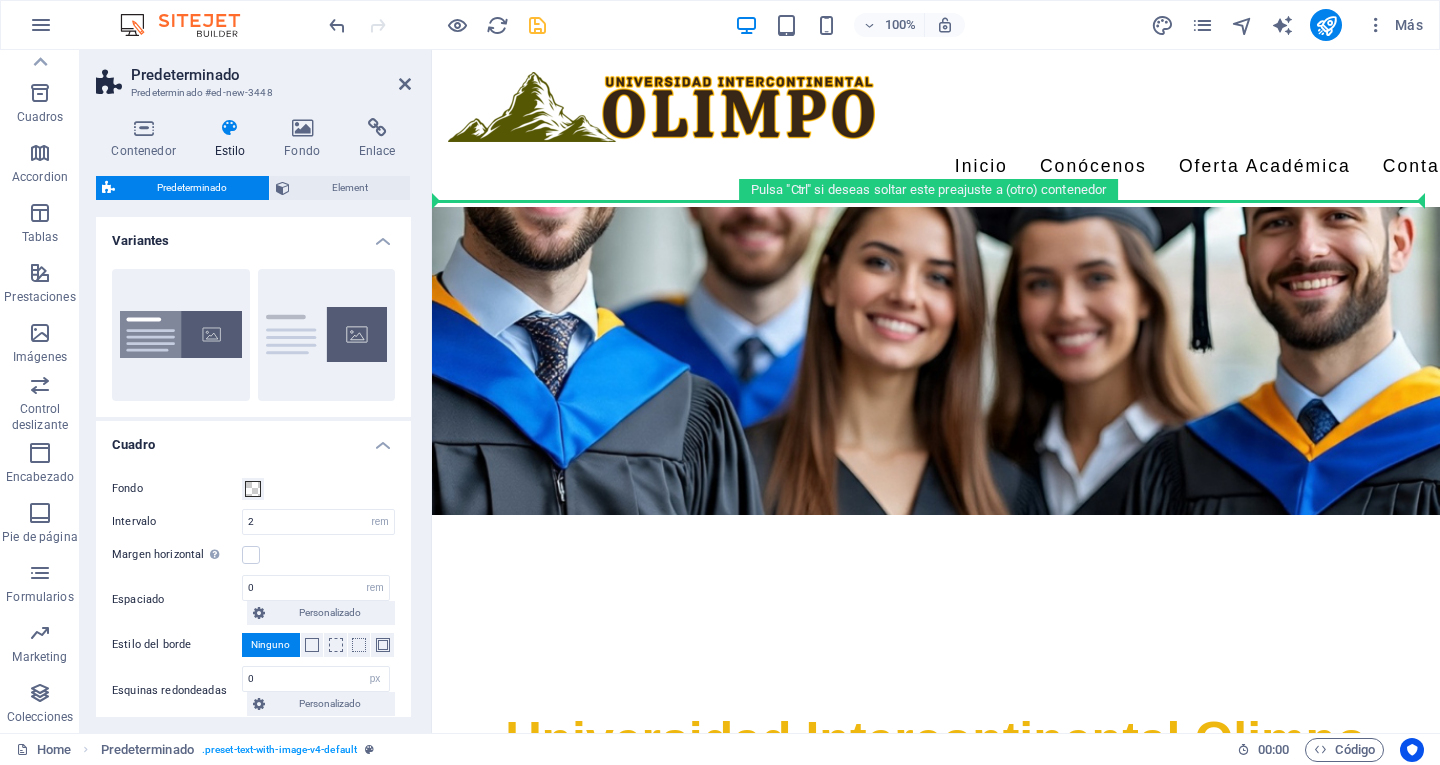 drag, startPoint x: 935, startPoint y: 108, endPoint x: 475, endPoint y: 217, distance: 472.73776 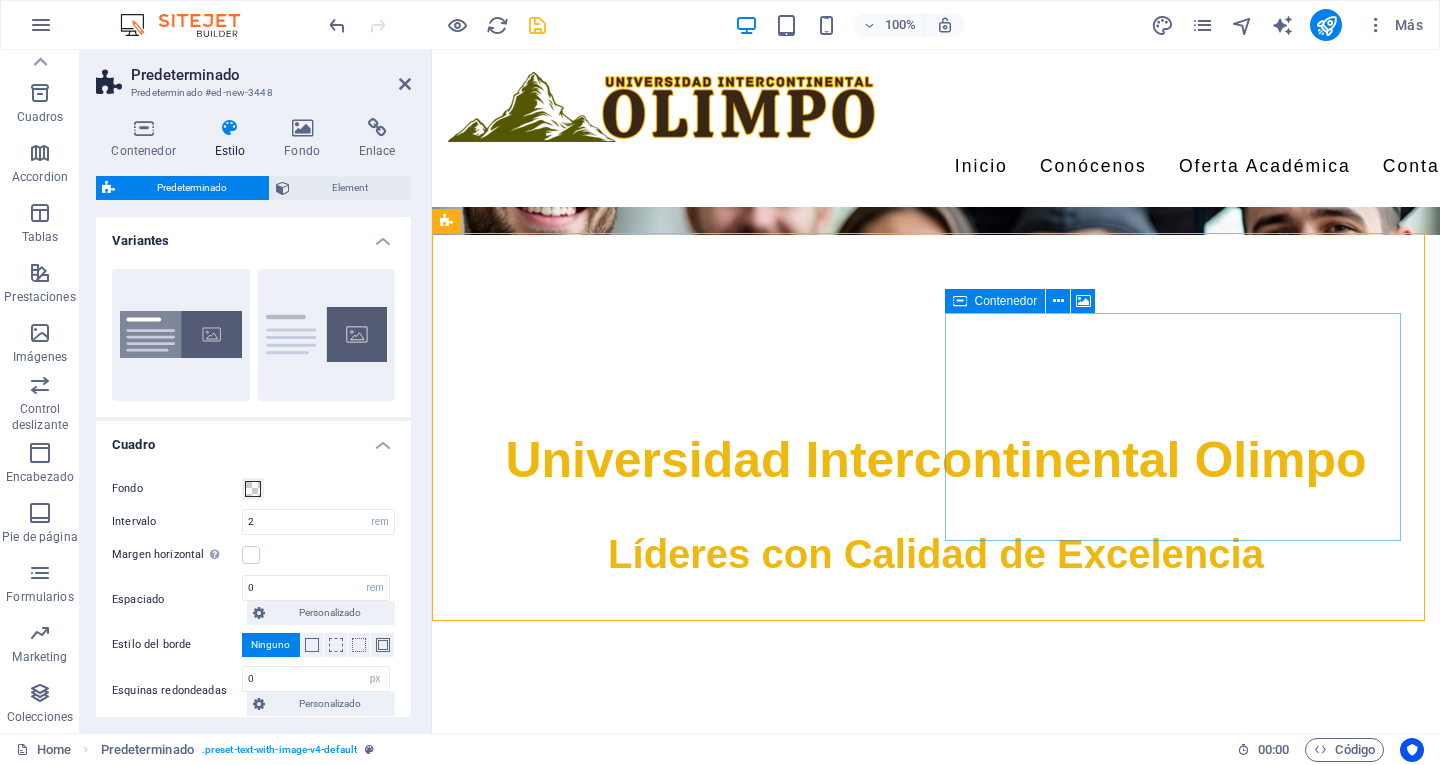 scroll, scrollTop: 500, scrollLeft: 0, axis: vertical 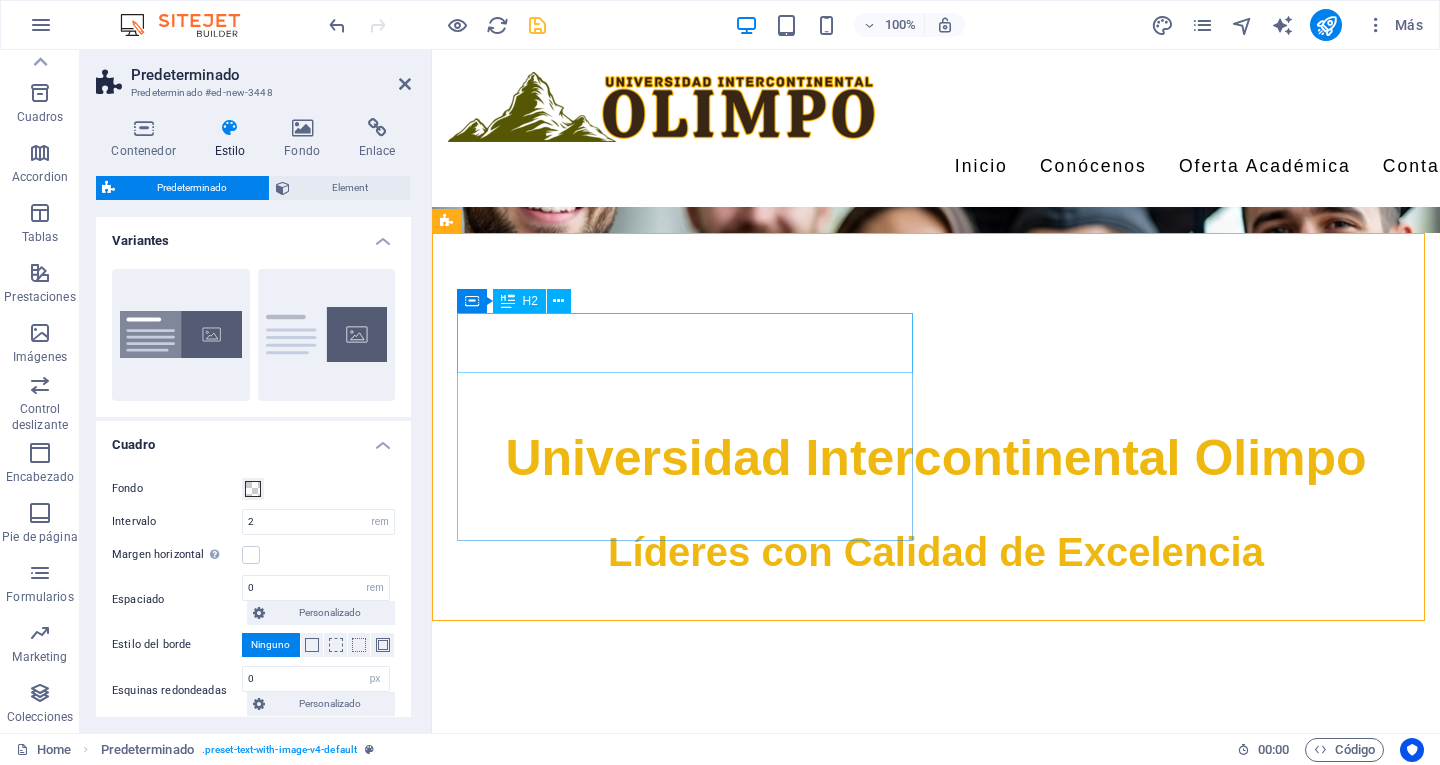 click on "New headline" at bounding box center [920, 842] 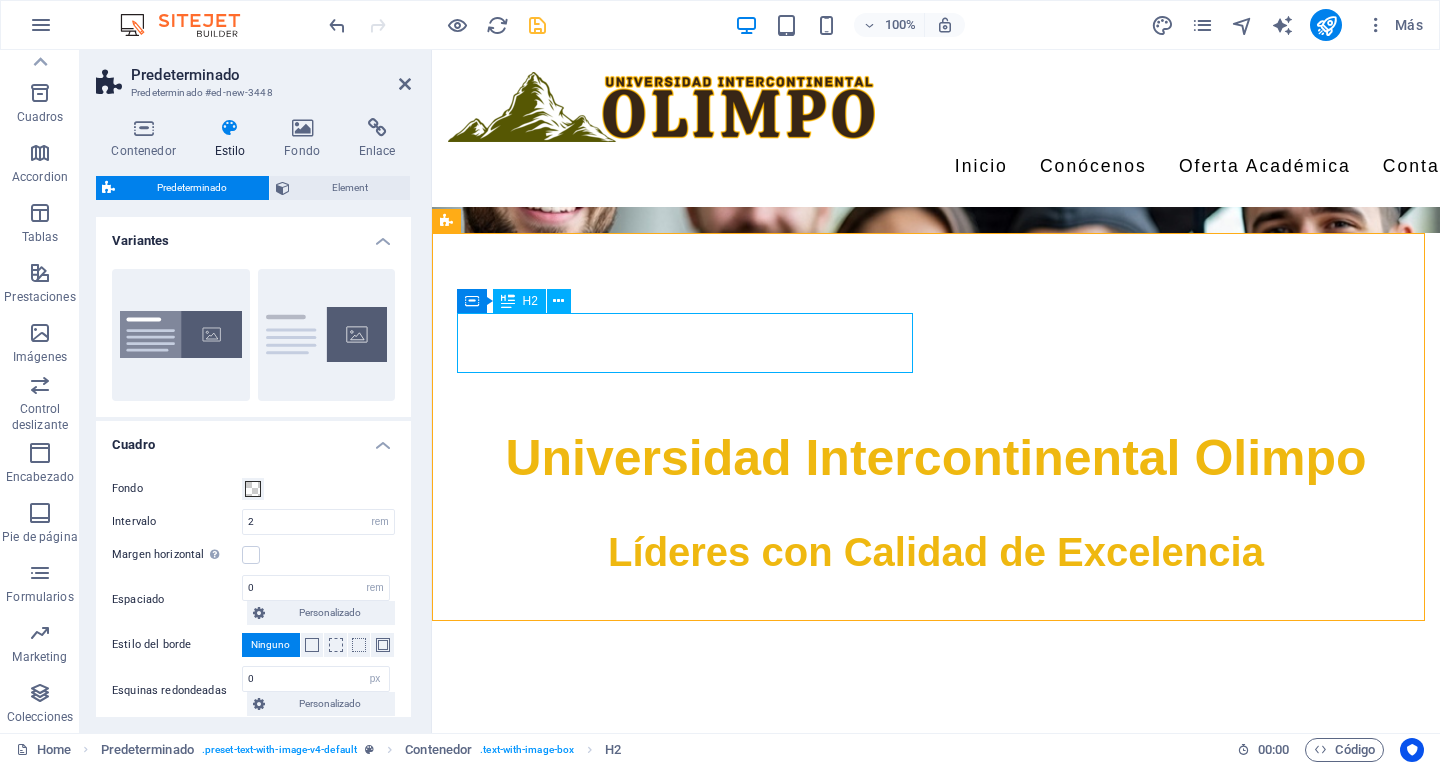 click on "New headline" at bounding box center [920, 842] 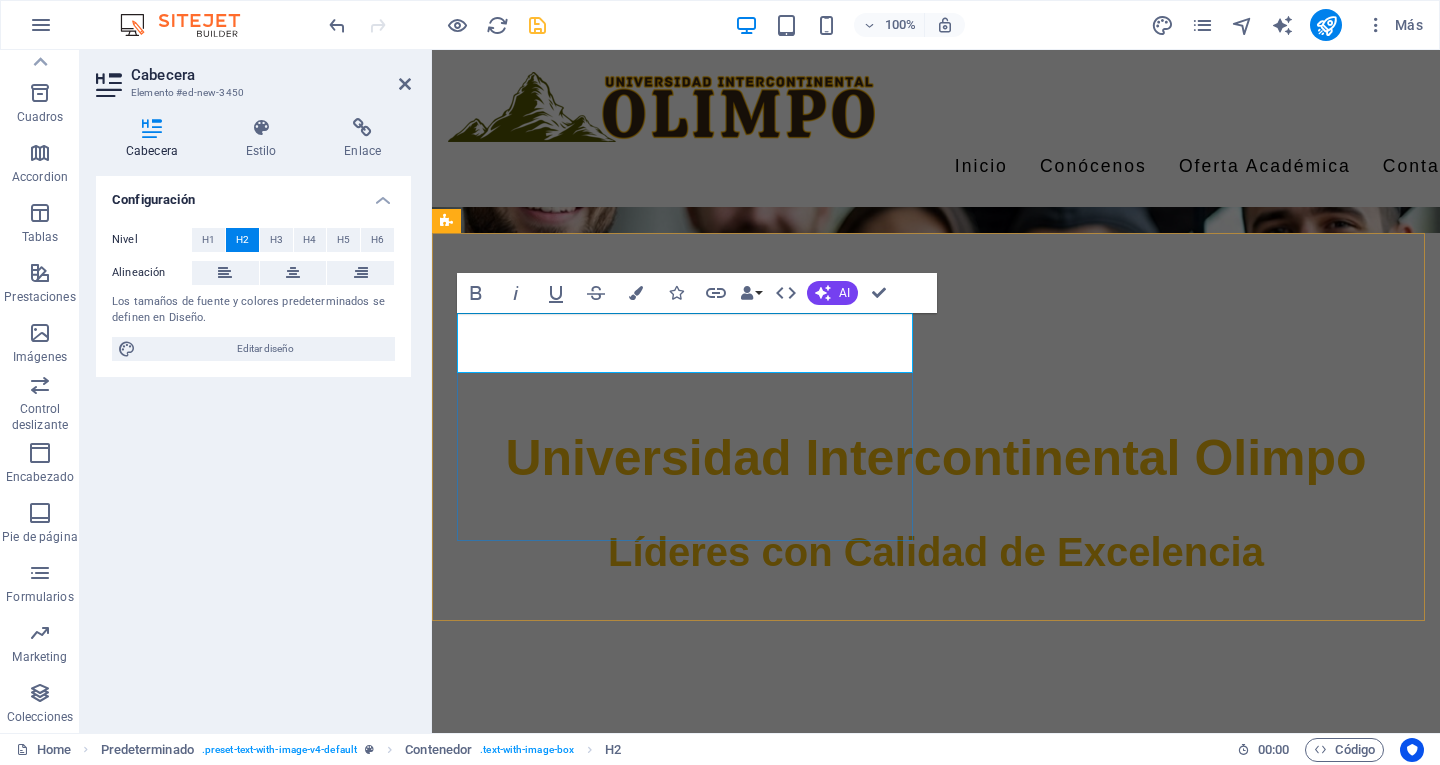 type 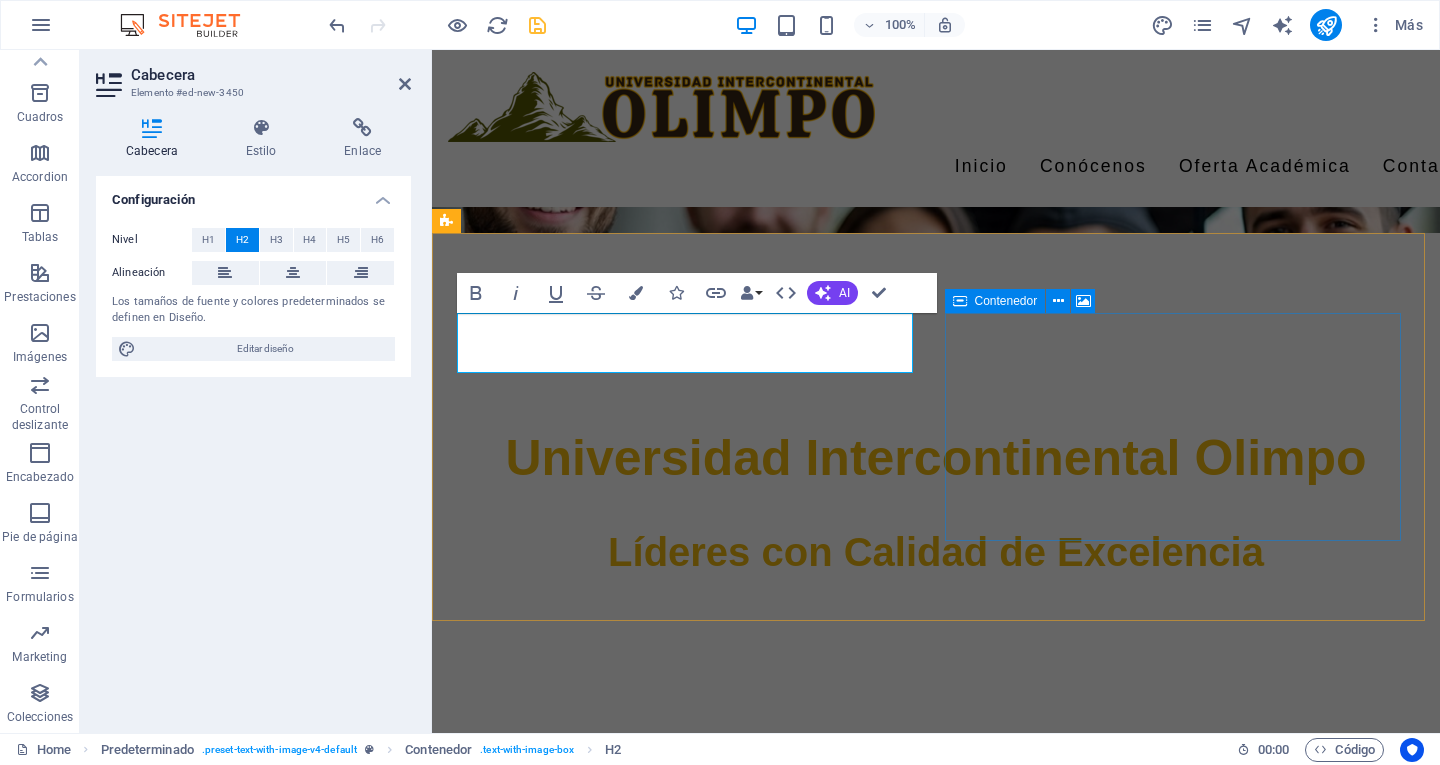 click on "Suelta el contenido aquí o  Añadir elementos  Pegar portapapeles" at bounding box center (920, 1883) 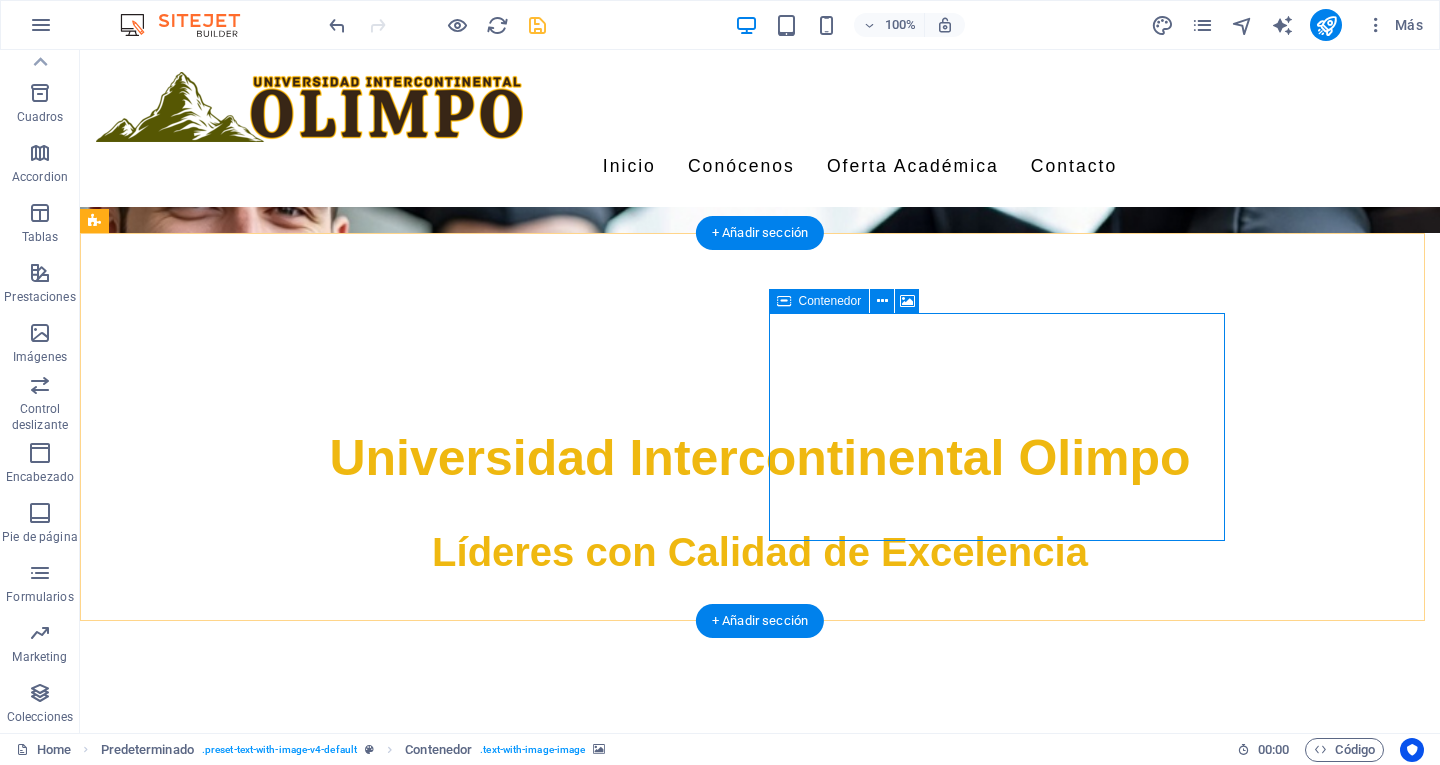 click on "Añadir elementos" at bounding box center [497, 1313] 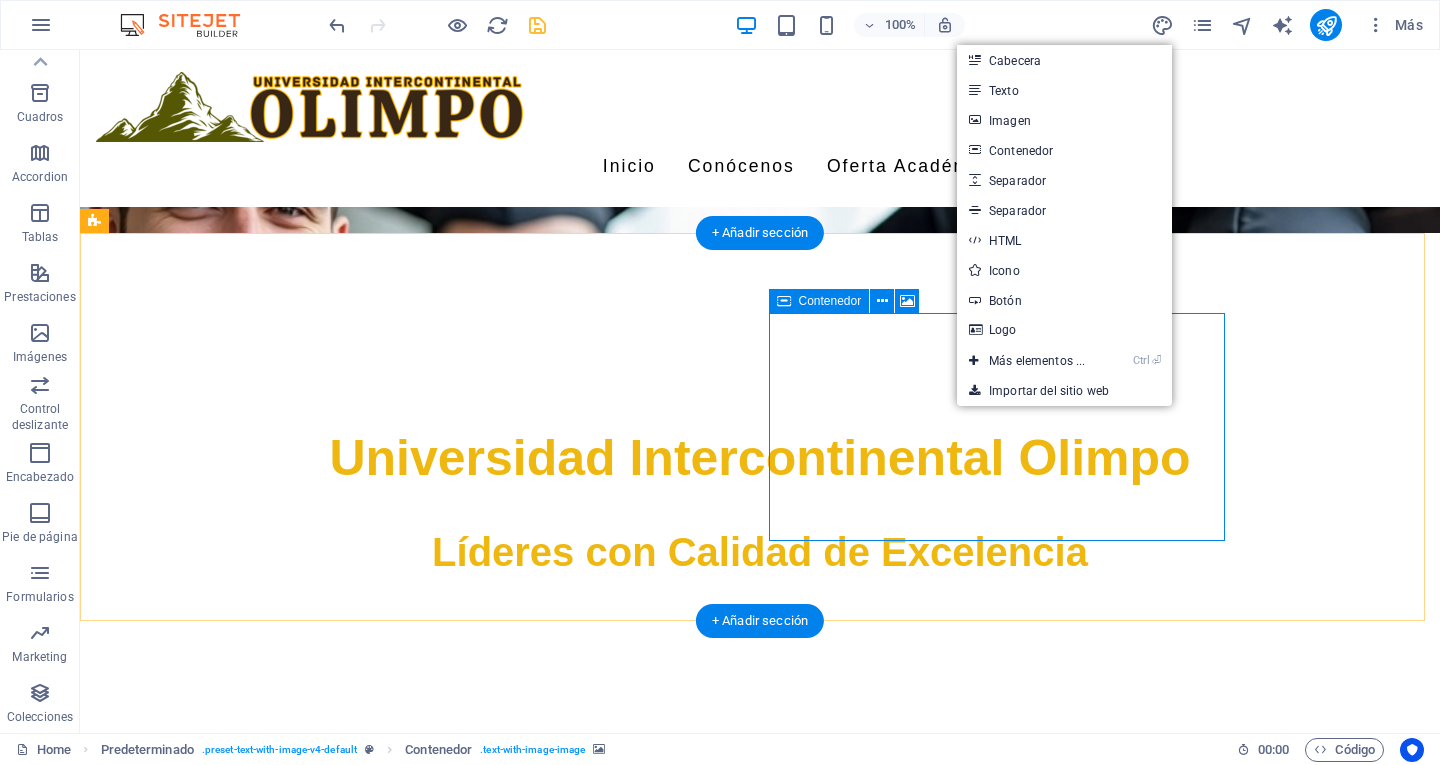 click on "Suelta el contenido aquí o  Añadir elementos  Pegar portapapeles" at bounding box center [568, 1283] 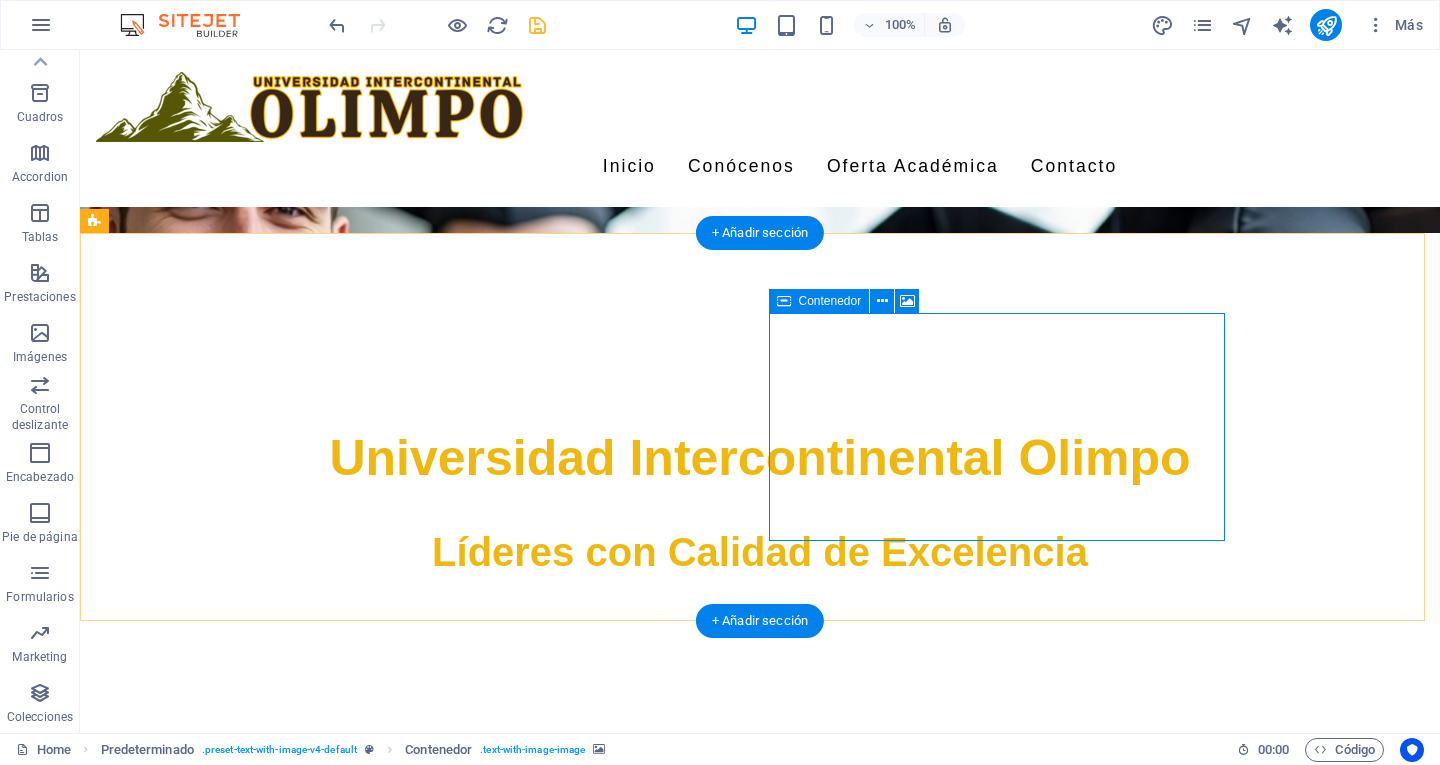 click on "Suelta el contenido aquí o  Añadir elementos  Pegar portapapeles" at bounding box center (568, 1283) 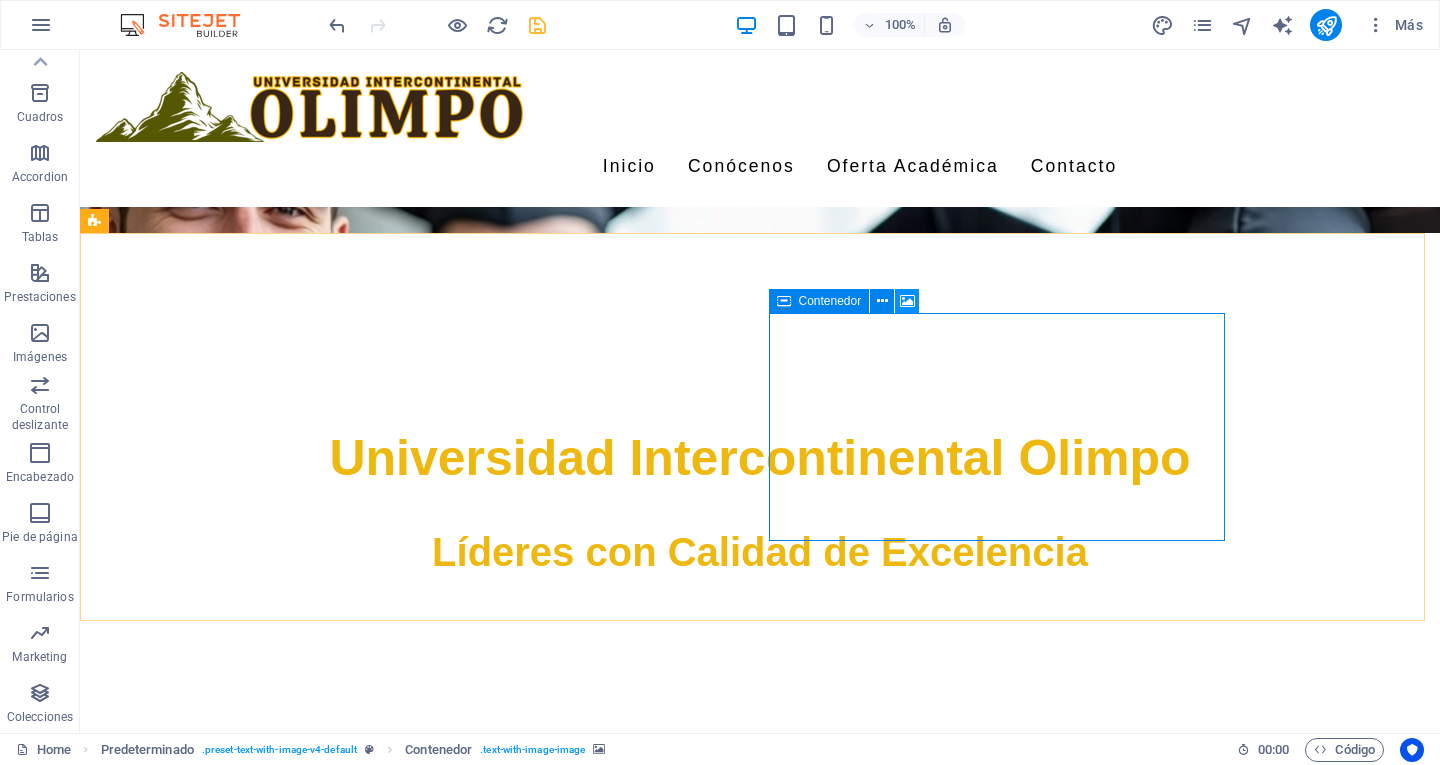 click at bounding box center (907, 301) 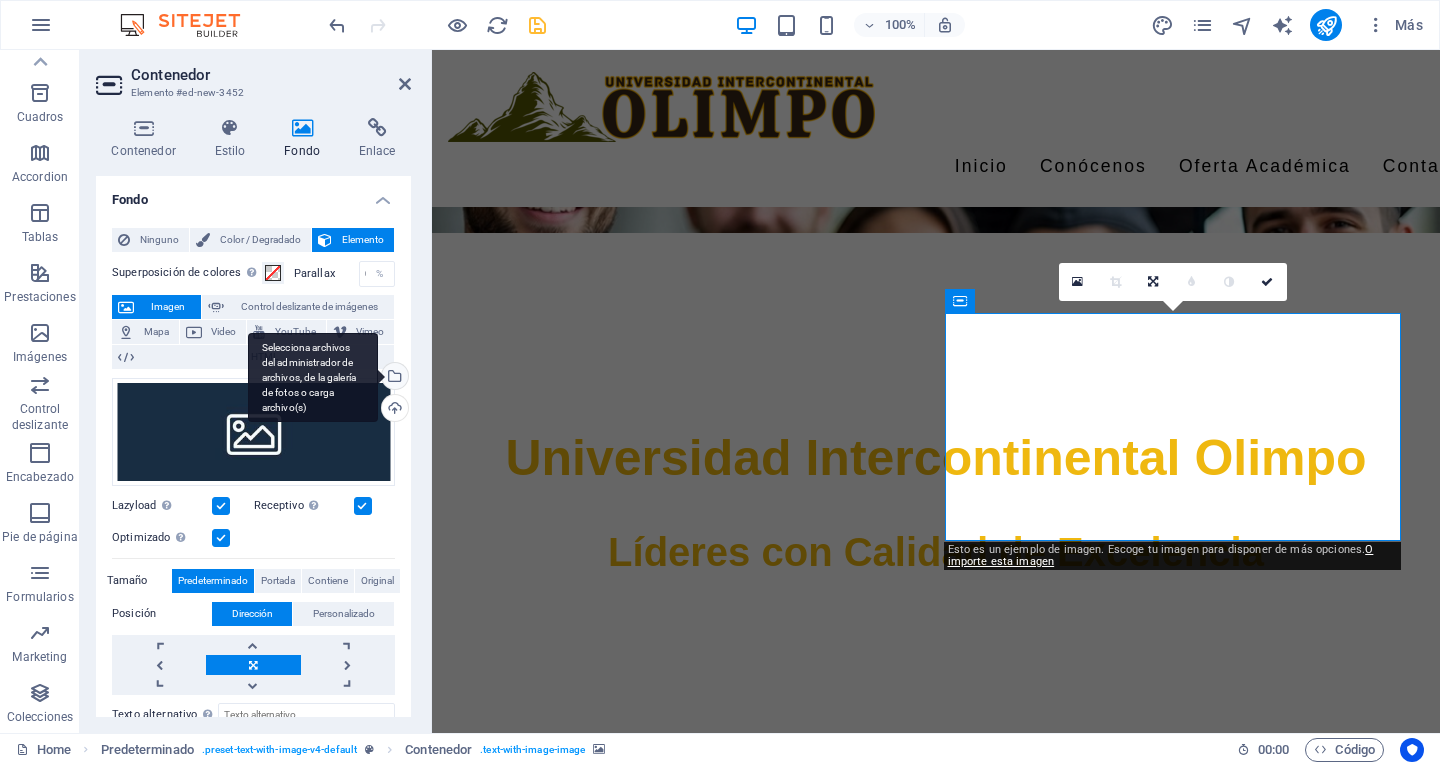 click on "Selecciona archivos del administrador de archivos, de la galería de fotos o carga archivo(s)" at bounding box center [393, 378] 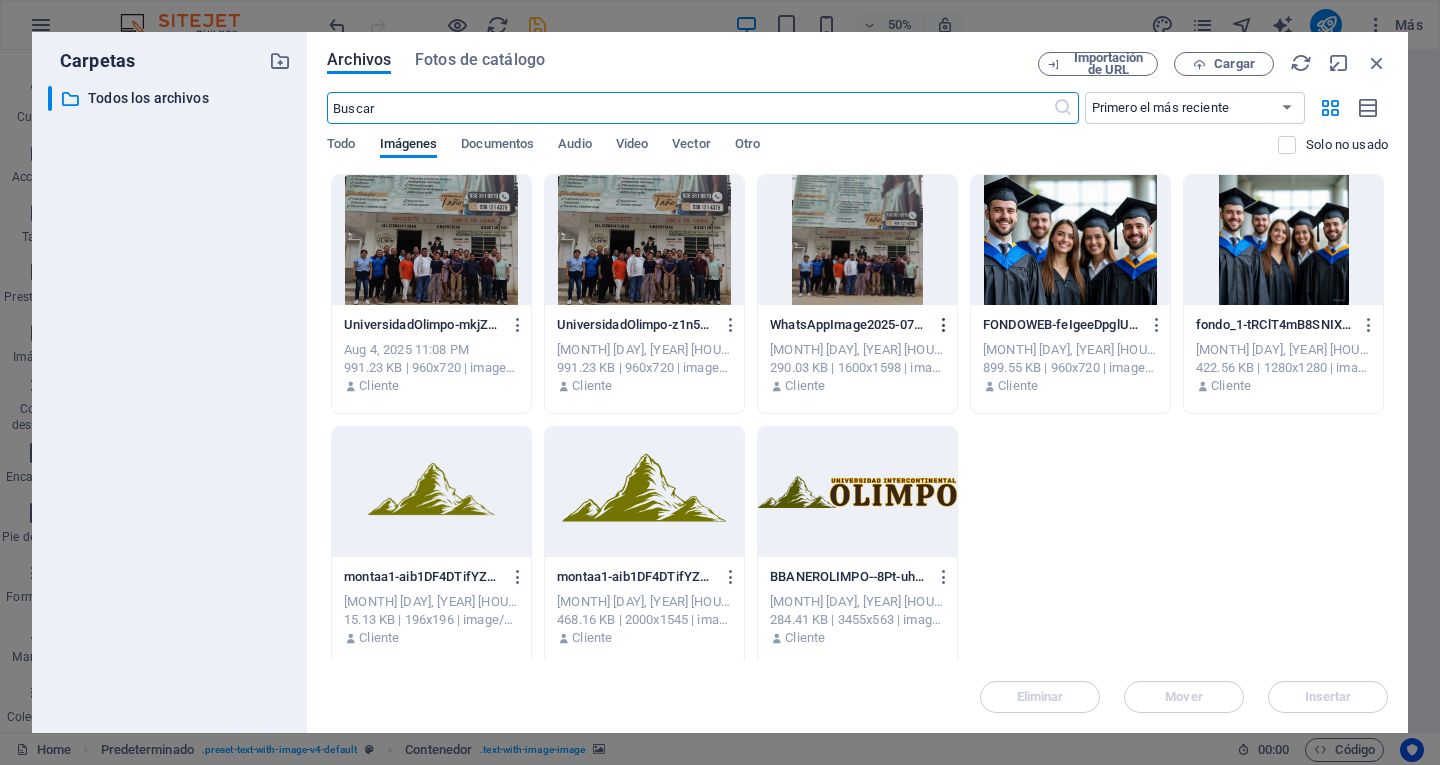 click at bounding box center (944, 325) 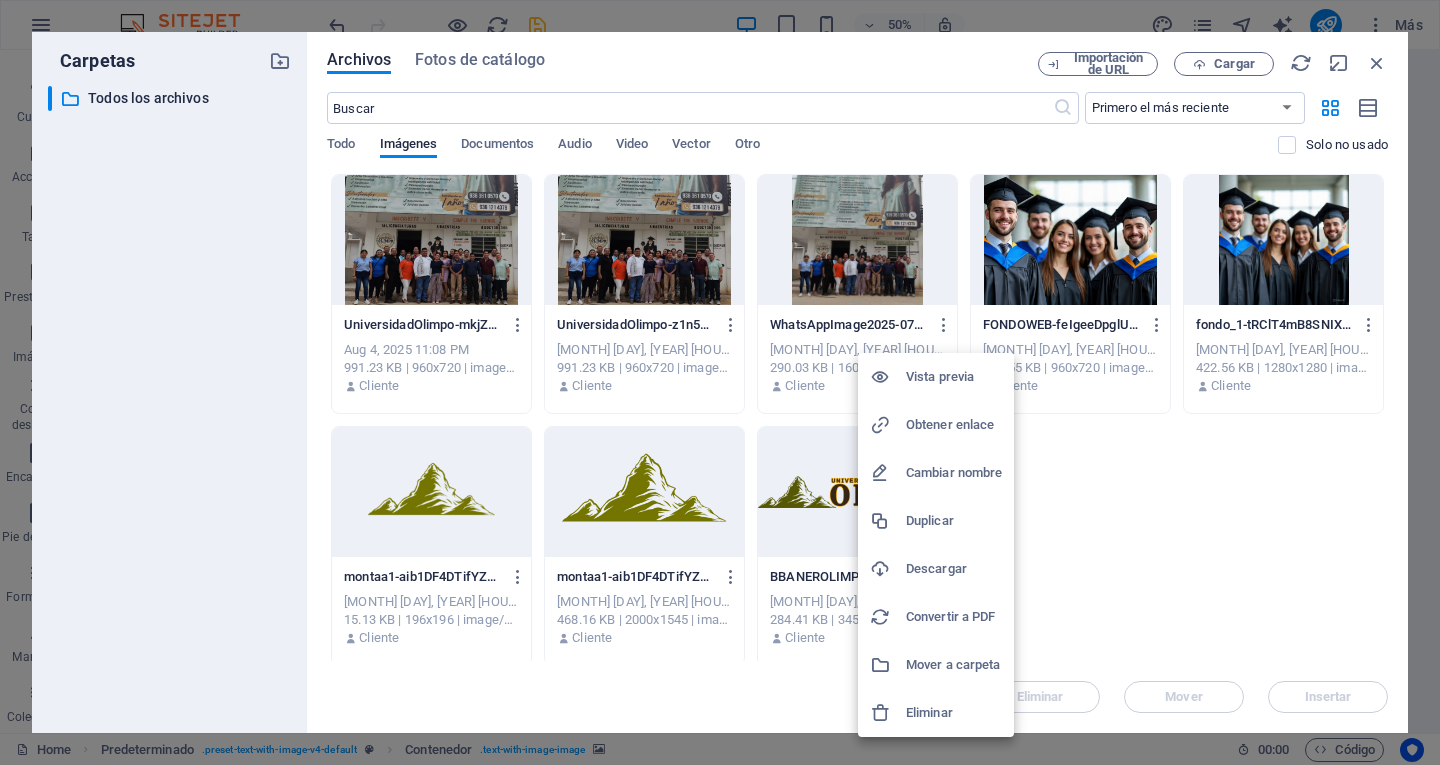 click on "Eliminar" at bounding box center (954, 713) 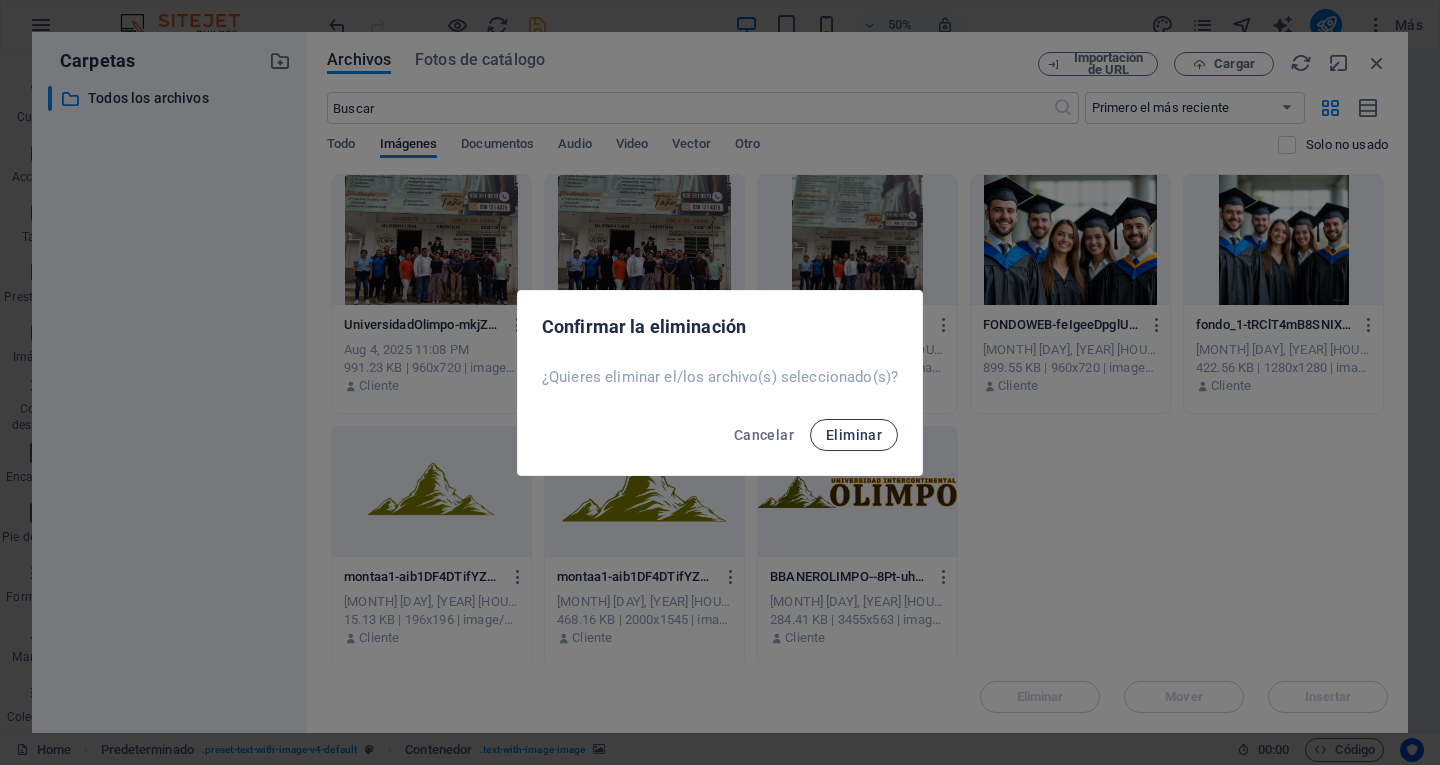 click on "Eliminar" at bounding box center [854, 435] 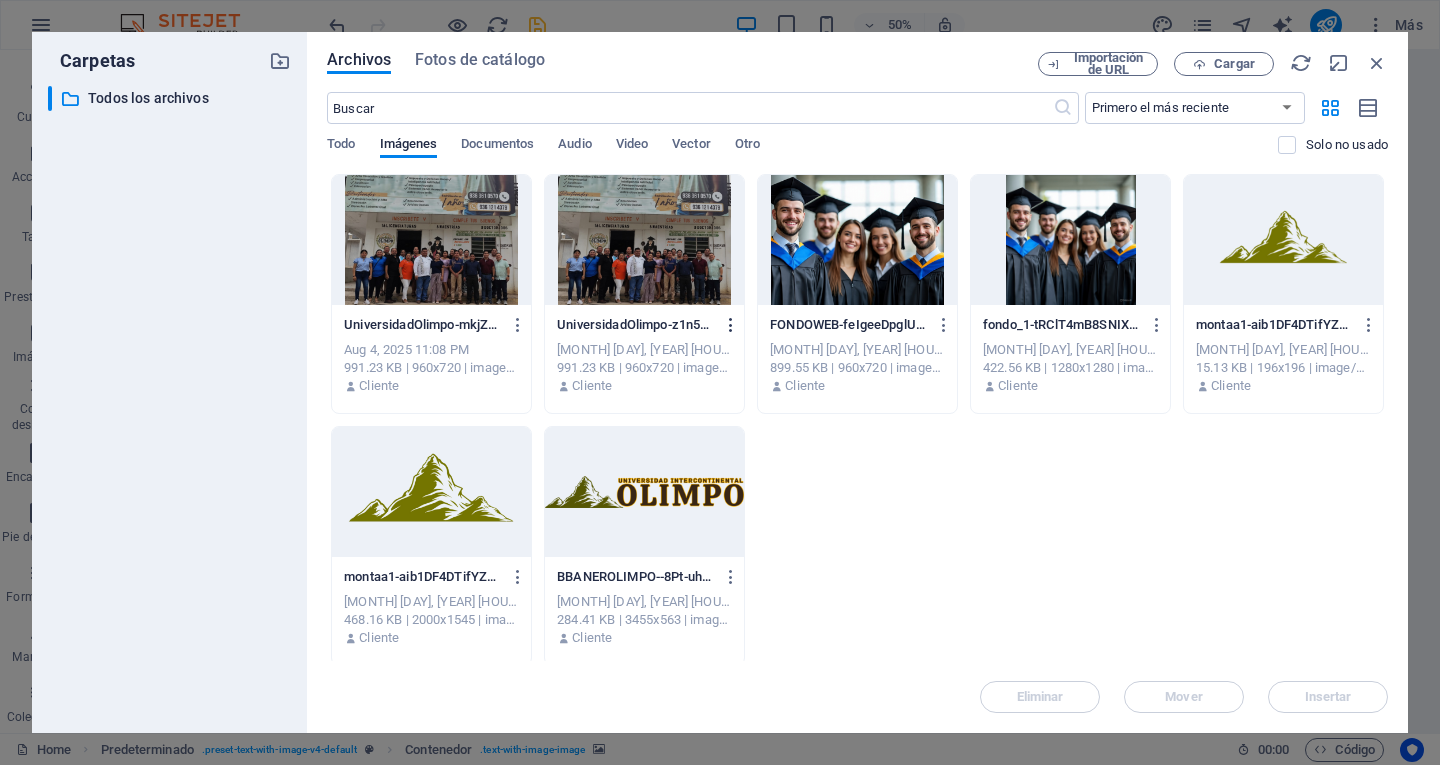 click at bounding box center (731, 325) 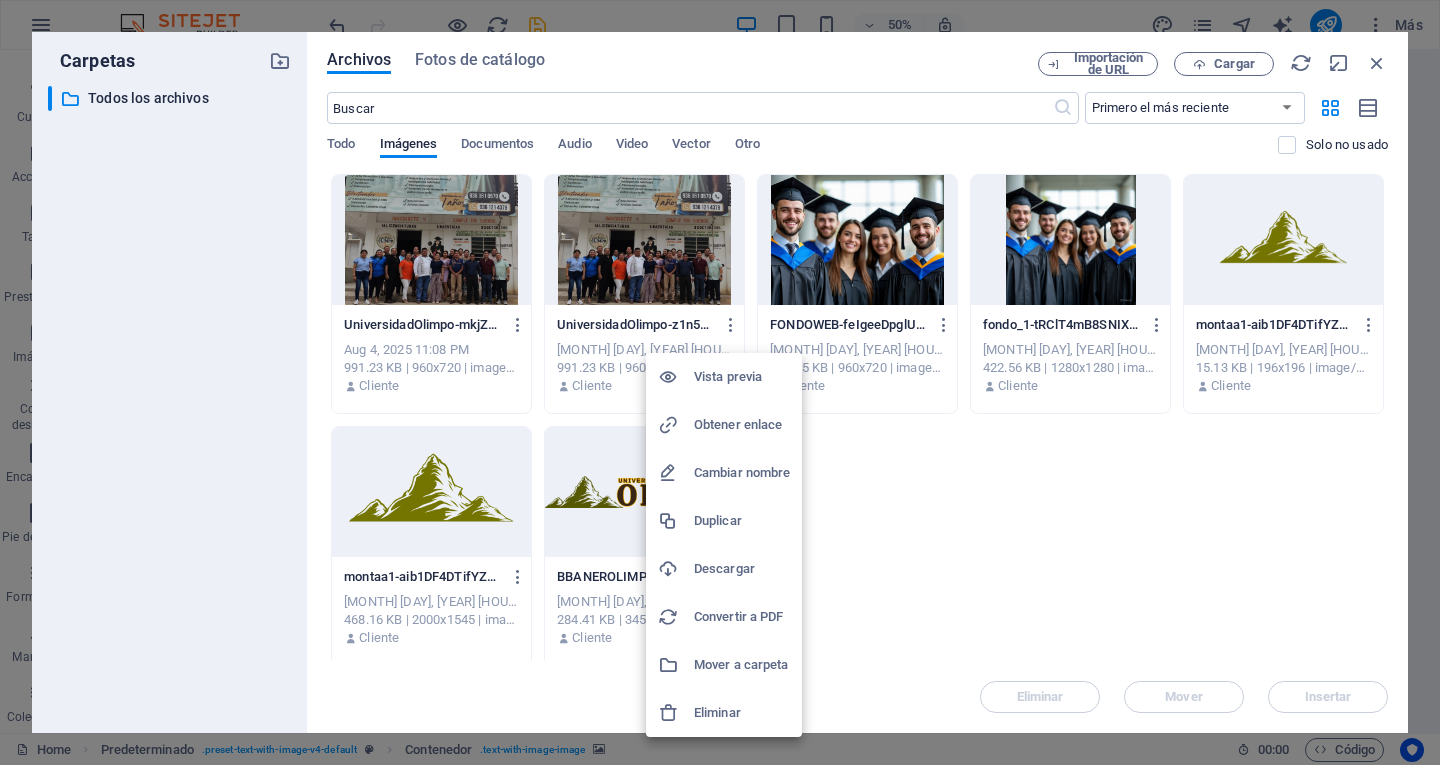 click on "Eliminar" at bounding box center [742, 713] 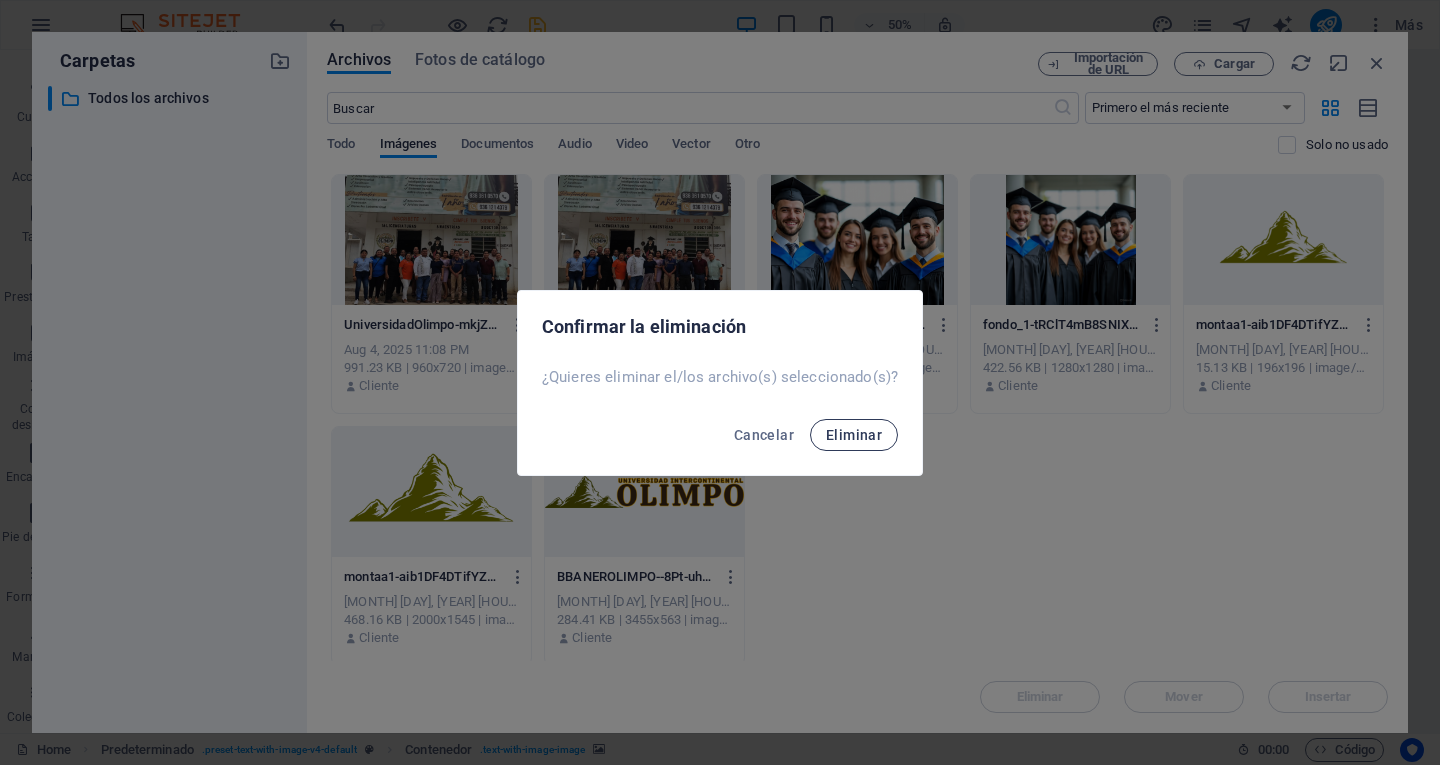 click on "Eliminar" at bounding box center [854, 435] 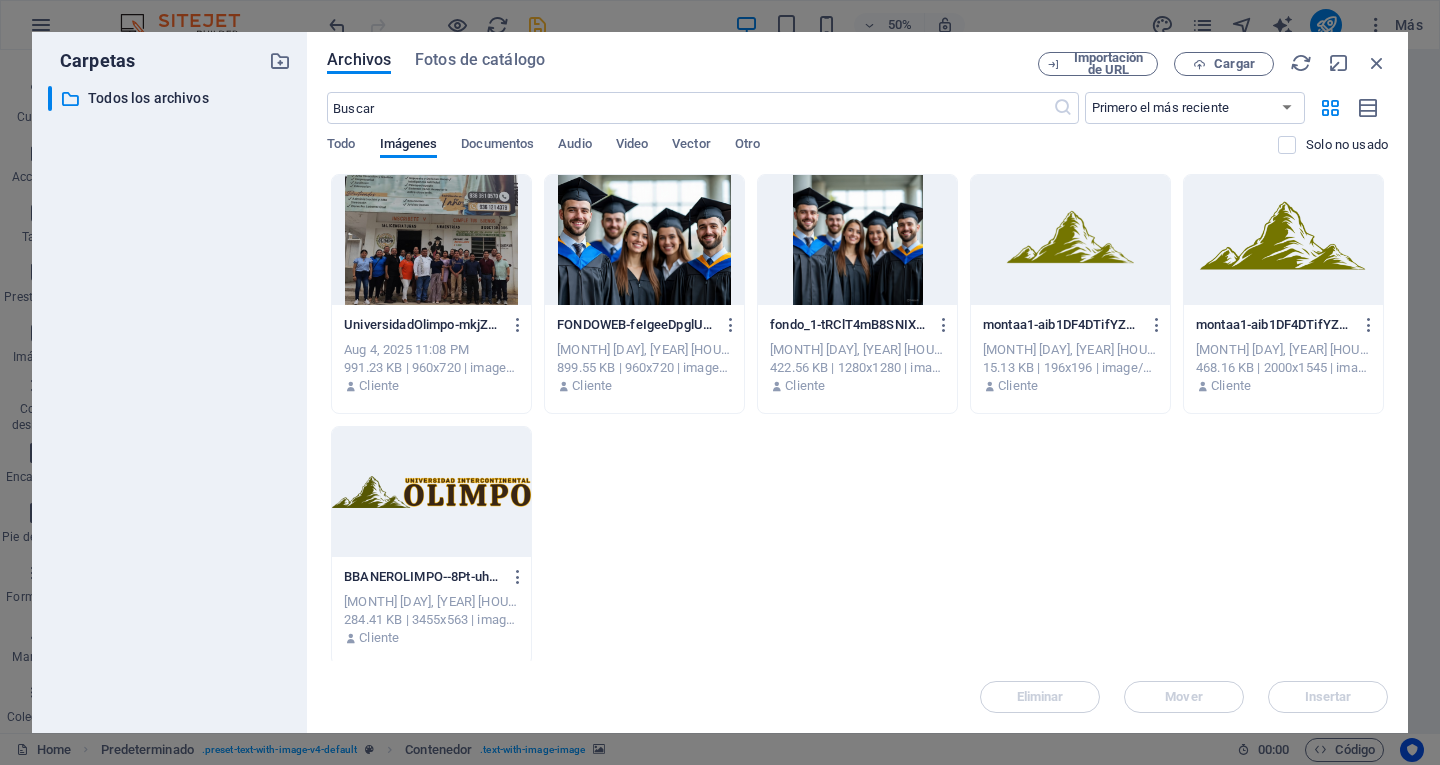 click at bounding box center (431, 240) 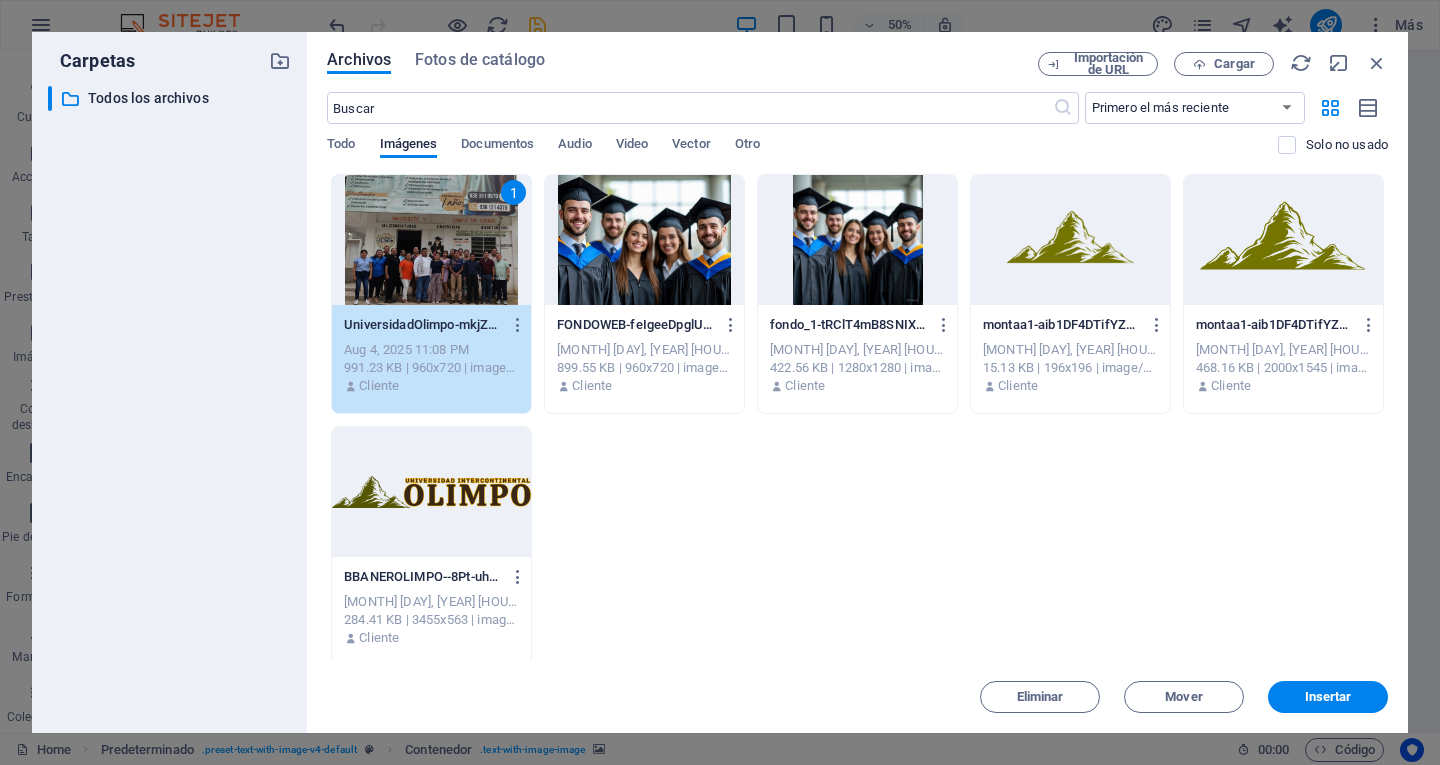 click on "1" at bounding box center (431, 240) 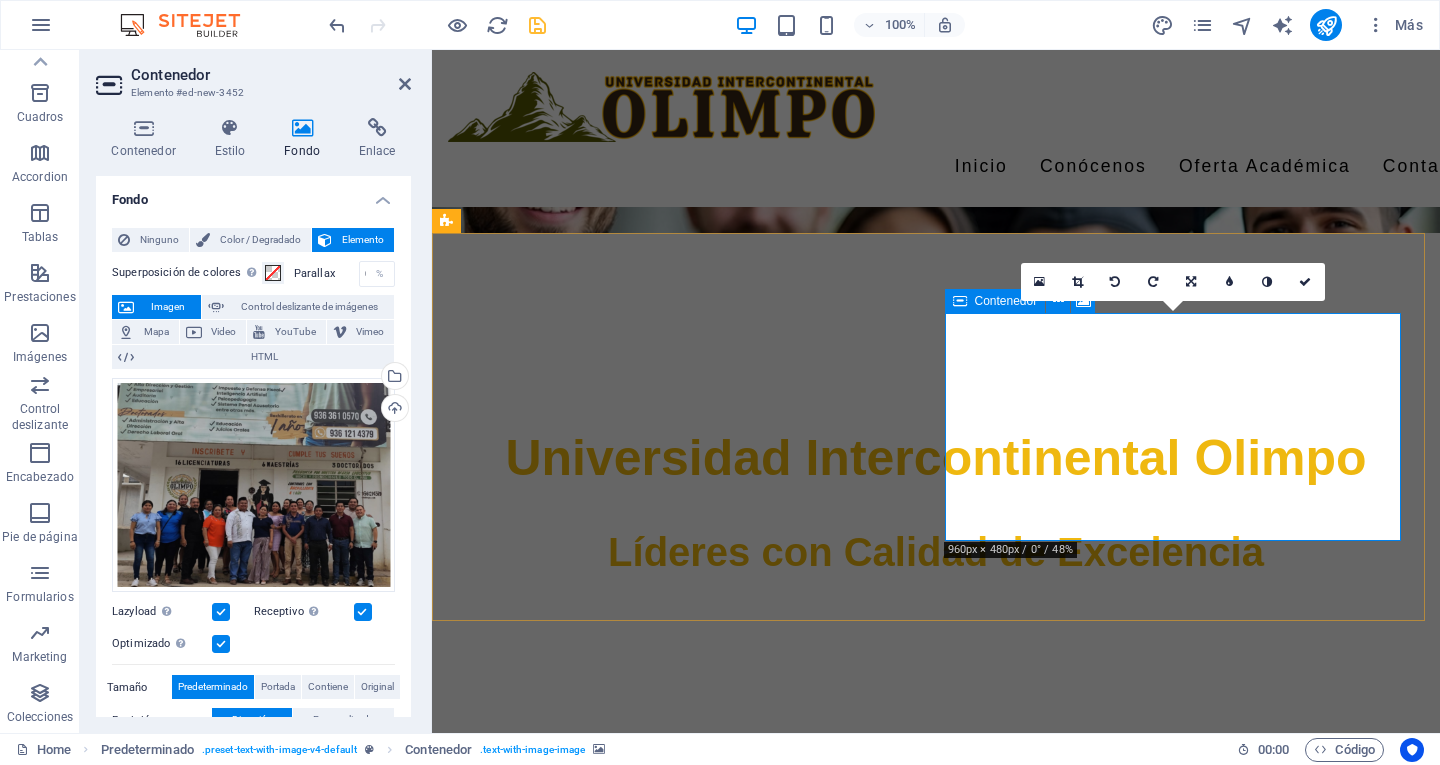 click on "Suelta el contenido aquí o  Añadir elementos  Pegar portapapeles" at bounding box center [920, 1283] 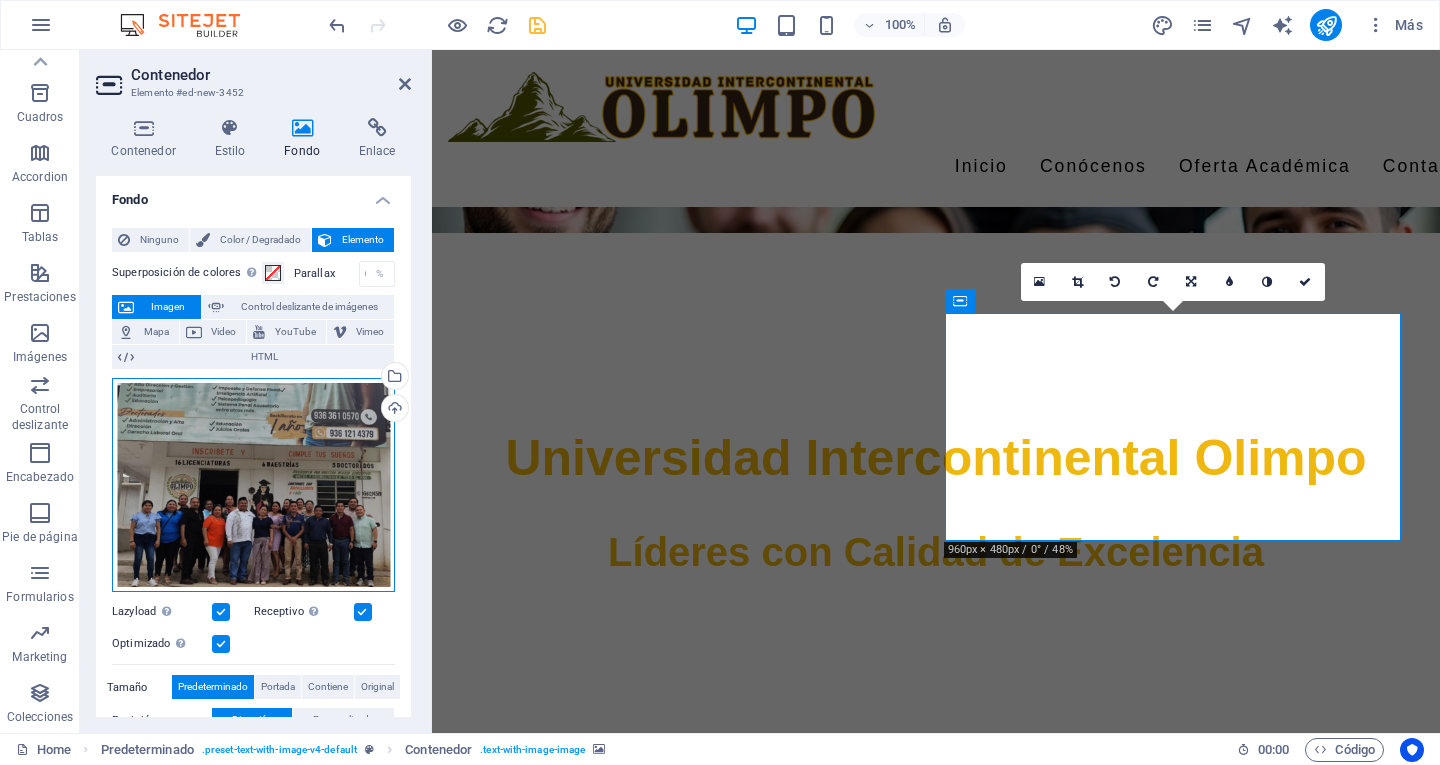 click on "Arrastra archivos aquí, haz clic para escoger archivos o  selecciona archivos de Archivos o de nuestra galería gratuita de fotos y vídeos" at bounding box center (253, 485) 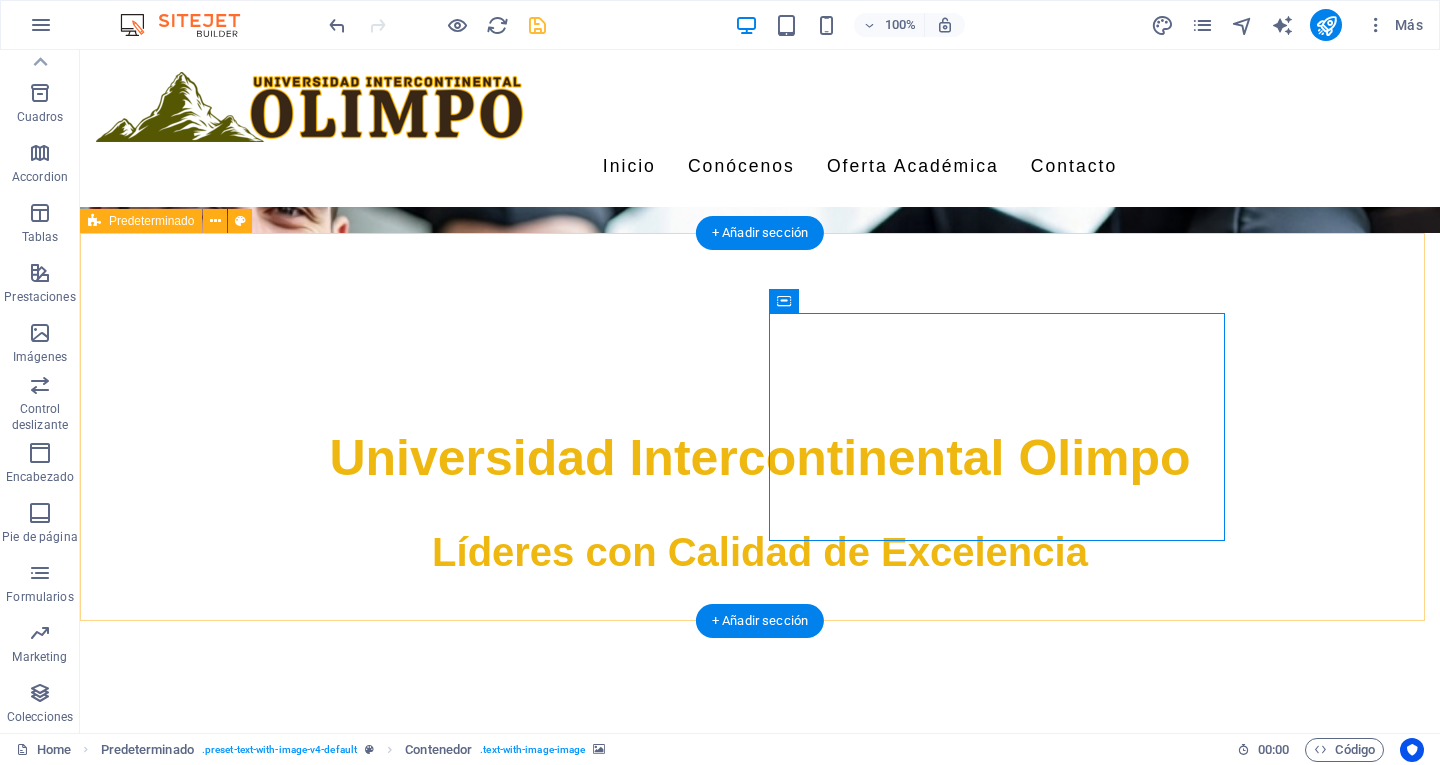 click on "Filosofía Lorem ipsum dolor sit amet, consectetuer adipiscing elit. Aenean commodo ligula eget dolor. Lorem ipsum dolor sit amet, consectetuer adipiscing elit leget dolor. Lorem ipsum dolor sit amet, consectetuer adipiscing elit. Aenean commodo ligula eget dolor. Lorem ipsum dolor sit amet, consectetuer adipiscing elit dolor consectetuer adipiscing elit leget dolor. Lorem elit saget ipsum dolor sit amet, consectetuer. Suelta el contenido aquí o  Añadir elementos  Pegar portapapeles" at bounding box center (760, 1083) 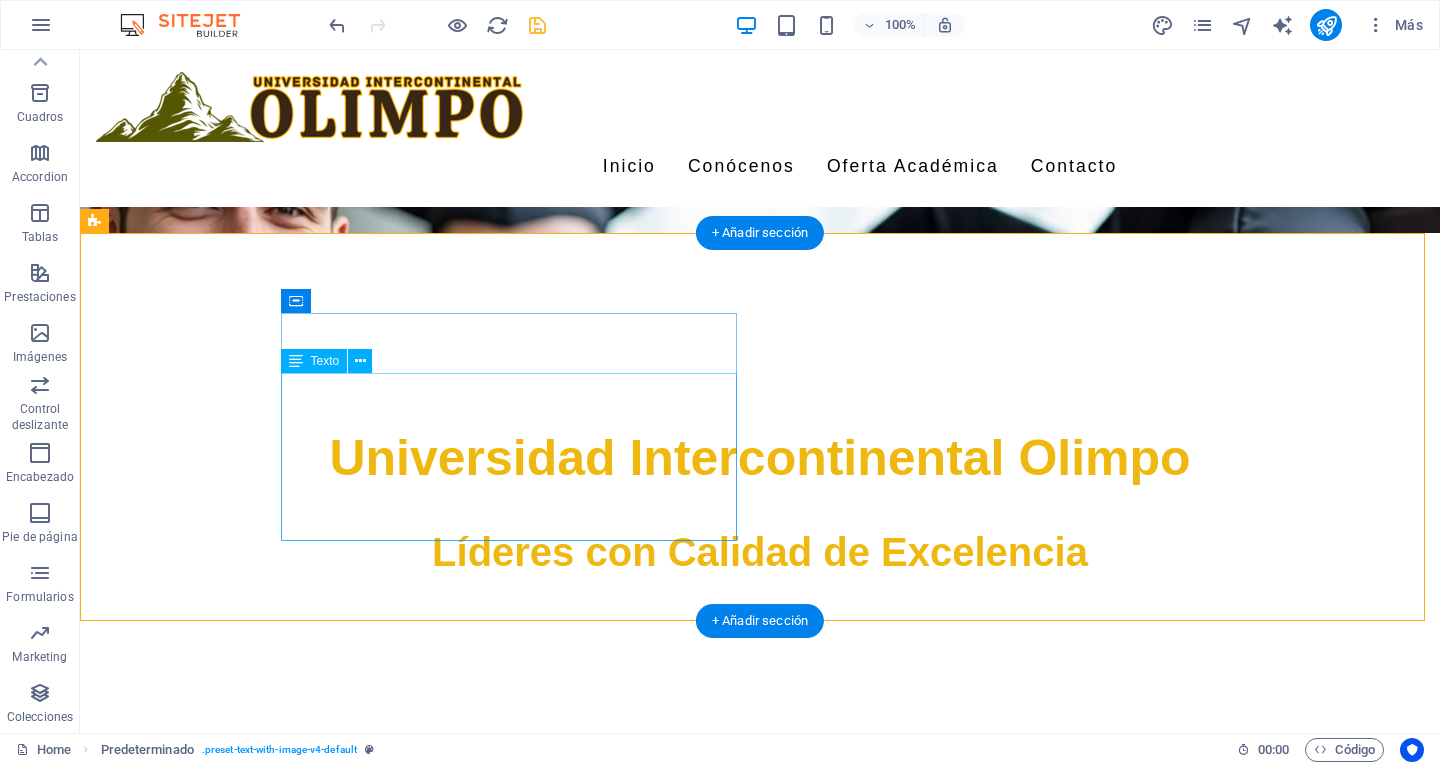 click on "Lorem ipsum dolor sit amet, consectetuer adipiscing elit. Aenean commodo ligula eget dolor. Lorem ipsum dolor sit amet, consectetuer adipiscing elit leget dolor. Lorem ipsum dolor sit amet, consectetuer adipiscing elit. Aenean commodo ligula eget dolor. Lorem ipsum dolor sit amet, consectetuer adipiscing elit dolor consectetuer adipiscing elit leget dolor. Lorem elit saget ipsum dolor sit amet, consectetuer." at bounding box center [568, 920] 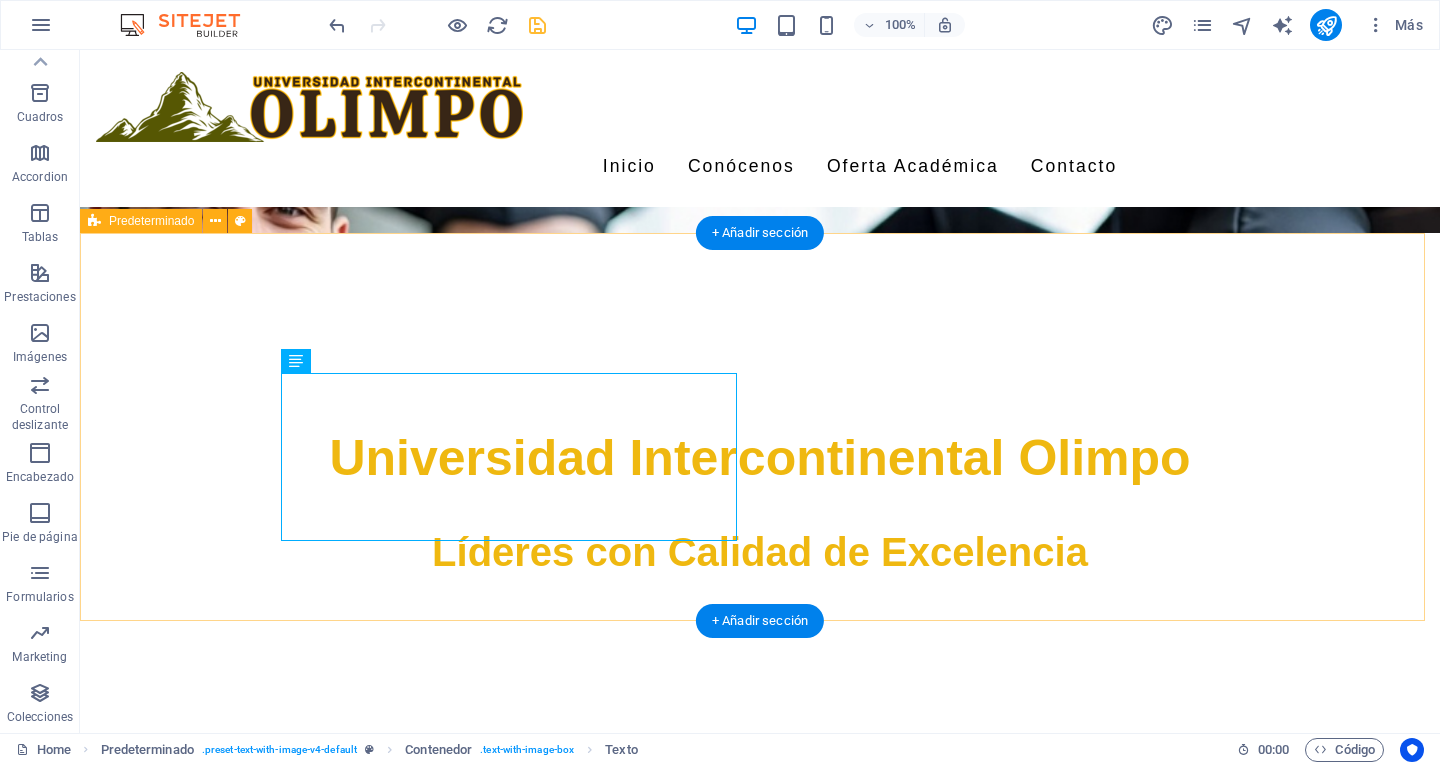 click on "Filosofía Lorem ipsum dolor sit amet, consectetuer adipiscing elit. Aenean commodo ligula eget dolor. Lorem ipsum dolor sit amet, consectetuer adipiscing elit leget dolor. Lorem ipsum dolor sit amet, consectetuer adipiscing elit. Aenean commodo ligula eget dolor. Lorem ipsum dolor sit amet, consectetuer adipiscing elit dolor consectetuer adipiscing elit leget dolor. Lorem elit saget ipsum dolor sit amet, consectetuer. Suelta el contenido aquí o  Añadir elementos  Pegar portapapeles" at bounding box center (760, 1083) 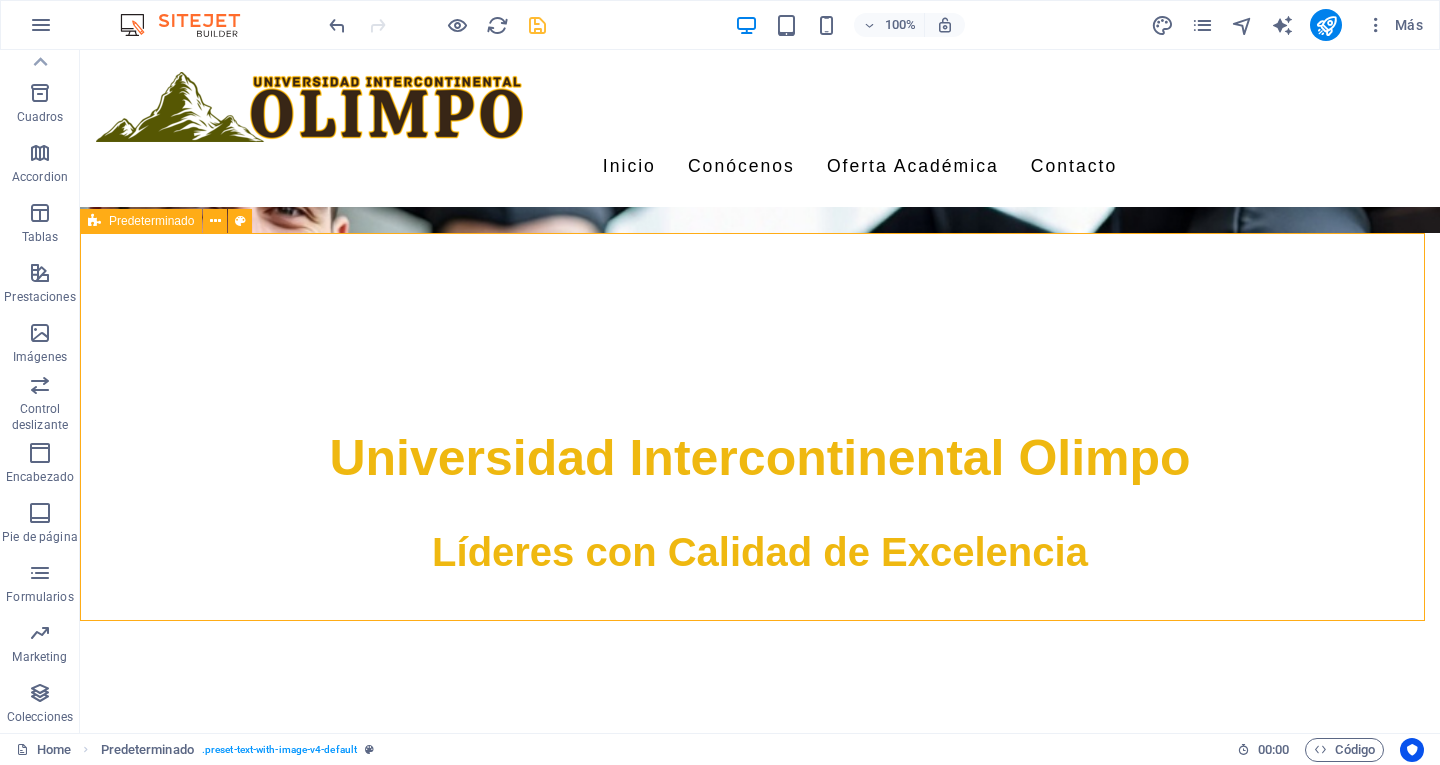 click on "Predeterminado" at bounding box center (151, 221) 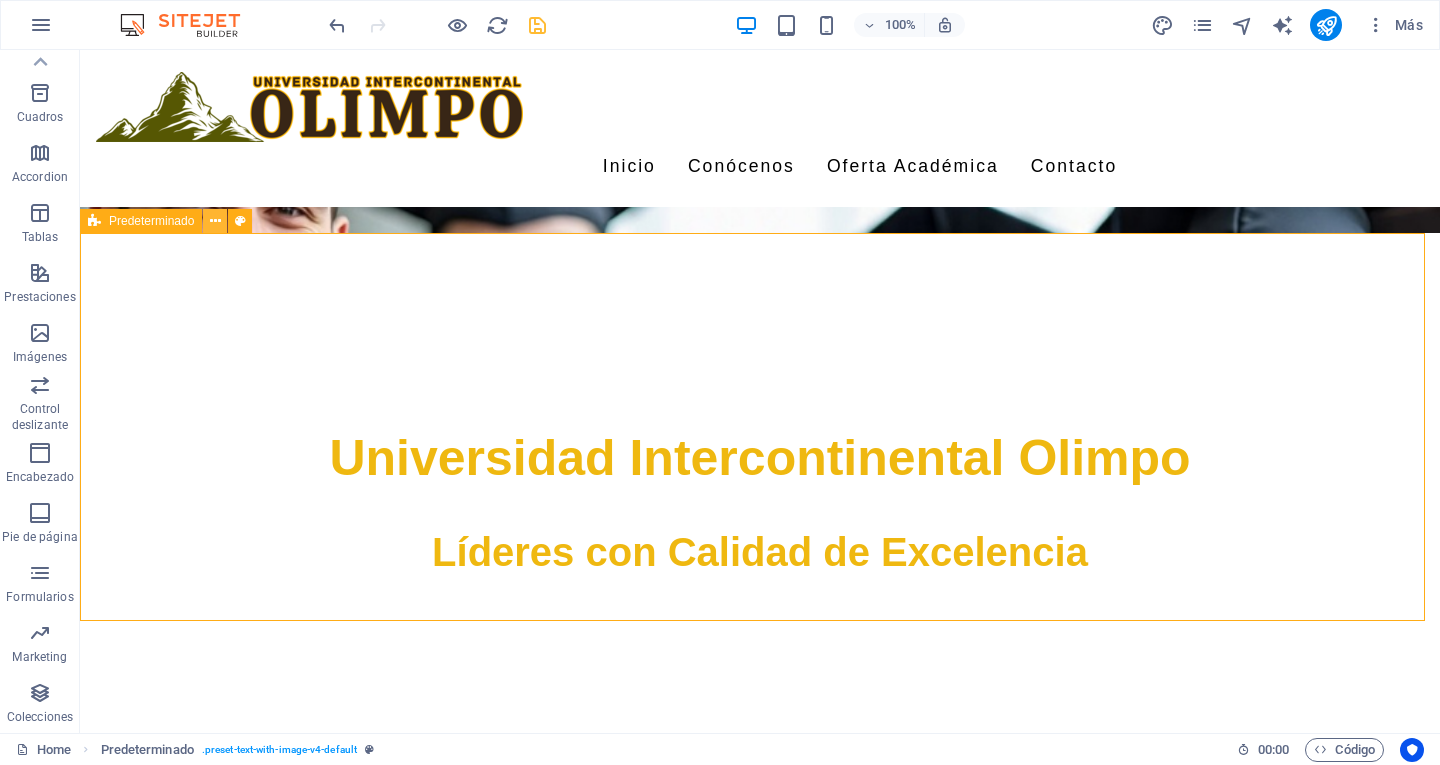 click at bounding box center (215, 221) 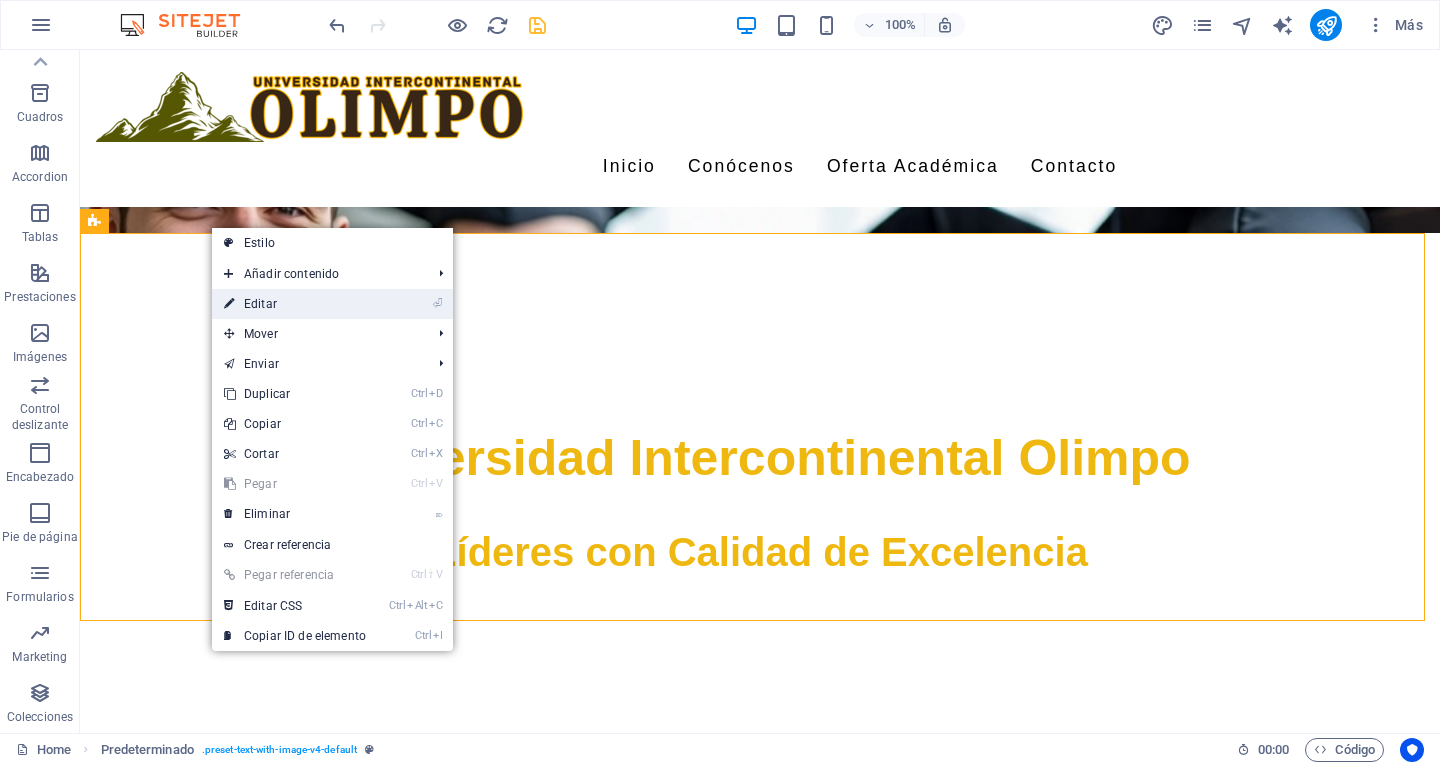 click on "⏎  Editar" at bounding box center [295, 304] 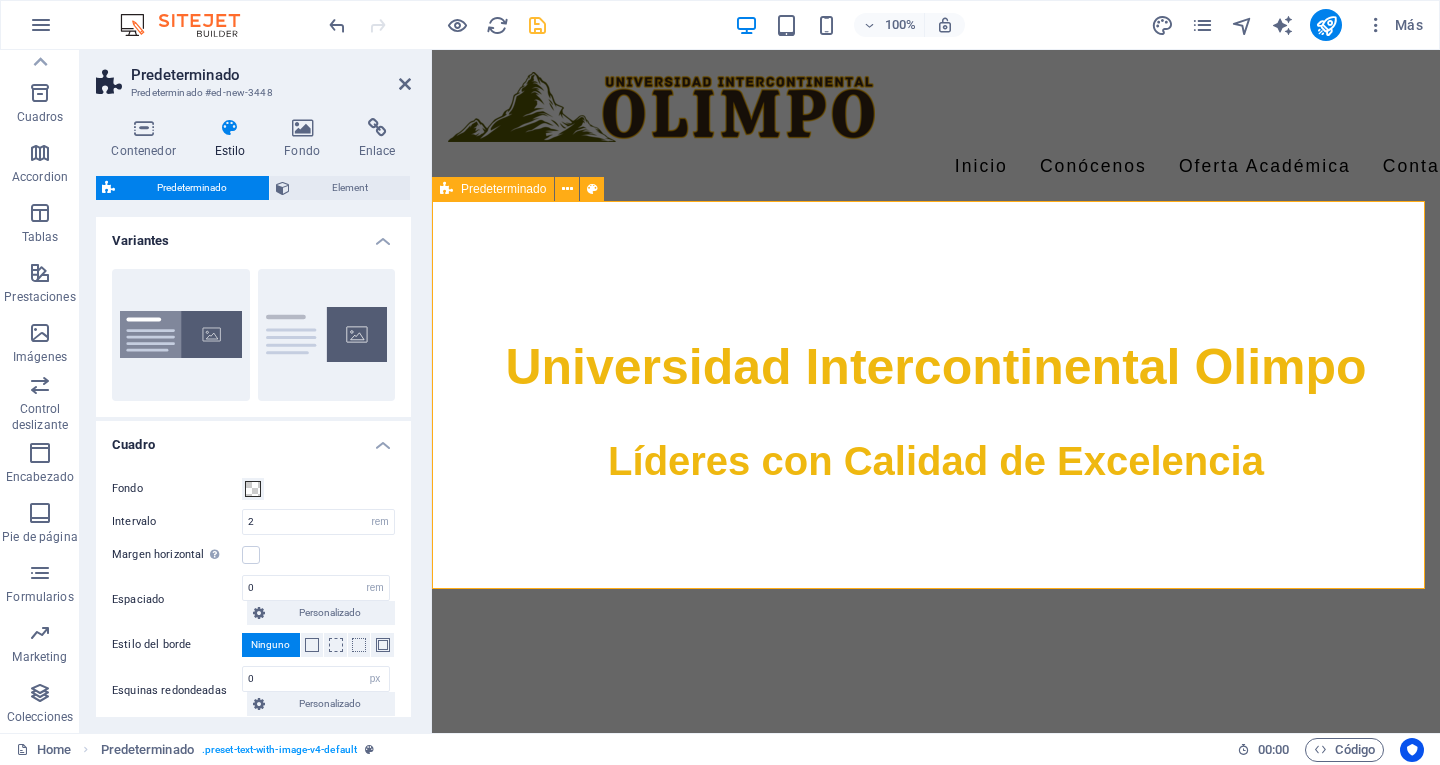 scroll, scrollTop: 600, scrollLeft: 0, axis: vertical 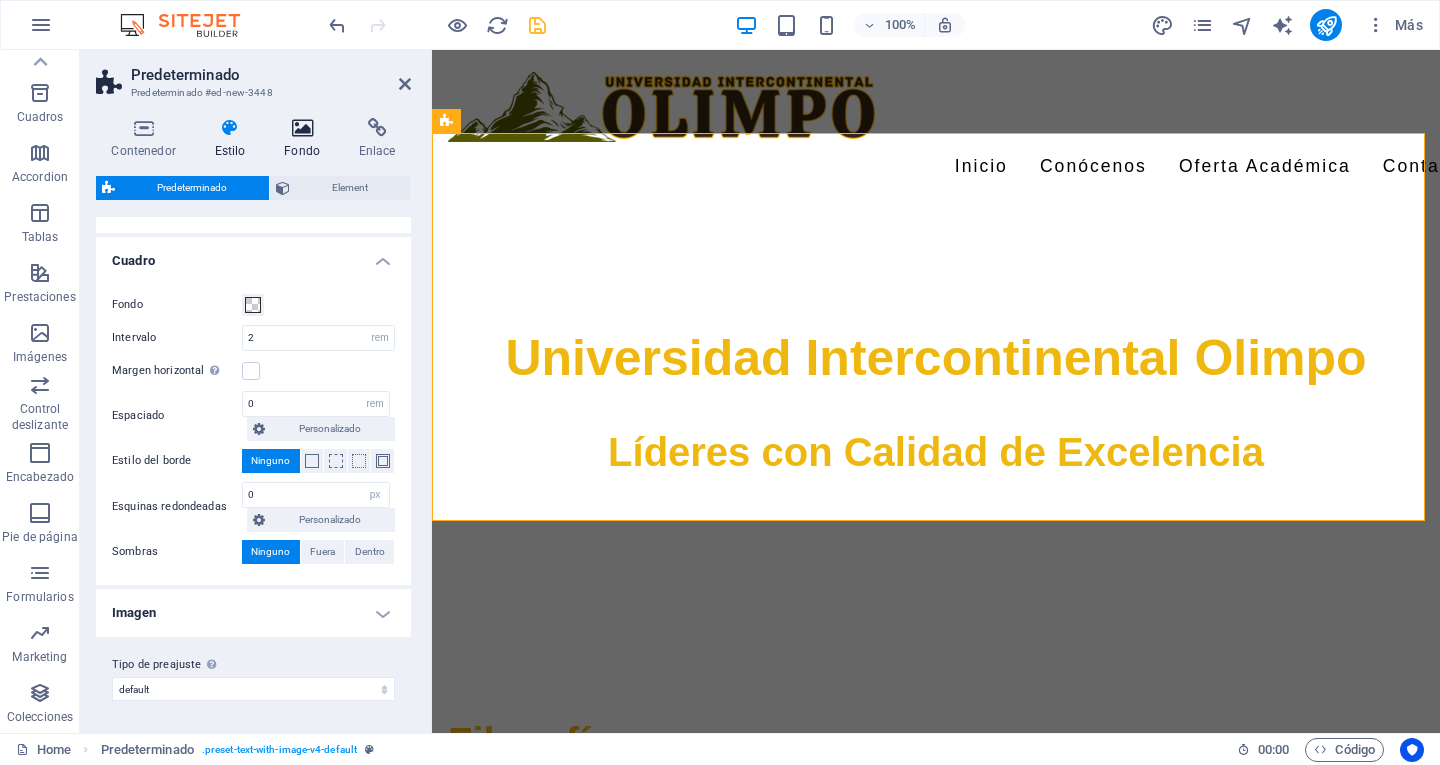 click at bounding box center (302, 128) 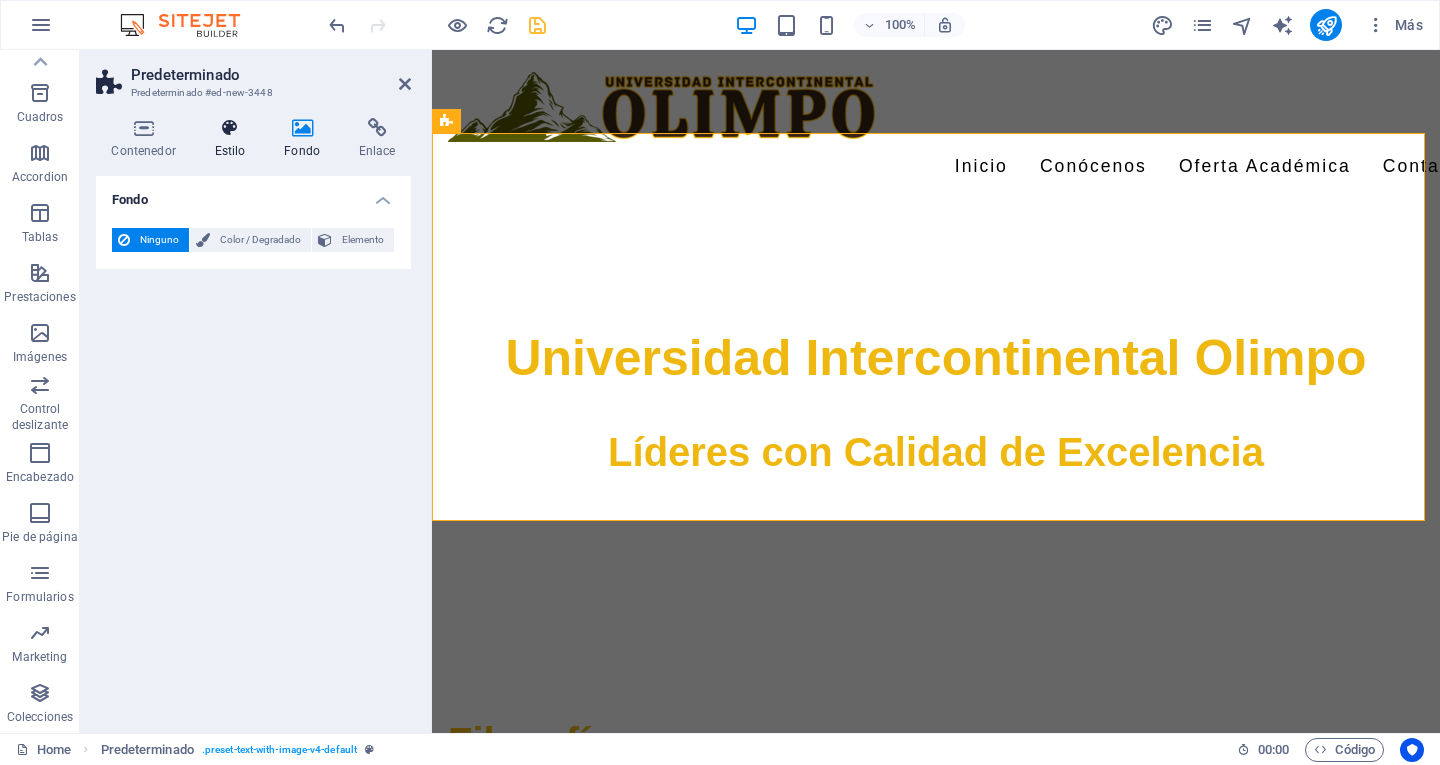 click on "Estilo" at bounding box center [234, 139] 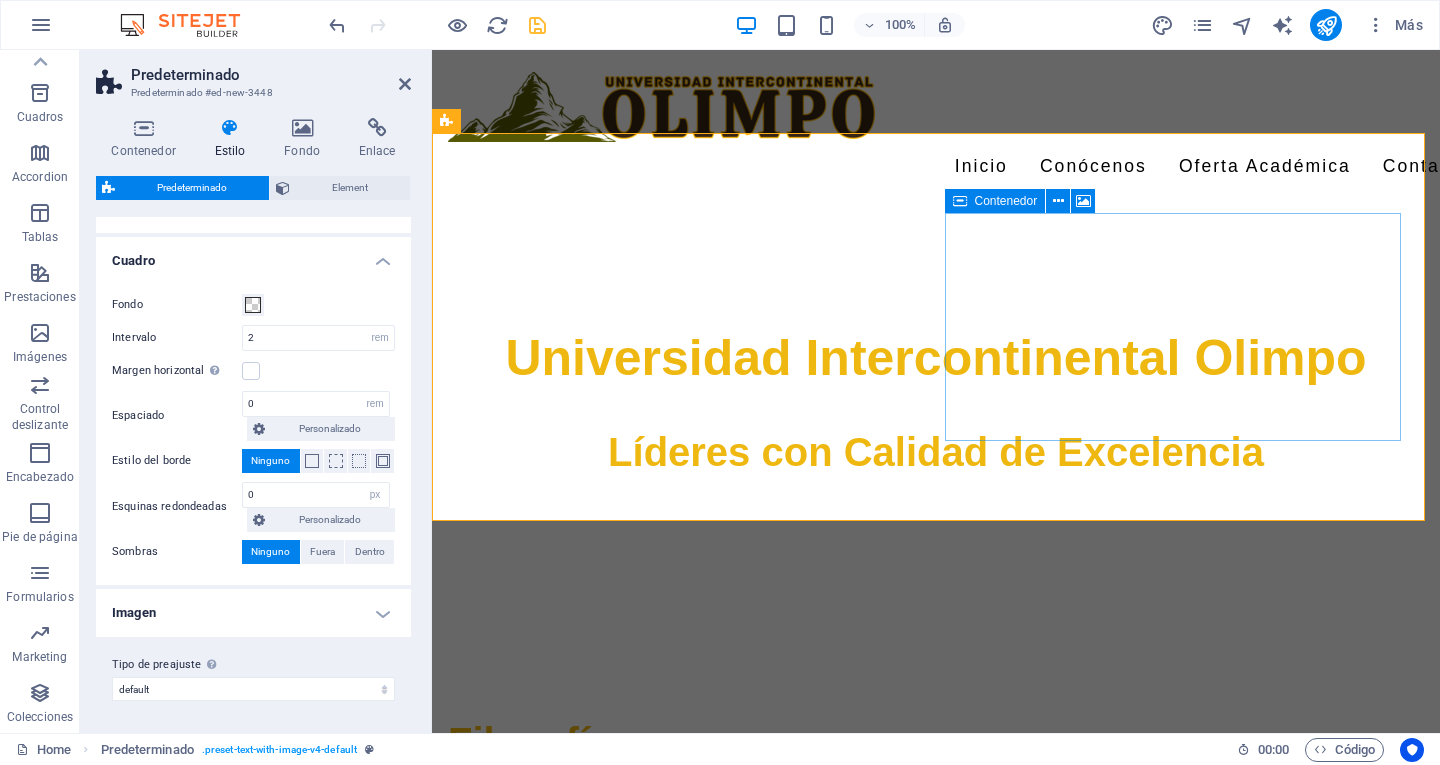 click on "Suelta el contenido aquí o  Añadir elementos  Pegar portapapeles" at bounding box center (920, 1183) 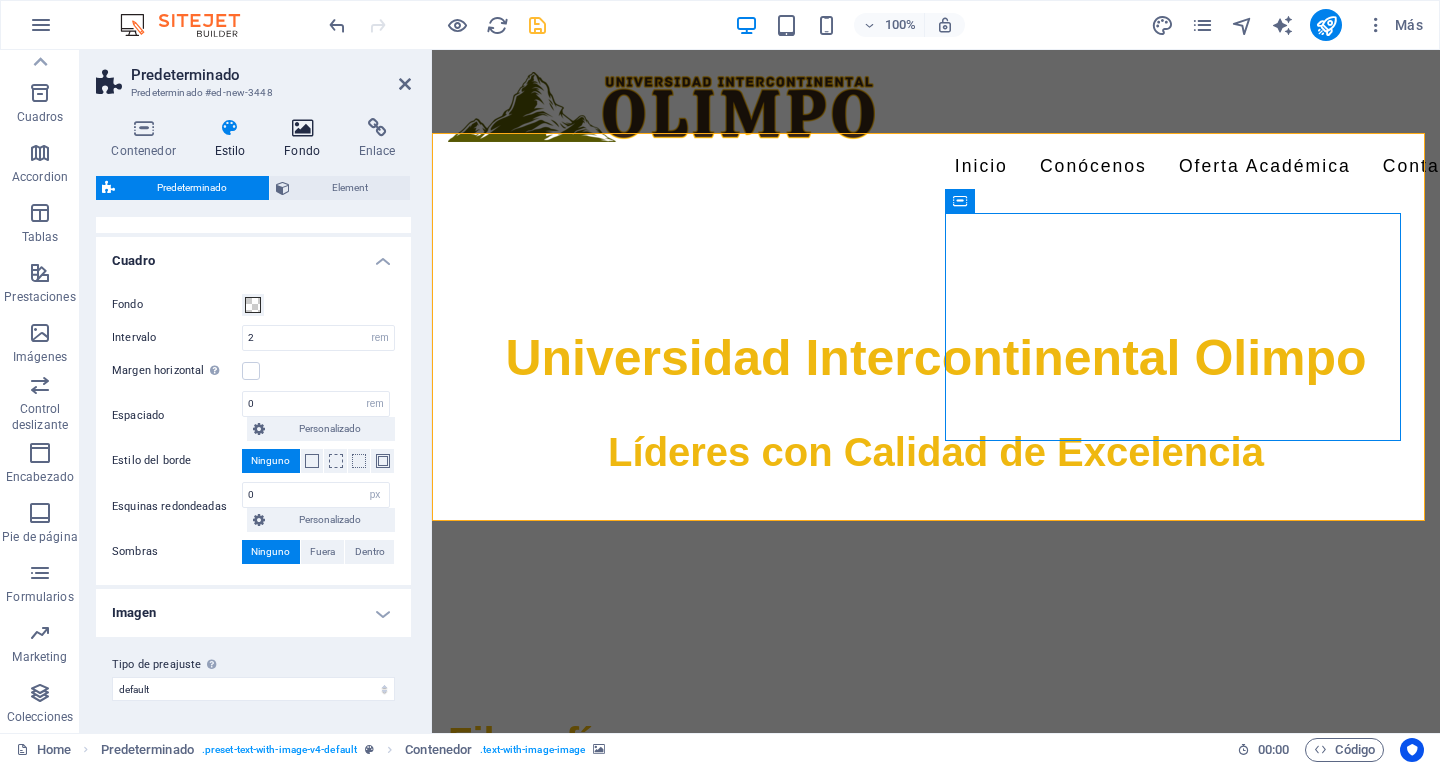 click on "Fondo" at bounding box center (306, 139) 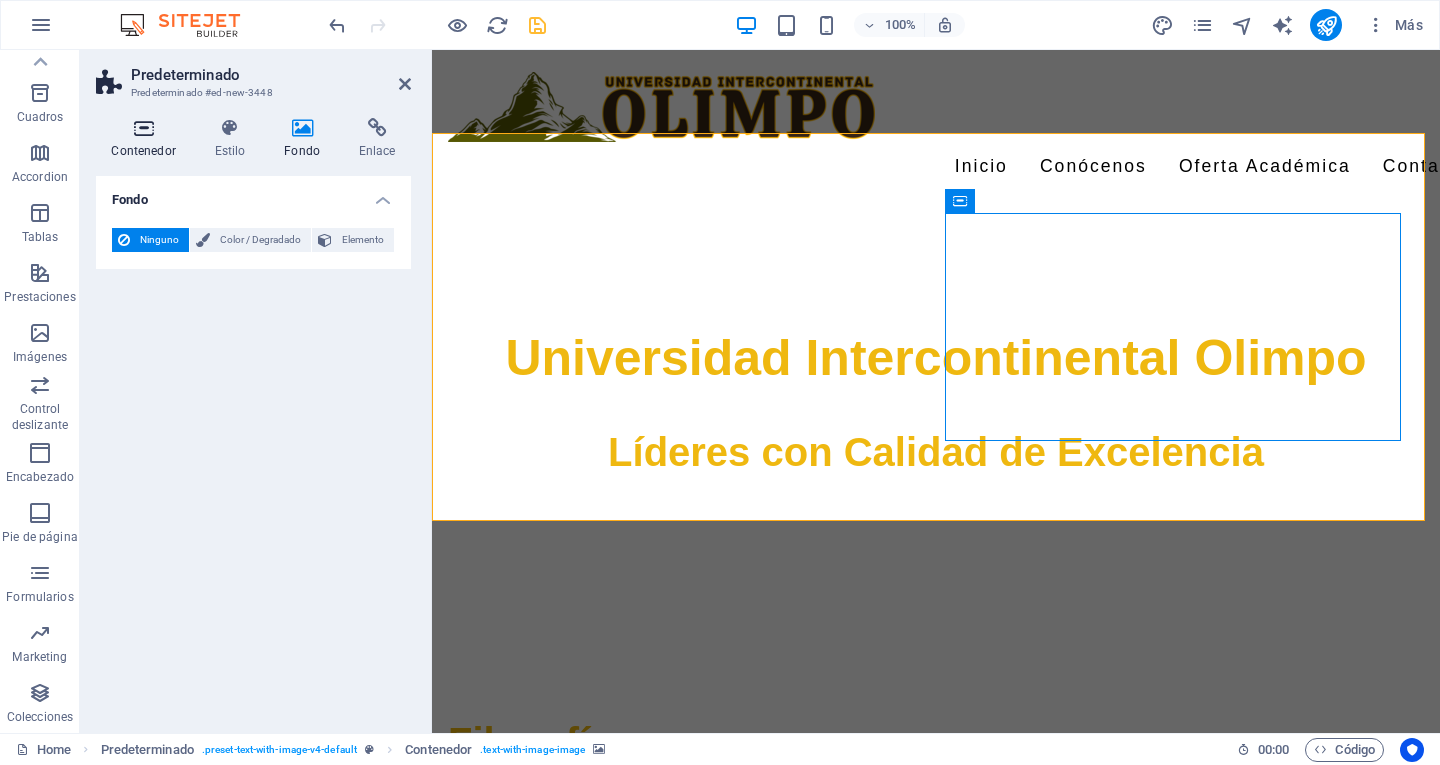 click at bounding box center (143, 128) 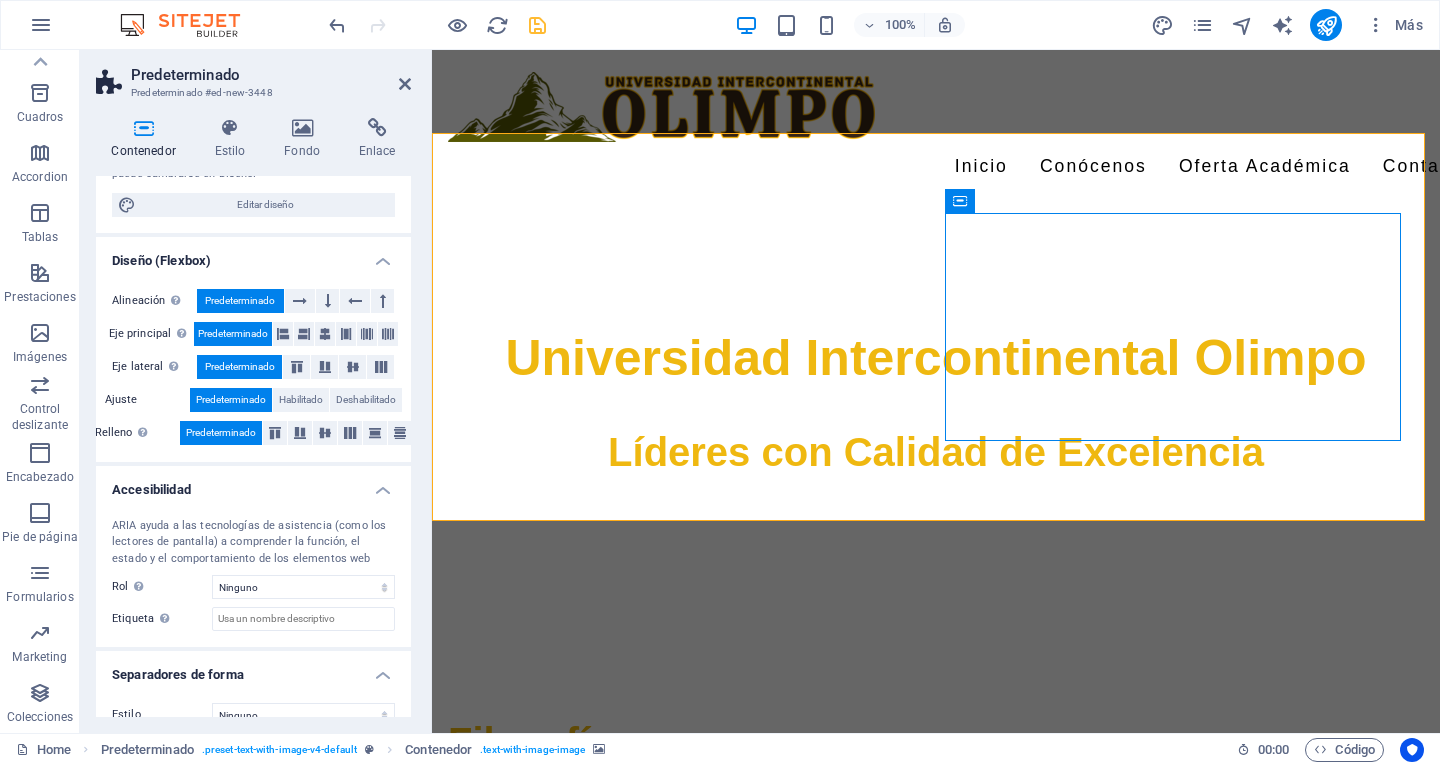 scroll, scrollTop: 258, scrollLeft: 0, axis: vertical 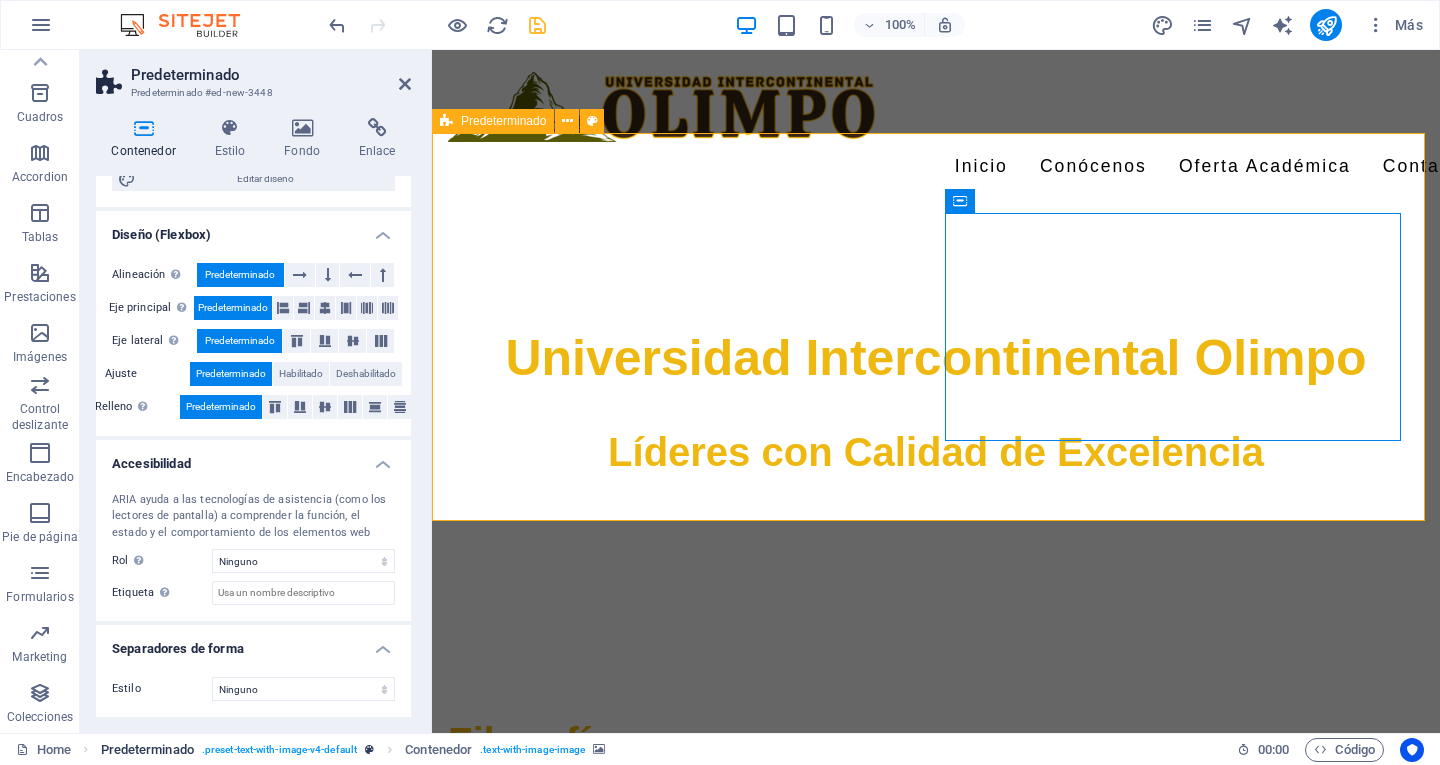 click on ". preset-text-with-image-v4-default" at bounding box center [279, 750] 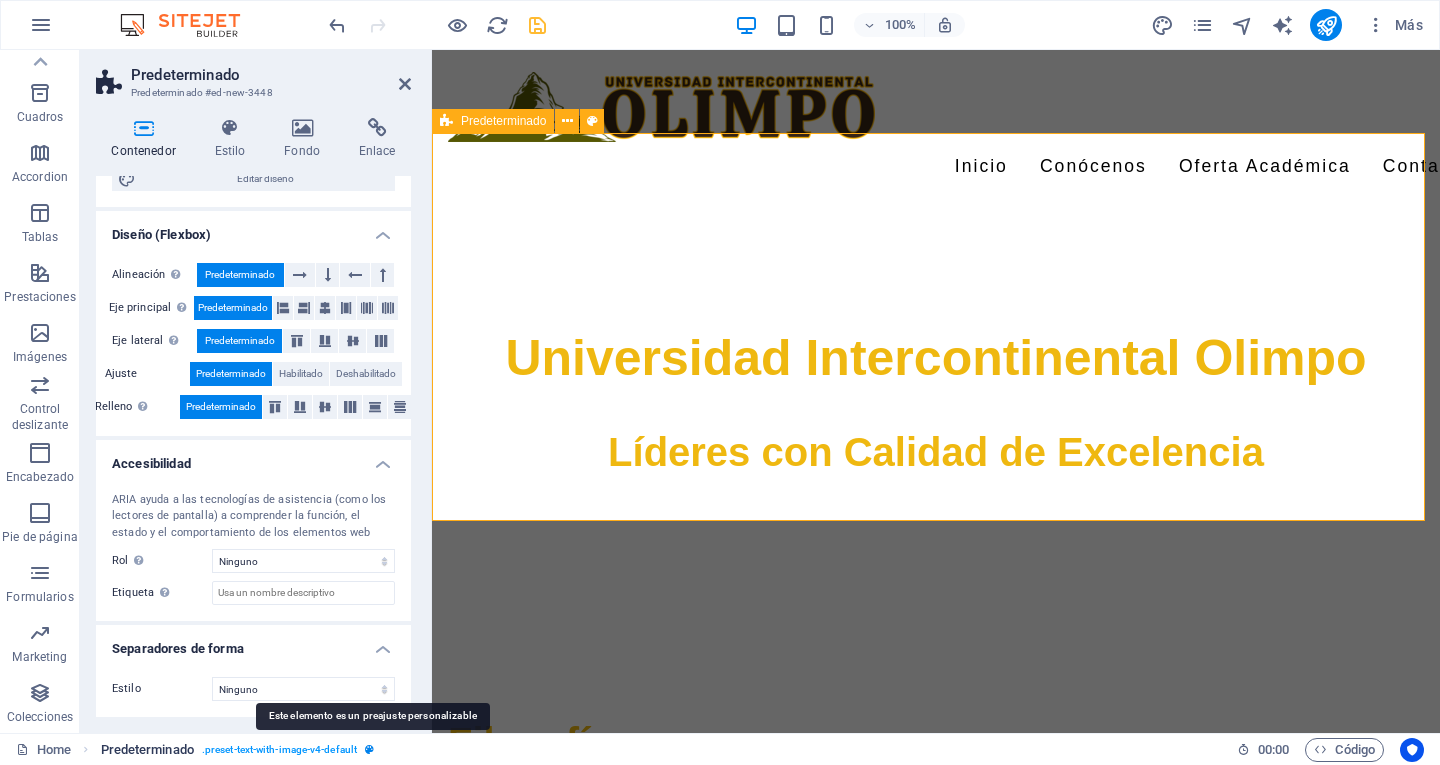 click at bounding box center [369, 749] 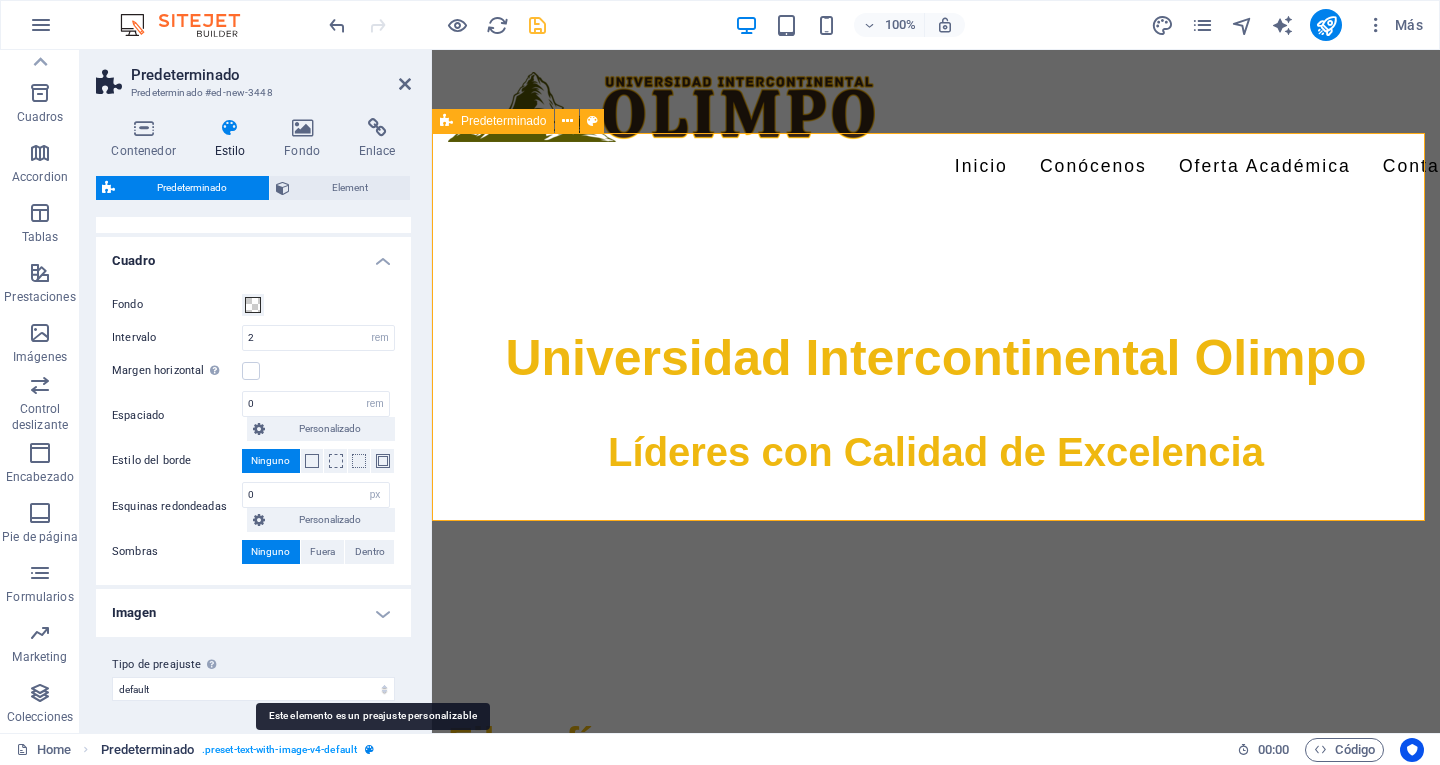 click at bounding box center (369, 749) 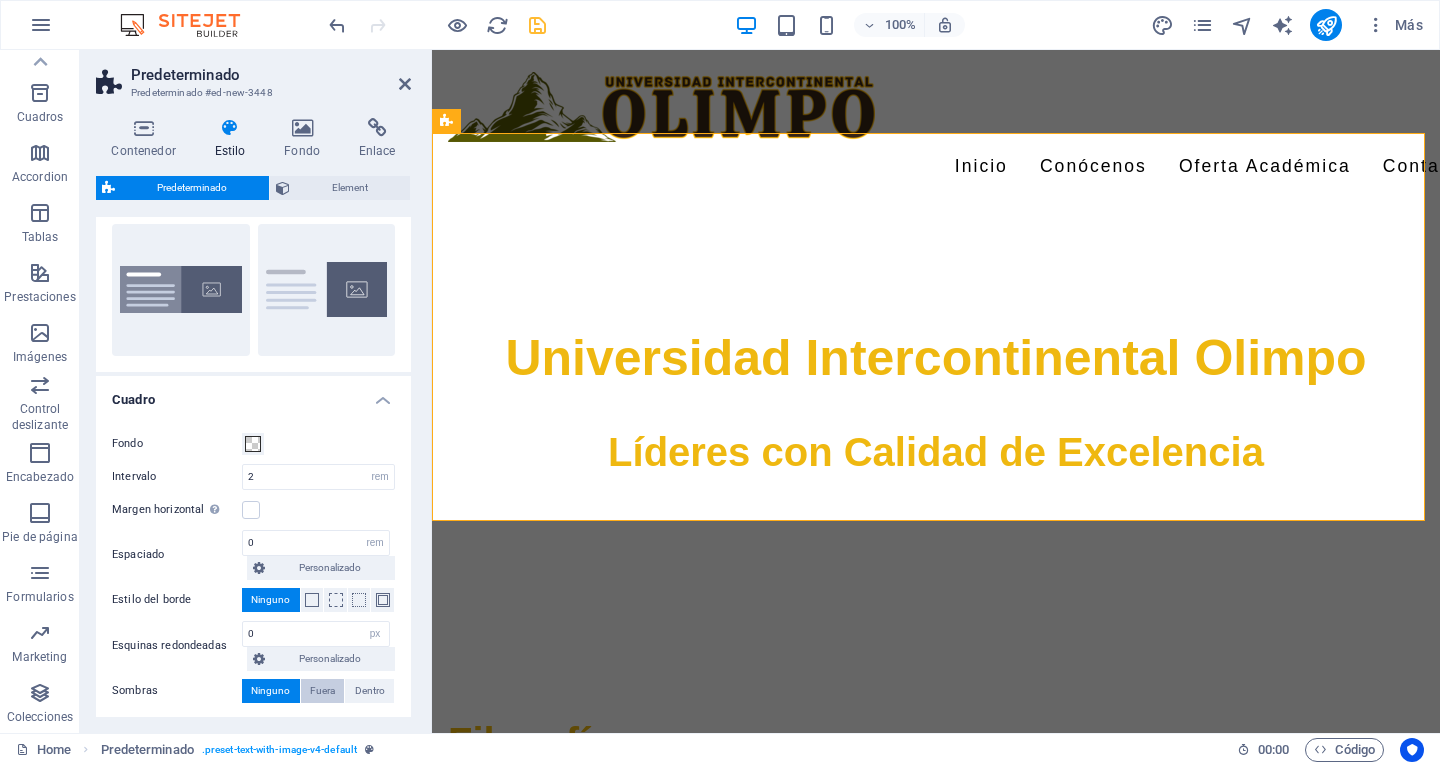 scroll, scrollTop: 0, scrollLeft: 0, axis: both 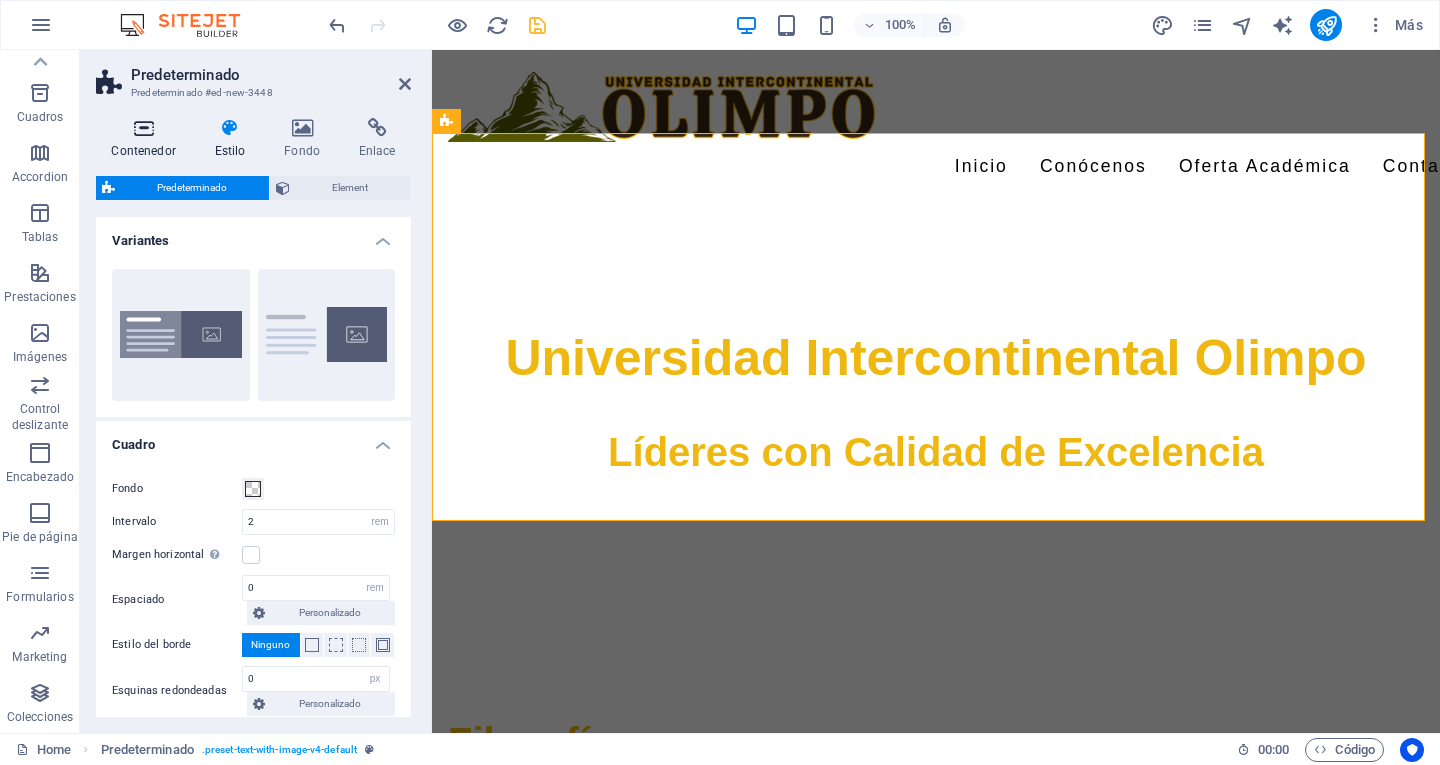click at bounding box center [143, 128] 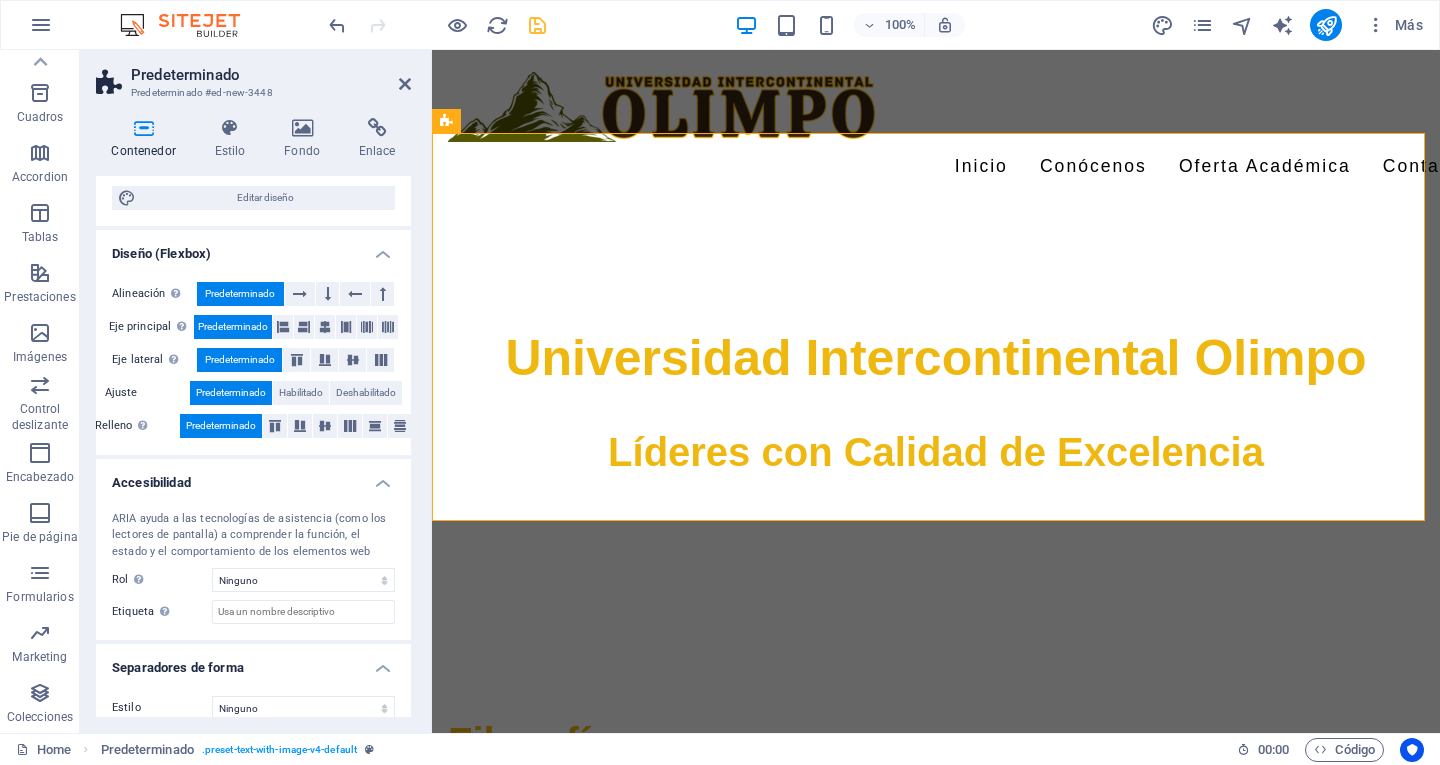 scroll, scrollTop: 258, scrollLeft: 0, axis: vertical 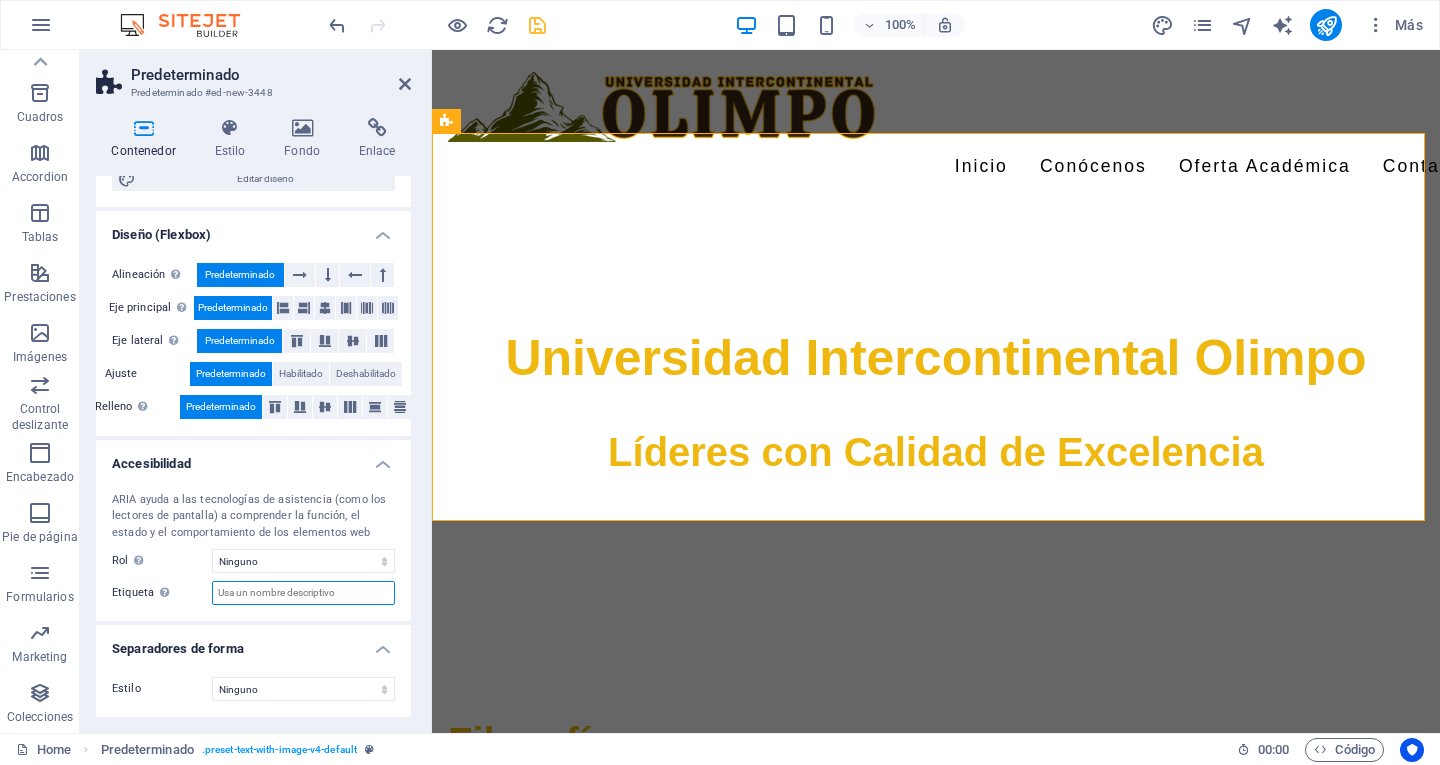 click on "Etiqueta Usa la  etiqueta ARIA  para proporcionar un nombre claro y descriptivo a los elementos que no se explican por sí solos." at bounding box center (303, 593) 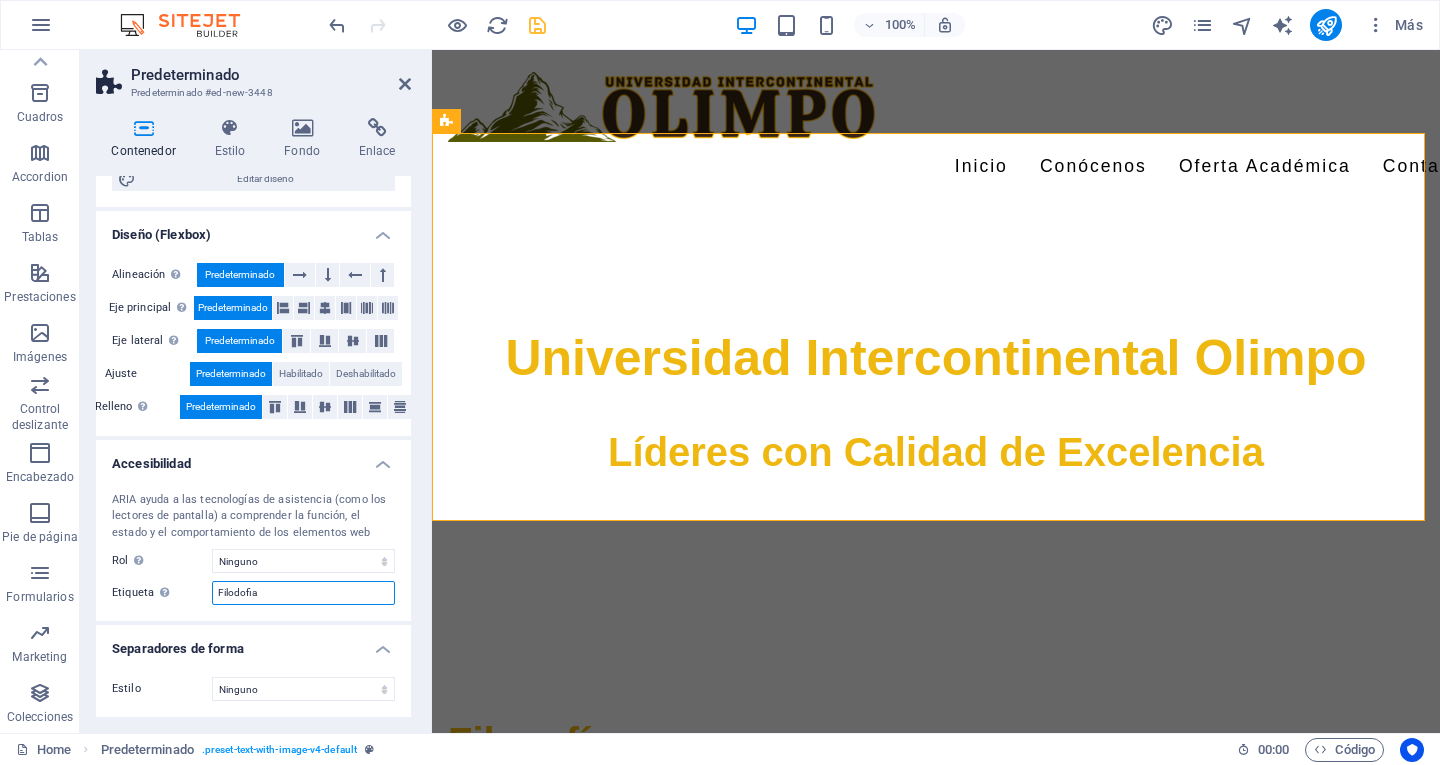 type on "Filodofia" 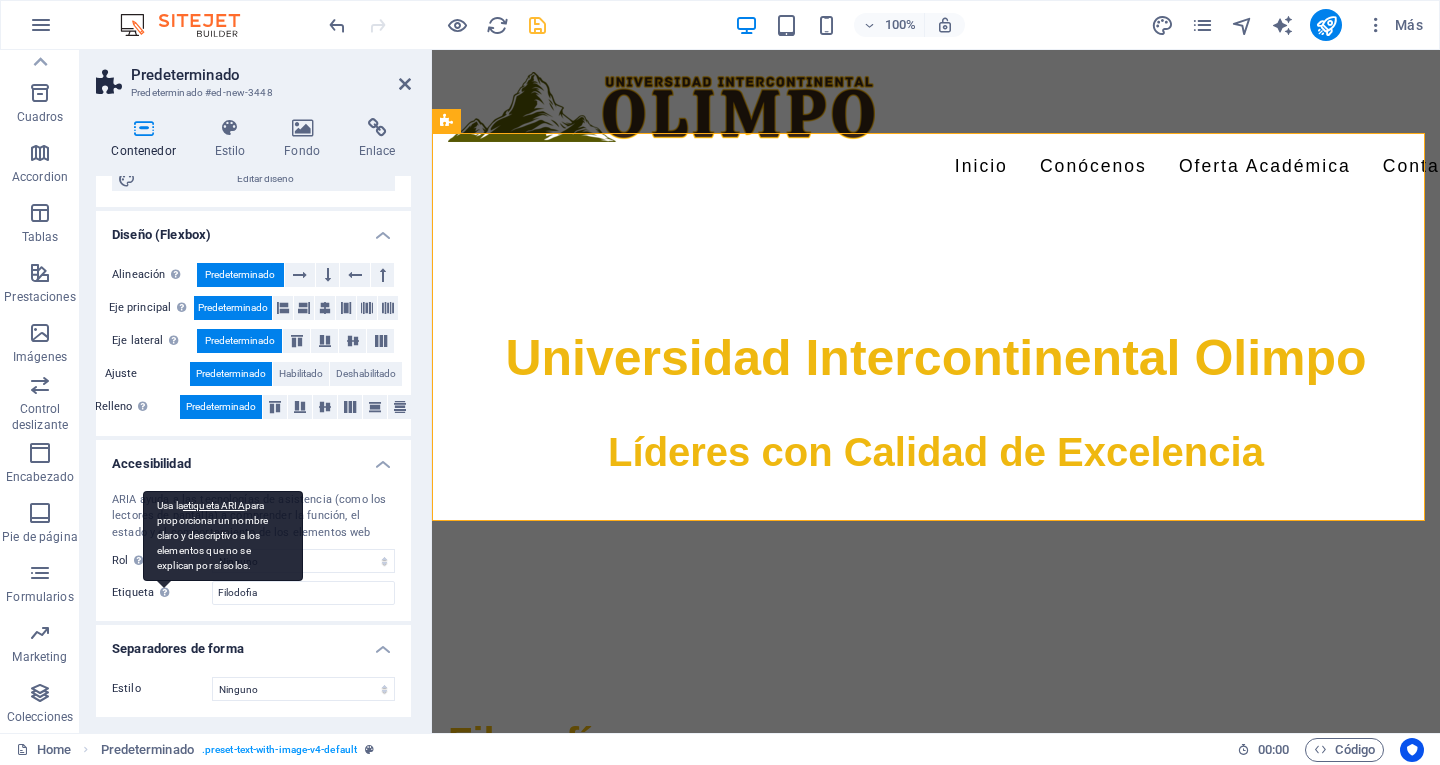 click on "Usa la  etiqueta ARIA  para proporcionar un nombre claro y descriptivo a los elementos que no se explican por sí solos." at bounding box center (164, 593) 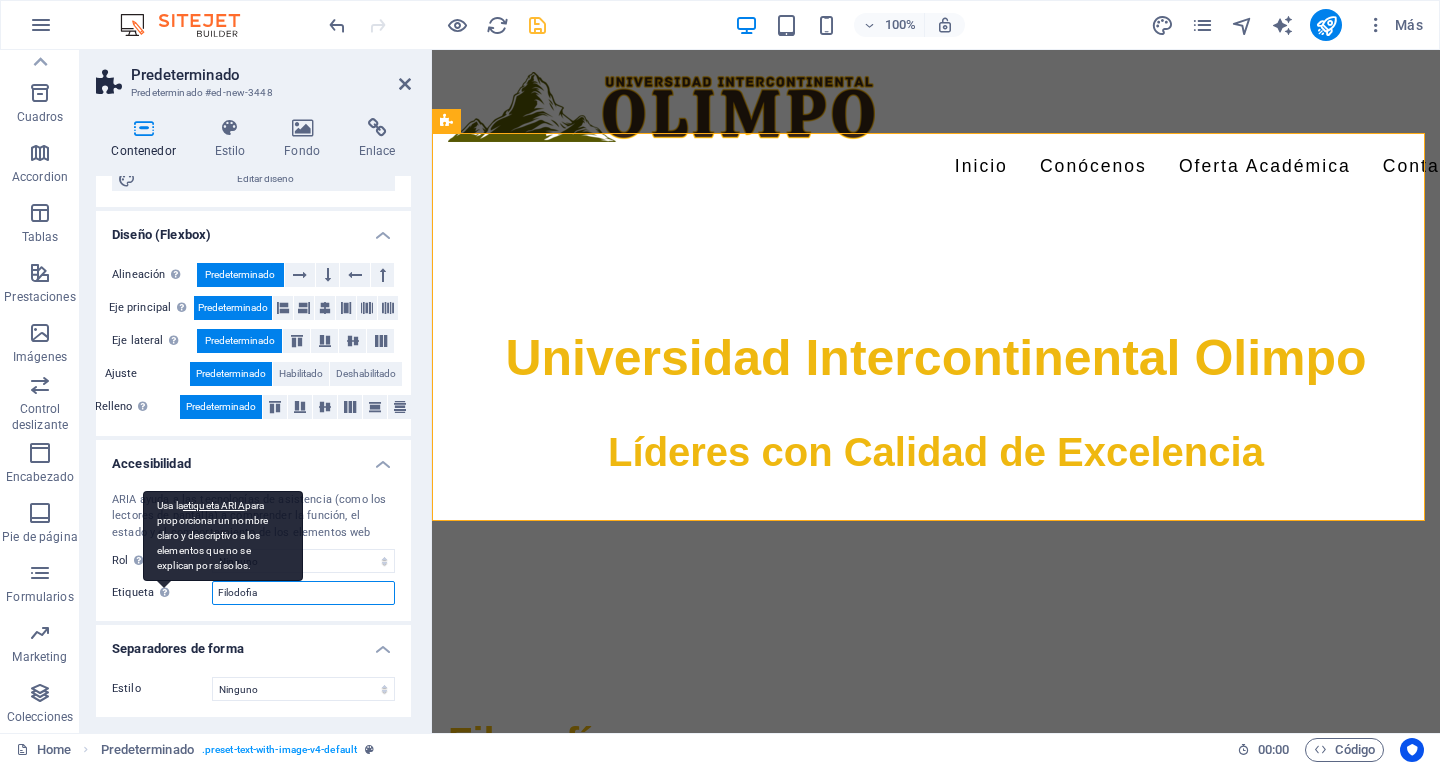 click on "Filodofia" at bounding box center [303, 593] 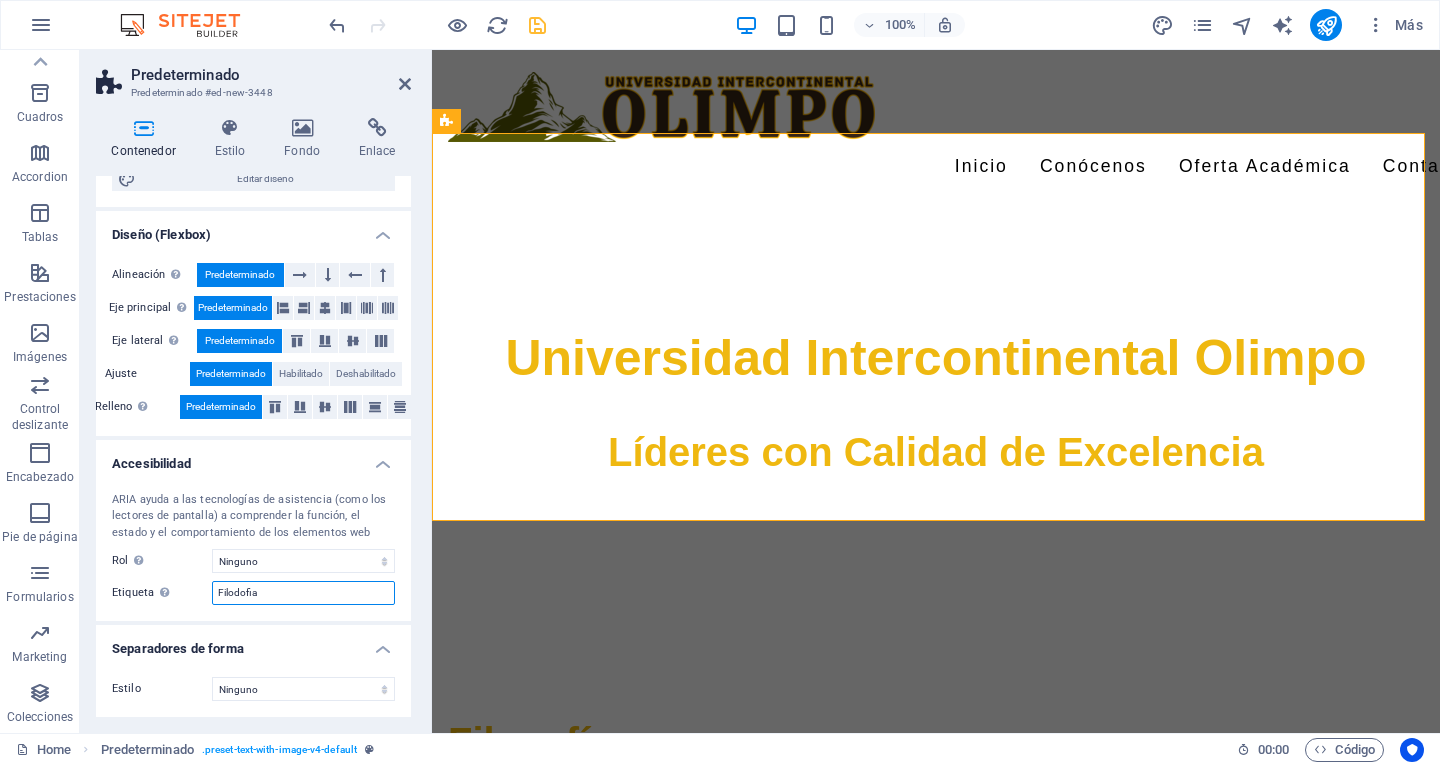 click on "Filodofia" at bounding box center [303, 593] 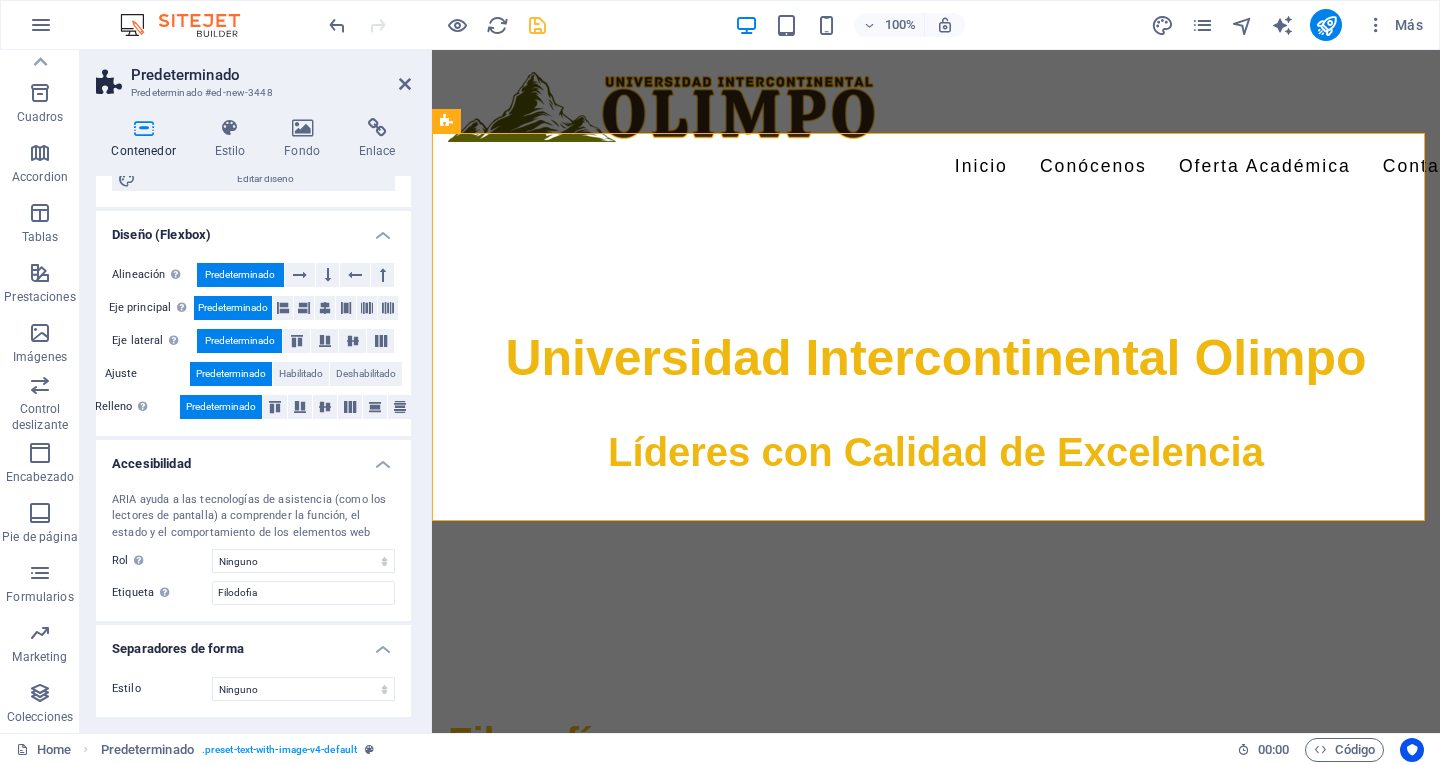 click on "ARIA ayuda a las tecnologías de asistencia (como los lectores de pantalla) a comprender la función, el estado y el comportamiento de los elementos web Rol El rol de ARIA define el propósito de un elemento.  Aquí puedes encontrar todas las explicaciones y recomendaciones Ninguno Alert Article Banner Comment Complementary Dialog Encabezado Marquee Pie de página Presentation Region Section Separator Status Timer Etiqueta Usa la  etiqueta ARIA  para proporcionar un nombre claro y descriptivo a los elementos que no se explican por sí solos. Filodofia" at bounding box center [253, 549] 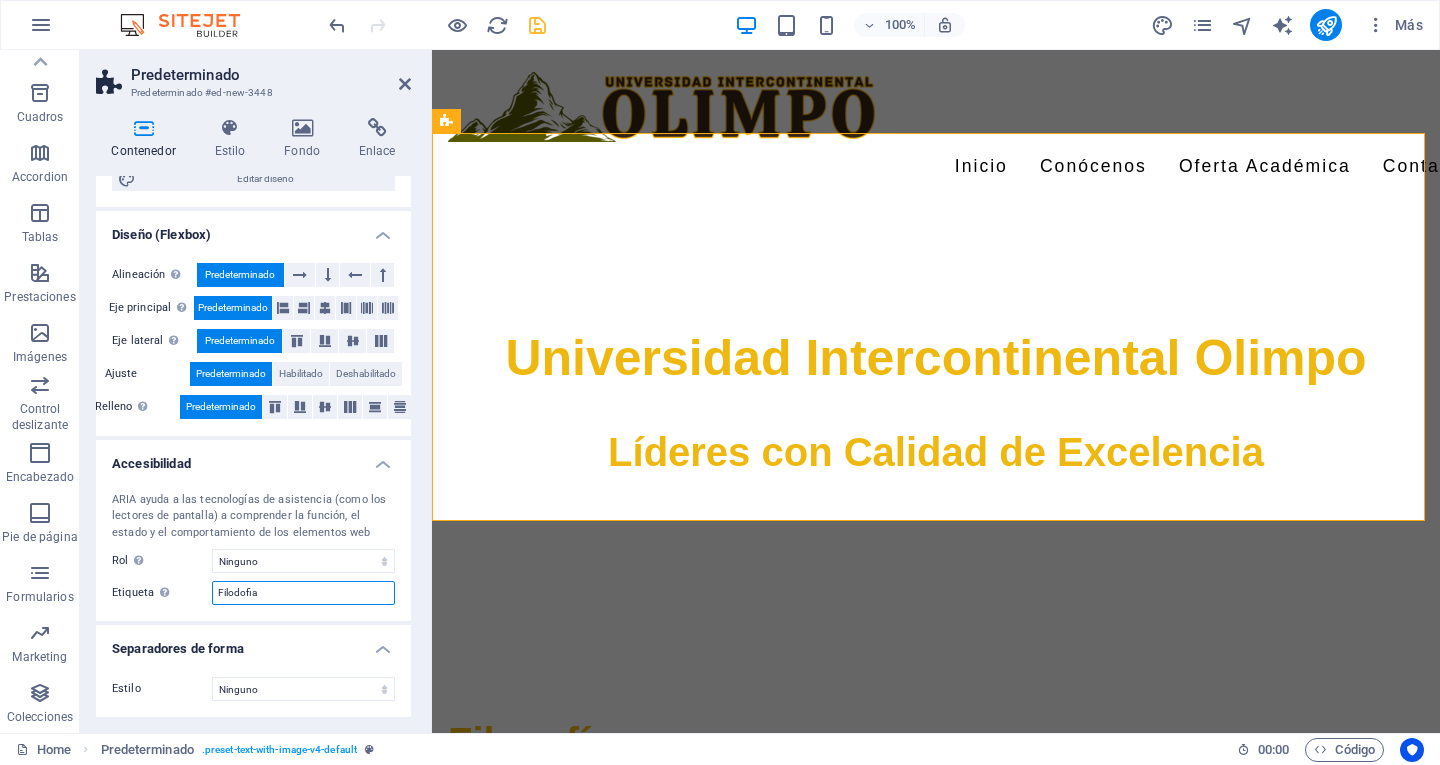 click on "Filodofia" at bounding box center (303, 593) 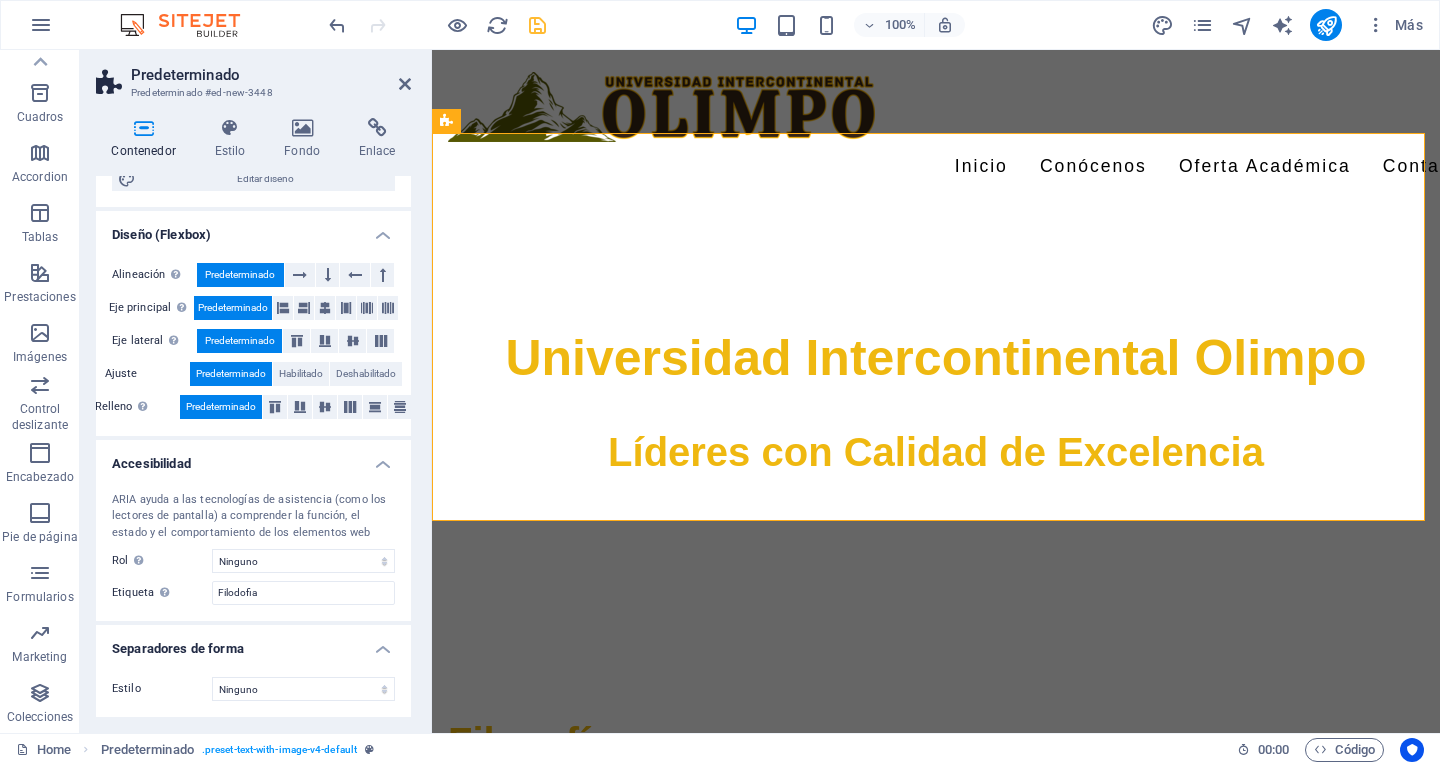 click on "ARIA ayuda a las tecnologías de asistencia (como los lectores de pantalla) a comprender la función, el estado y el comportamiento de los elementos web Rol El rol de ARIA define el propósito de un elemento.  Aquí puedes encontrar todas las explicaciones y recomendaciones Ninguno Alert Article Banner Comment Complementary Dialog Encabezado Marquee Pie de página Presentation Region Section Separator Status Timer Etiqueta Usa la  etiqueta ARIA  para proporcionar un nombre claro y descriptivo a los elementos que no se explican por sí solos. Filodofia" at bounding box center (253, 549) 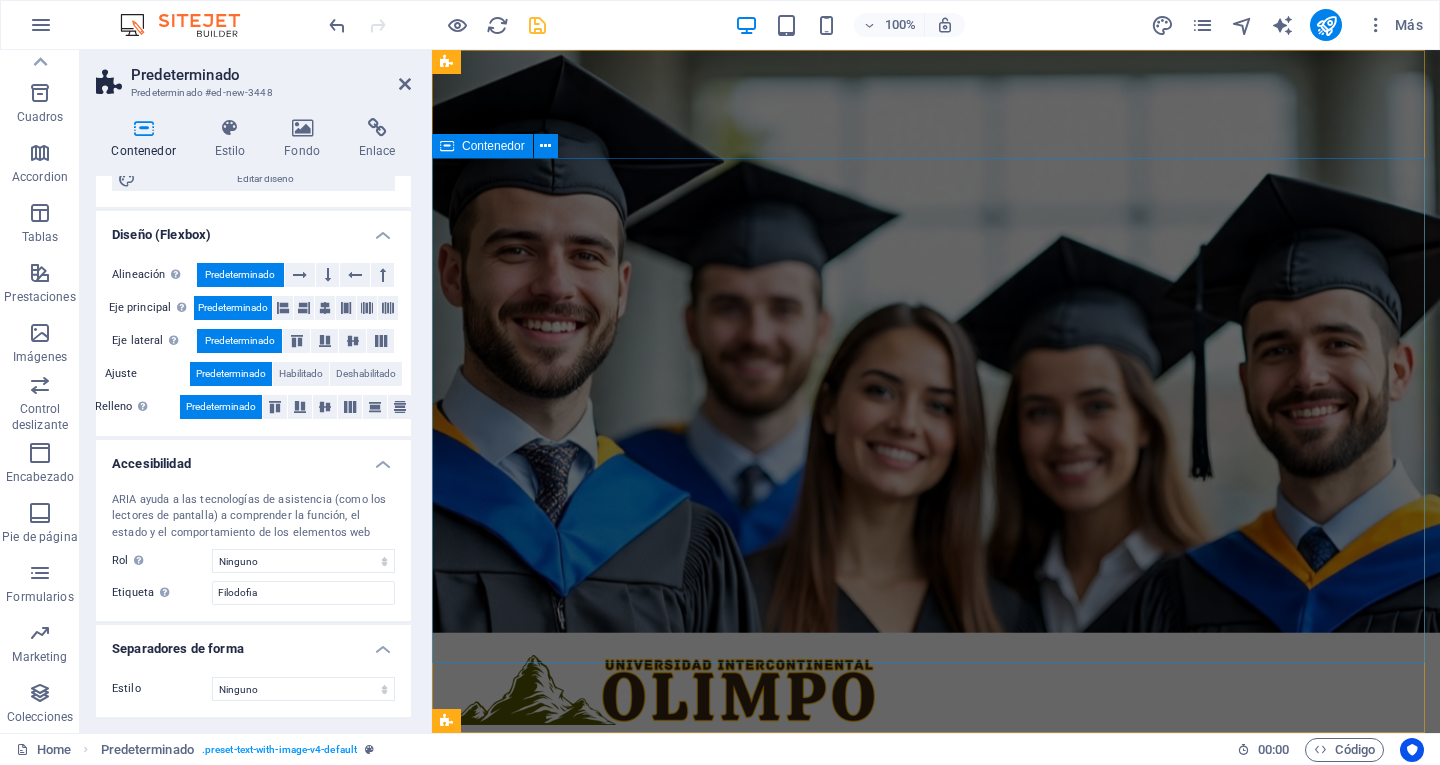 scroll, scrollTop: 0, scrollLeft: 0, axis: both 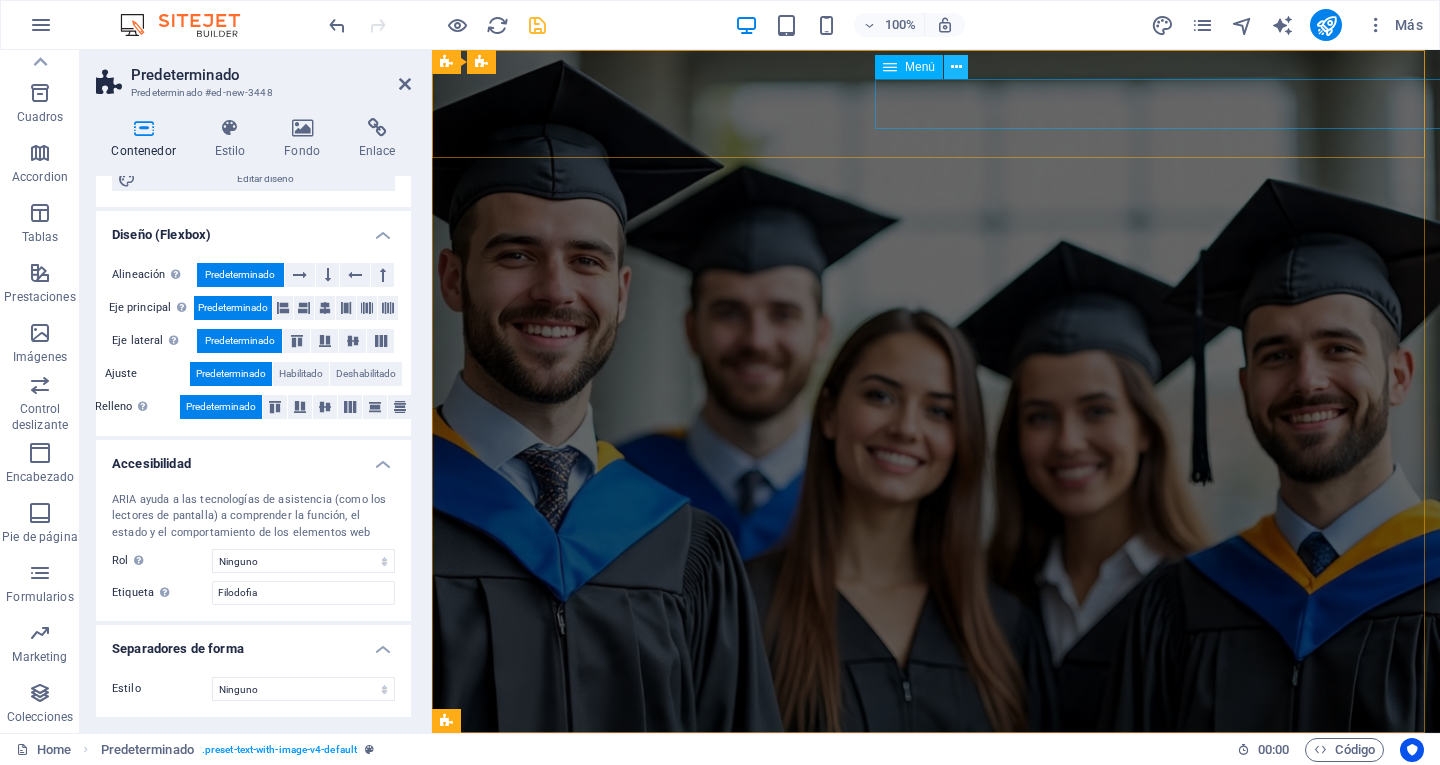 click at bounding box center [956, 67] 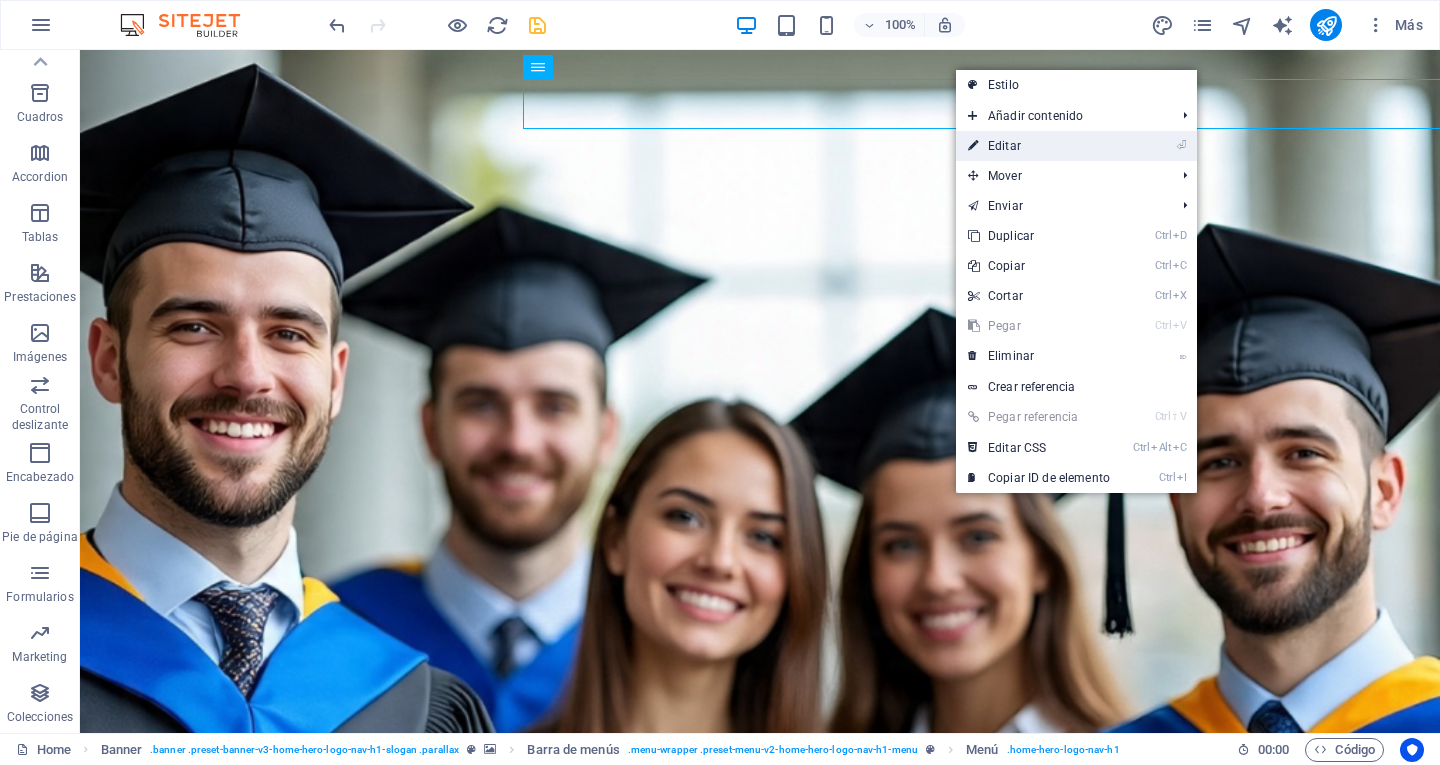 click on "⏎  Editar" at bounding box center [1039, 146] 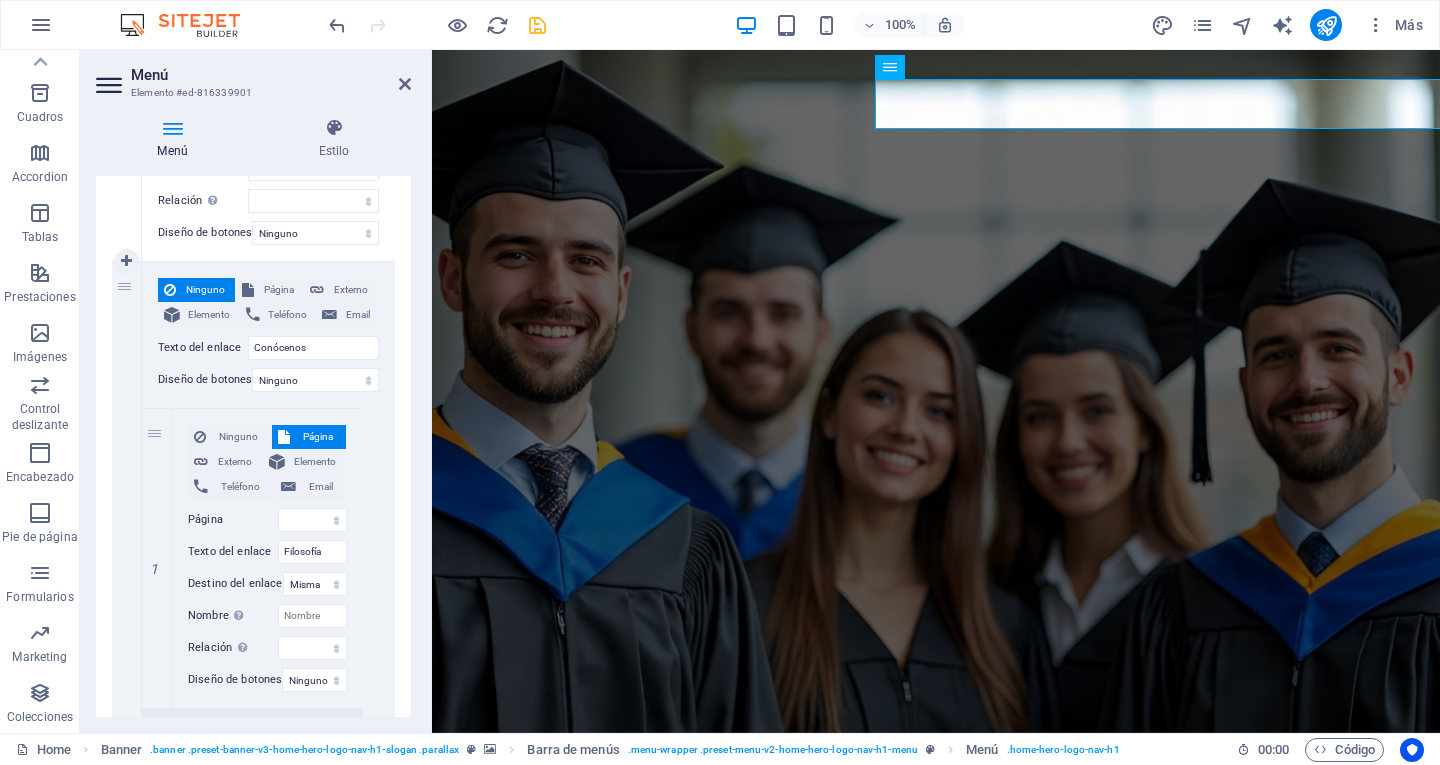 scroll, scrollTop: 400, scrollLeft: 0, axis: vertical 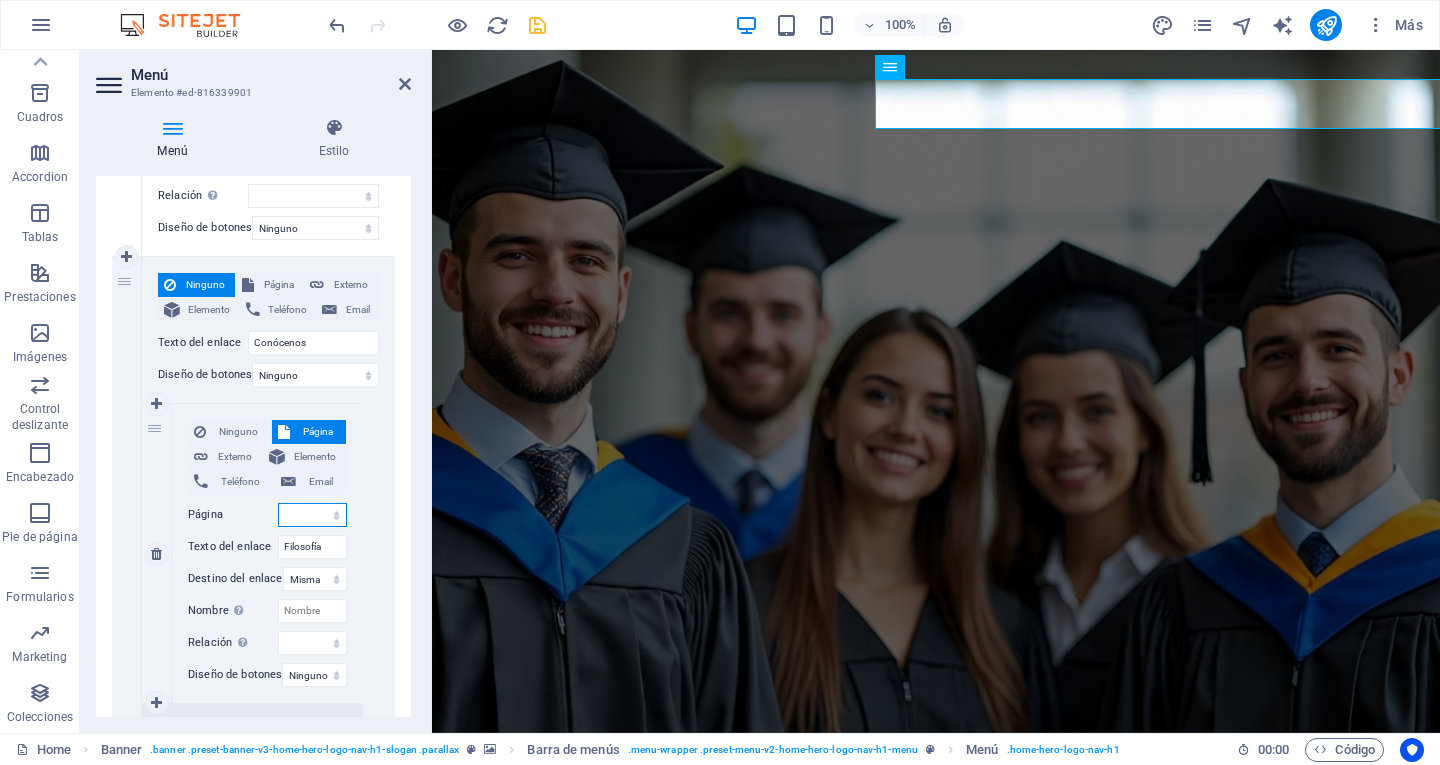 click on "Home Subpage Legal Notice Privacy" at bounding box center (312, 515) 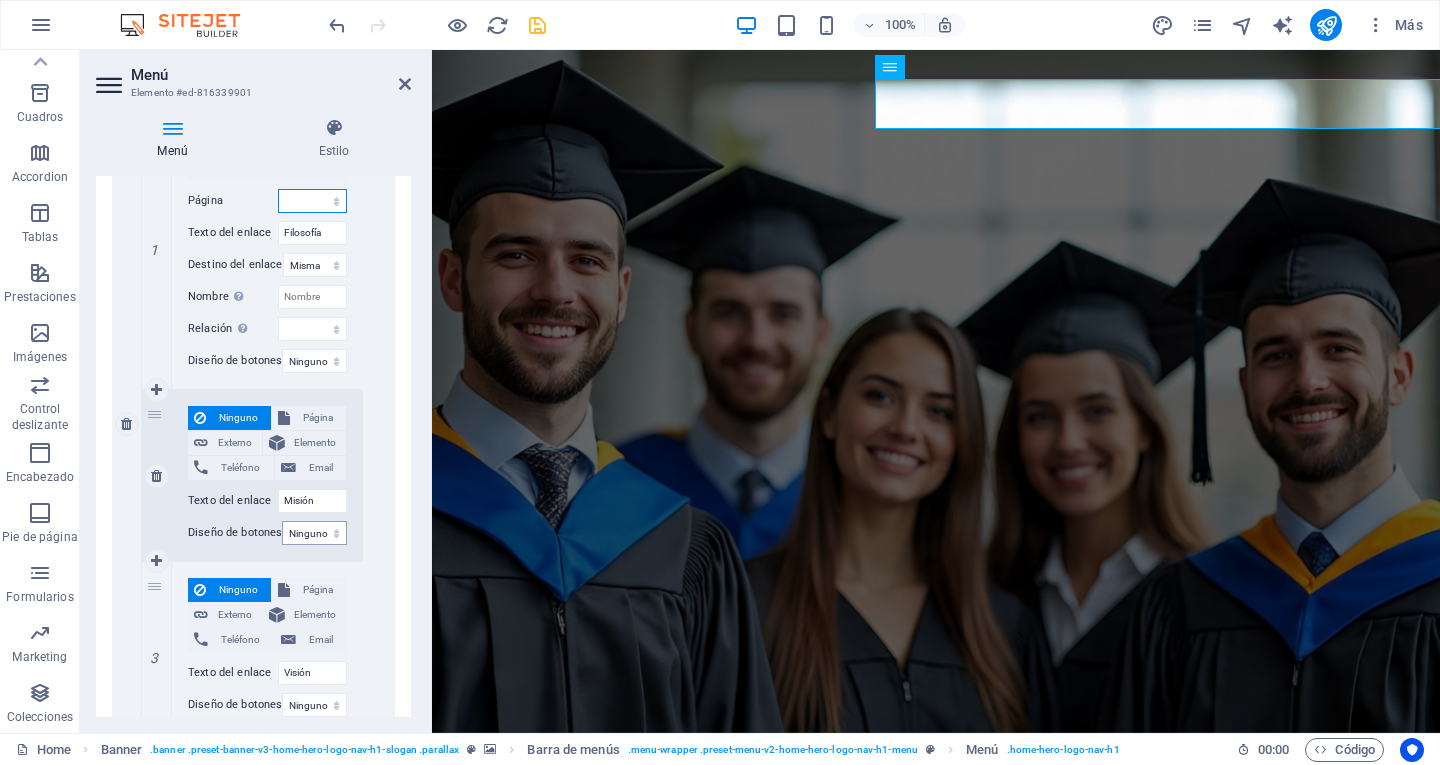 scroll, scrollTop: 600, scrollLeft: 0, axis: vertical 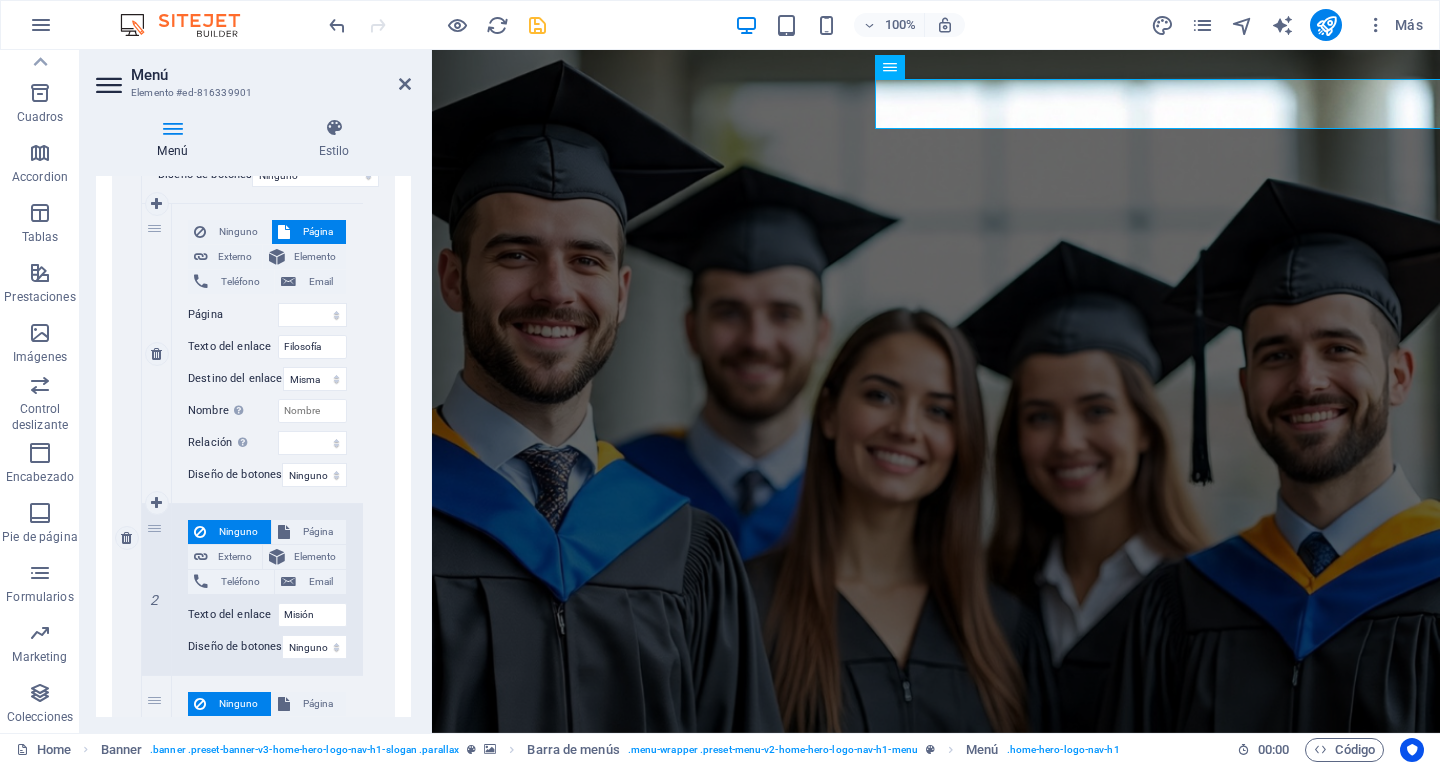 click on "Elemento" at bounding box center [316, 257] 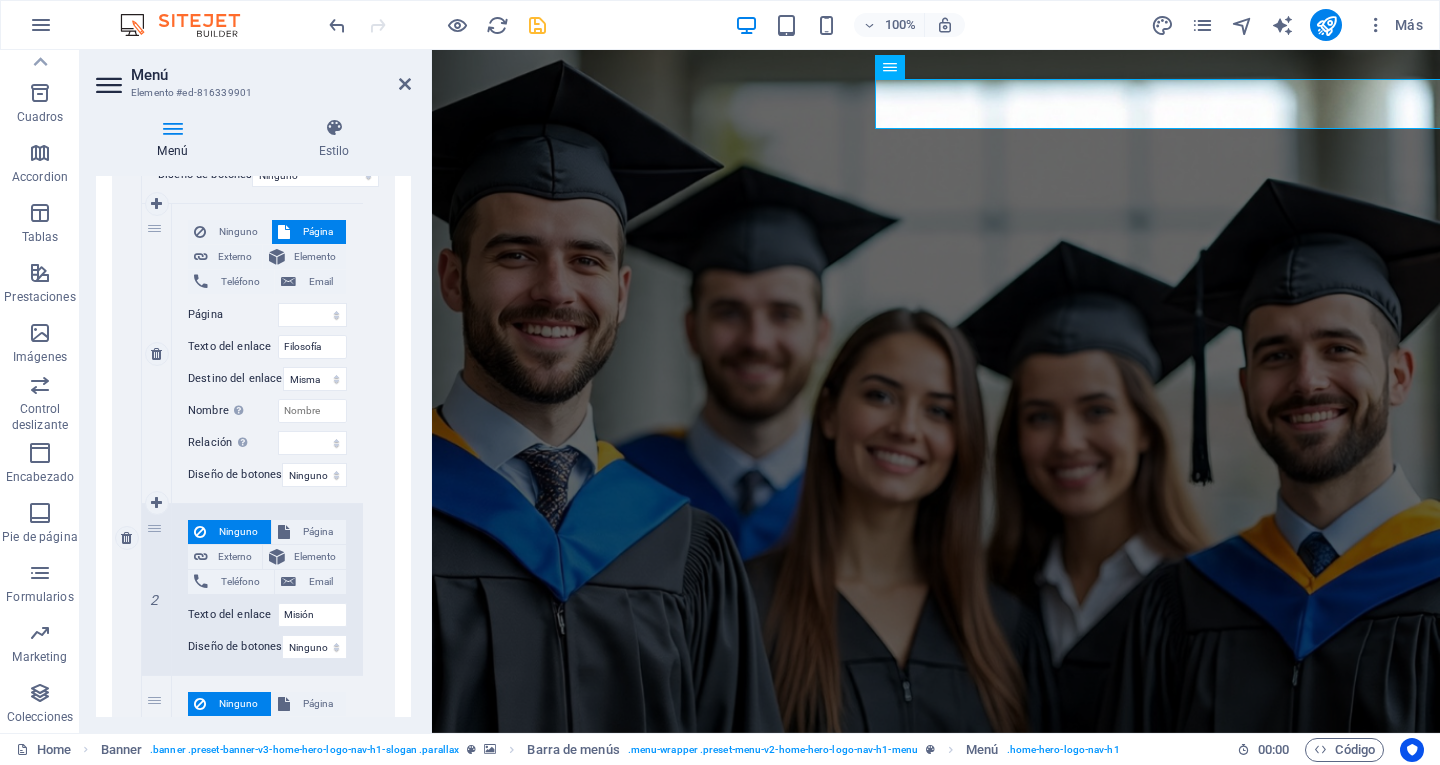 select 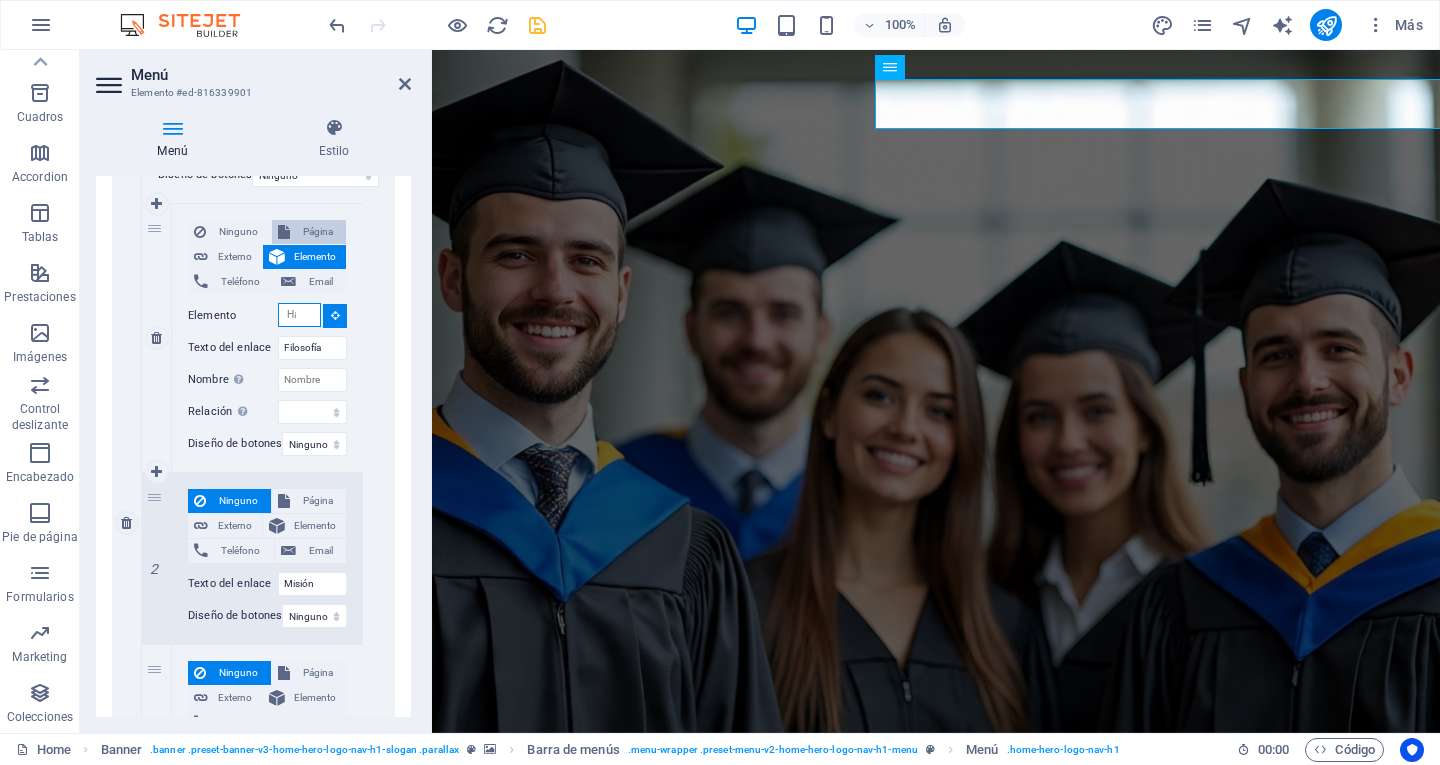 scroll, scrollTop: 584, scrollLeft: 0, axis: vertical 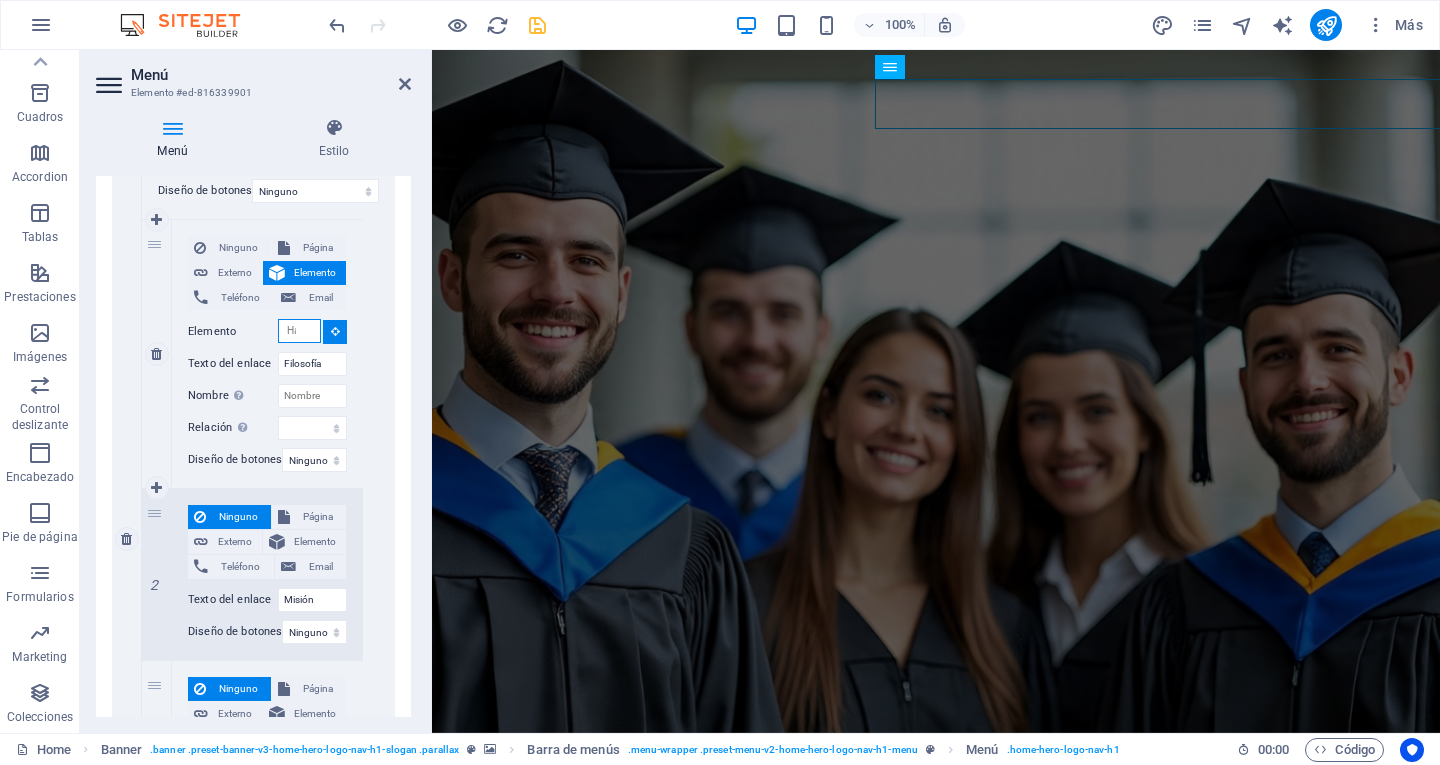 drag, startPoint x: 286, startPoint y: 331, endPoint x: 310, endPoint y: 331, distance: 24 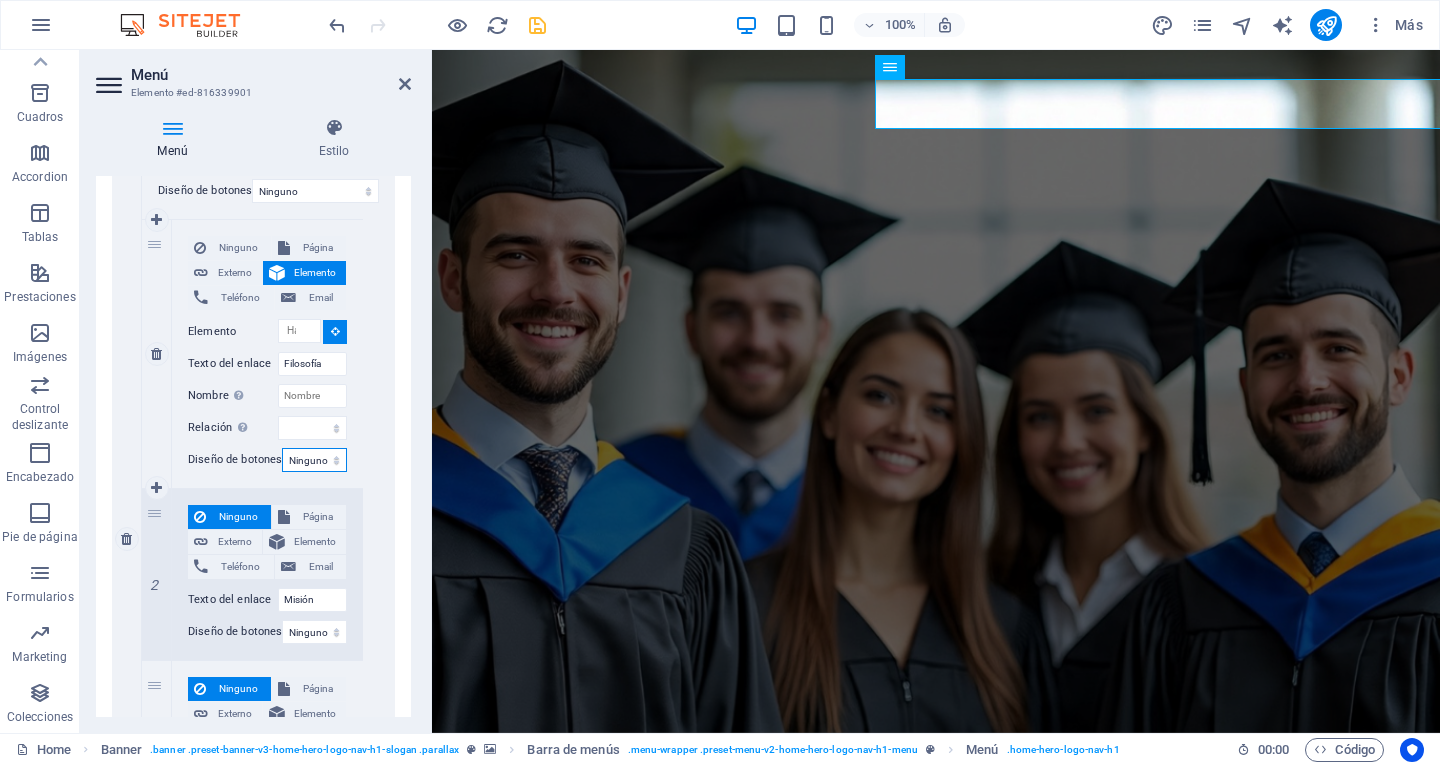 click on "Ninguno Predeterminado Principal Secundario" at bounding box center (314, 460) 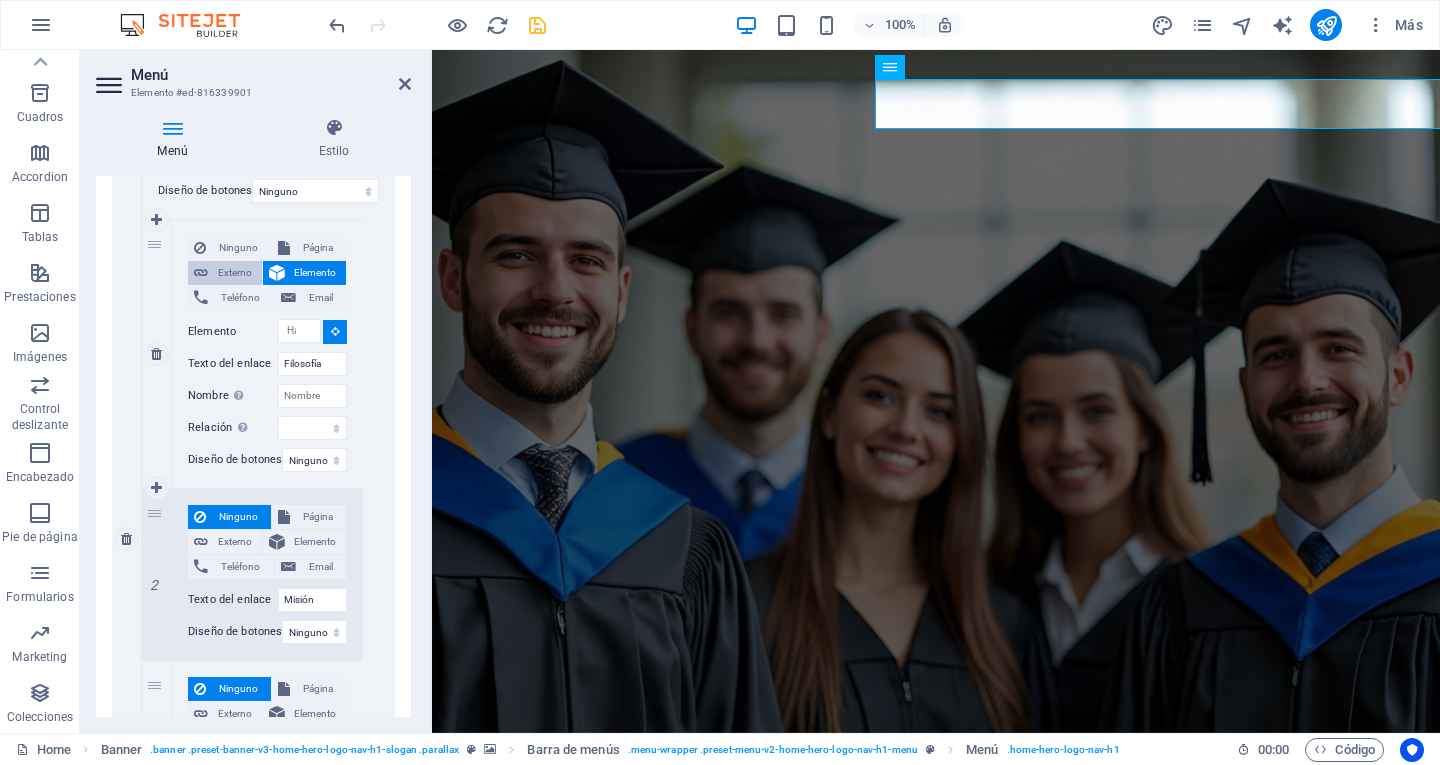 click on "Externo" at bounding box center (235, 273) 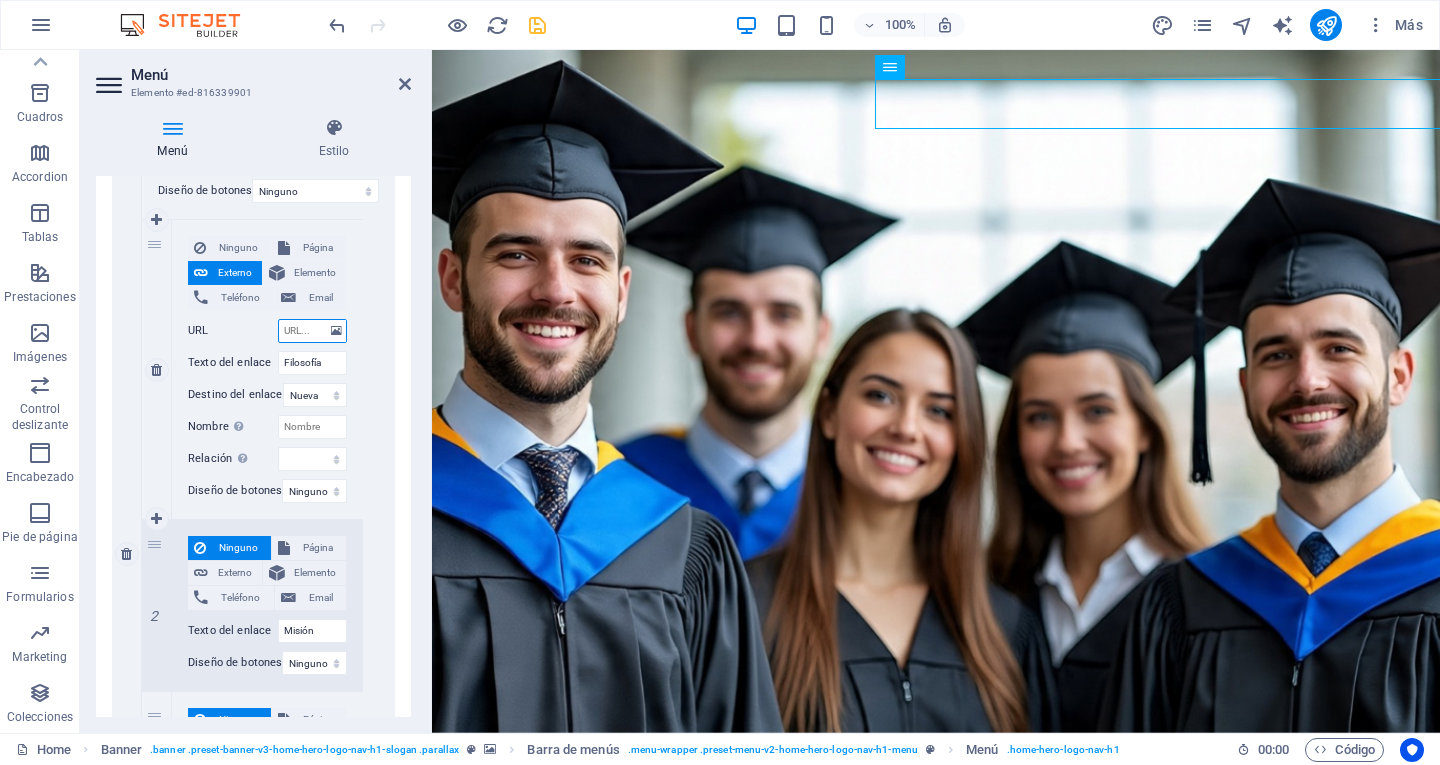 scroll, scrollTop: 600, scrollLeft: 0, axis: vertical 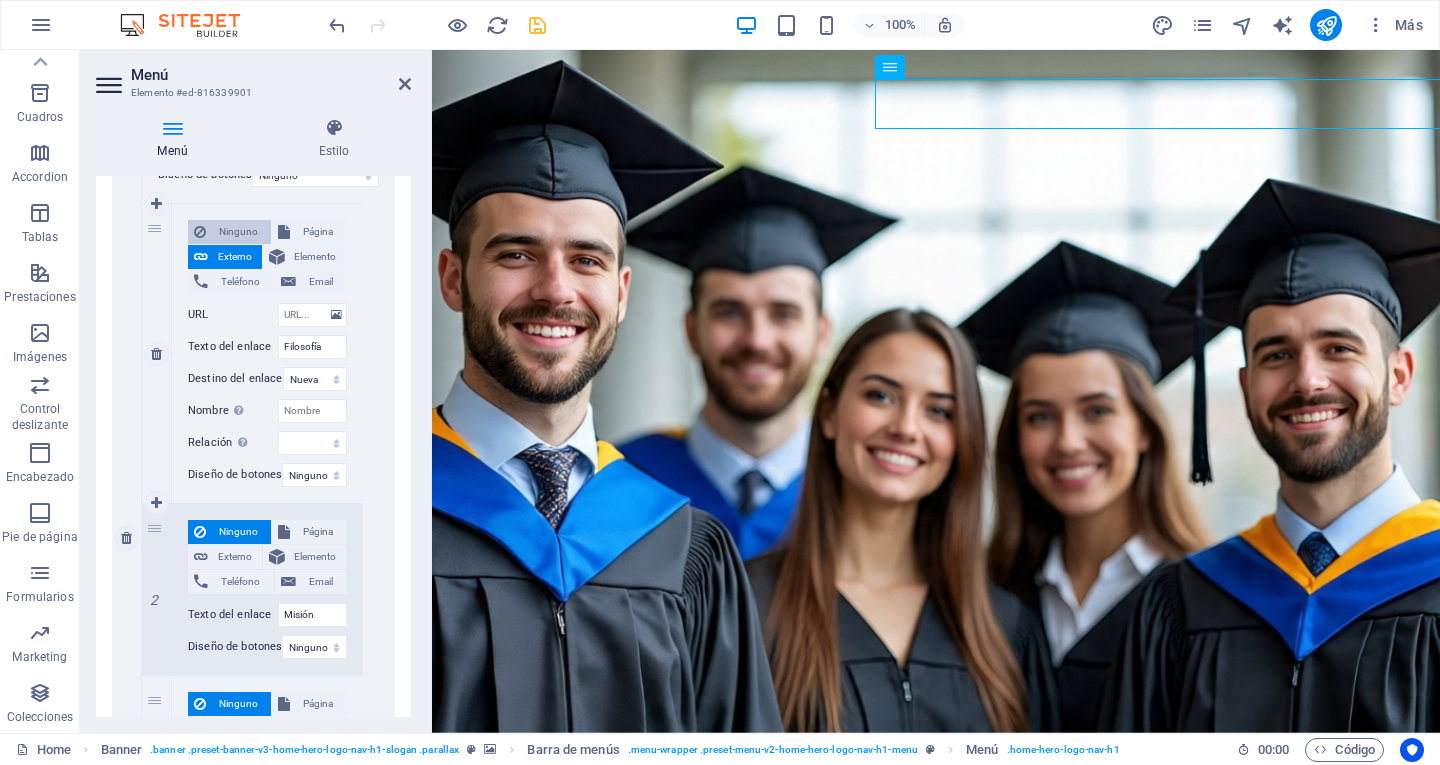 click on "Ninguno" at bounding box center (238, 232) 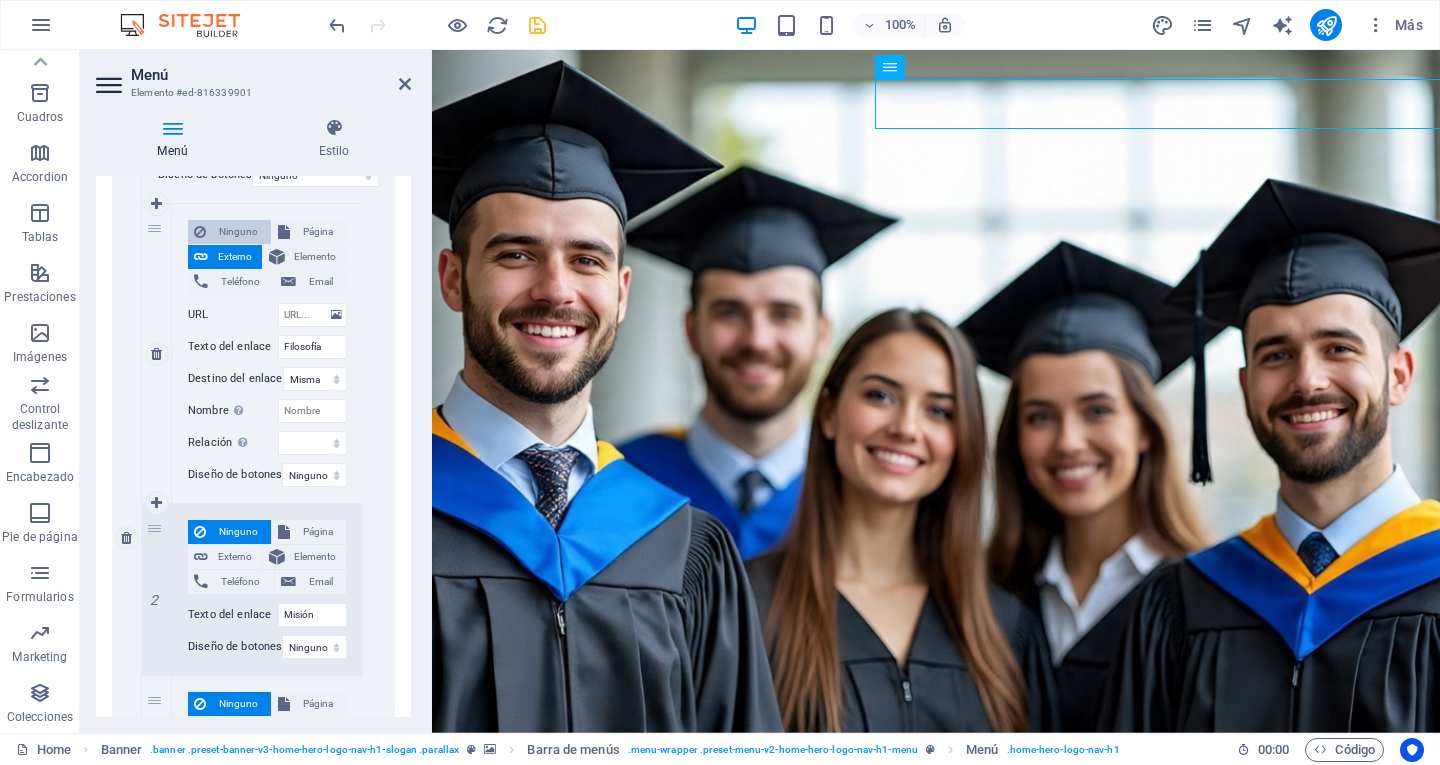select 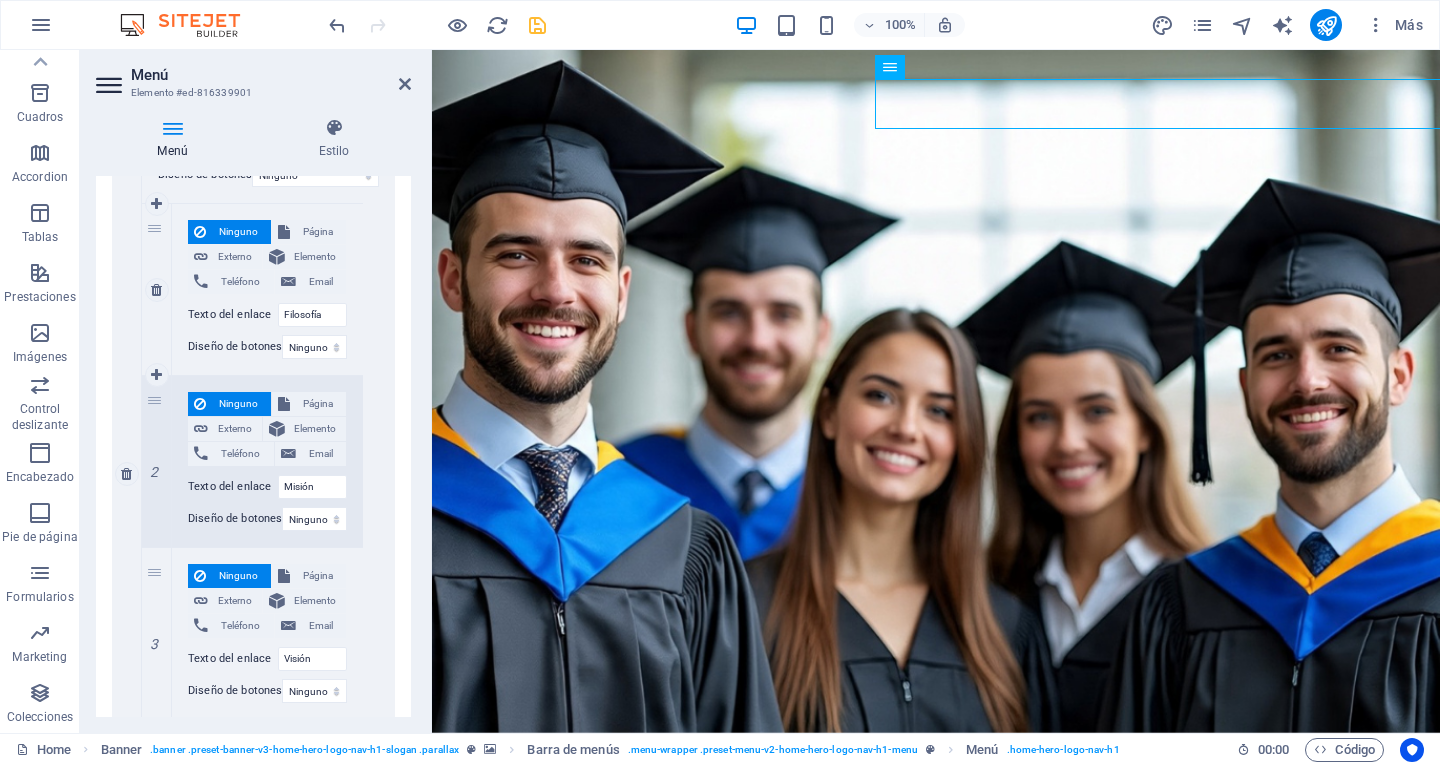 scroll, scrollTop: 536, scrollLeft: 0, axis: vertical 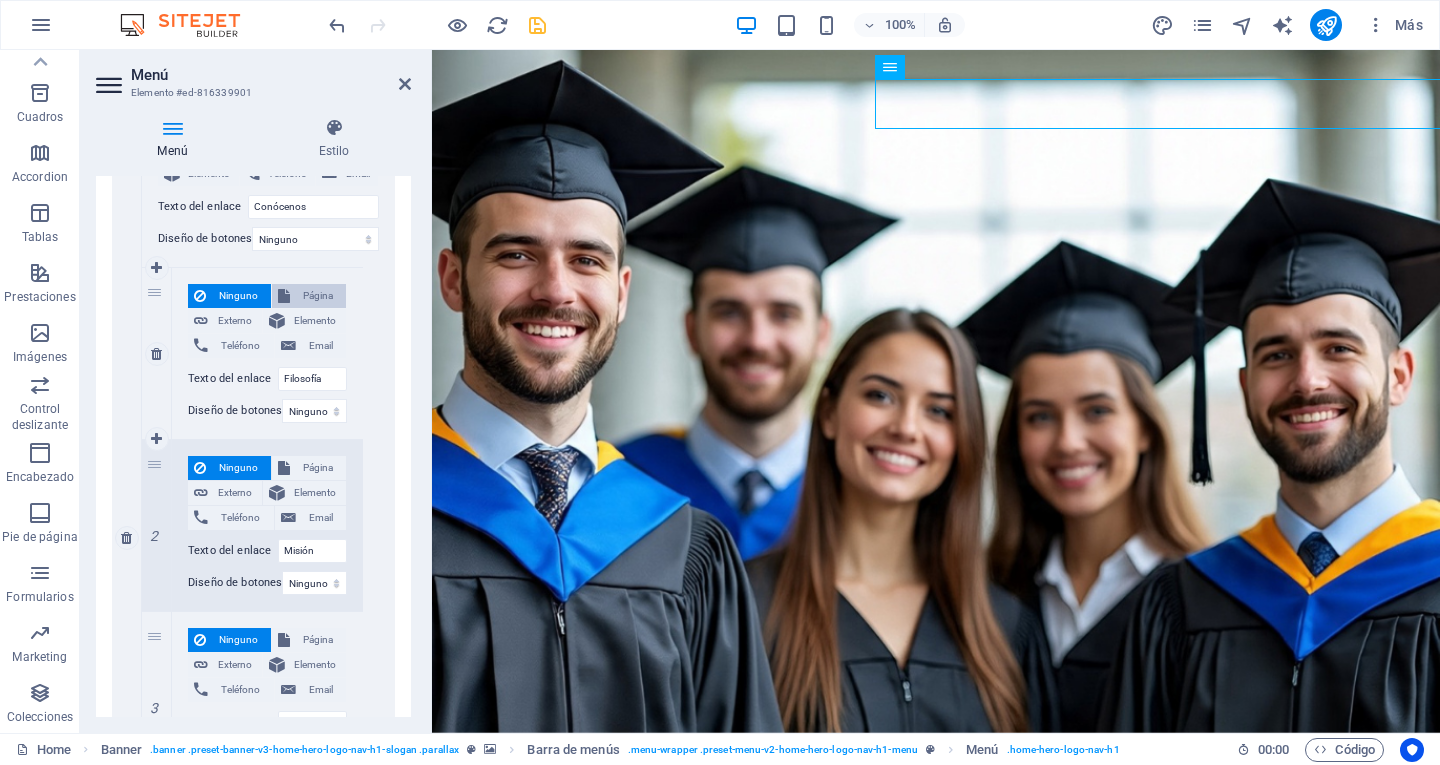 click on "Página" at bounding box center [318, 296] 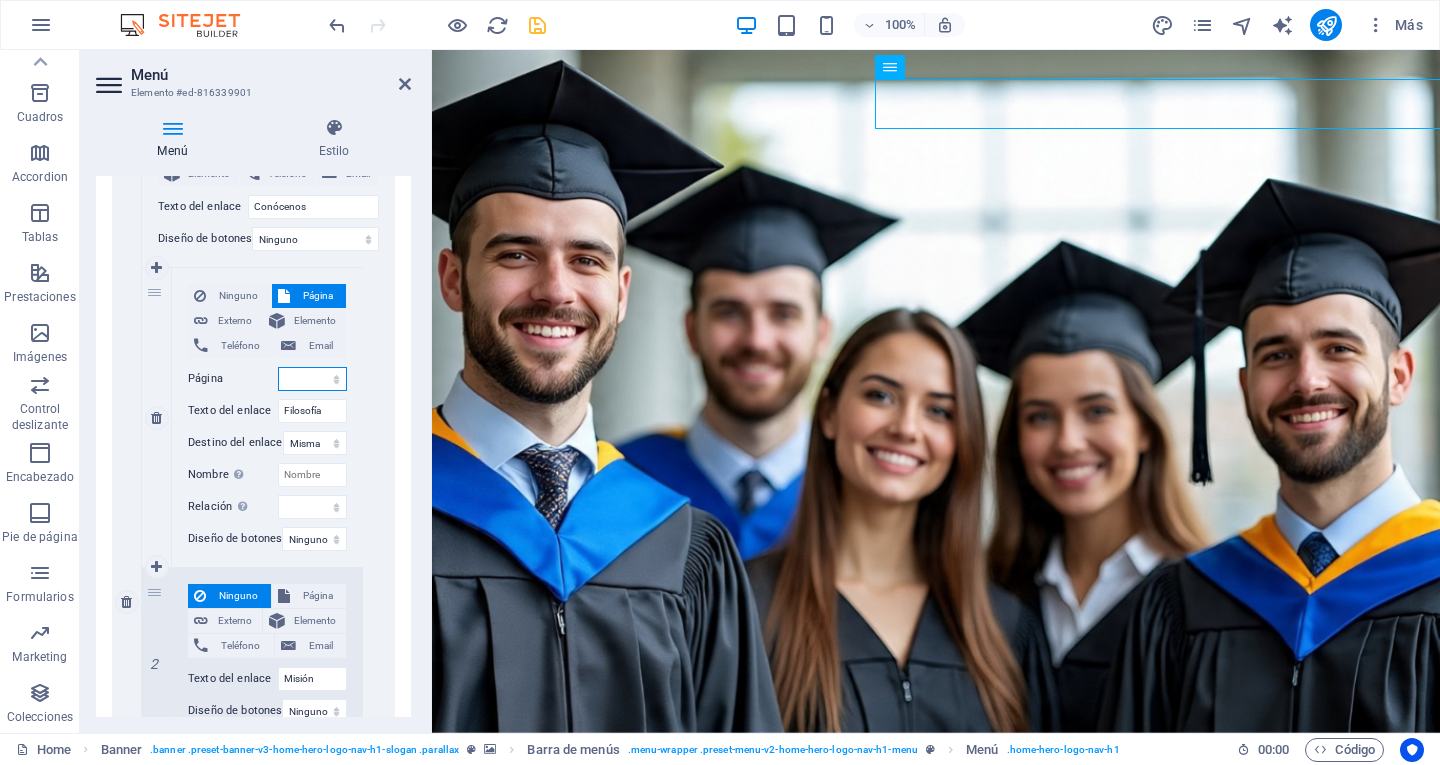 click on "Home Subpage Legal Notice Privacy" at bounding box center [312, 379] 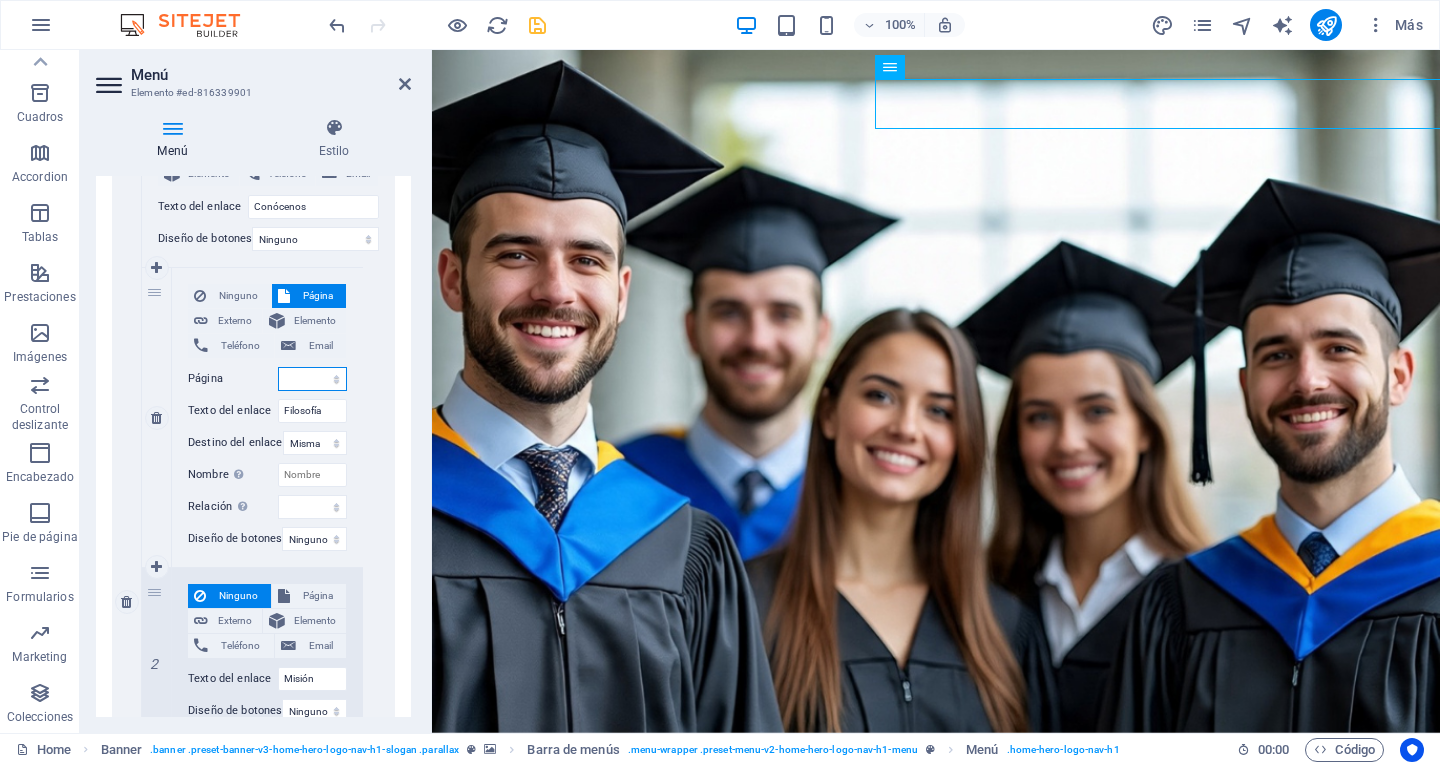 click on "Home Subpage Legal Notice Privacy" at bounding box center (312, 379) 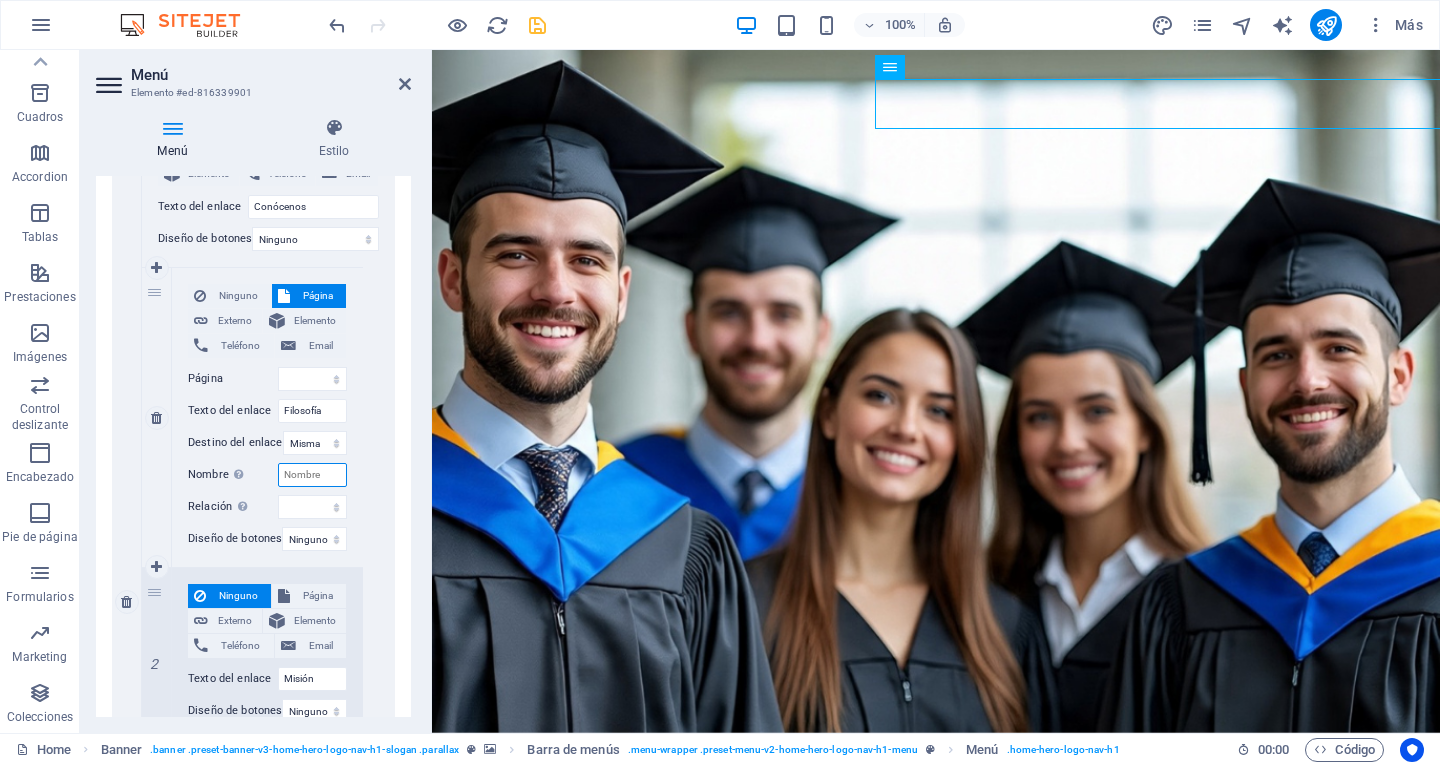 click on "Nombre Una descripción adicional del enlace no debería ser igual al texto del enlace. El título suele mostrarse como un texto de información cuando se mueve el ratón por encima del elemento. Déjalo en blanco en caso de dudas." at bounding box center (312, 475) 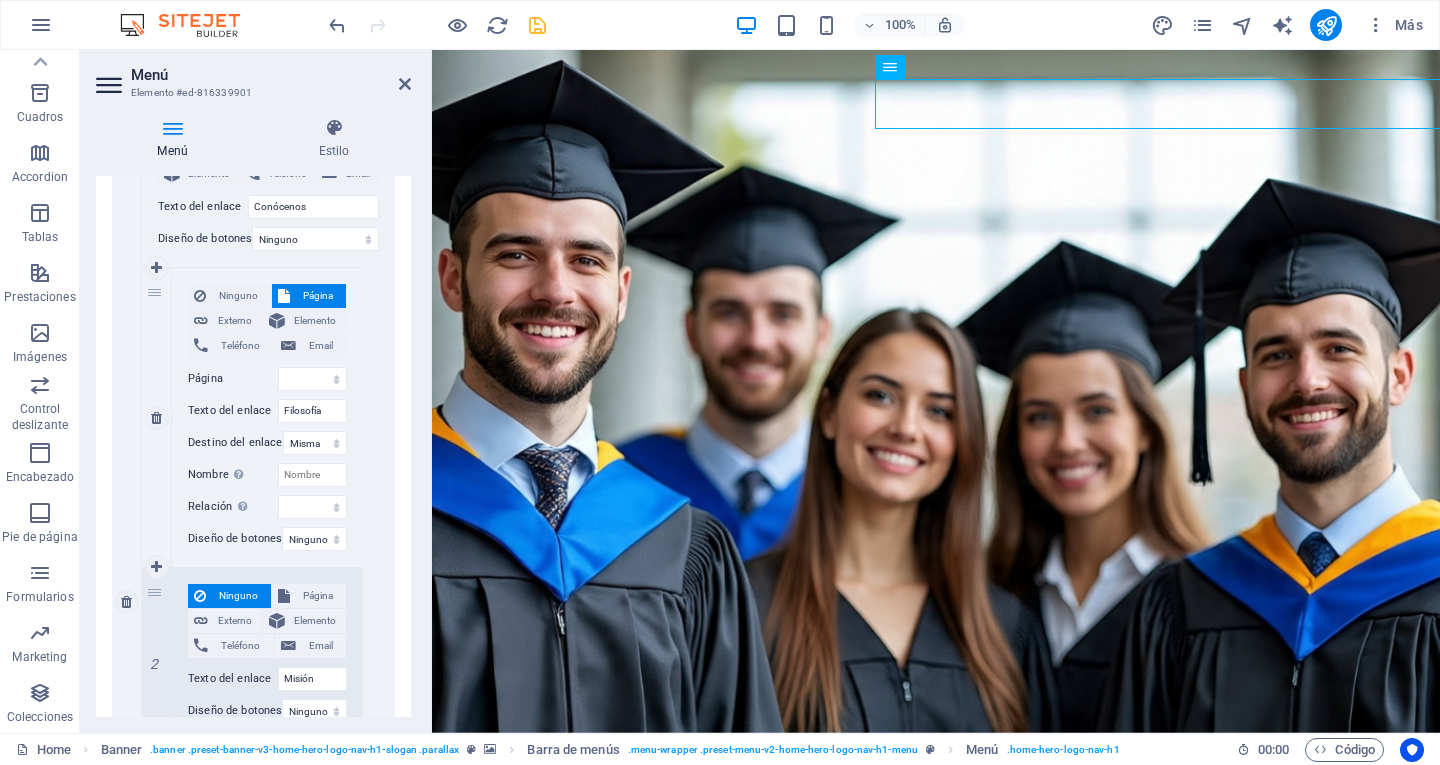 click on "Página" at bounding box center [318, 296] 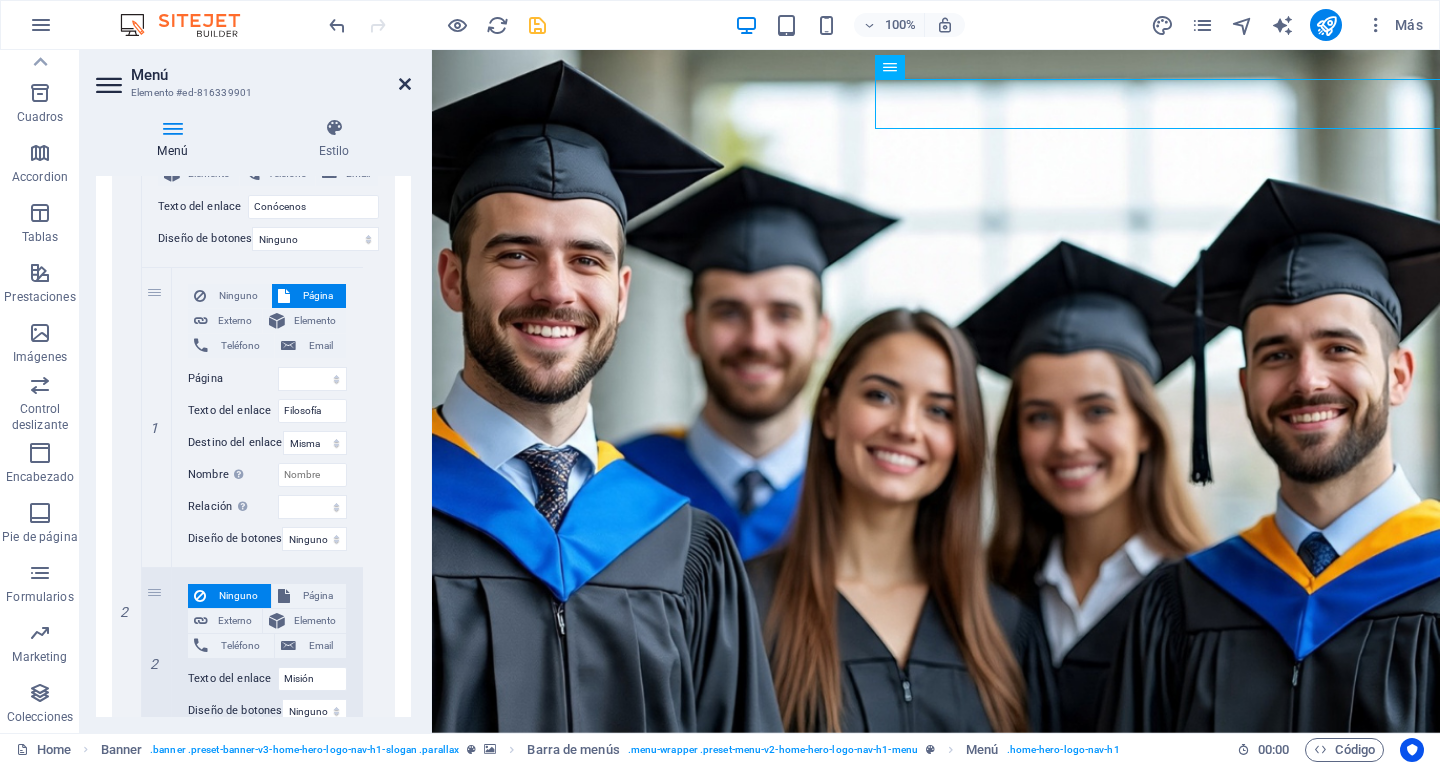 click at bounding box center (405, 84) 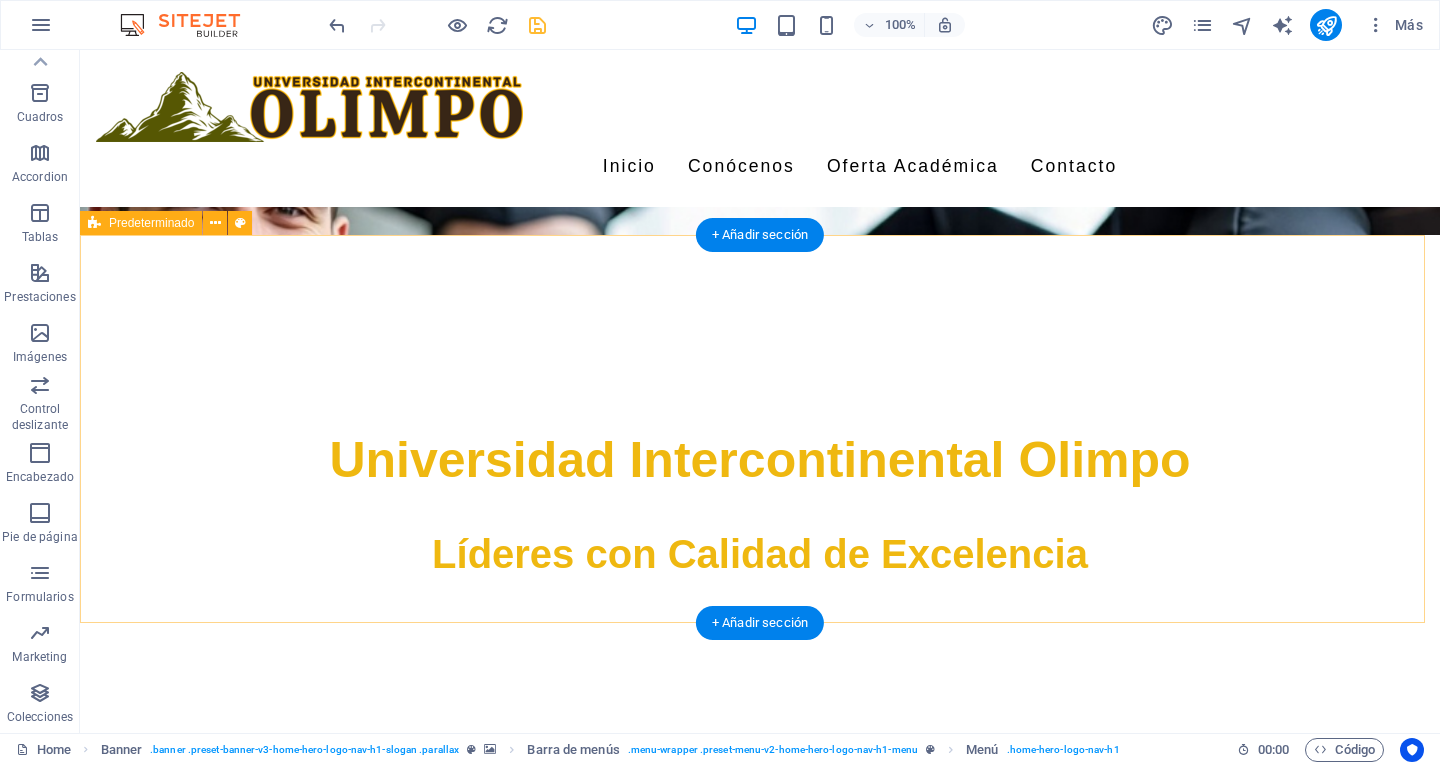 scroll, scrollTop: 500, scrollLeft: 0, axis: vertical 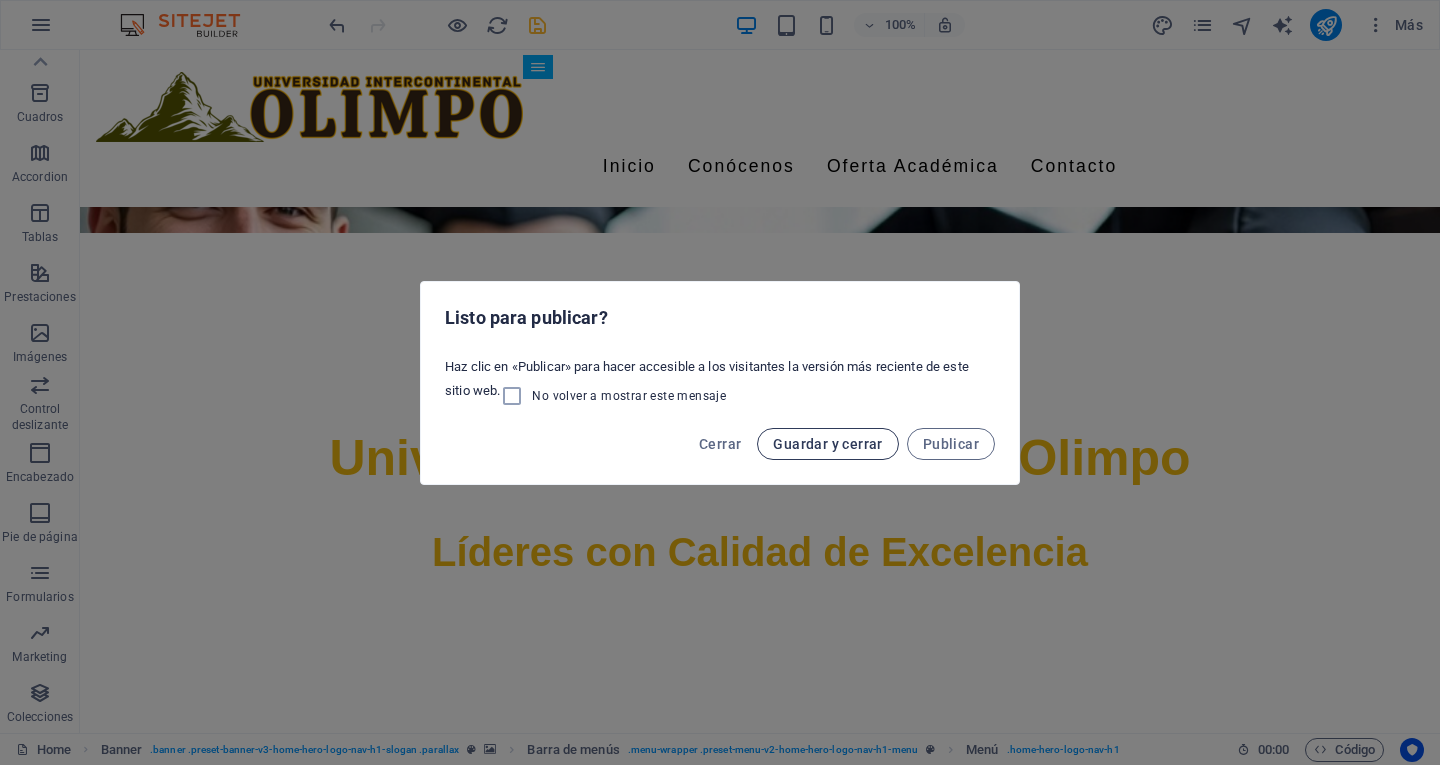 click on "Guardar y cerrar" at bounding box center [827, 444] 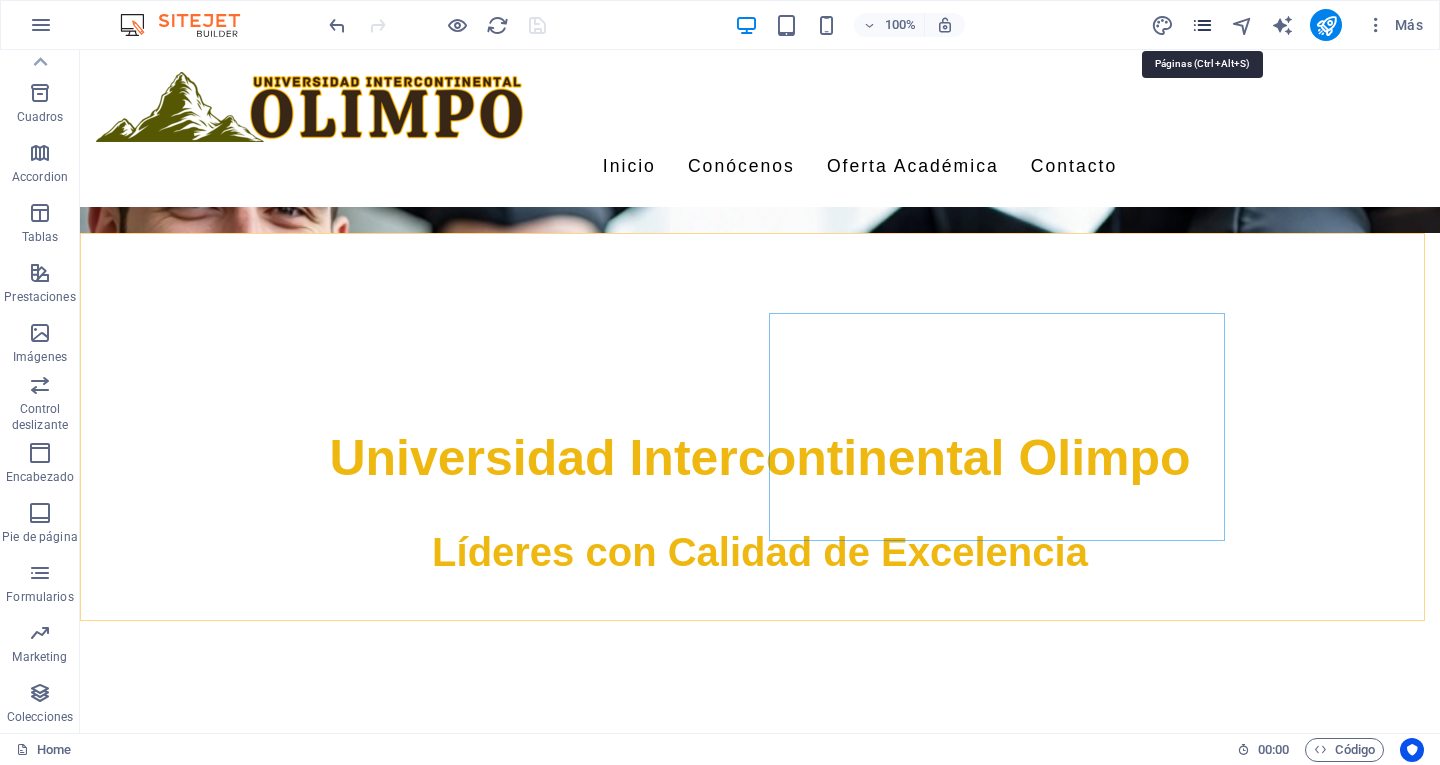 click at bounding box center [1202, 25] 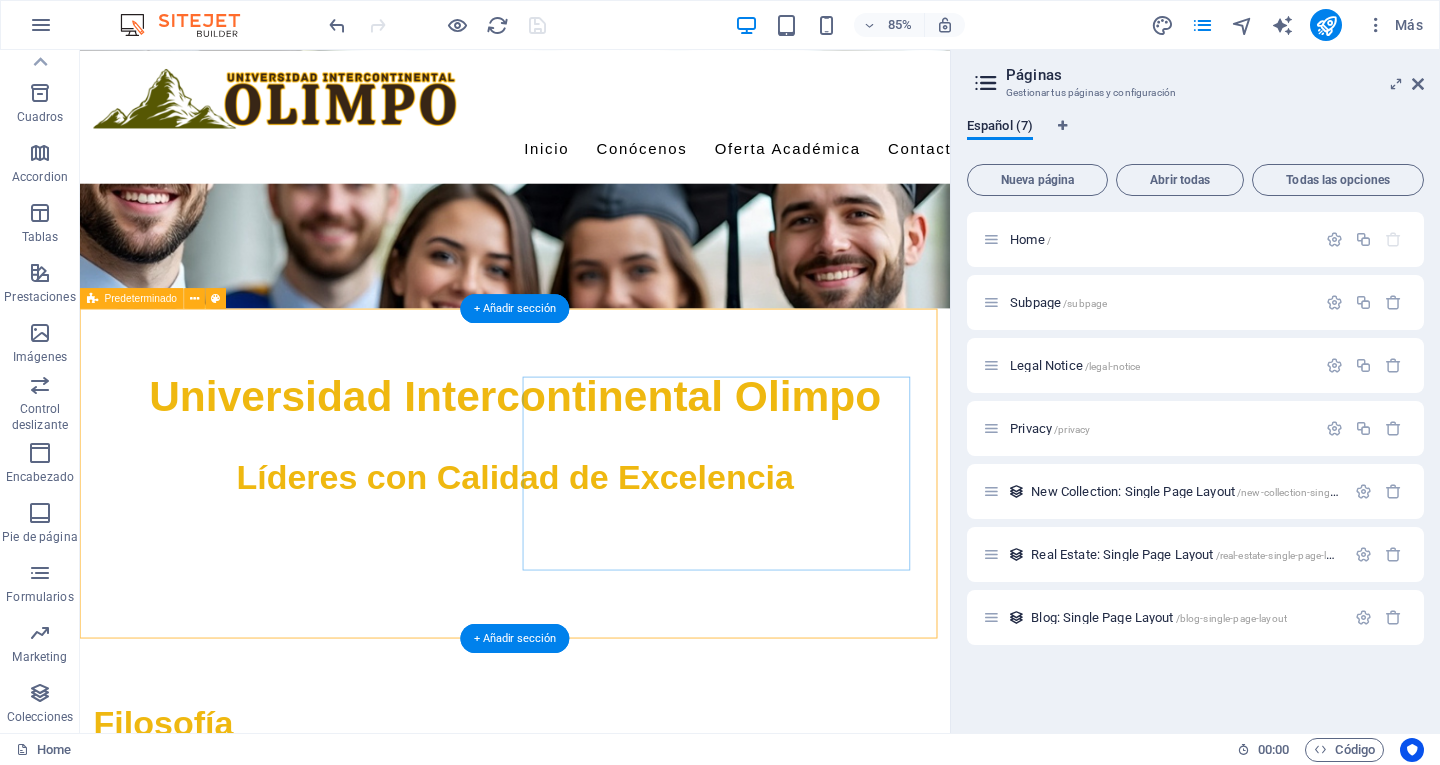 click on "Filosofía Lorem ipsum dolor sit amet, consectetuer adipiscing elit. Aenean commodo ligula eget dolor. Lorem ipsum dolor sit amet, consectetuer adipiscing elit leget dolor. Lorem ipsum dolor sit amet, consectetuer adipiscing elit. Aenean commodo ligula eget dolor. Lorem ipsum dolor sit amet, consectetuer adipiscing elit dolor consectetuer adipiscing elit leget dolor. Lorem elit saget ipsum dolor sit amet, consectetuer. Suelta el contenido aquí o  Añadir elementos  Pegar portapapeles" at bounding box center (592, 1083) 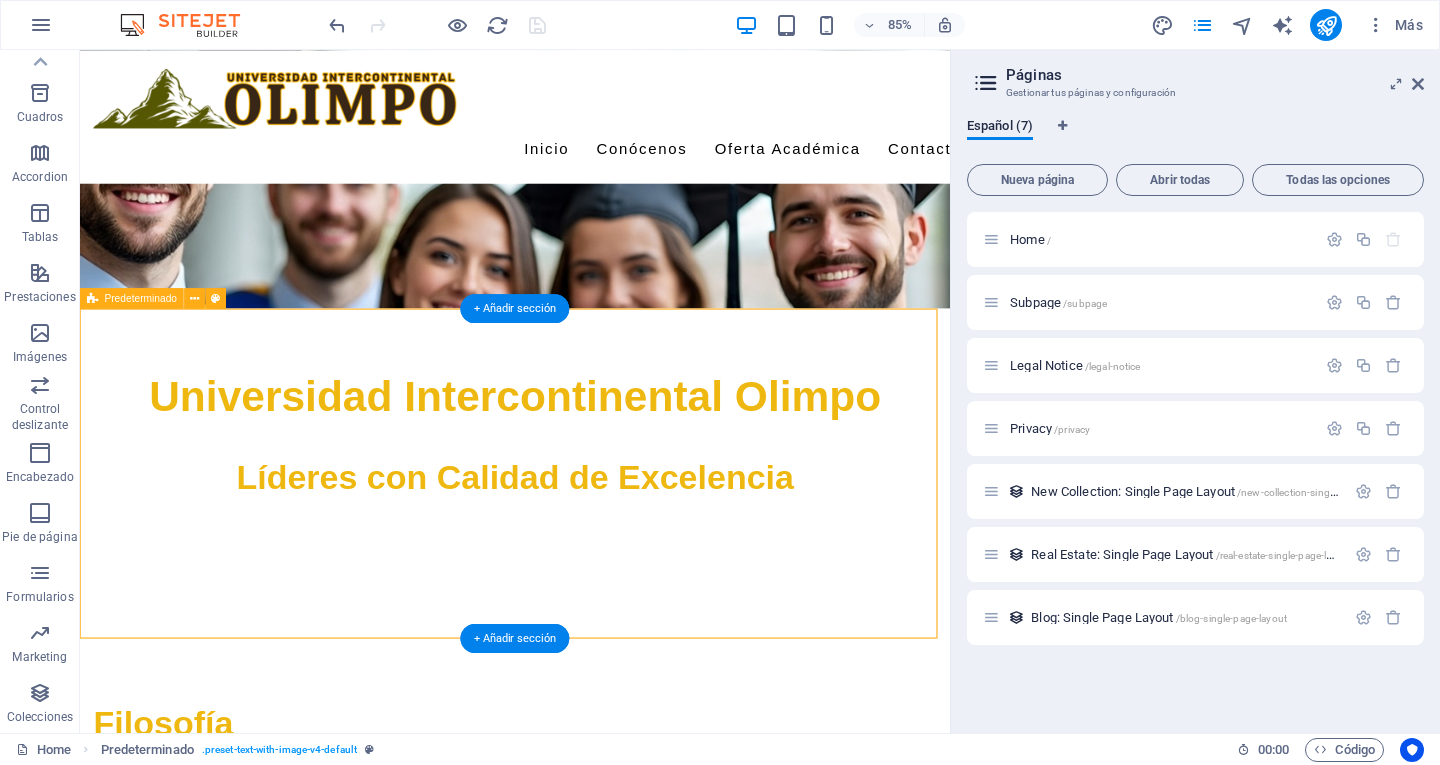 click on "Filosofía Lorem ipsum dolor sit amet, consectetuer adipiscing elit. Aenean commodo ligula eget dolor. Lorem ipsum dolor sit amet, consectetuer adipiscing elit leget dolor. Lorem ipsum dolor sit amet, consectetuer adipiscing elit. Aenean commodo ligula eget dolor. Lorem ipsum dolor sit amet, consectetuer adipiscing elit dolor consectetuer adipiscing elit leget dolor. Lorem elit saget ipsum dolor sit amet, consectetuer. Suelta el contenido aquí o  Añadir elementos  Pegar portapapeles" at bounding box center [592, 1083] 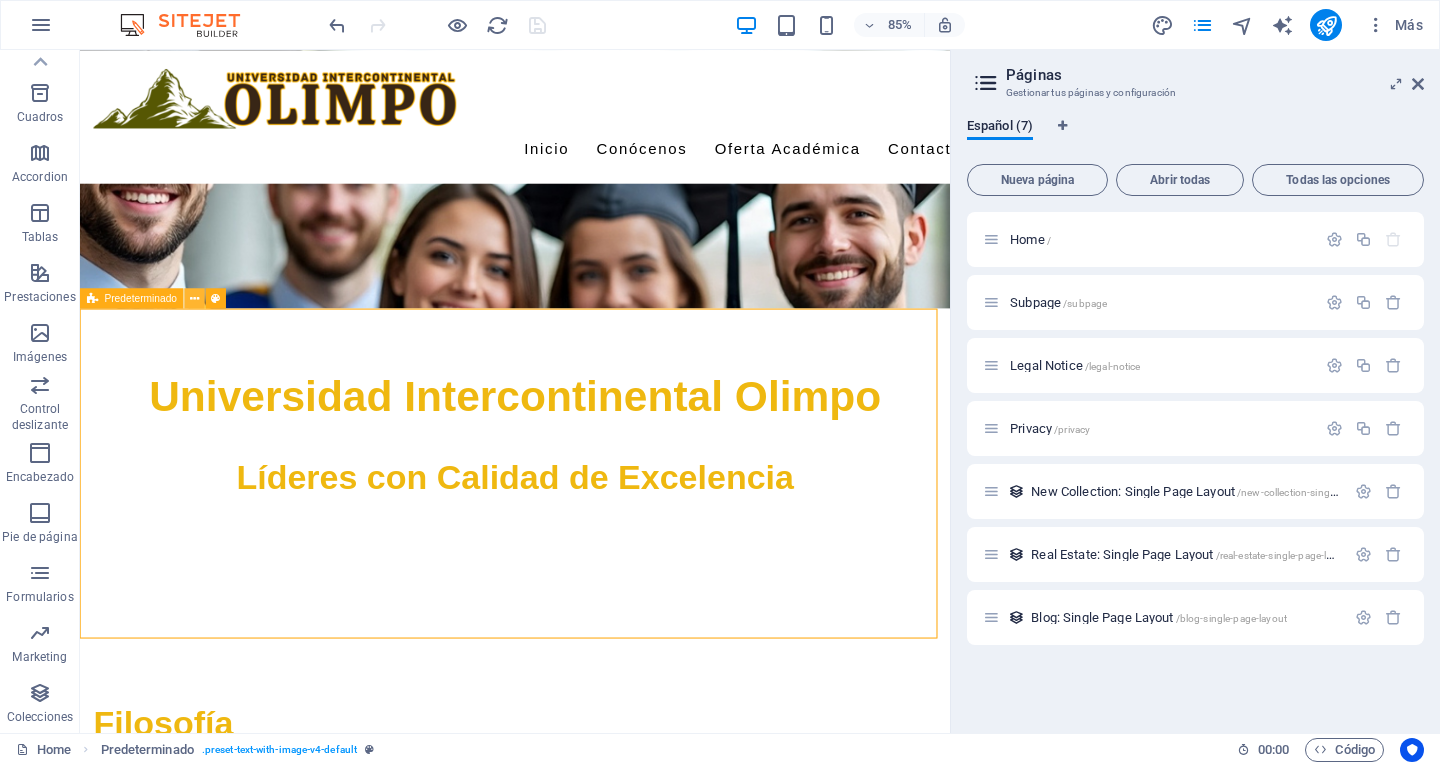 click at bounding box center (194, 298) 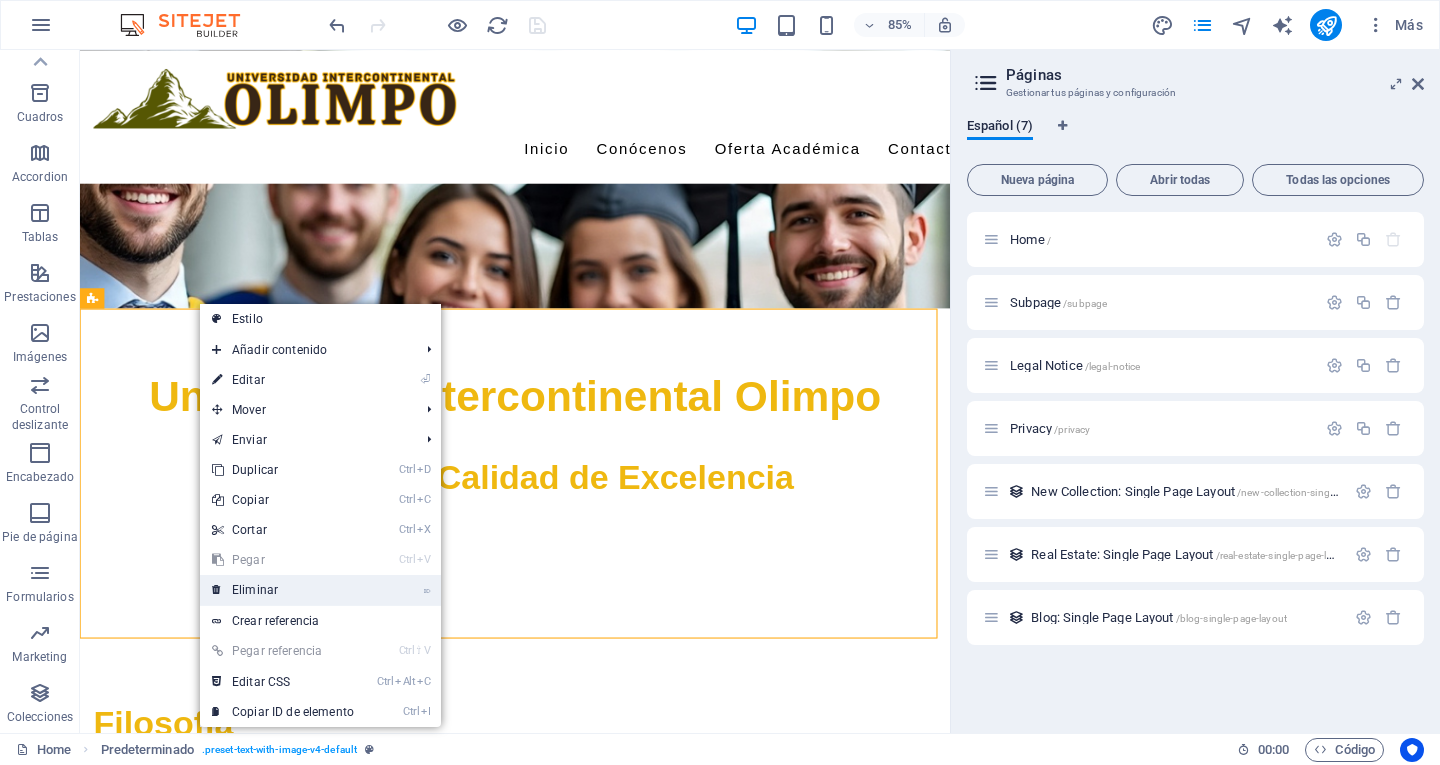 click on "⌦  Eliminar" at bounding box center (283, 590) 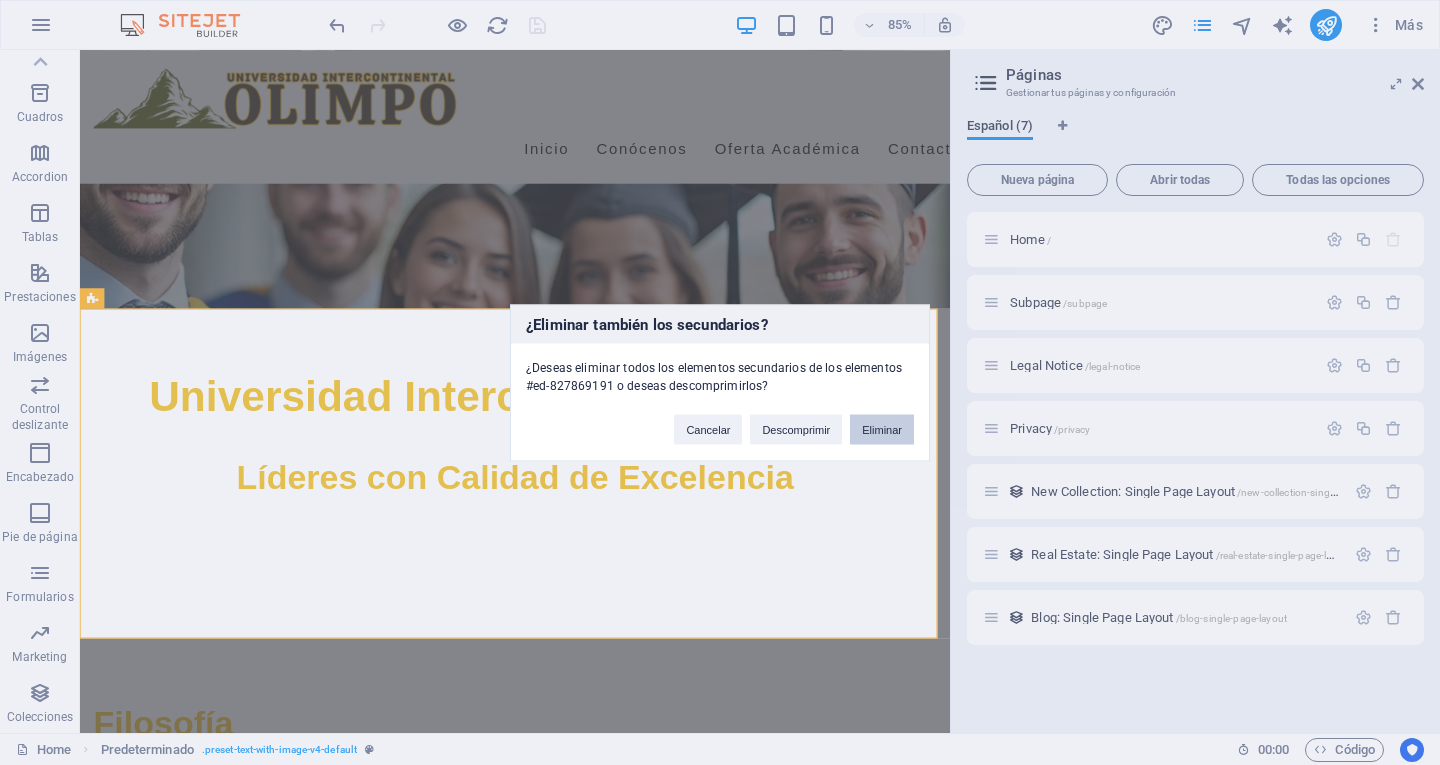 click on "Eliminar" at bounding box center (882, 429) 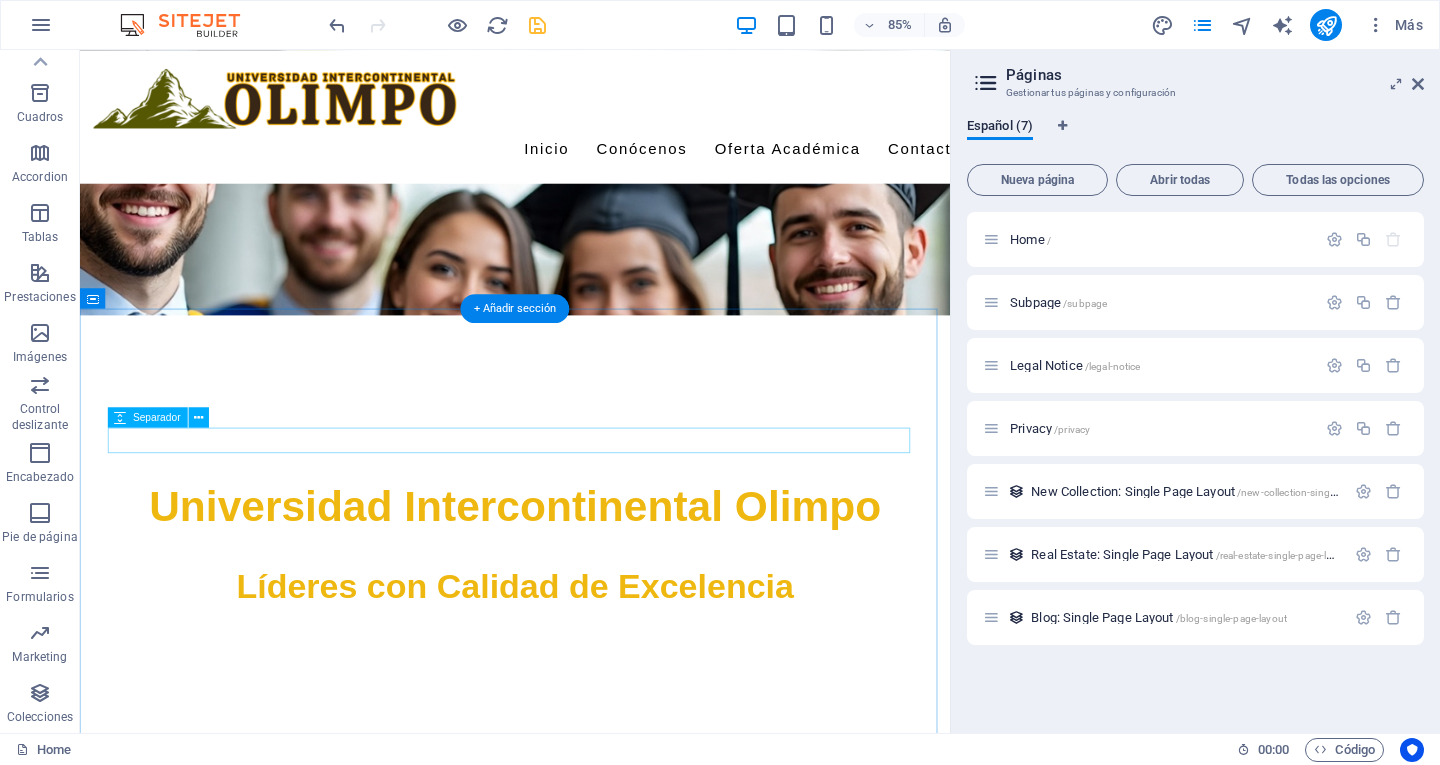 scroll, scrollTop: 500, scrollLeft: 0, axis: vertical 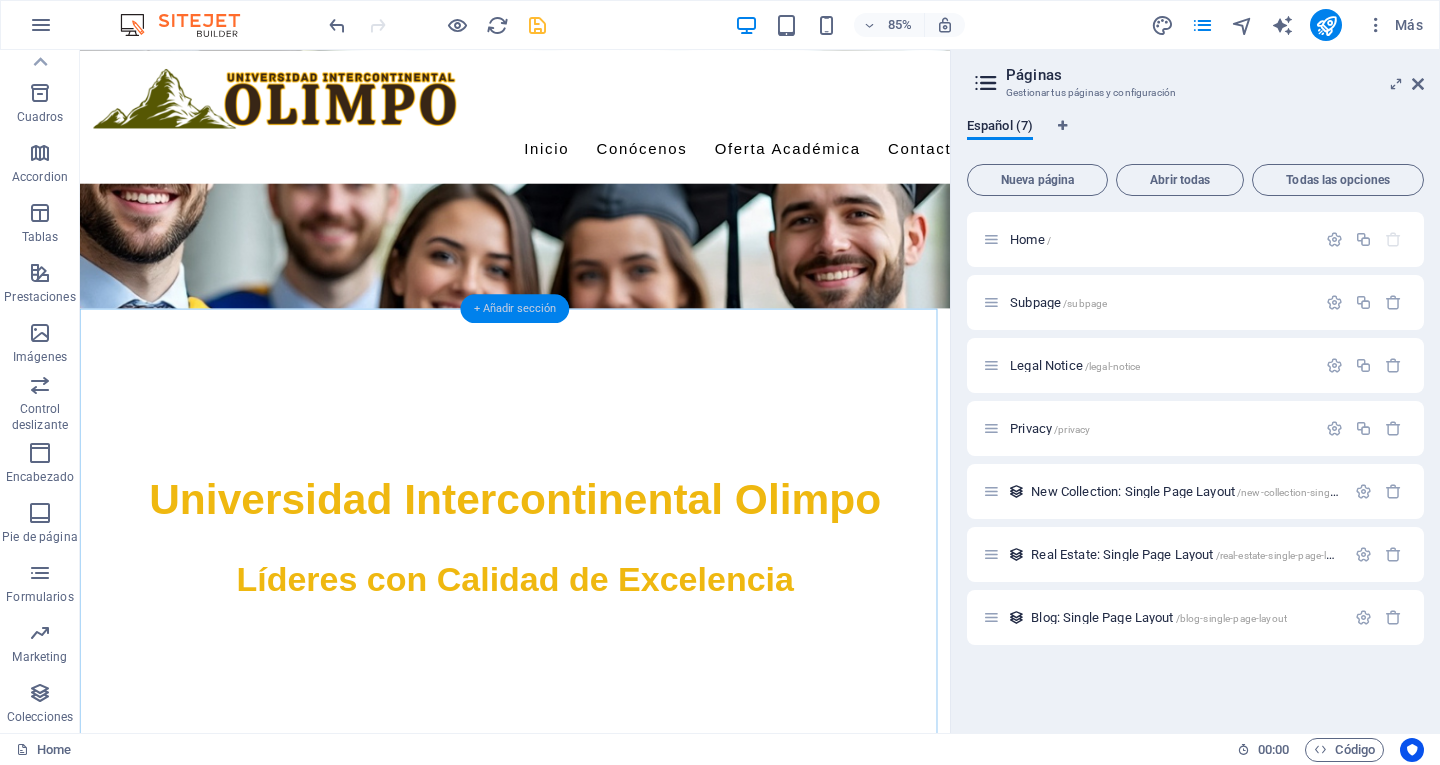 click on "+ Añadir sección" at bounding box center (515, 308) 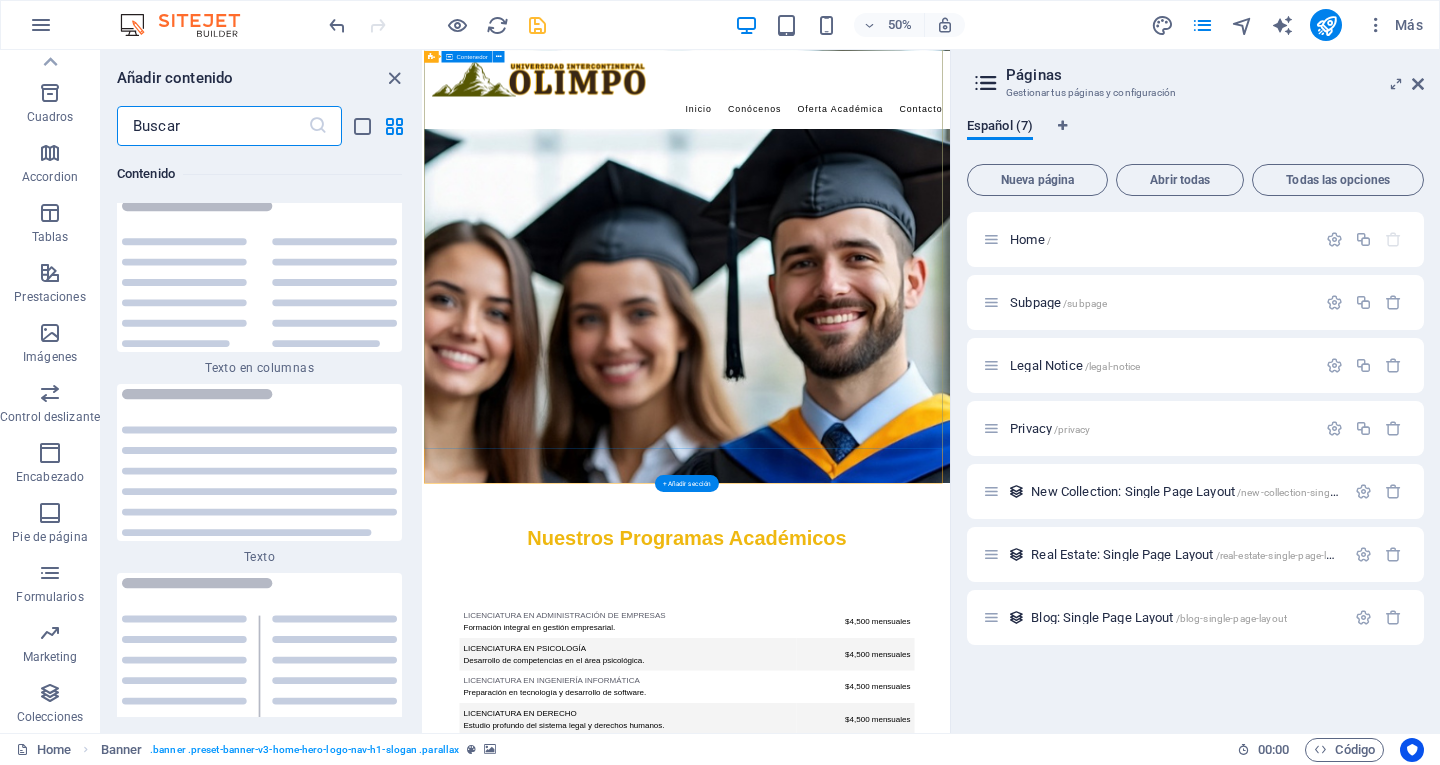 scroll, scrollTop: 6808, scrollLeft: 0, axis: vertical 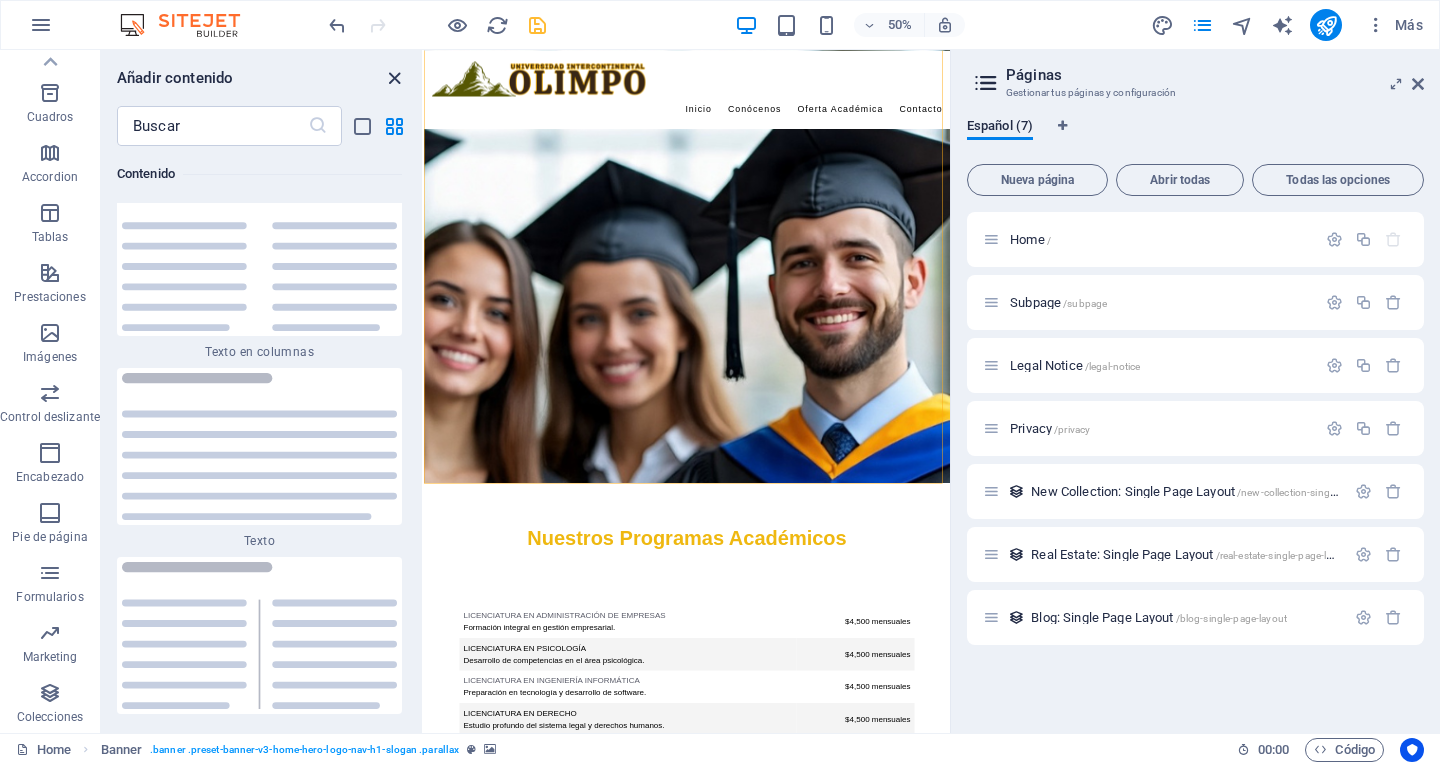 click at bounding box center (394, 78) 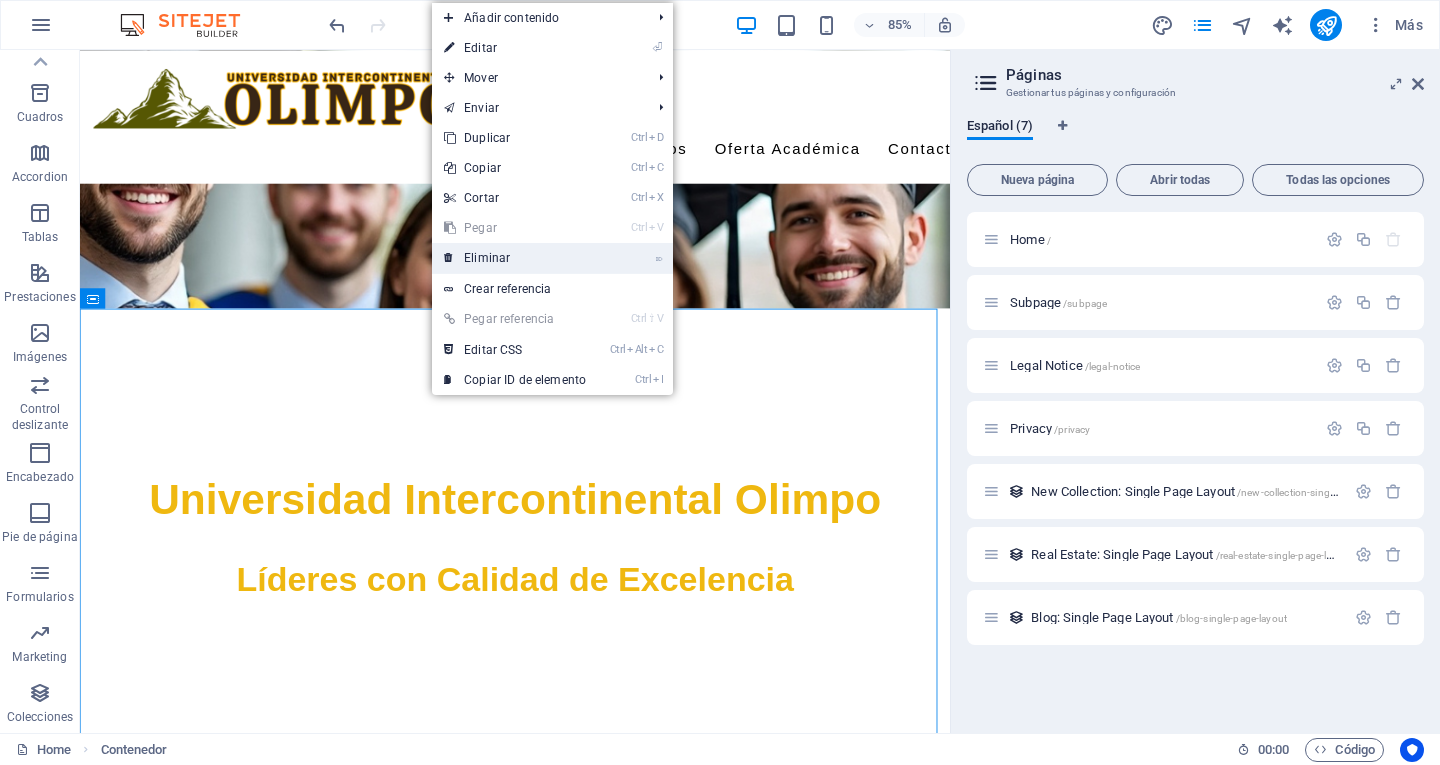 click on "⌦  Eliminar" at bounding box center [515, 258] 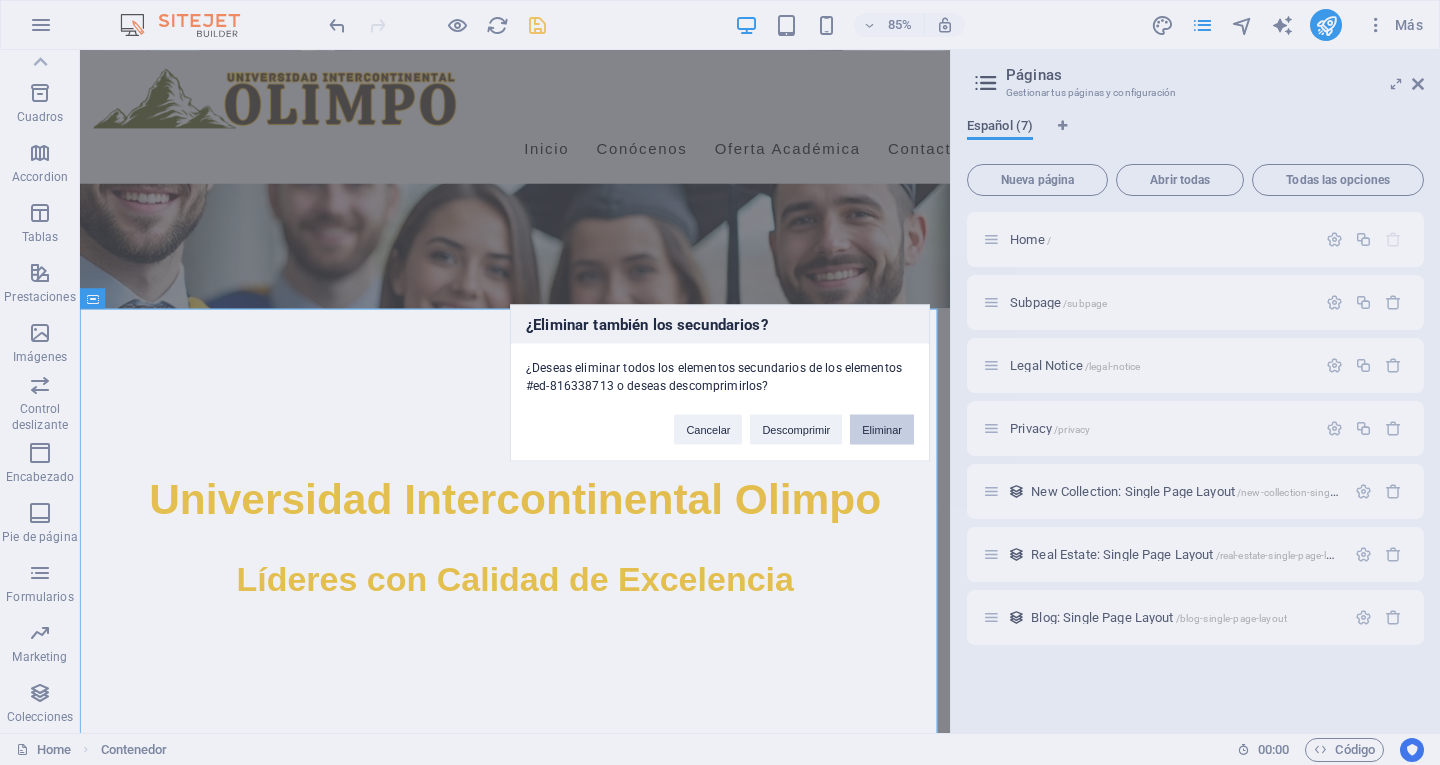 click on "Eliminar" at bounding box center [882, 429] 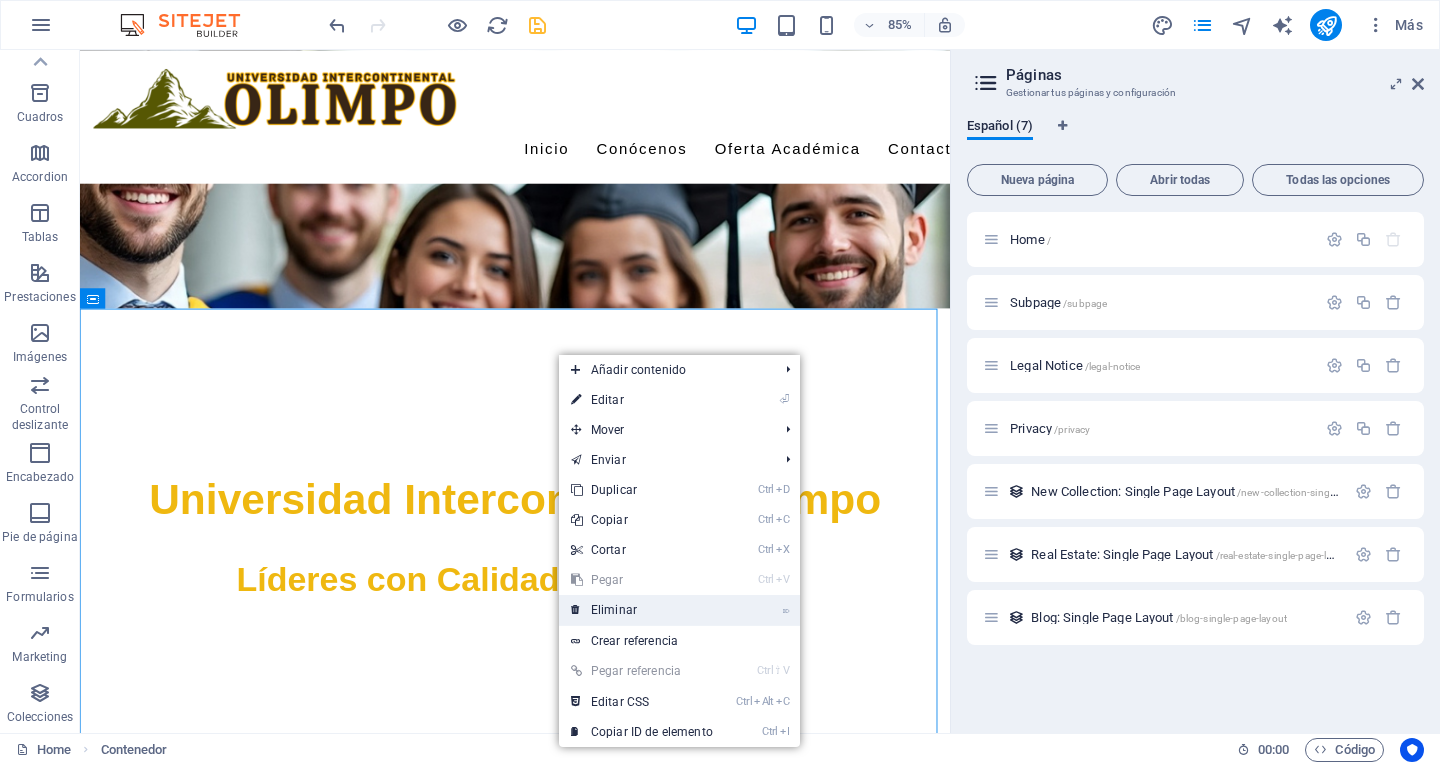 click on "⌦  Eliminar" at bounding box center (642, 610) 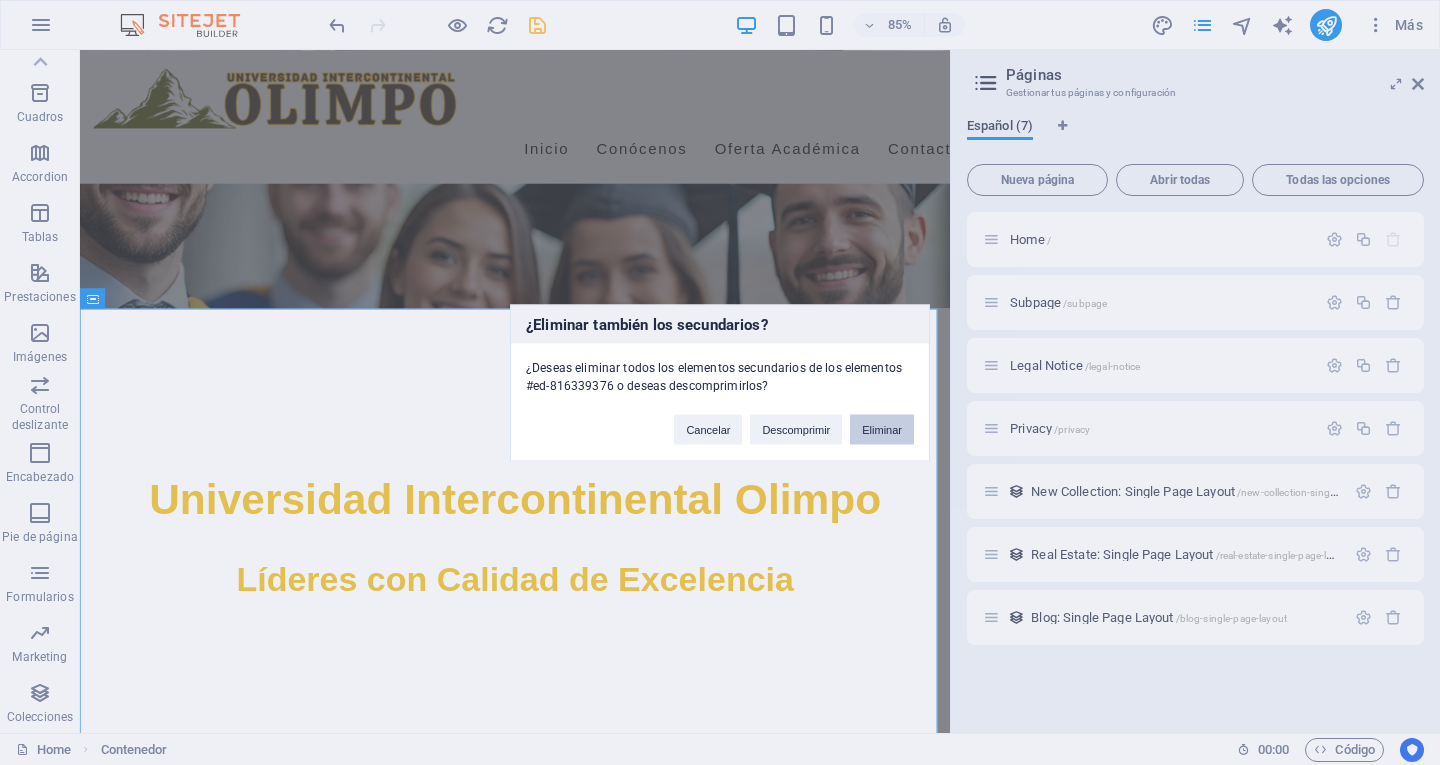 click on "Eliminar" at bounding box center [882, 429] 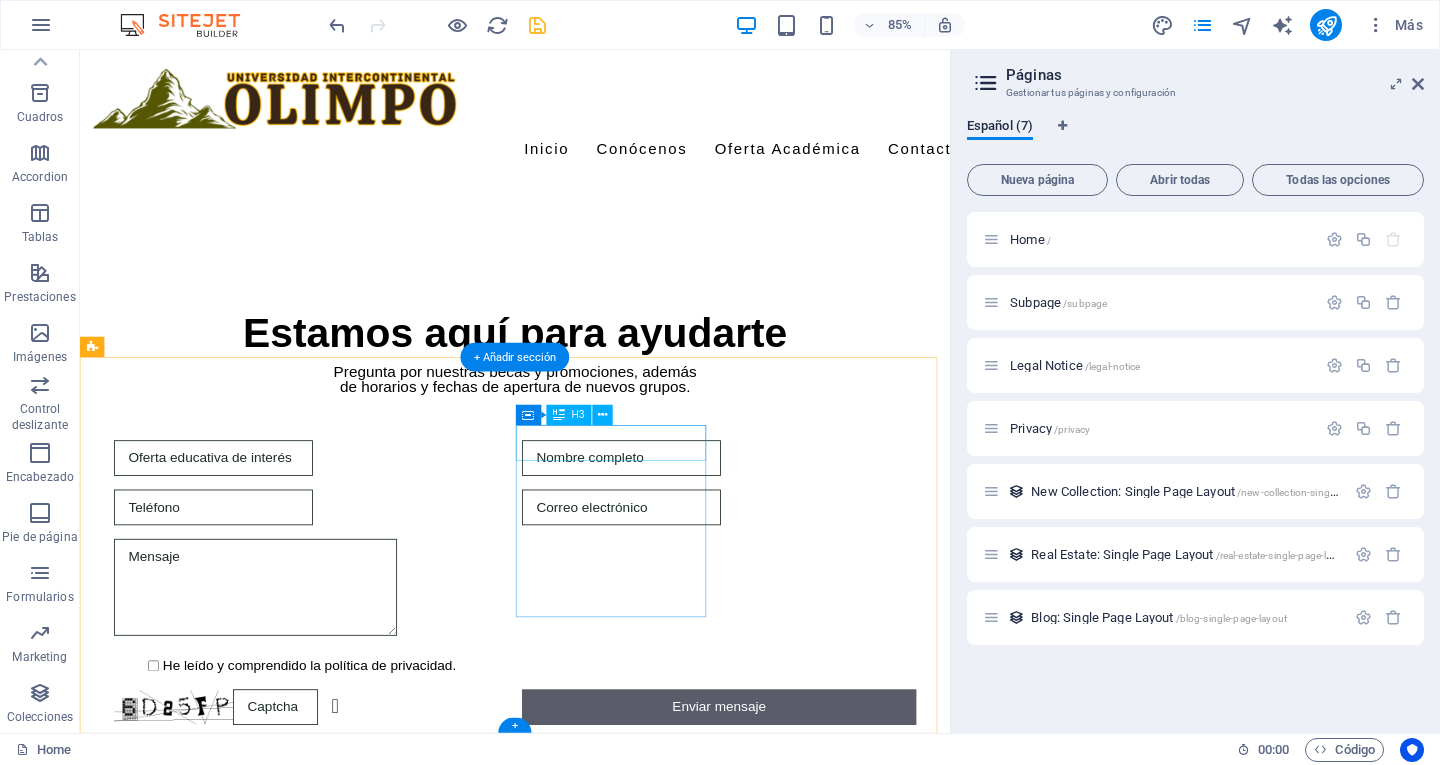 scroll, scrollTop: 1089, scrollLeft: 0, axis: vertical 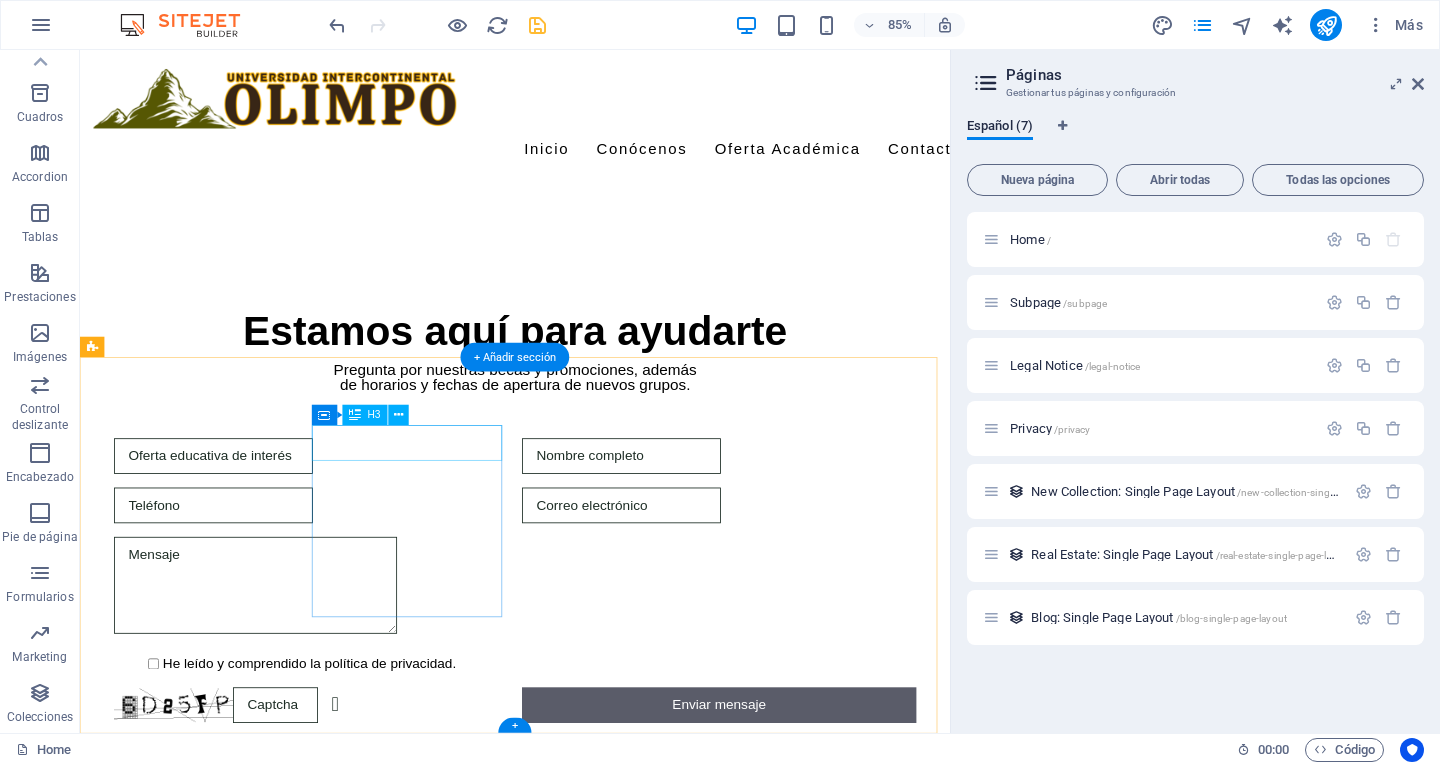 click on "Contacto" at bounding box center [208, 1289] 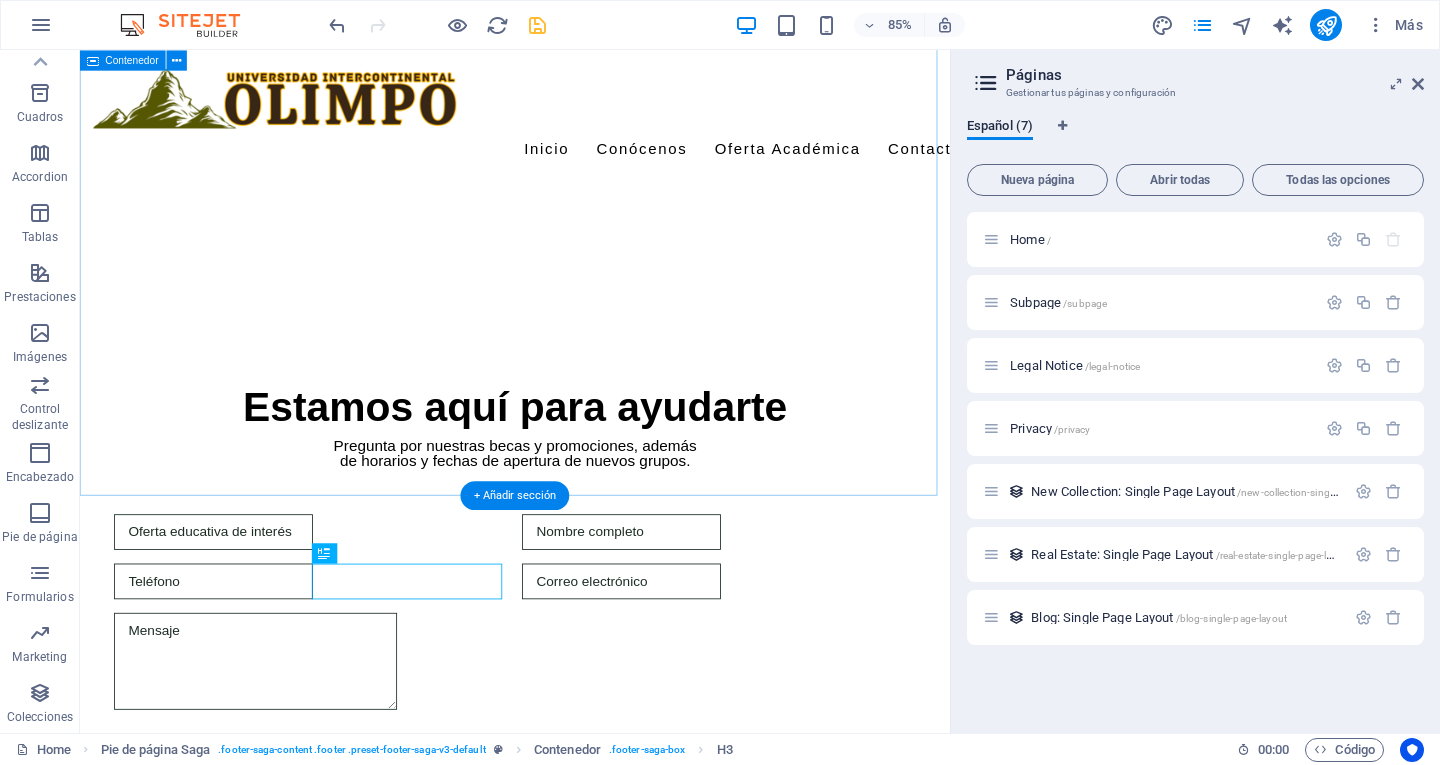 scroll, scrollTop: 1089, scrollLeft: 0, axis: vertical 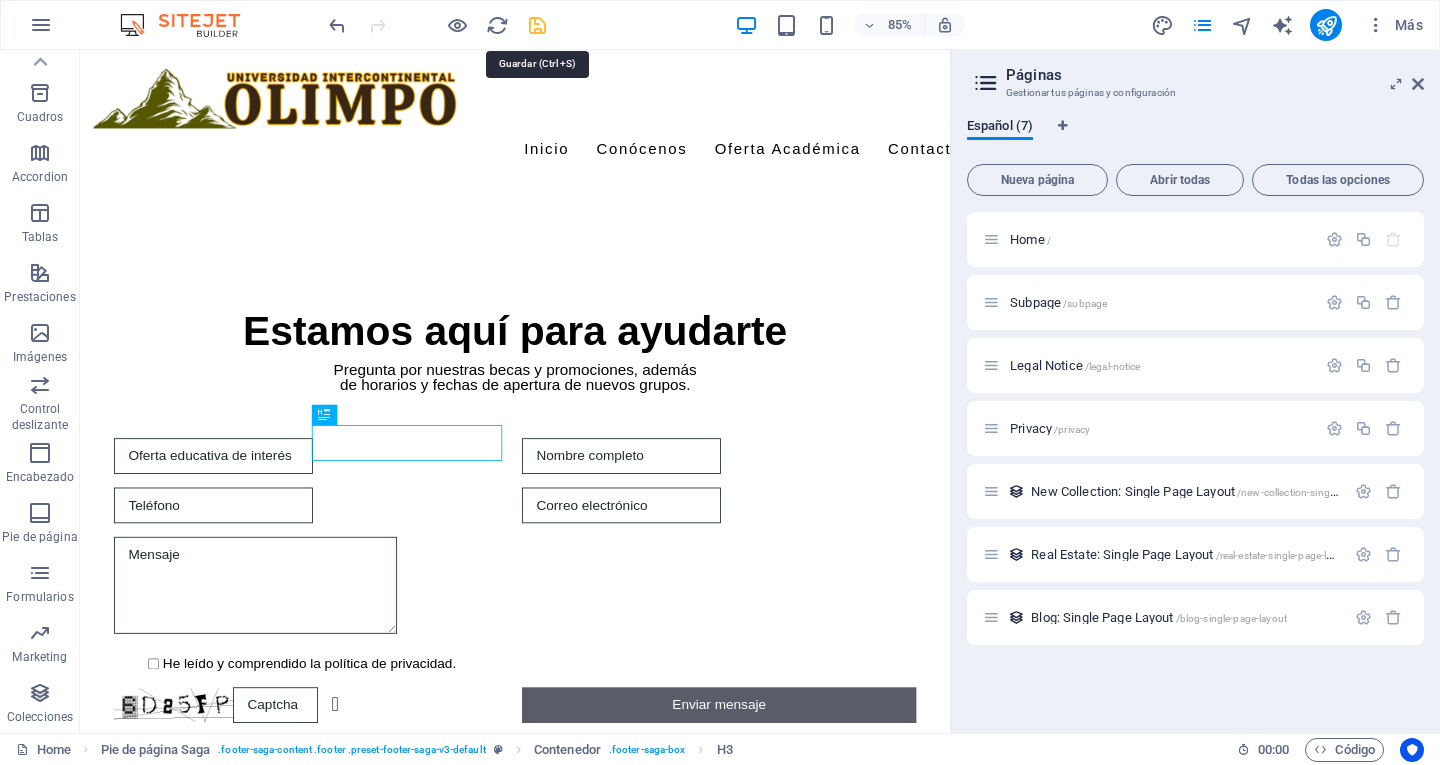 click at bounding box center (537, 25) 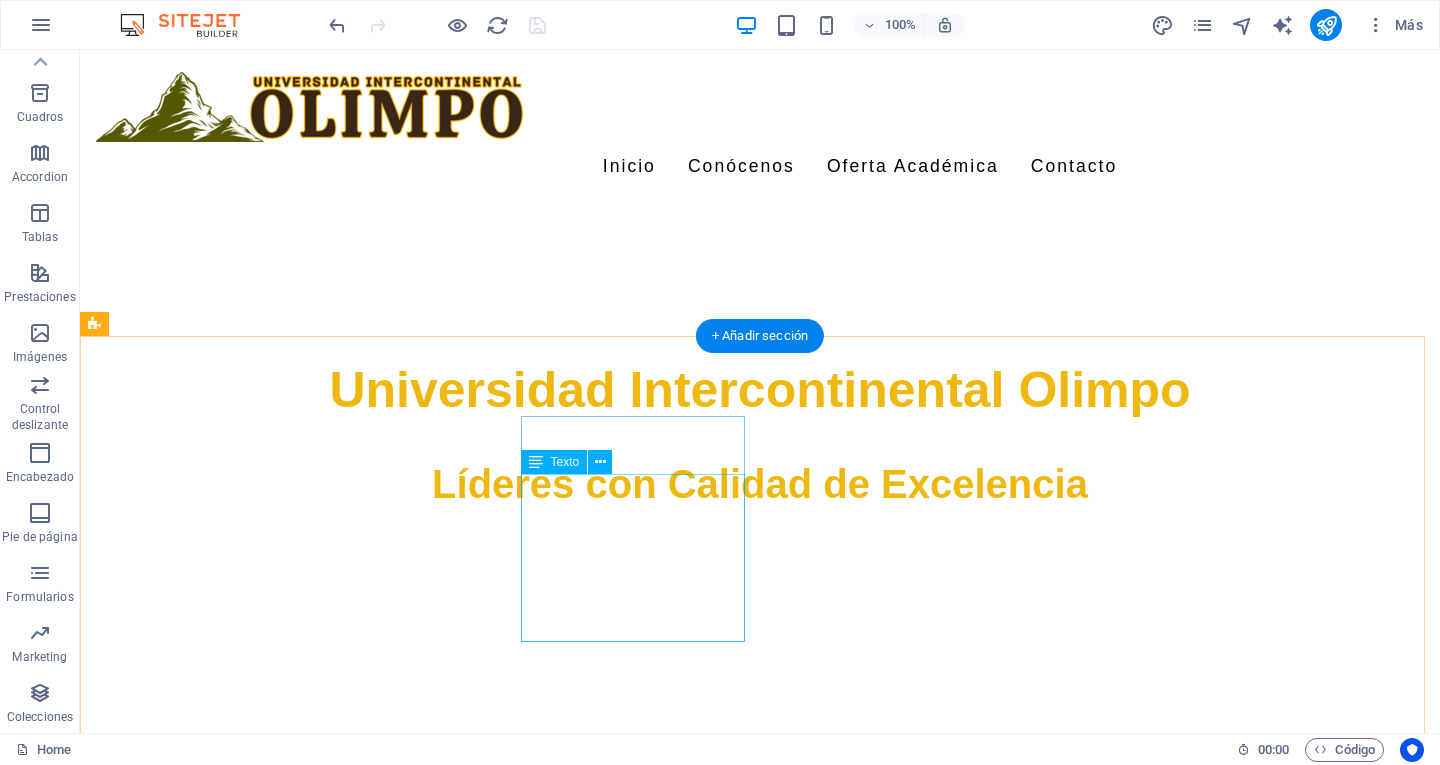scroll, scrollTop: 1089, scrollLeft: 0, axis: vertical 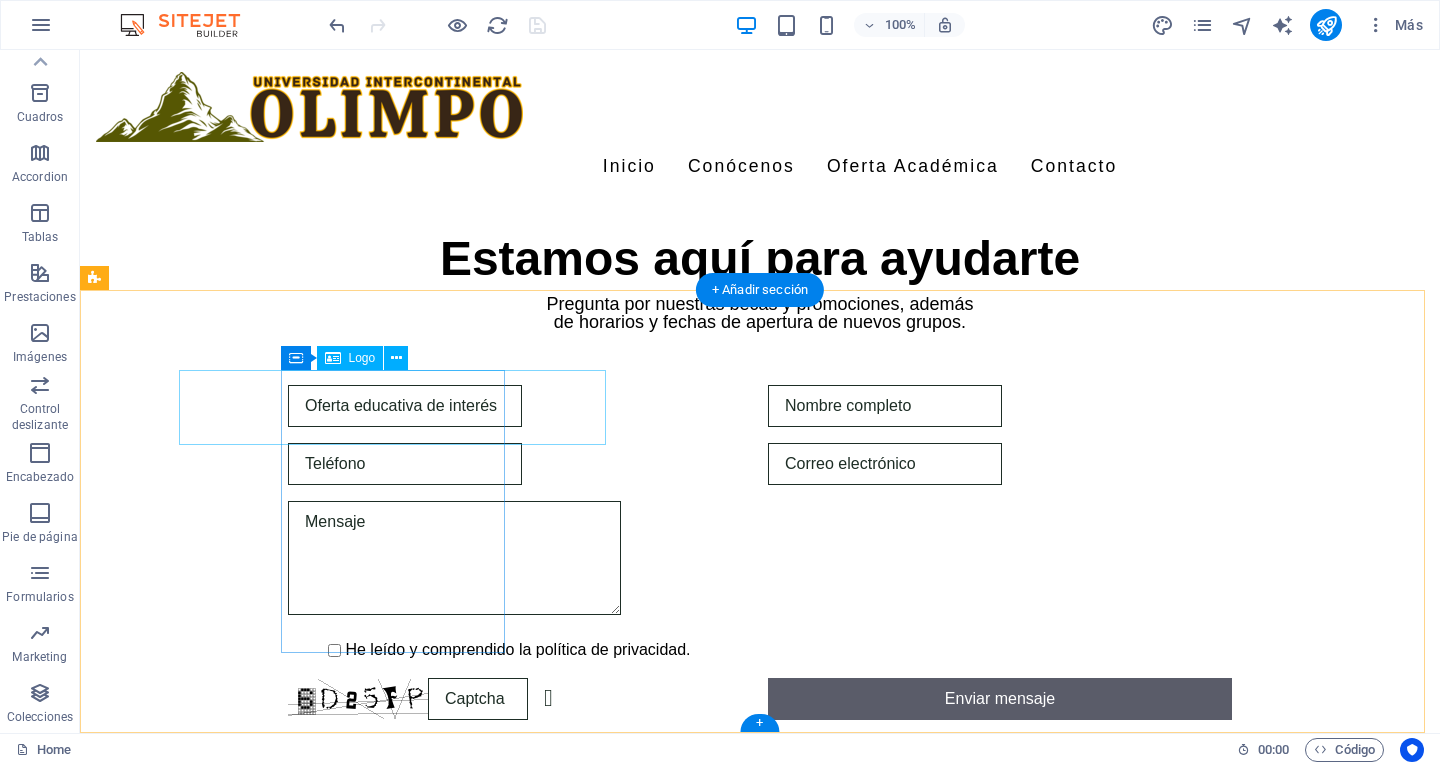 click on "uniolimpo.edu.mx" at bounding box center (208, 917) 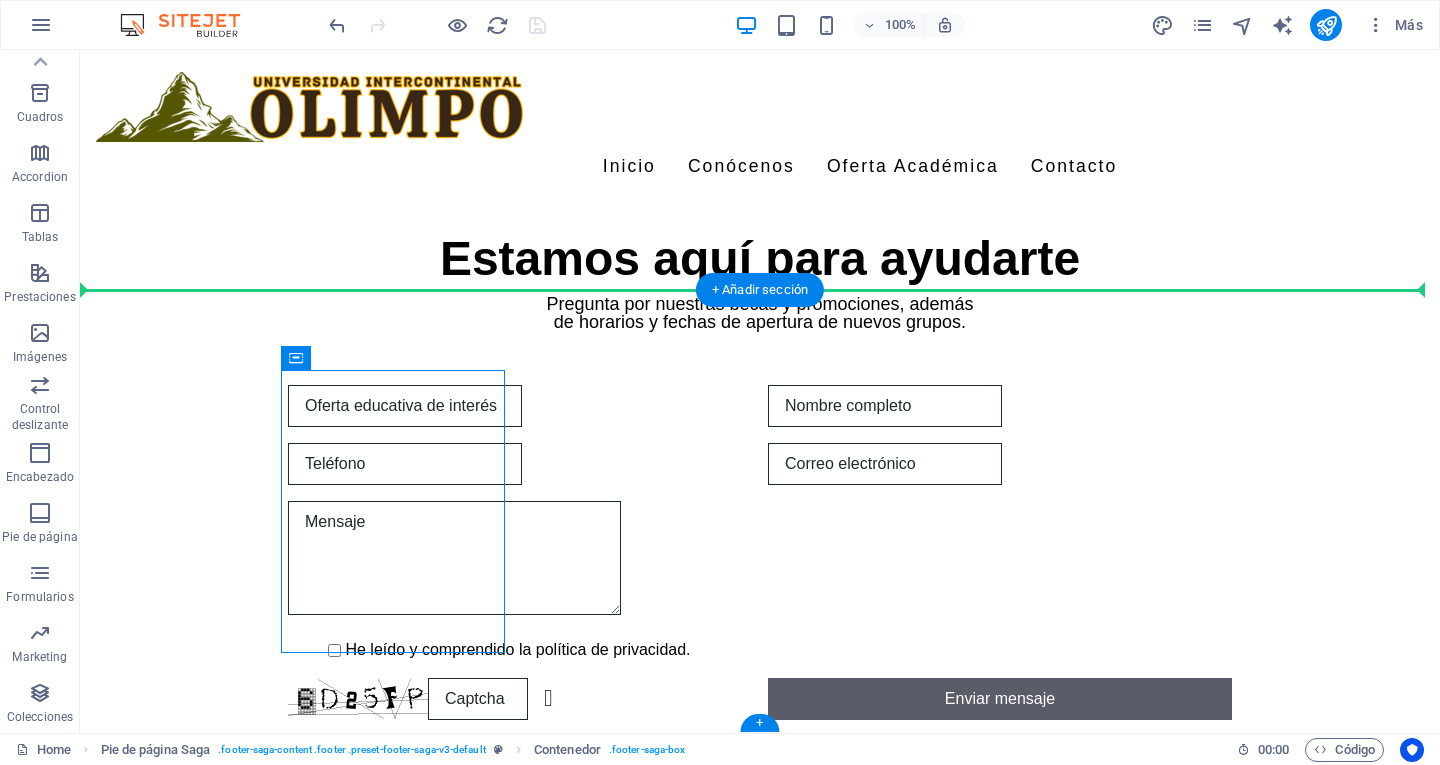 drag, startPoint x: 389, startPoint y: 418, endPoint x: 207, endPoint y: 357, distance: 191.95052 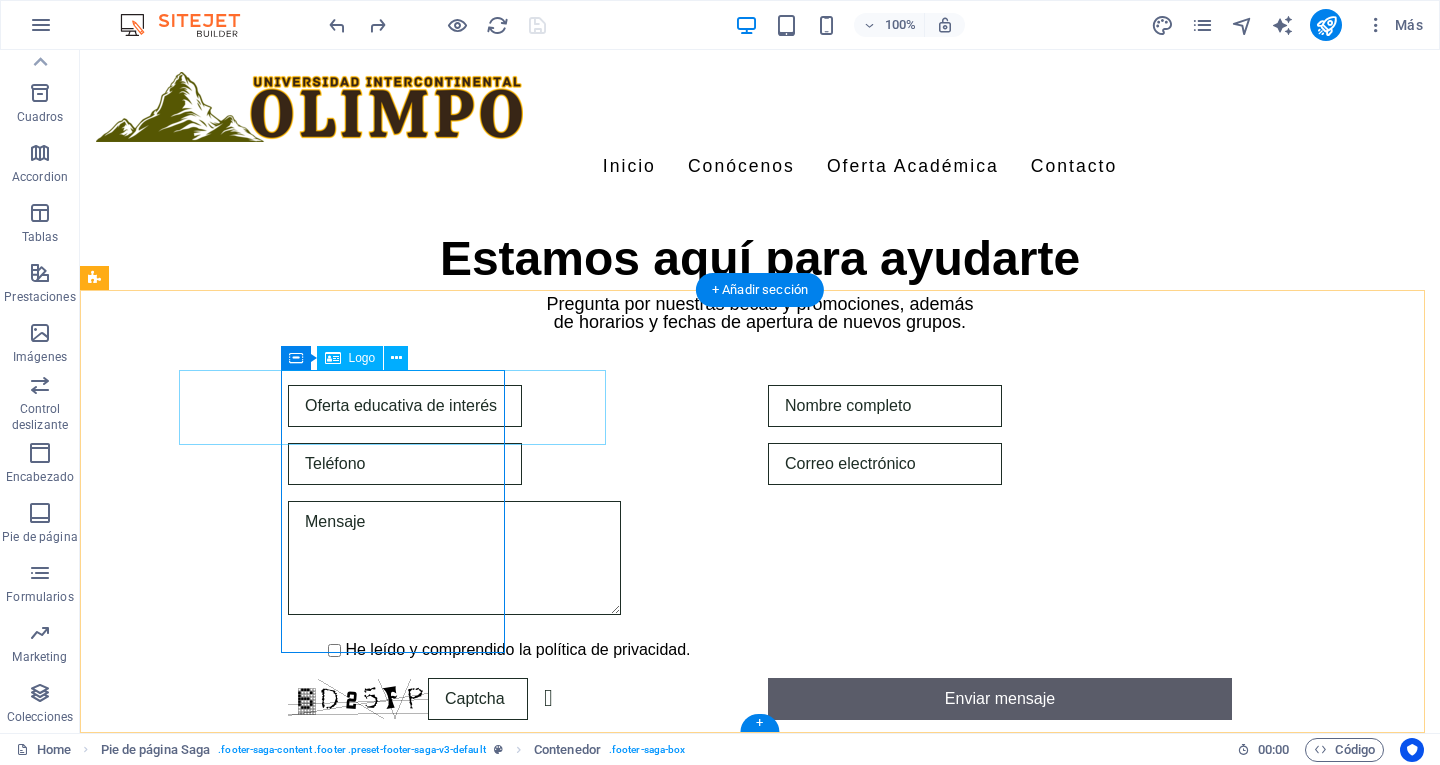 click on "uniolimpo.edu.mx" at bounding box center [208, 917] 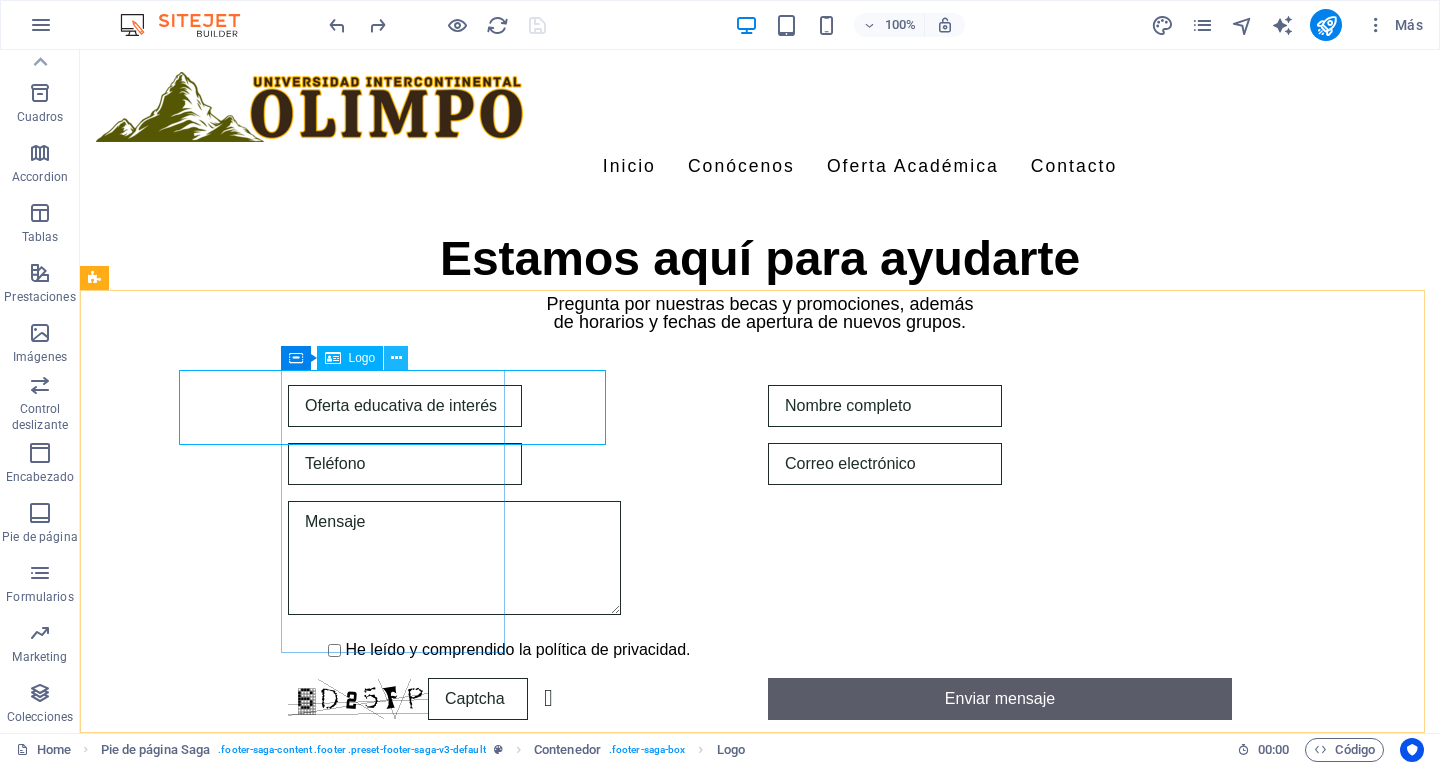 click at bounding box center [396, 358] 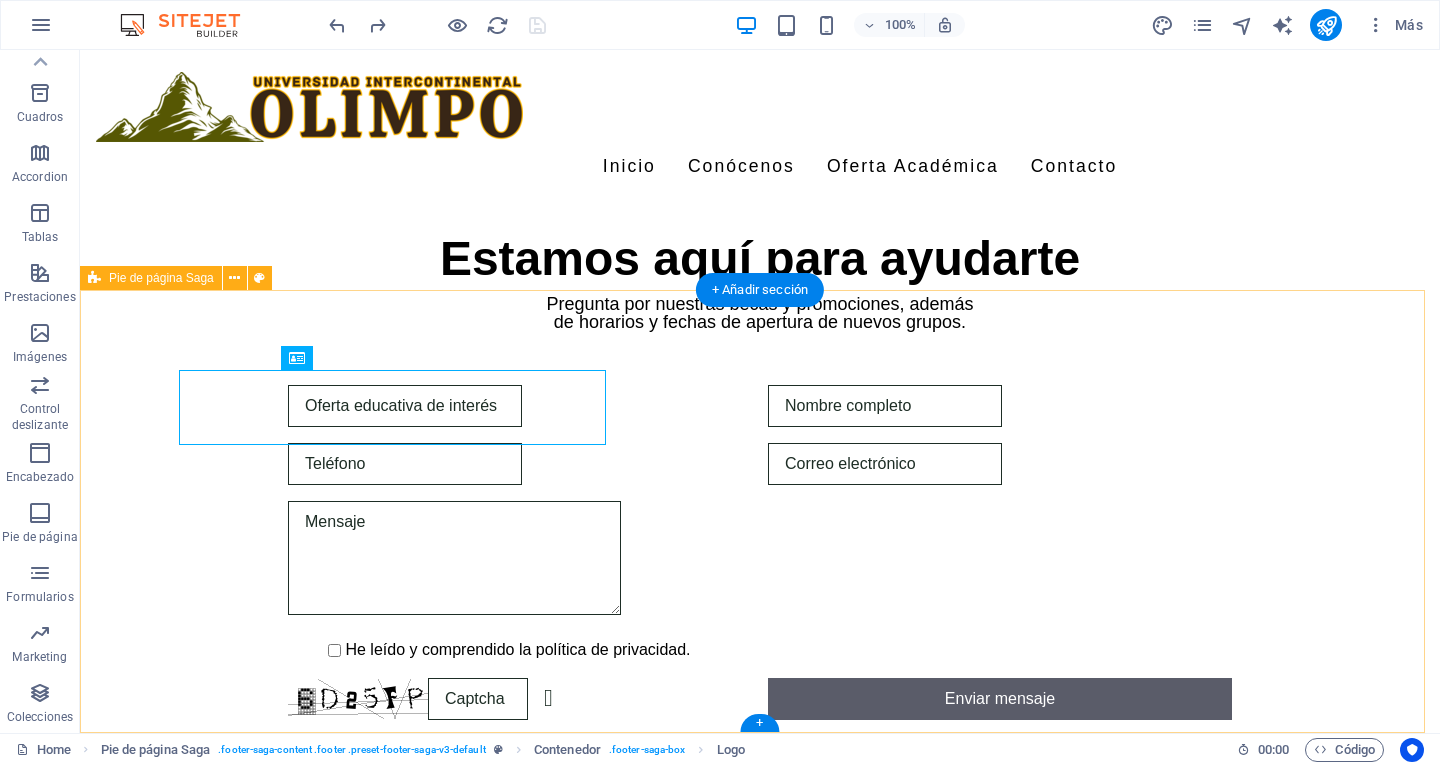 click on "[DOMAIN] Universidad Olimpo - Comprometidos con la educación de calidad. Contacto: [EMAIL] | Teléfono: [PHONENUMBER] | [STREET], [CITY], [POSTAL CODE]. Contacto [STREET_NAME], [BOROUGH] ([NEIGHBORHOOD]) [POSTAL CODE]   [CITY] Teléfono: ([AREACODE]) [NUMBER] Móvil: [NUMBER] Correo electrónico: [EMAIL] Navegación Inicio Acerca Servicios Equipo Contacto Aviso legal política de privacidad Redes sociales Facebook incógnita Instagram" at bounding box center (760, 1381) 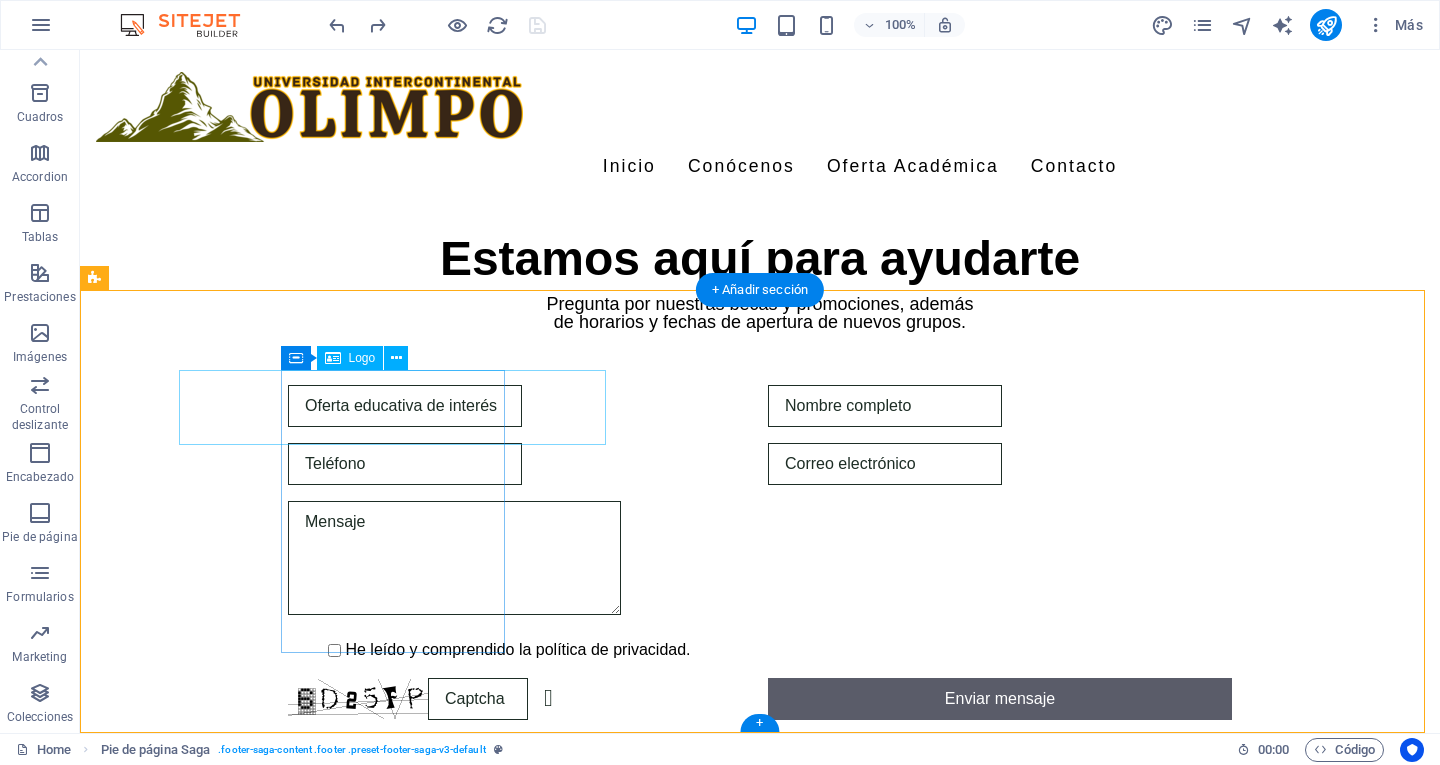 click on "uniolimpo.edu.mx" at bounding box center (208, 917) 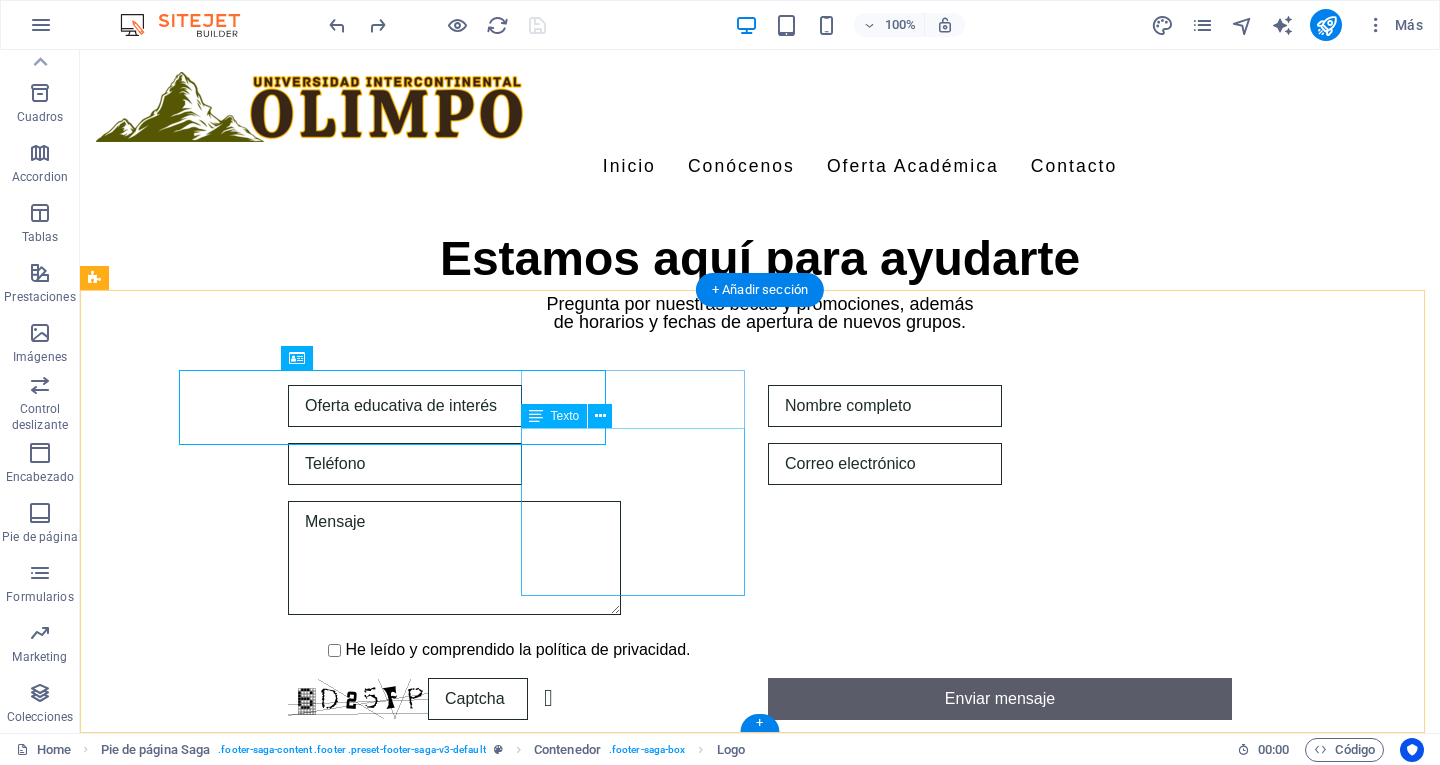 click on "[CITY]" at bounding box center (167, 1288) 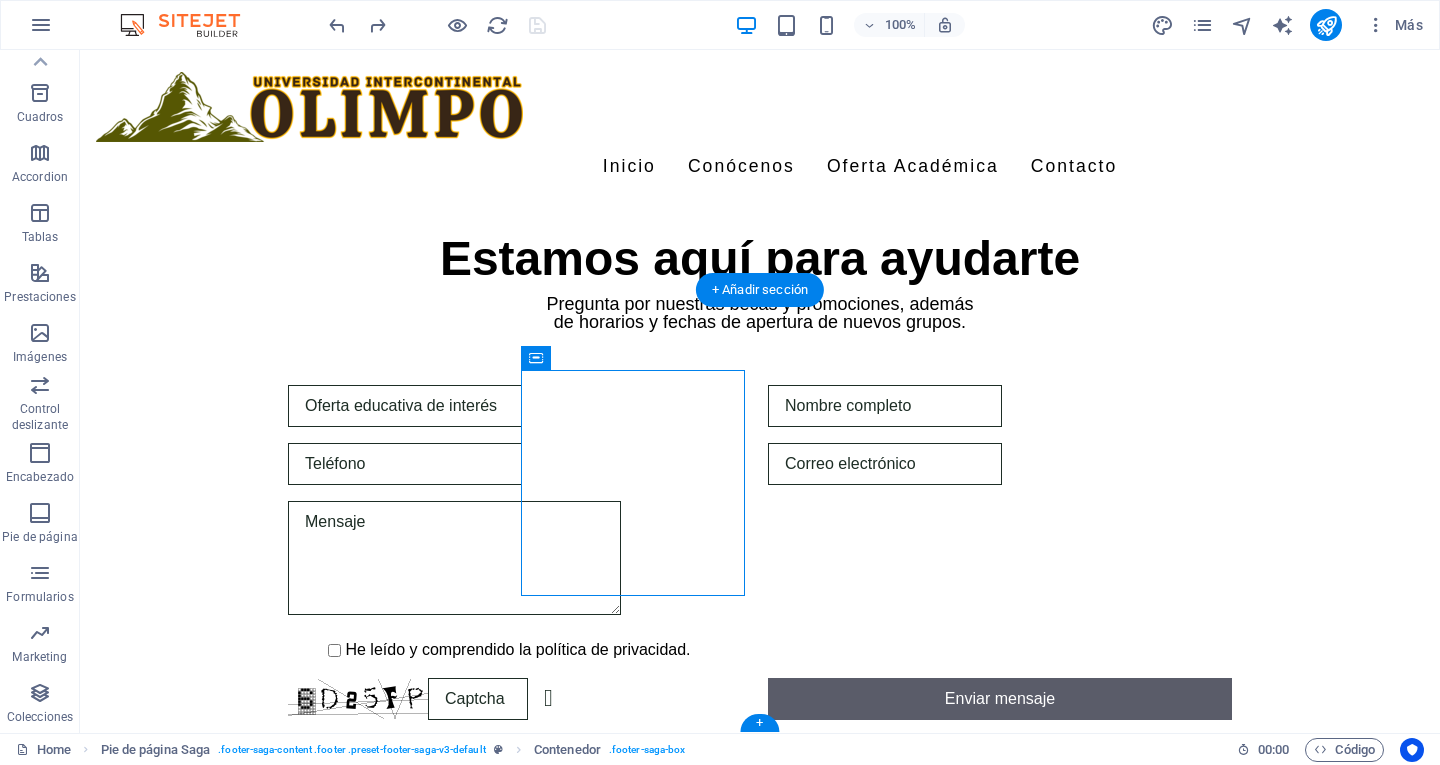 drag, startPoint x: 621, startPoint y: 408, endPoint x: 534, endPoint y: 376, distance: 92.69843 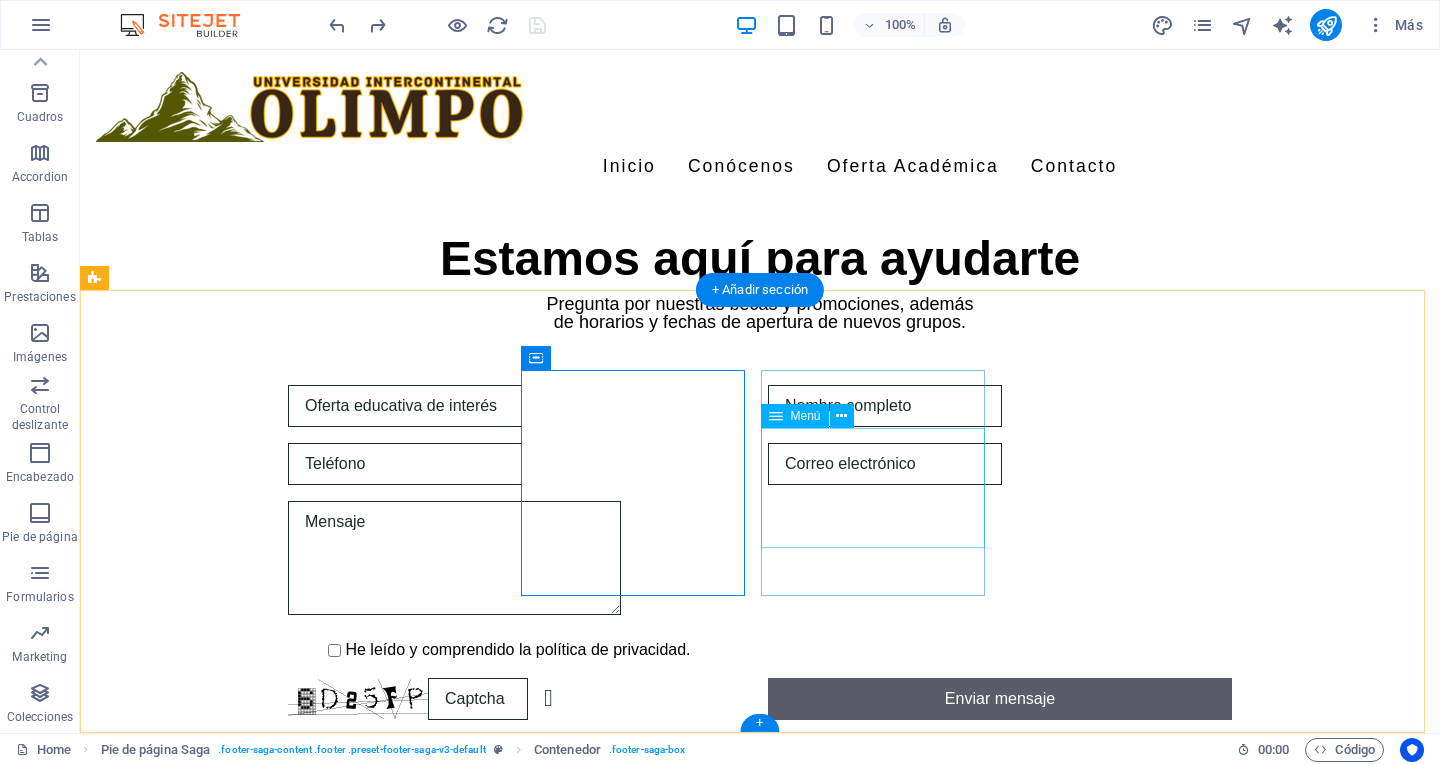 click on "Inicio Acerca Servicios Equipo Contacto" at bounding box center [208, 1523] 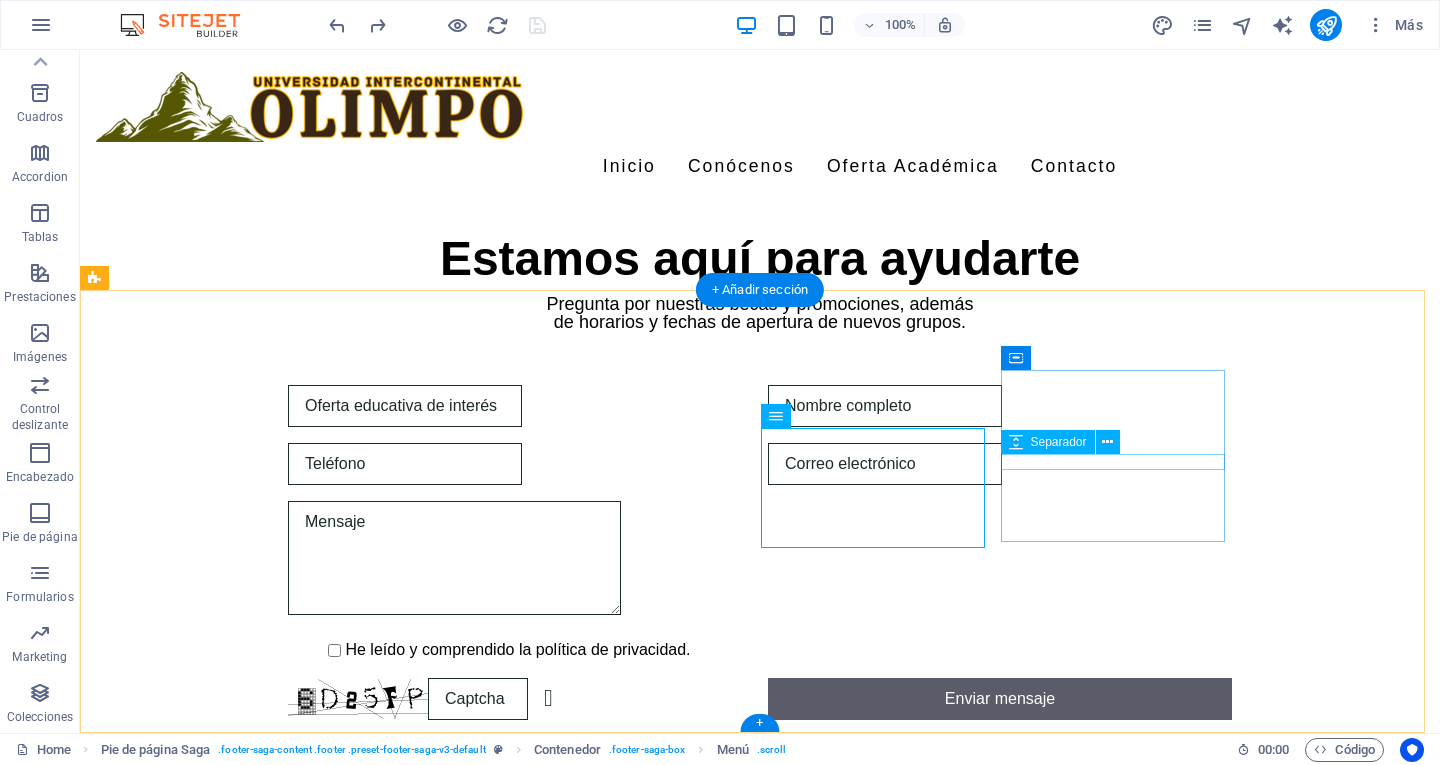 click at bounding box center (208, 1731) 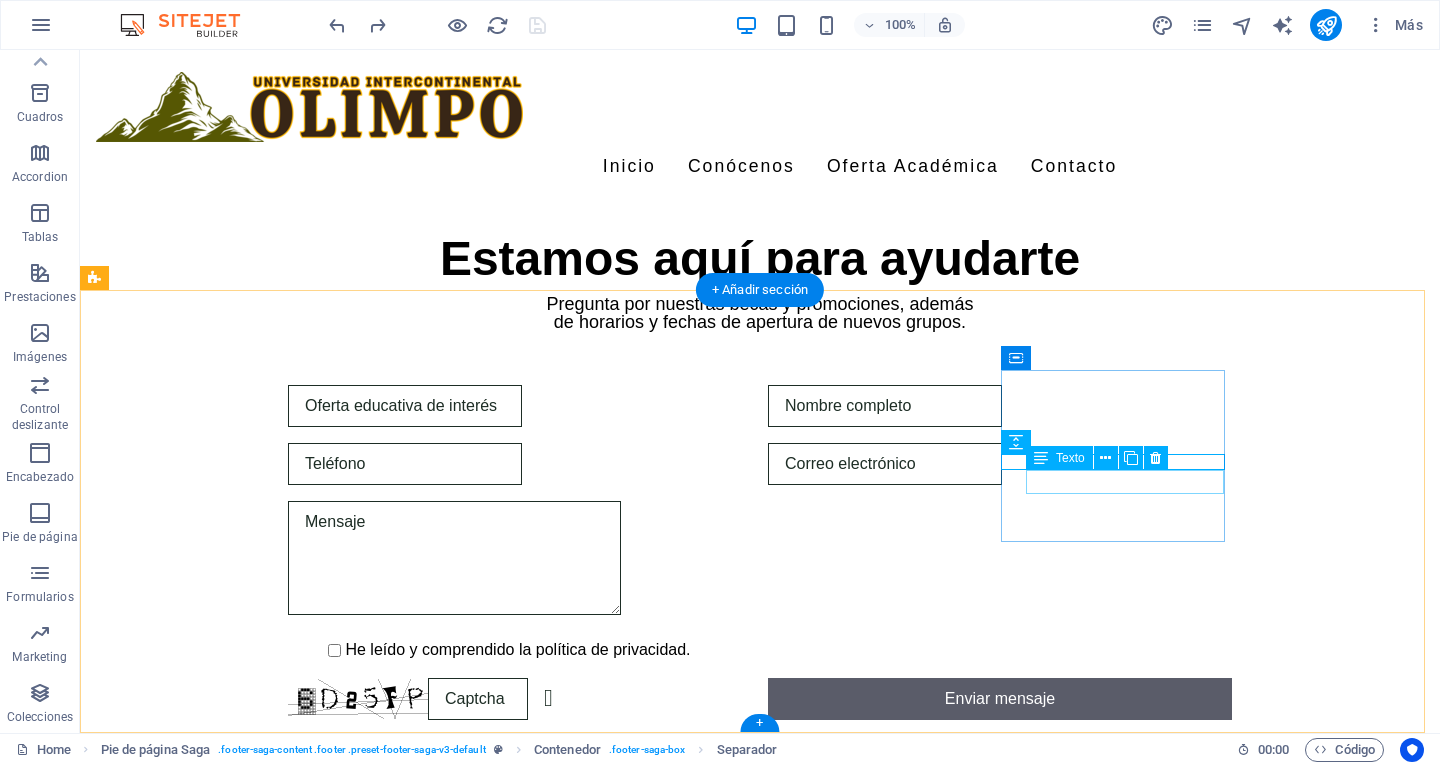 click on "Facebook" at bounding box center [208, 1775] 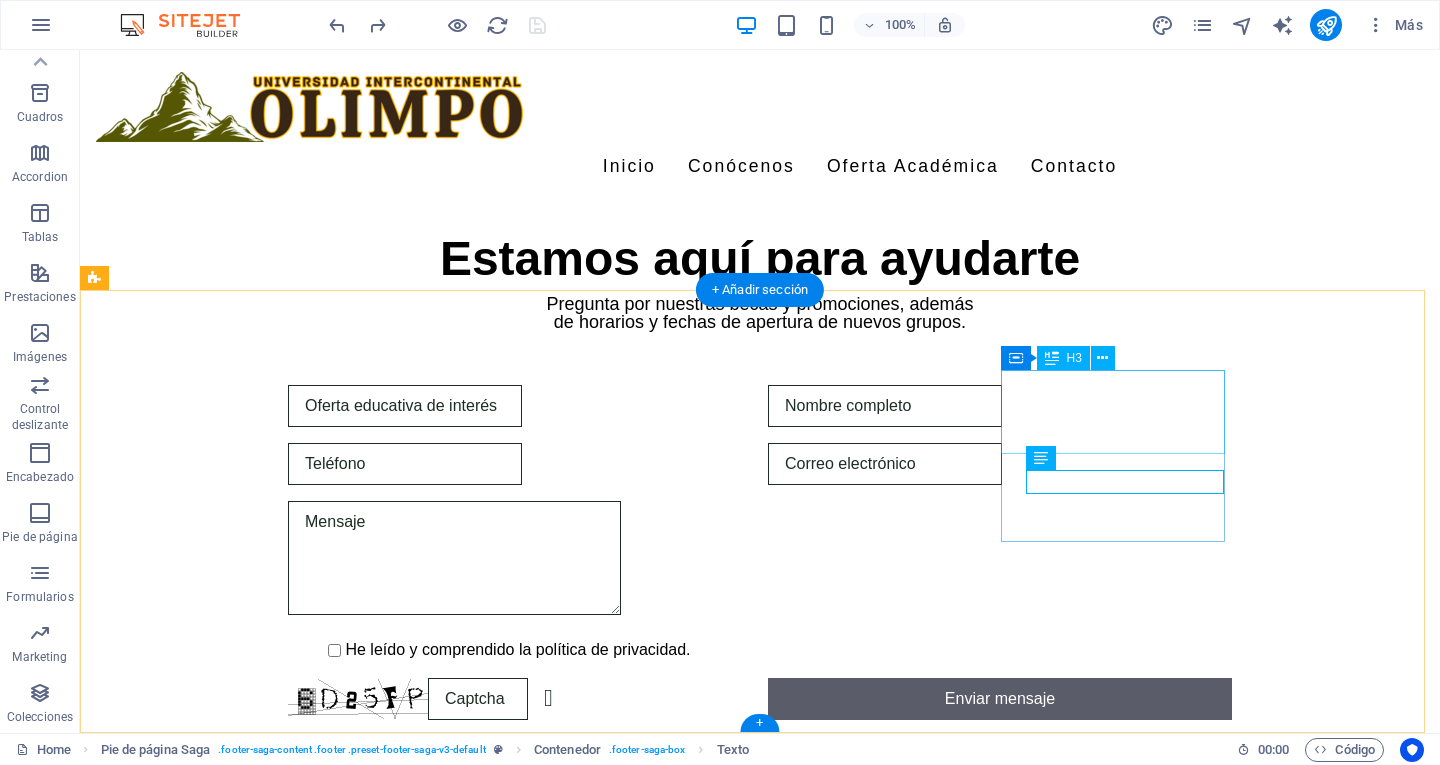 click on "Redes sociales" at bounding box center (208, 1681) 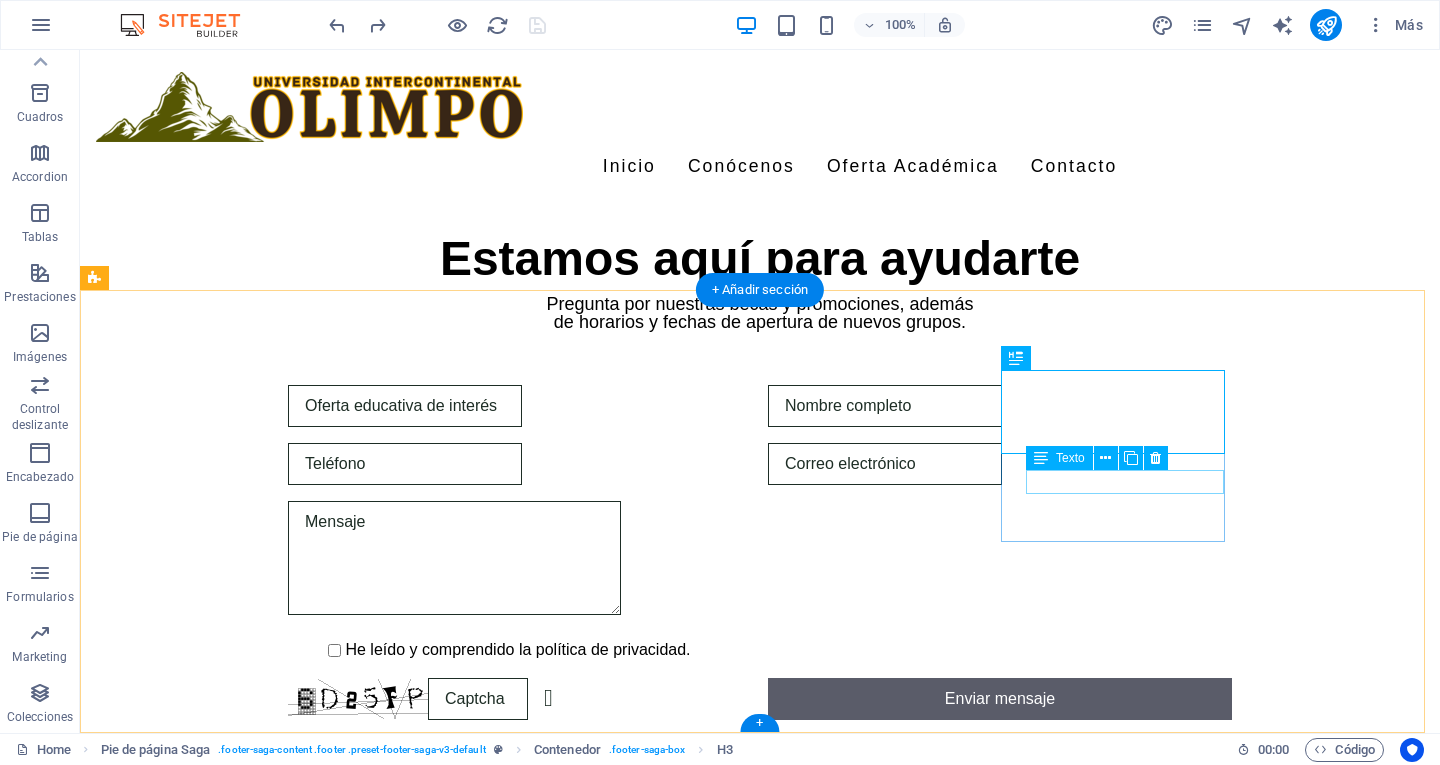 click on "Facebook" at bounding box center (208, 1775) 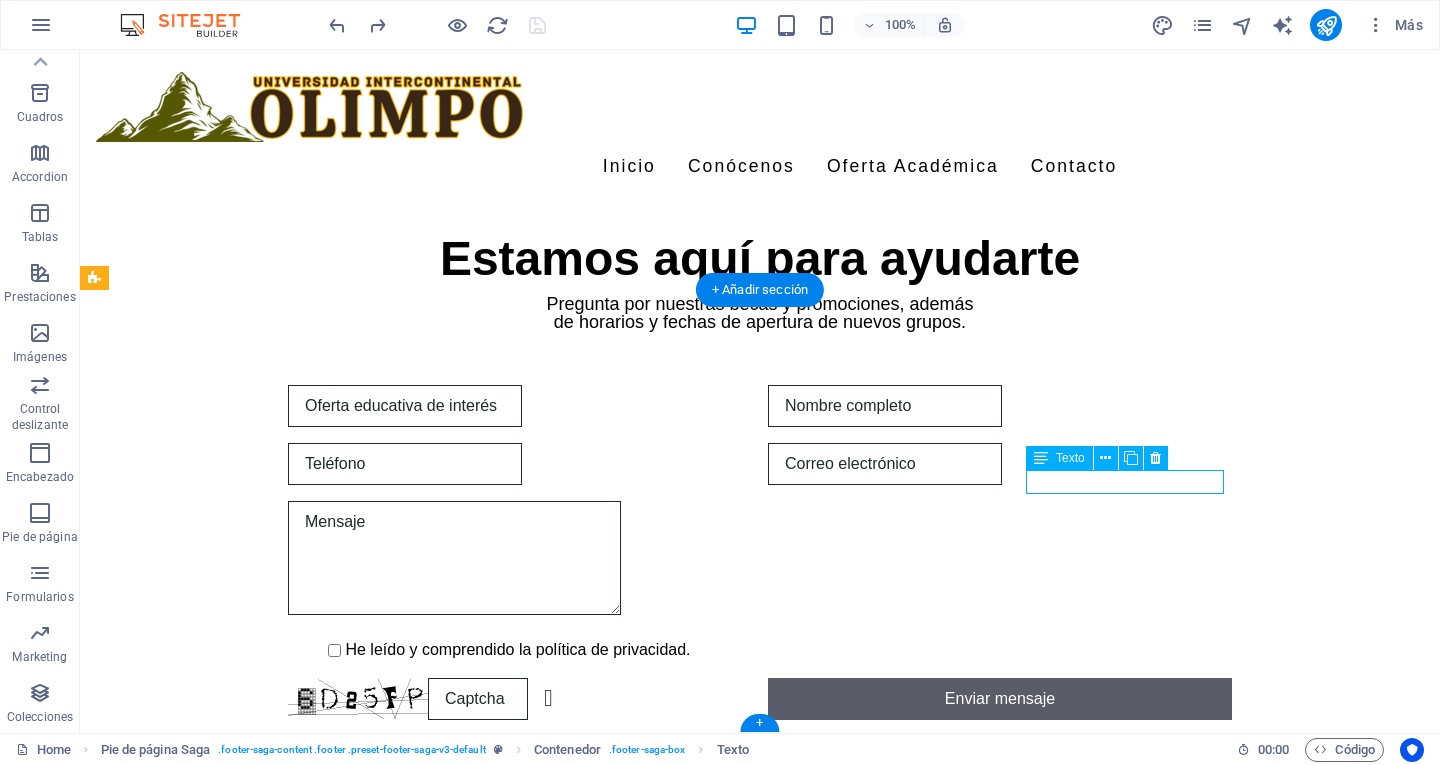 click on "Facebook" at bounding box center (208, 1775) 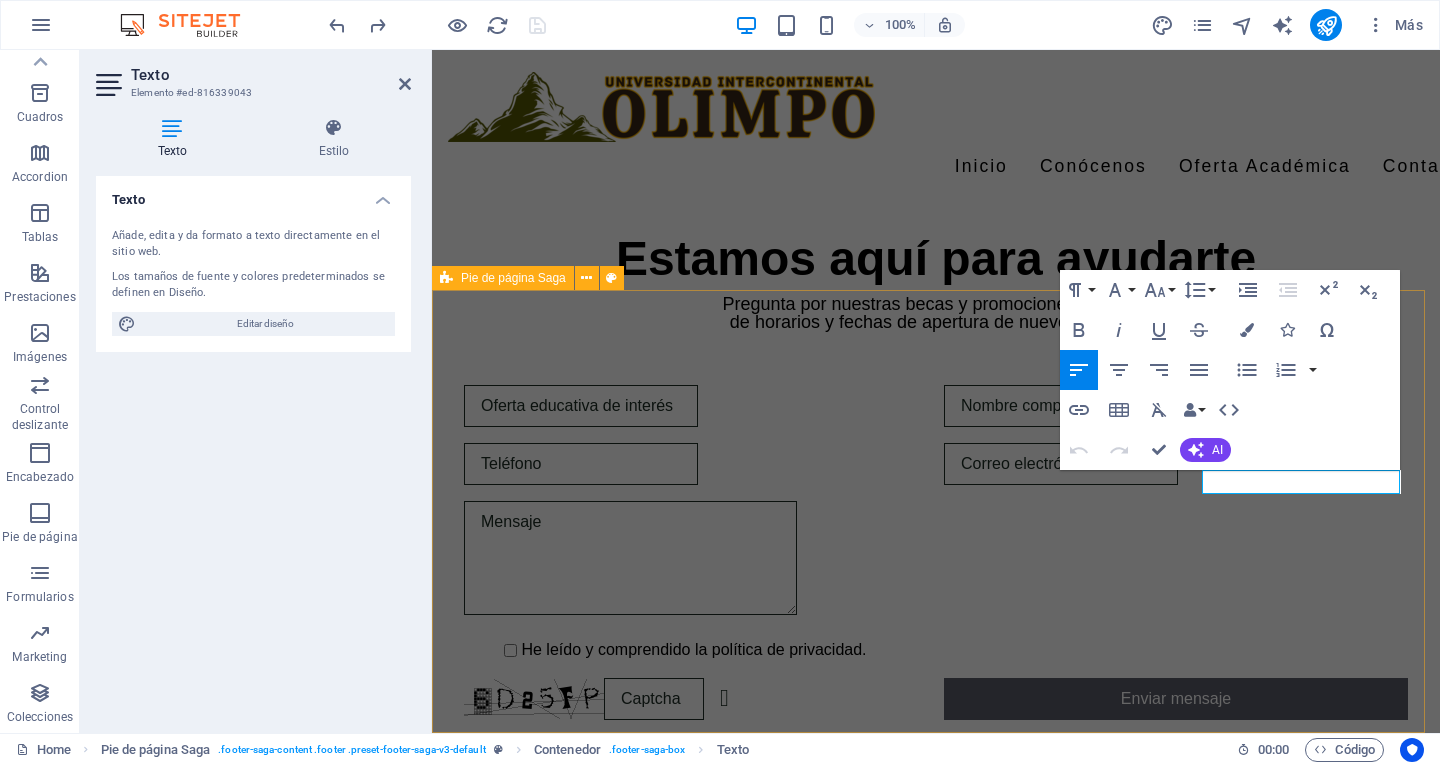 click on "[DOMAIN] Universidad Olimpo - Comprometidos con la educación de calidad. Contacto: [EMAIL] | Teléfono: [PHONENUMBER] | [STREET], [CITY], [POSTAL CODE]. Contacto [STREET_NAME], [BOROUGH] ([NEIGHBORHOOD]) [POSTAL CODE]   [CITY] Teléfono: ([AREACODE]) [NUMBER] Móvil: [NUMBER] Correo electrónico: [EMAIL] Navegación Inicio Acerca Servicios Equipo Contacto Aviso legal política de privacidad Redes sociales Facebook incógnita Instagram" at bounding box center [936, 1381] 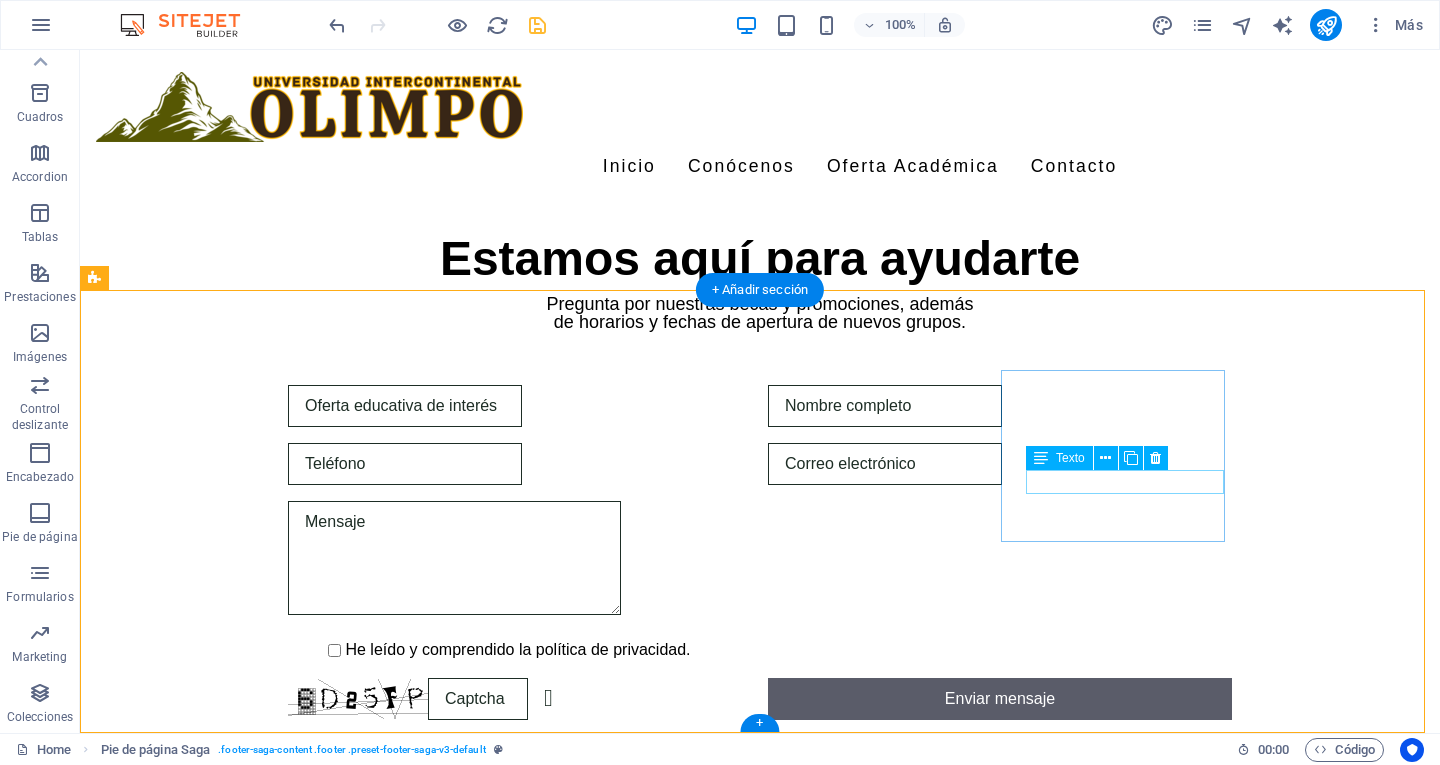 click on "Facebook" at bounding box center (208, 1775) 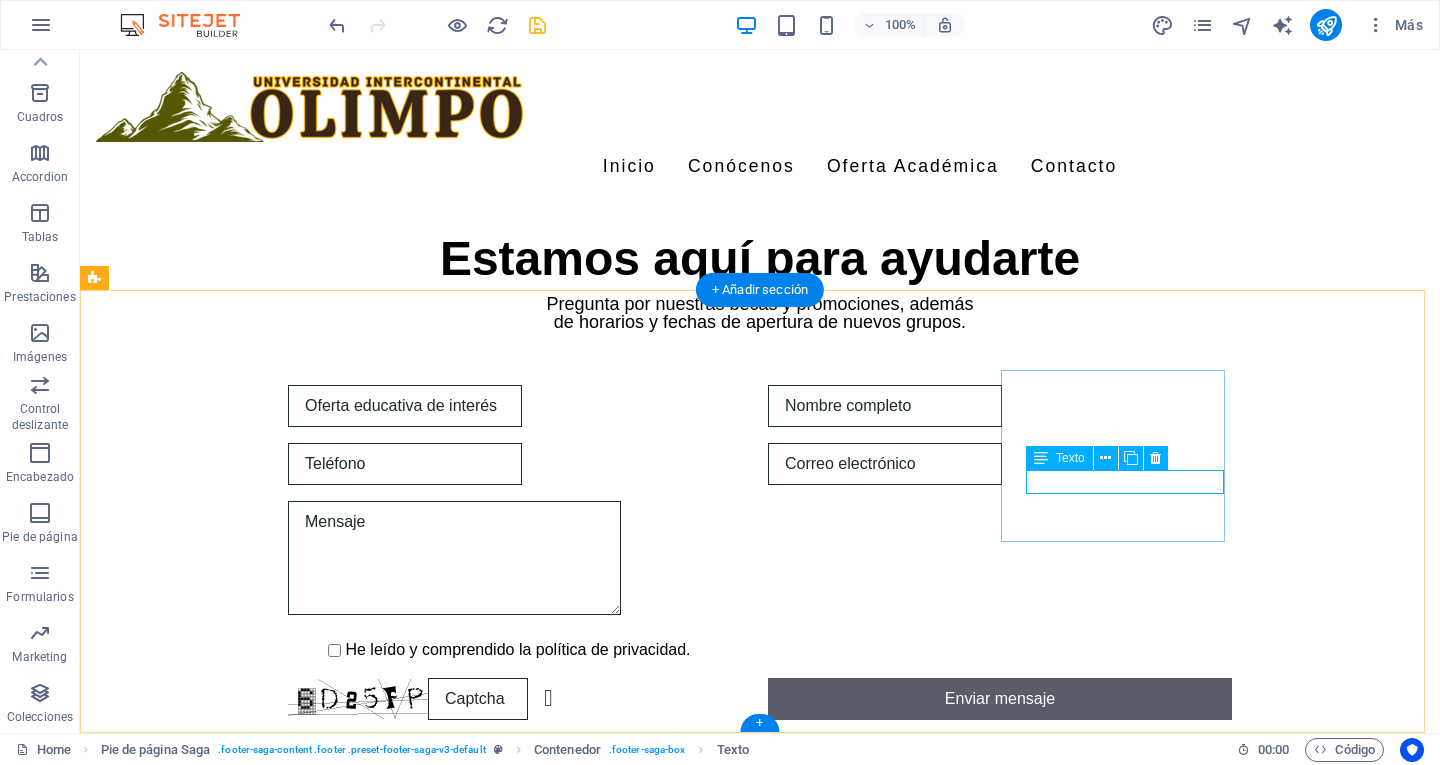 click on "Facebook" at bounding box center (208, 1775) 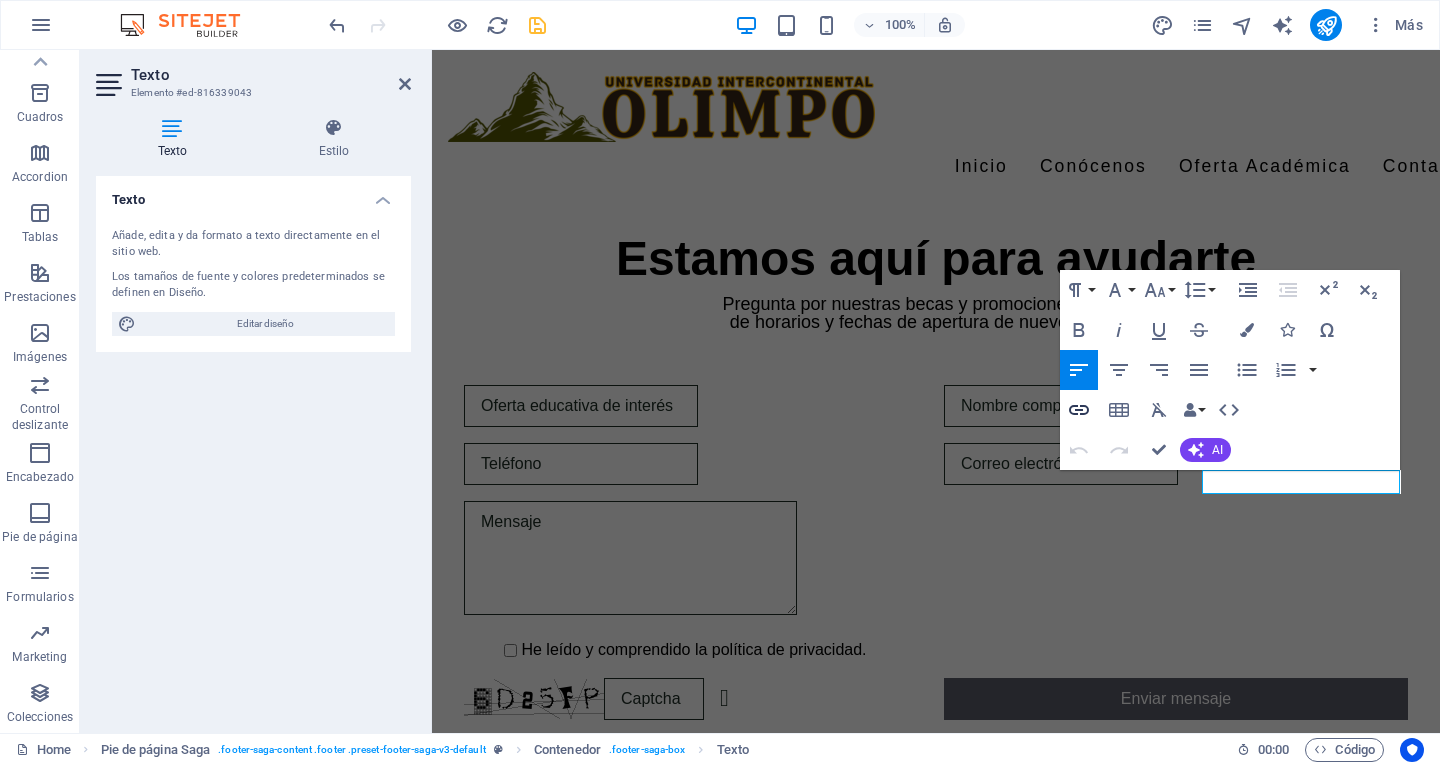 click 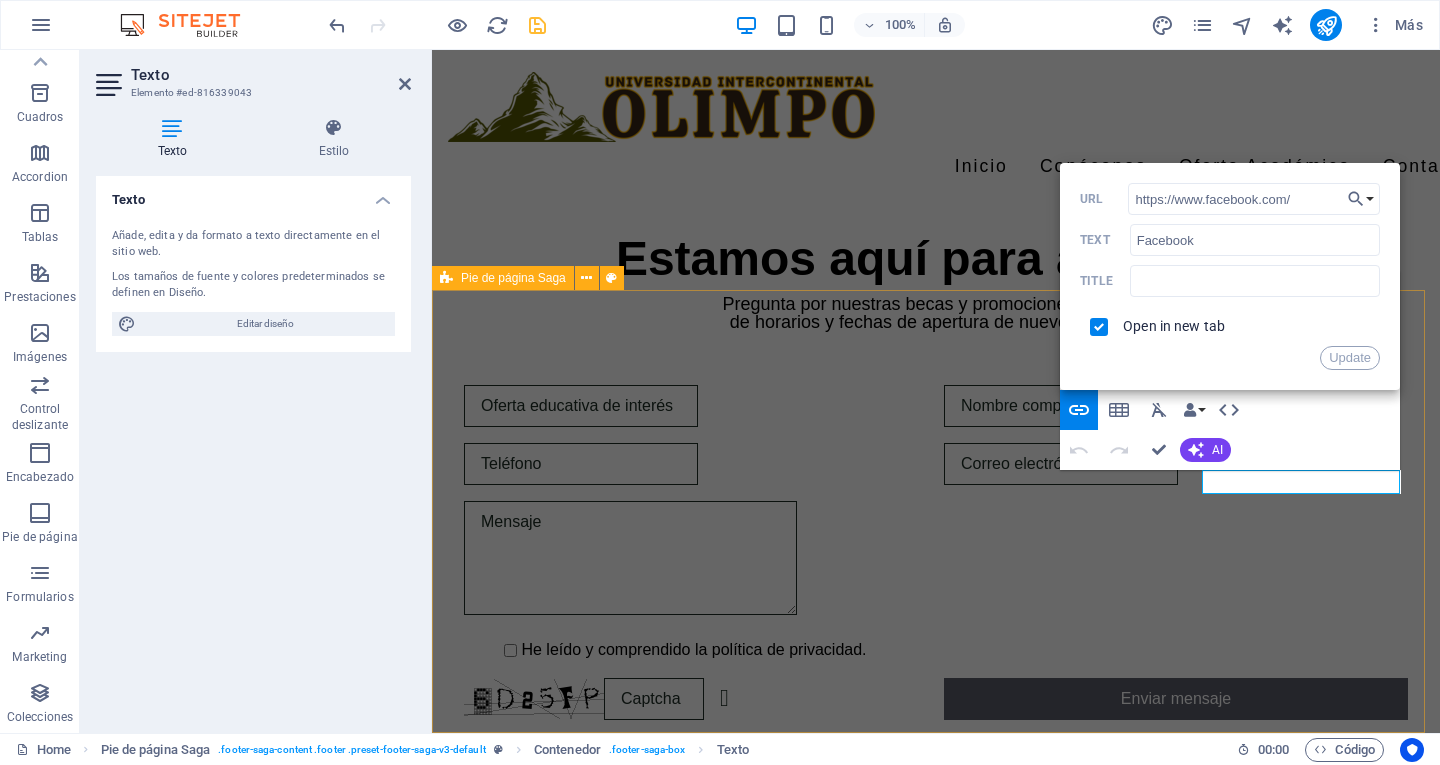 click on "[DOMAIN] Universidad Olimpo - Comprometidos con la educación de calidad. Contacto: [EMAIL] | Teléfono: [PHONENUMBER] | [STREET], [CITY], [POSTAL CODE]. Contacto [STREET_NAME], [BOROUGH] ([NEIGHBORHOOD]) [POSTAL CODE]   [CITY] Teléfono: ([AREACODE]) [NUMBER] Móvil: [NUMBER] Correo electrónico: [EMAIL] Navegación Inicio Acerca Servicios Equipo Contacto Aviso legal política de privacidad Redes sociales ​ ​ Facebook incógnita Instagram" at bounding box center [936, 1381] 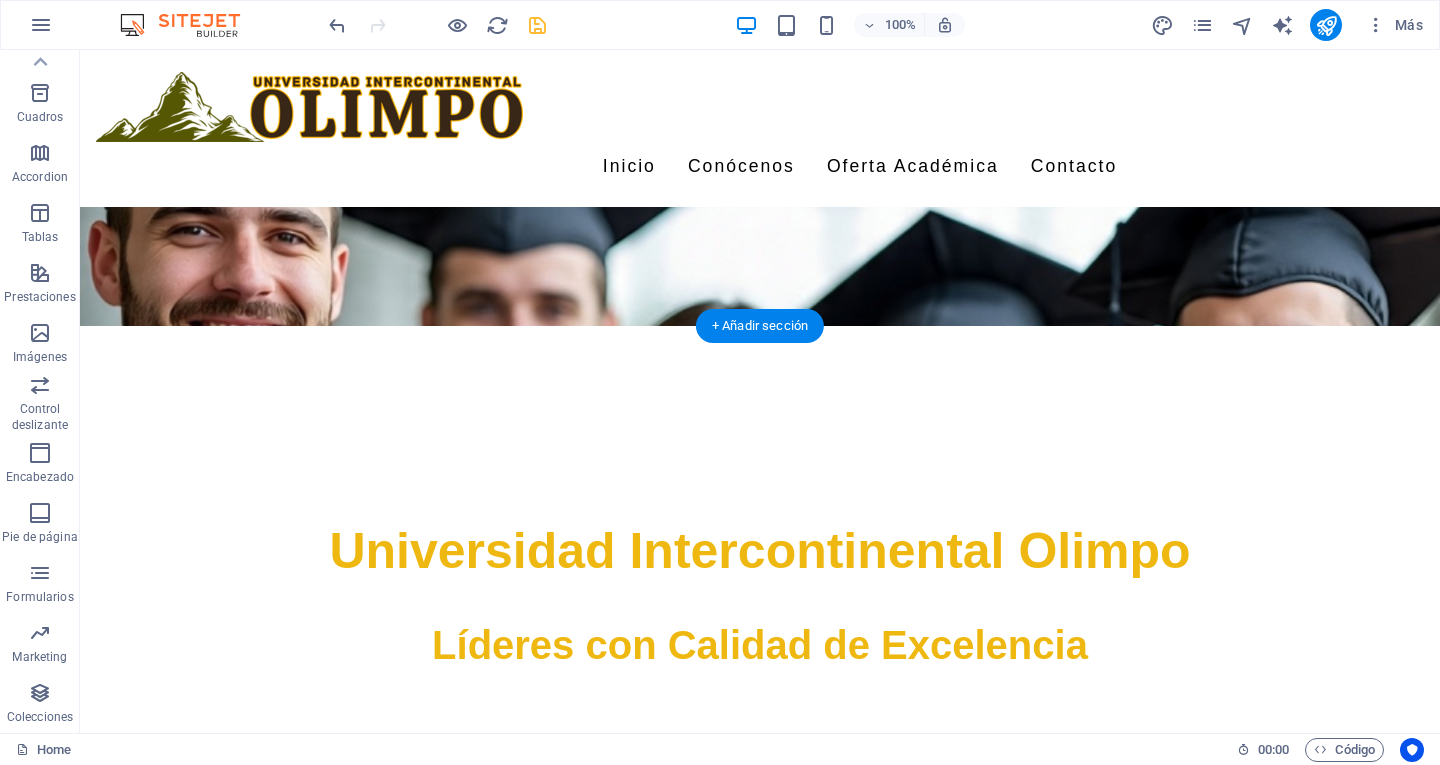 scroll, scrollTop: 389, scrollLeft: 0, axis: vertical 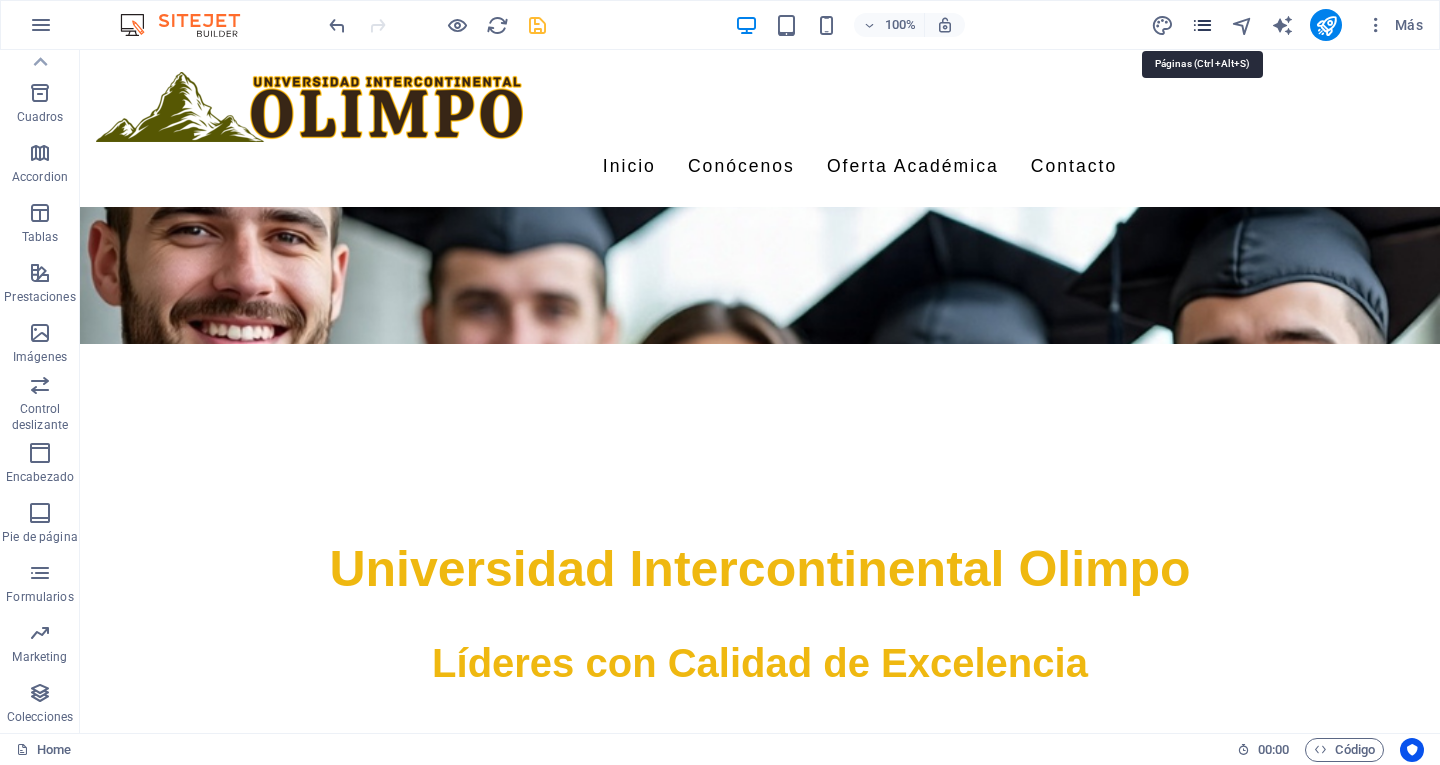 click at bounding box center (1202, 25) 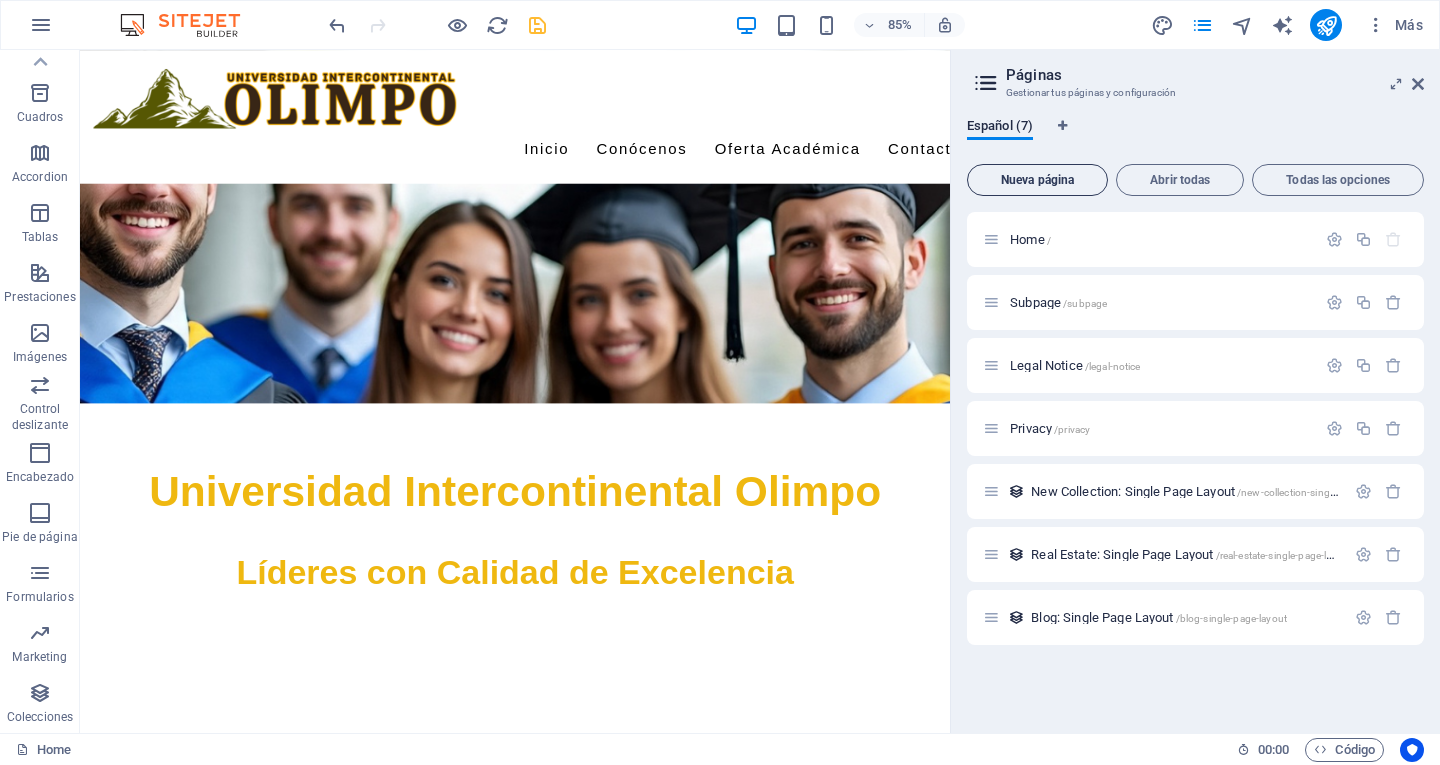 click on "Nueva página" at bounding box center [1037, 180] 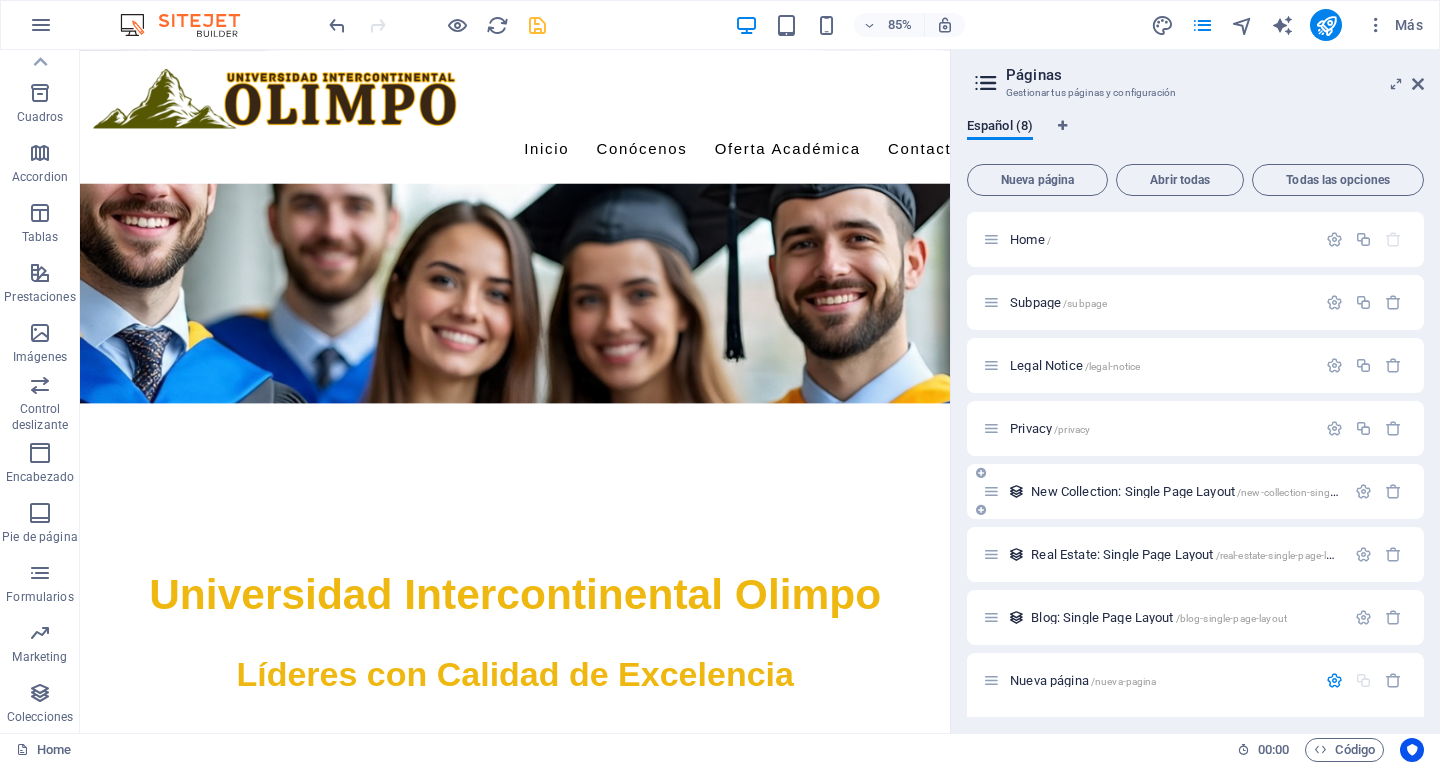 scroll, scrollTop: 292, scrollLeft: 0, axis: vertical 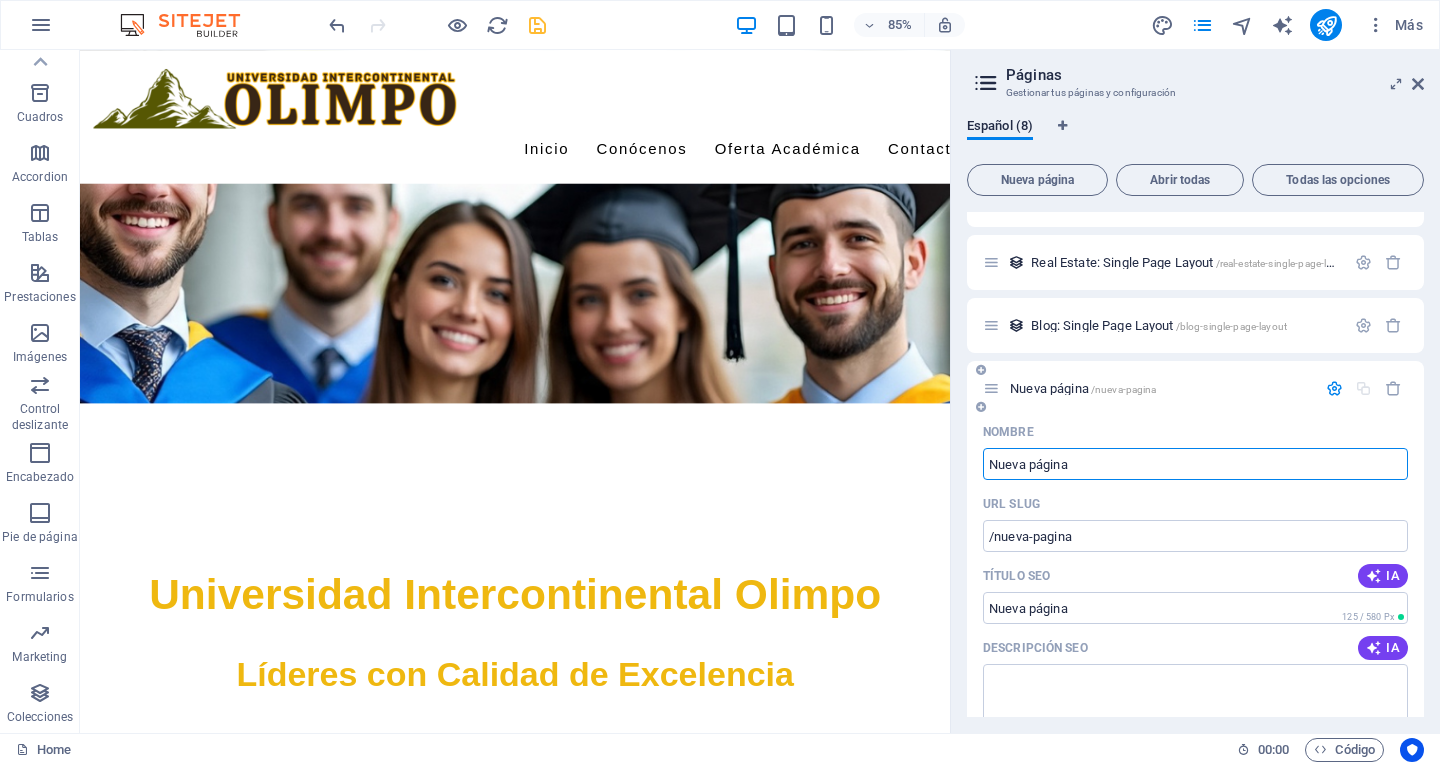 click on "Nueva página" at bounding box center (1195, 464) 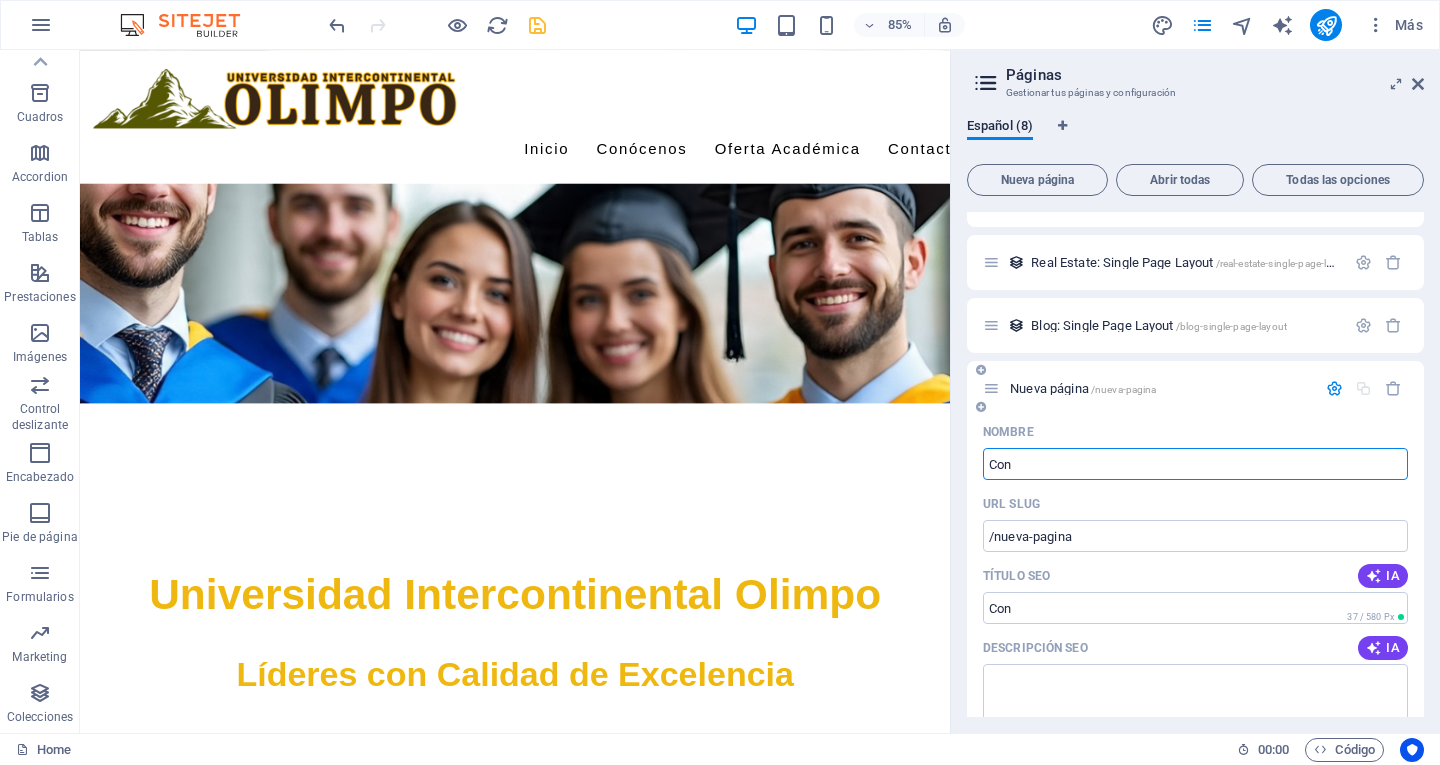 type on "Con" 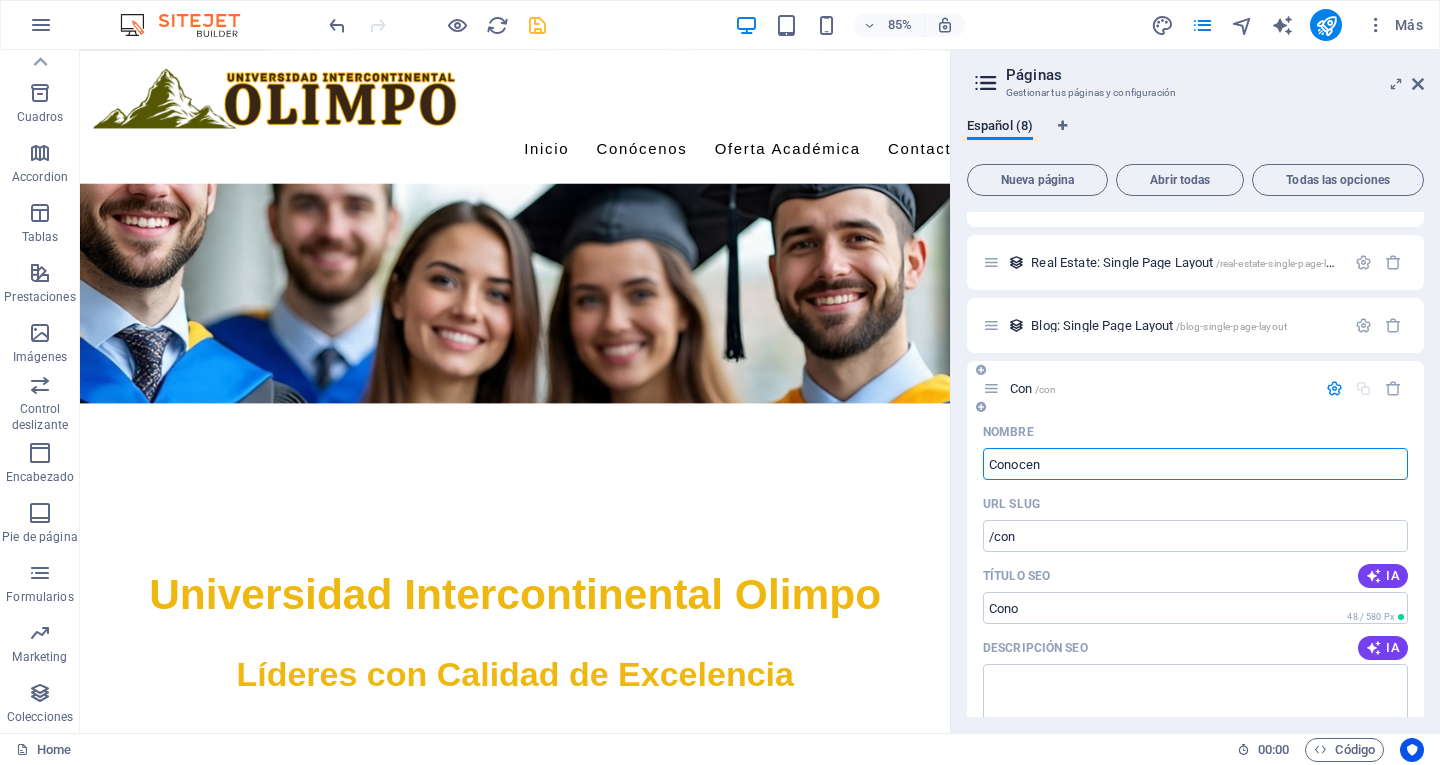 type on "Conoceno" 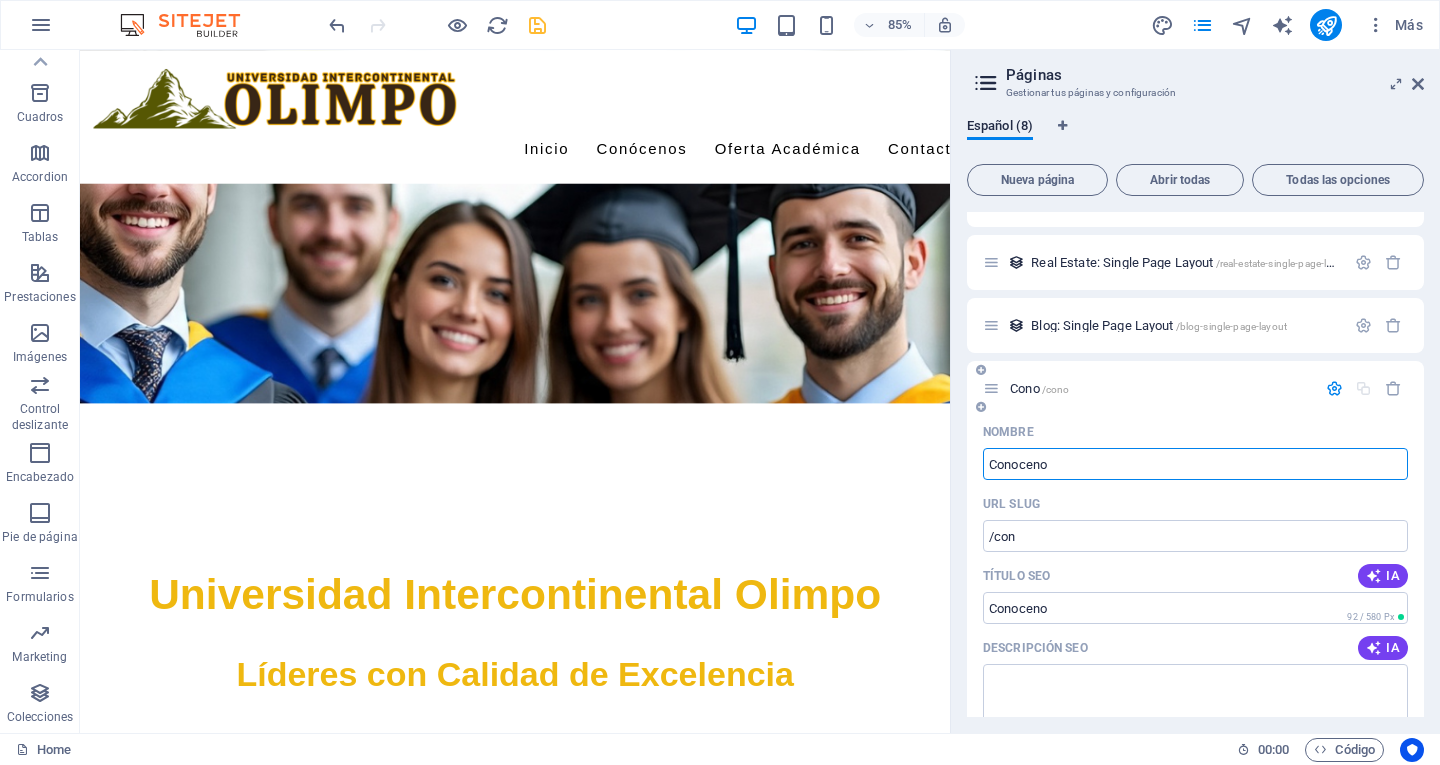 type on "/cono" 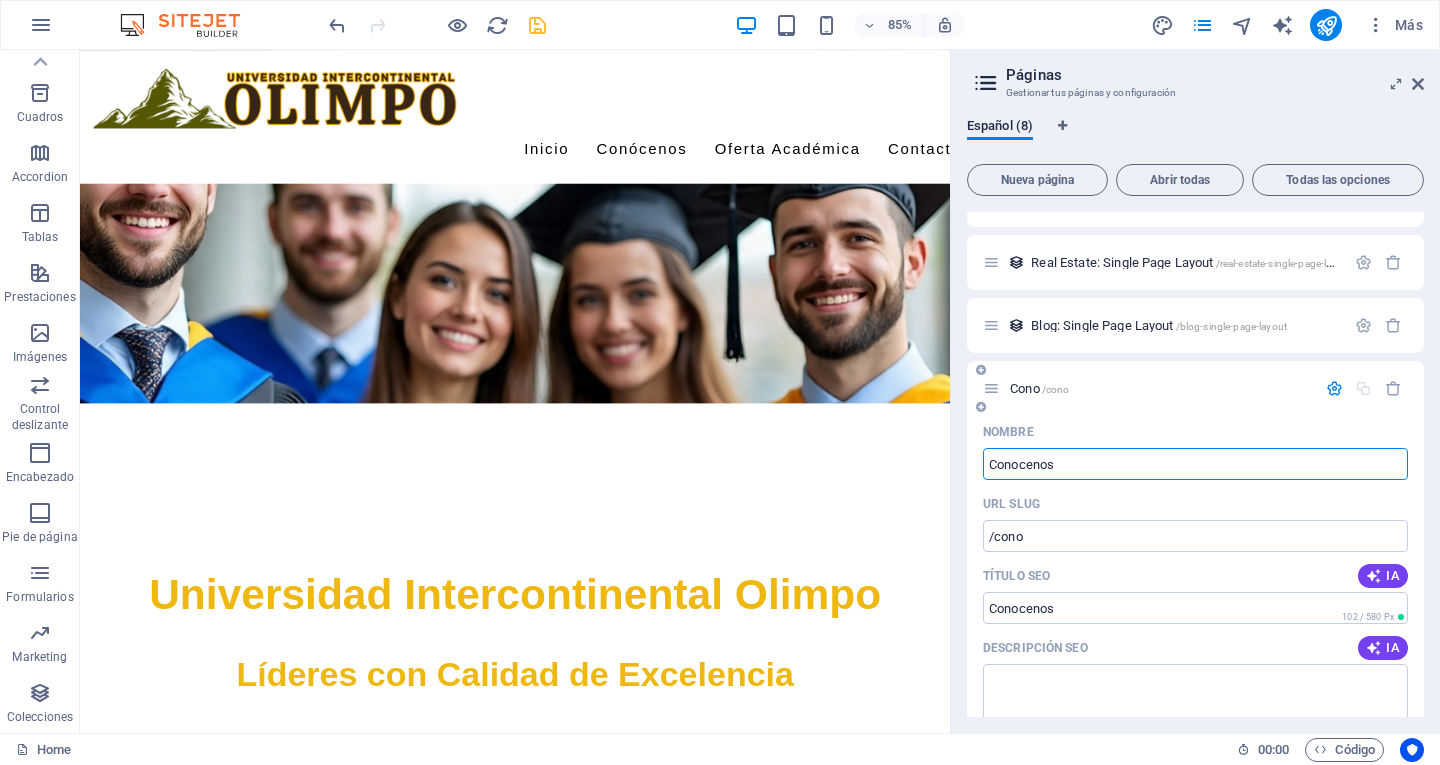type on "Conocenos" 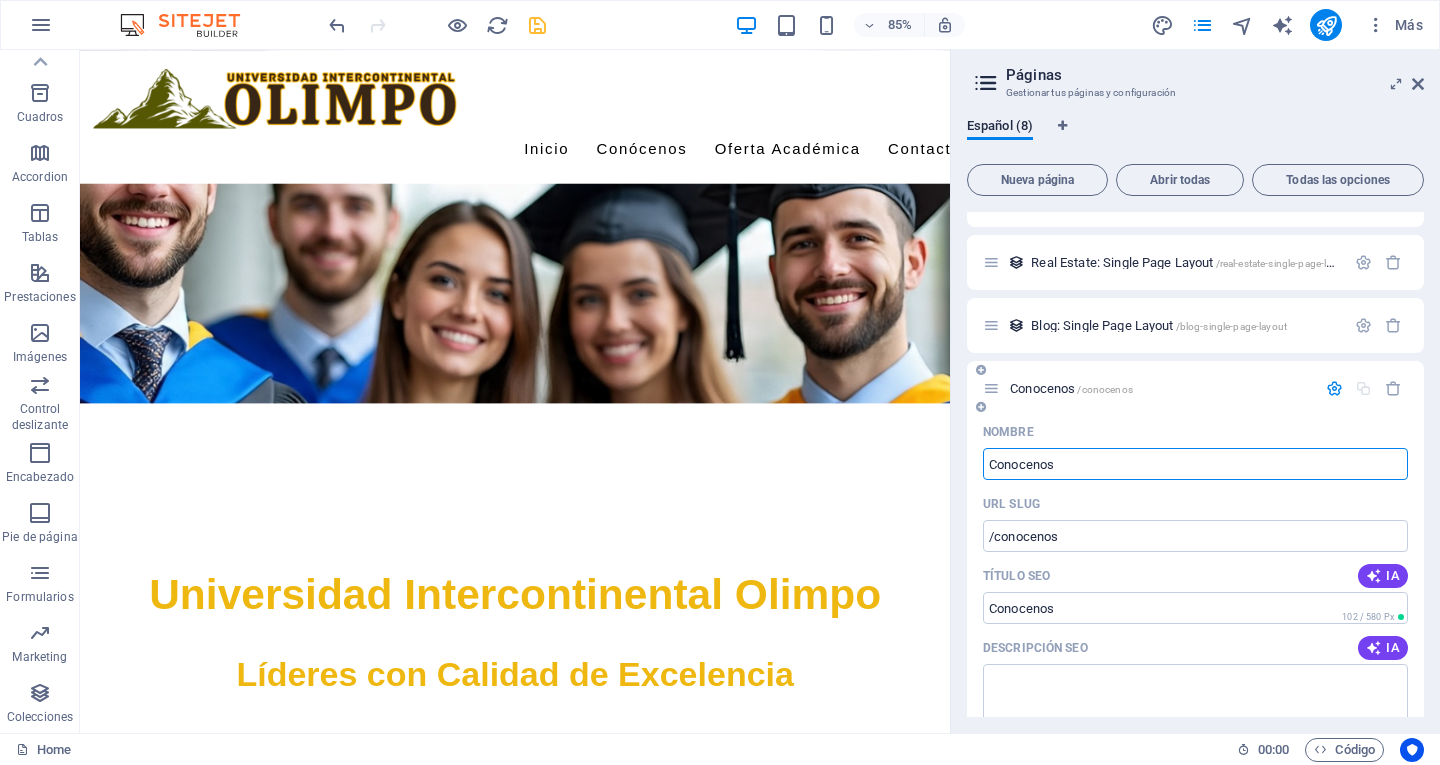 type on "Conocenos" 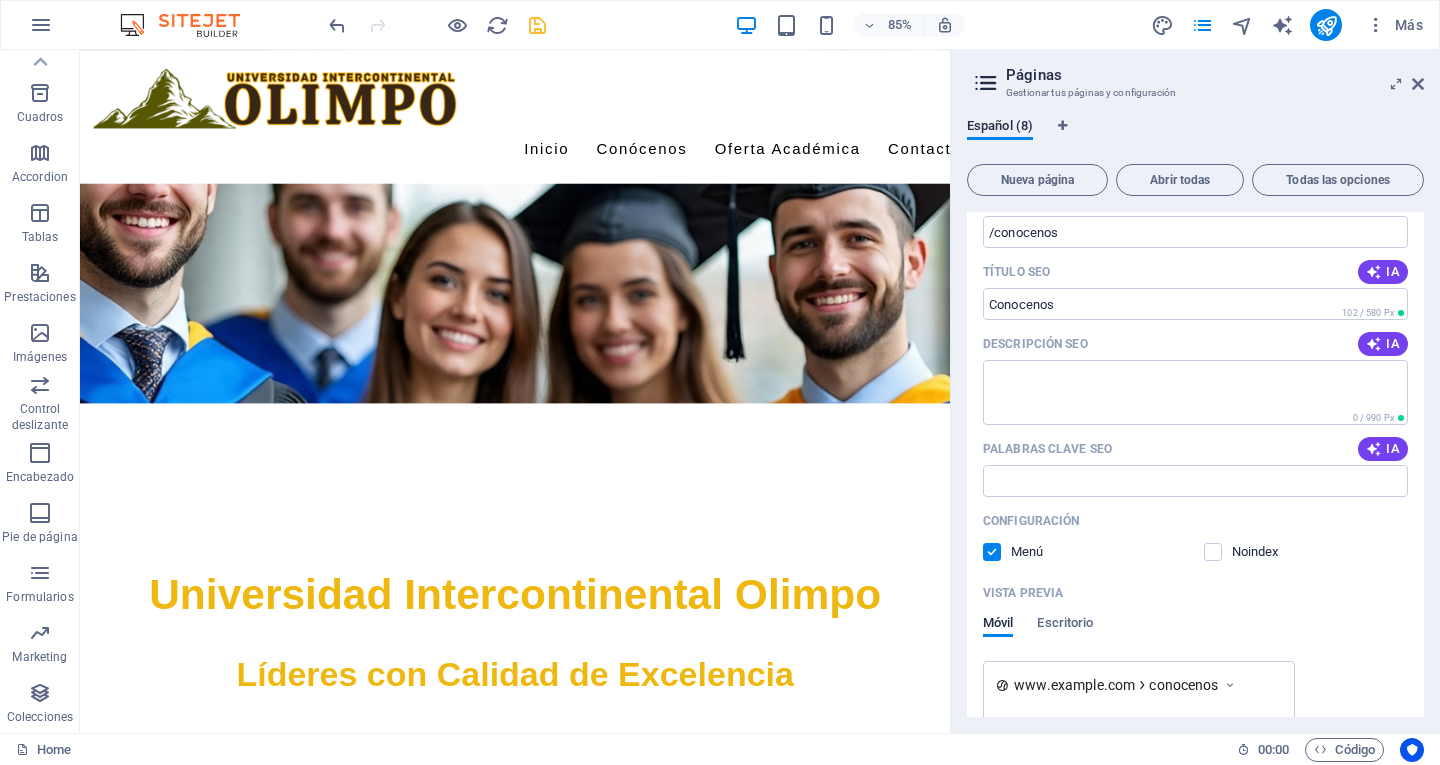scroll, scrollTop: 396, scrollLeft: 0, axis: vertical 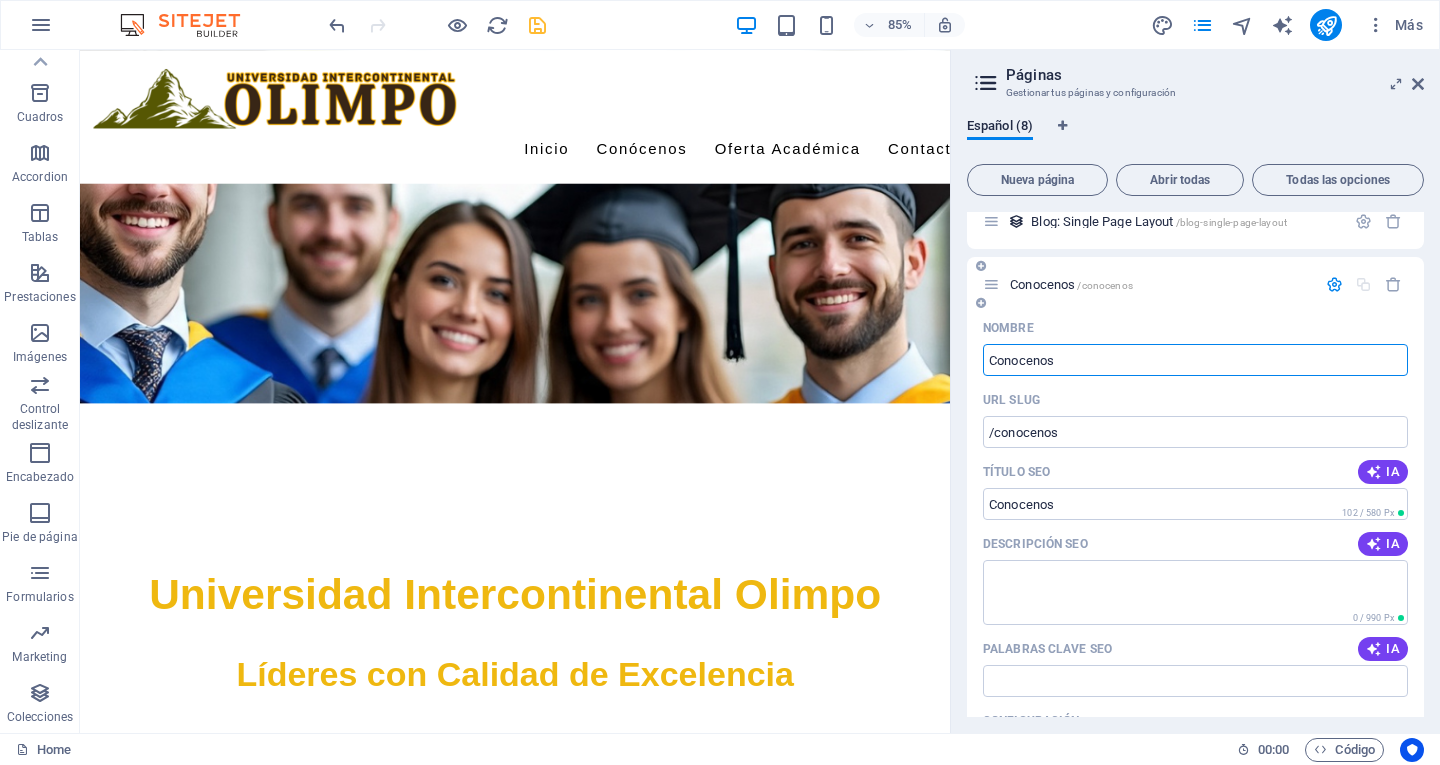 click on "Nombre" at bounding box center (1195, 328) 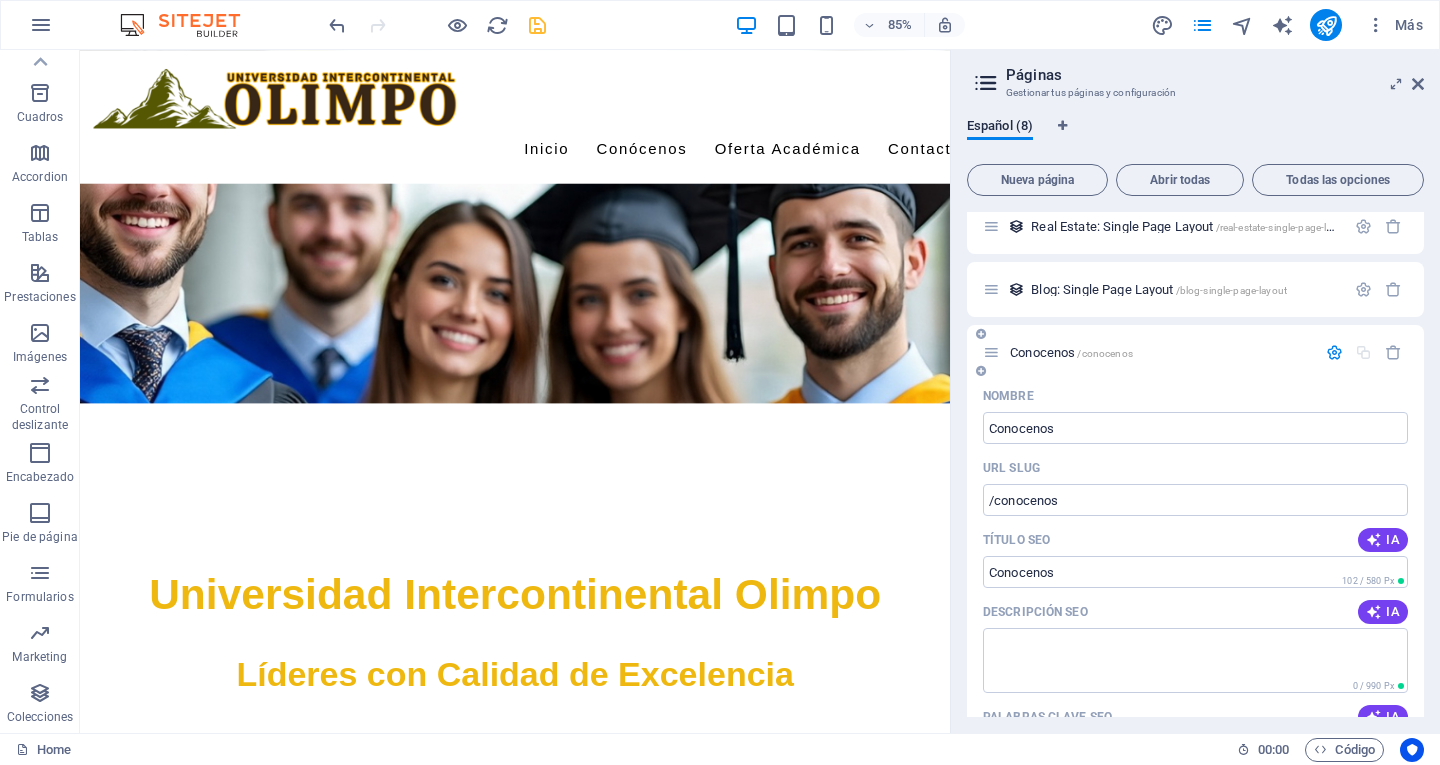 scroll, scrollTop: 400, scrollLeft: 0, axis: vertical 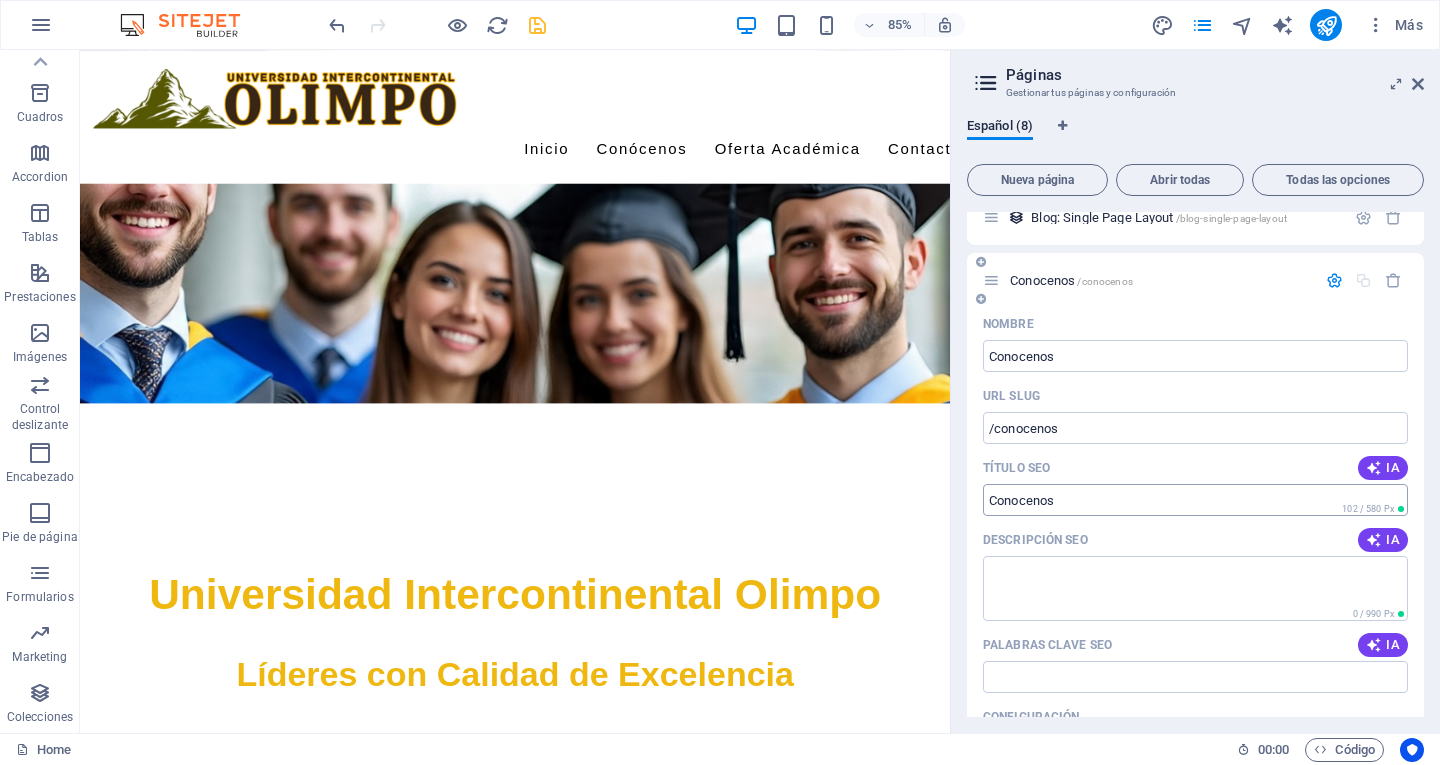 click on "Título SEO" at bounding box center [1195, 500] 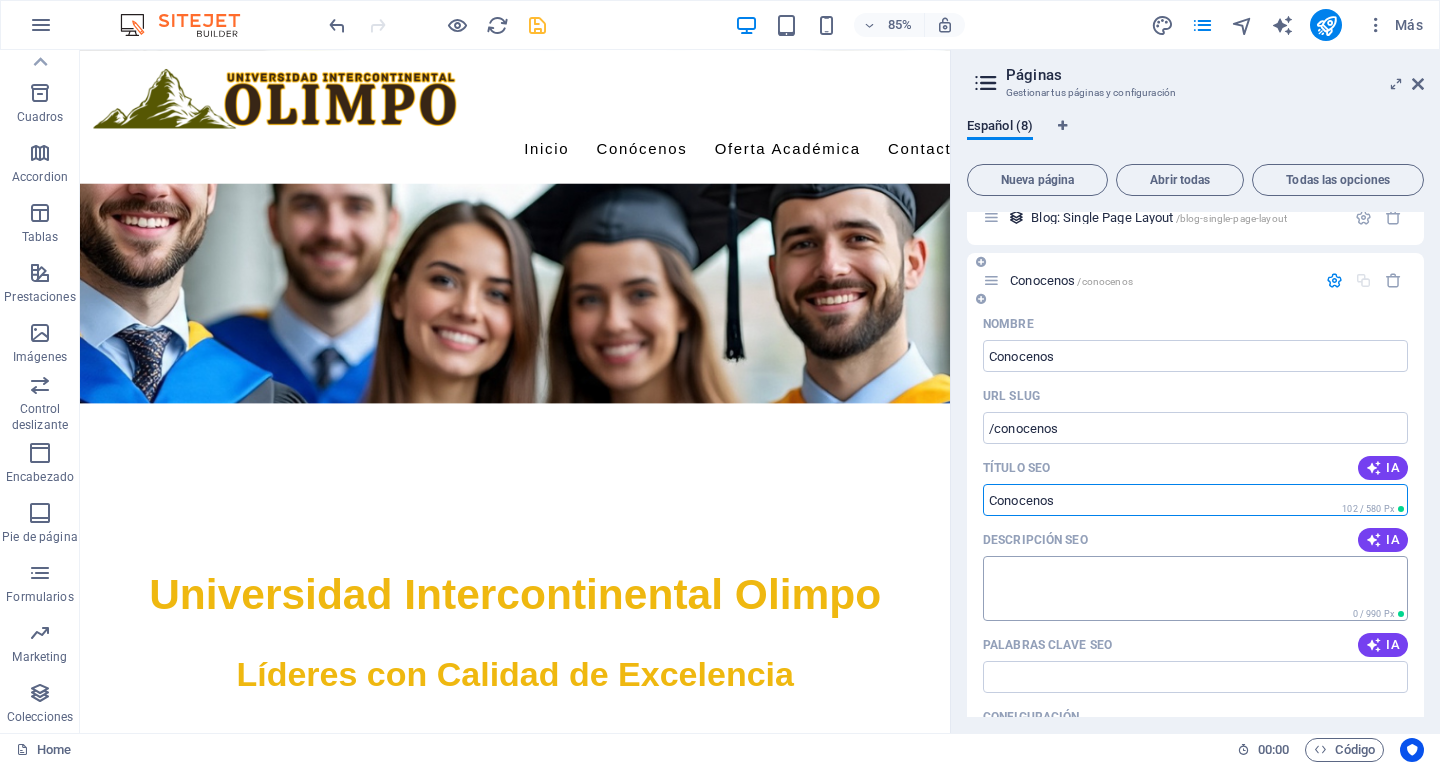 click on "Descripción SEO" at bounding box center [1195, 588] 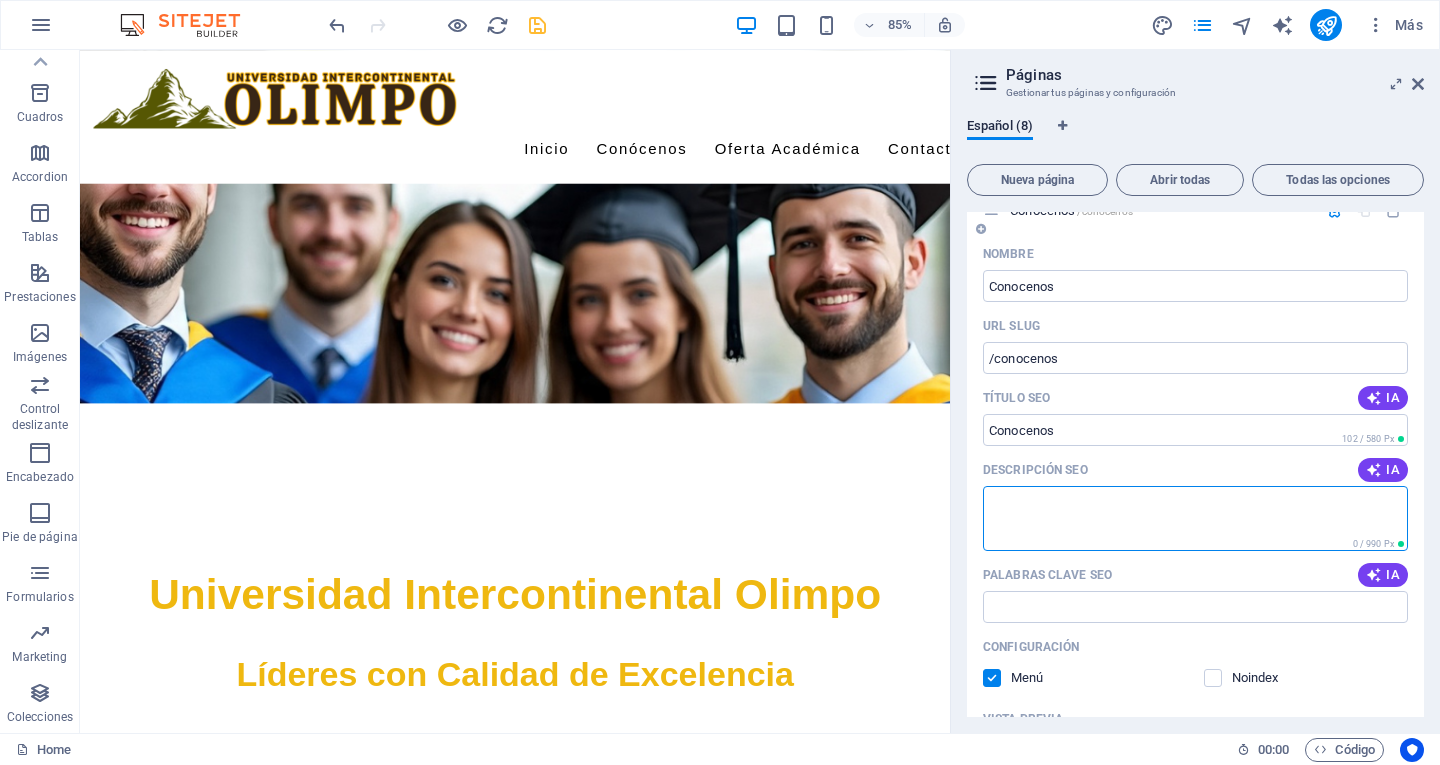 scroll, scrollTop: 500, scrollLeft: 0, axis: vertical 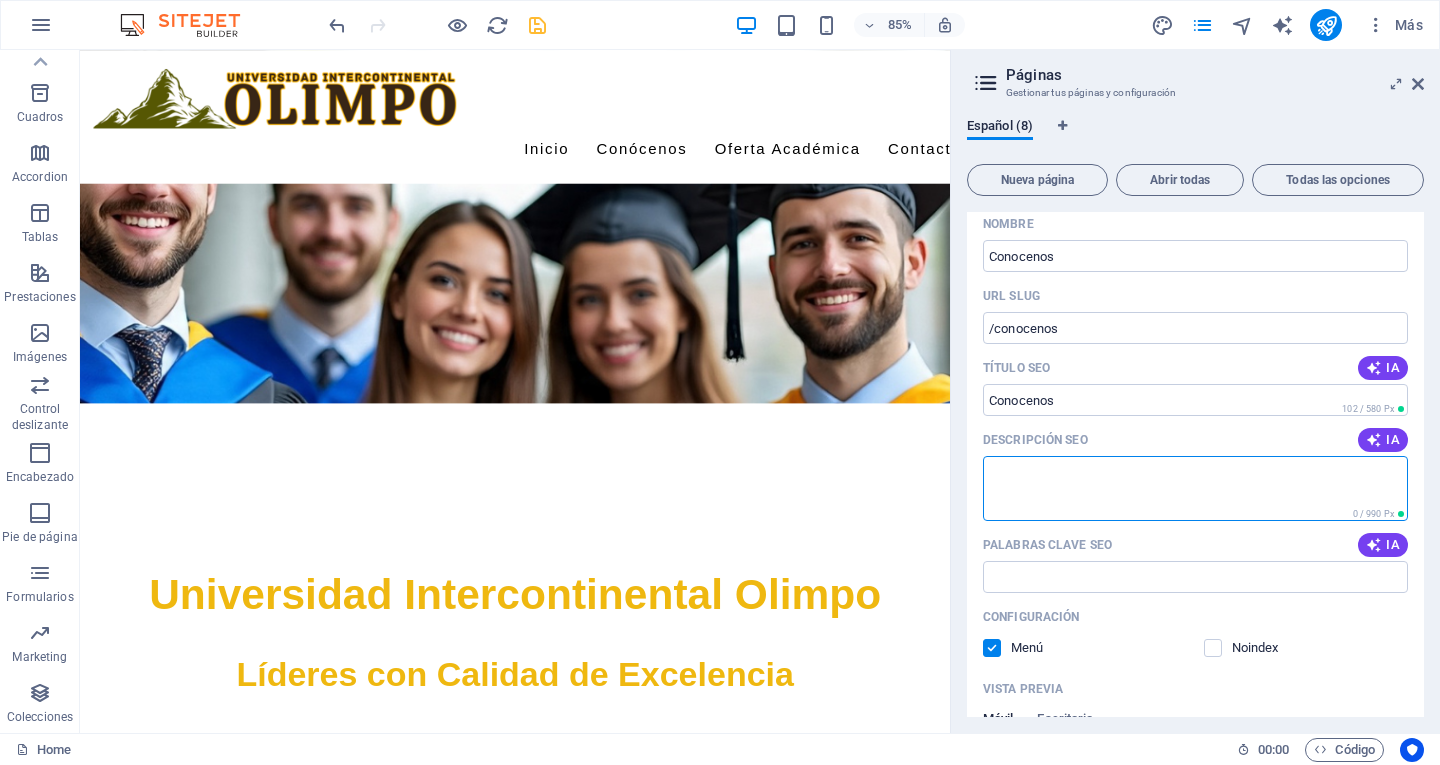 click on "Palabras clave SEO" at bounding box center [1195, 577] 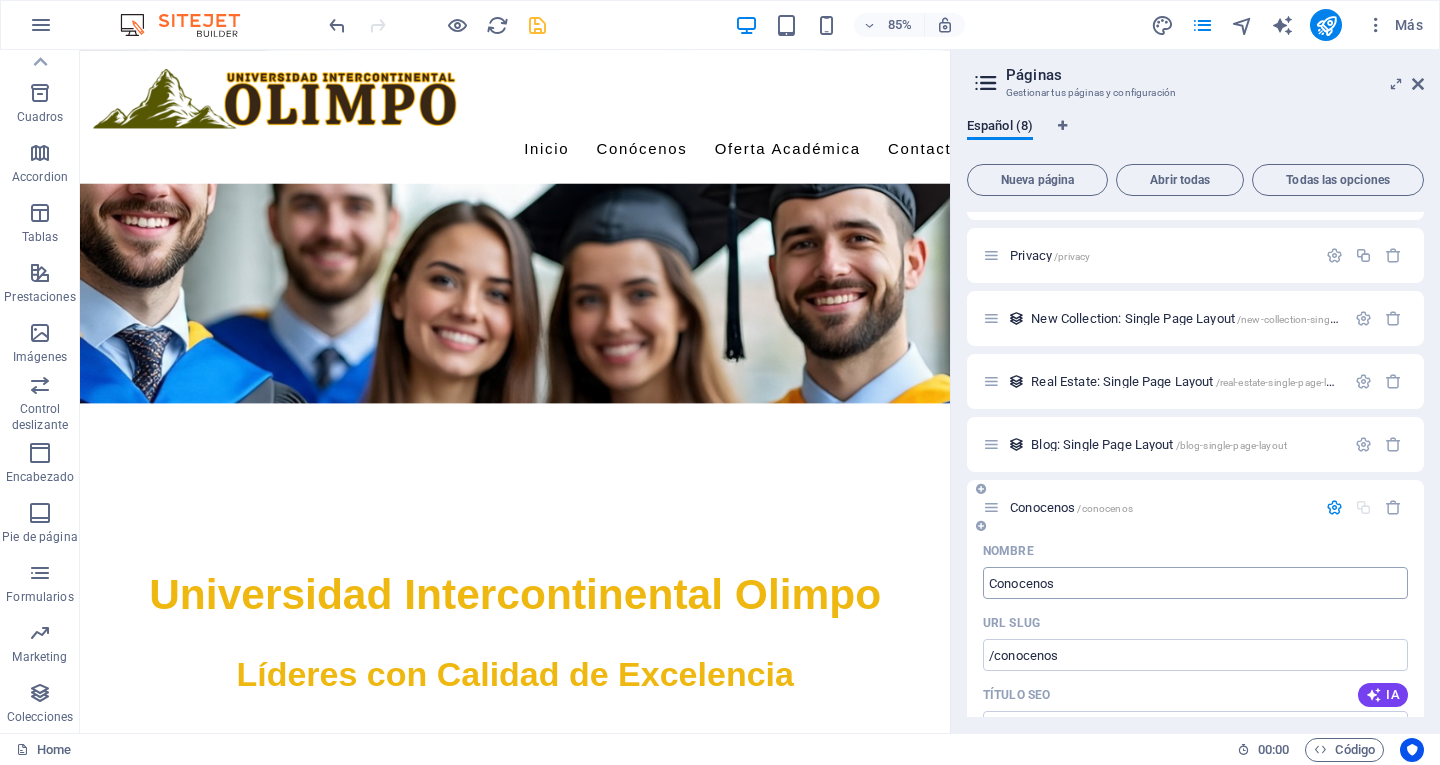 scroll, scrollTop: 0, scrollLeft: 0, axis: both 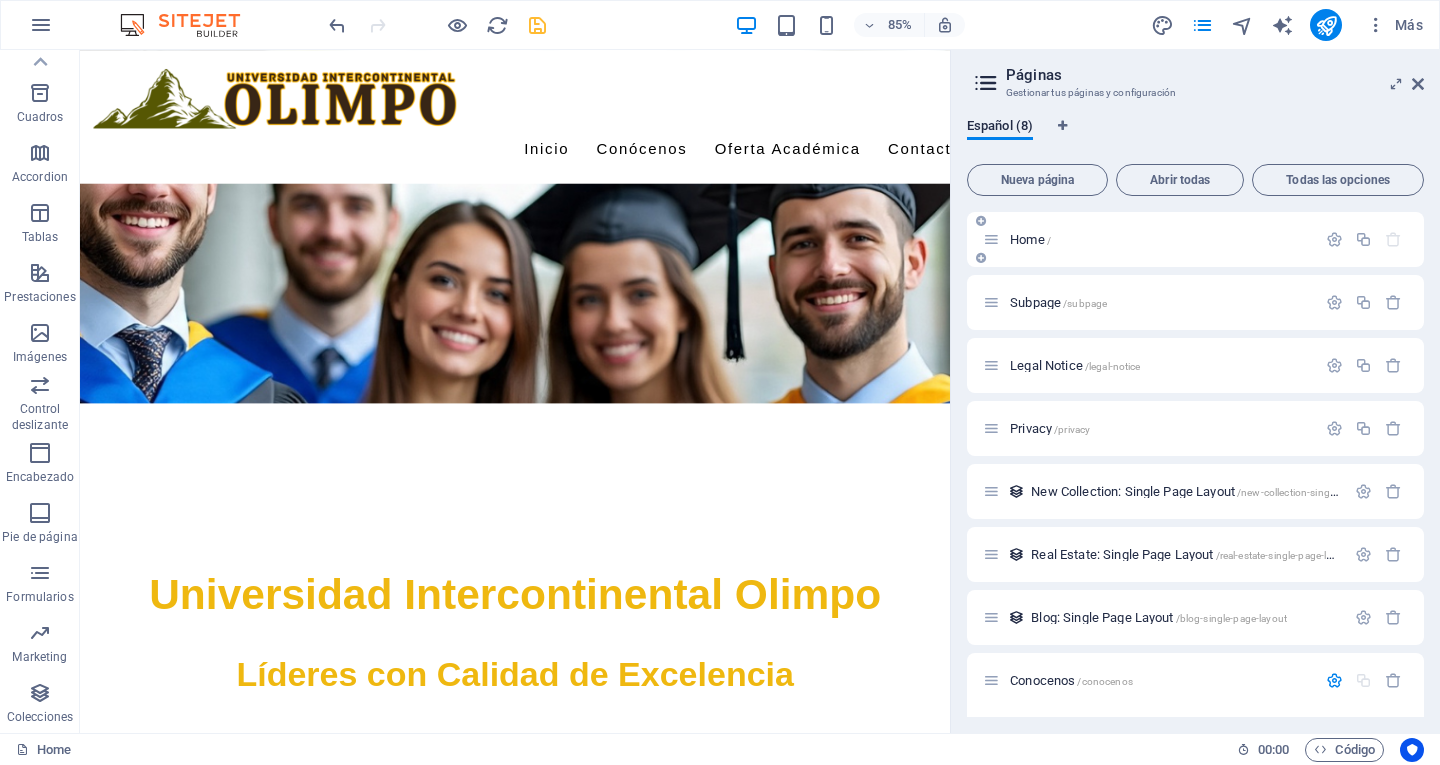 click on "Home /" at bounding box center (1030, 239) 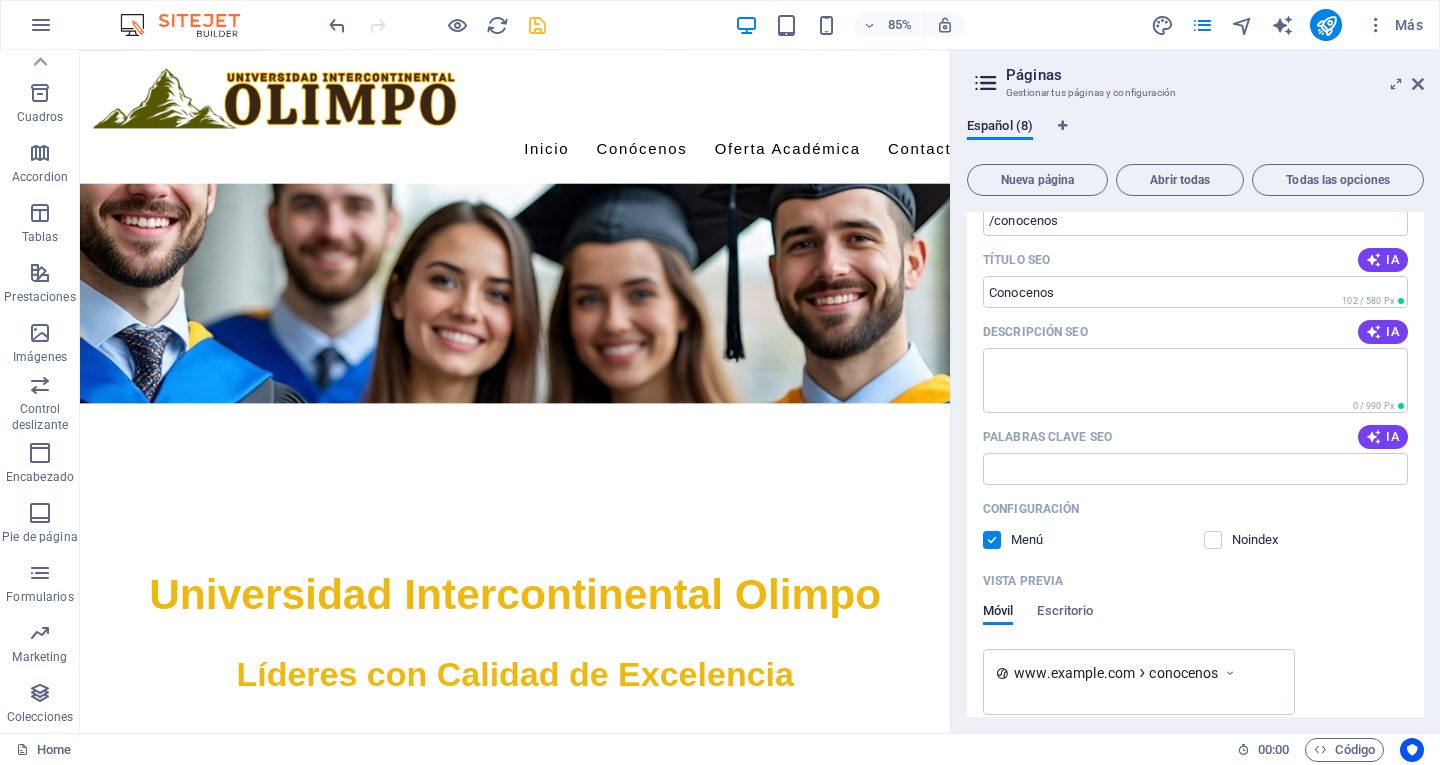 scroll, scrollTop: 696, scrollLeft: 0, axis: vertical 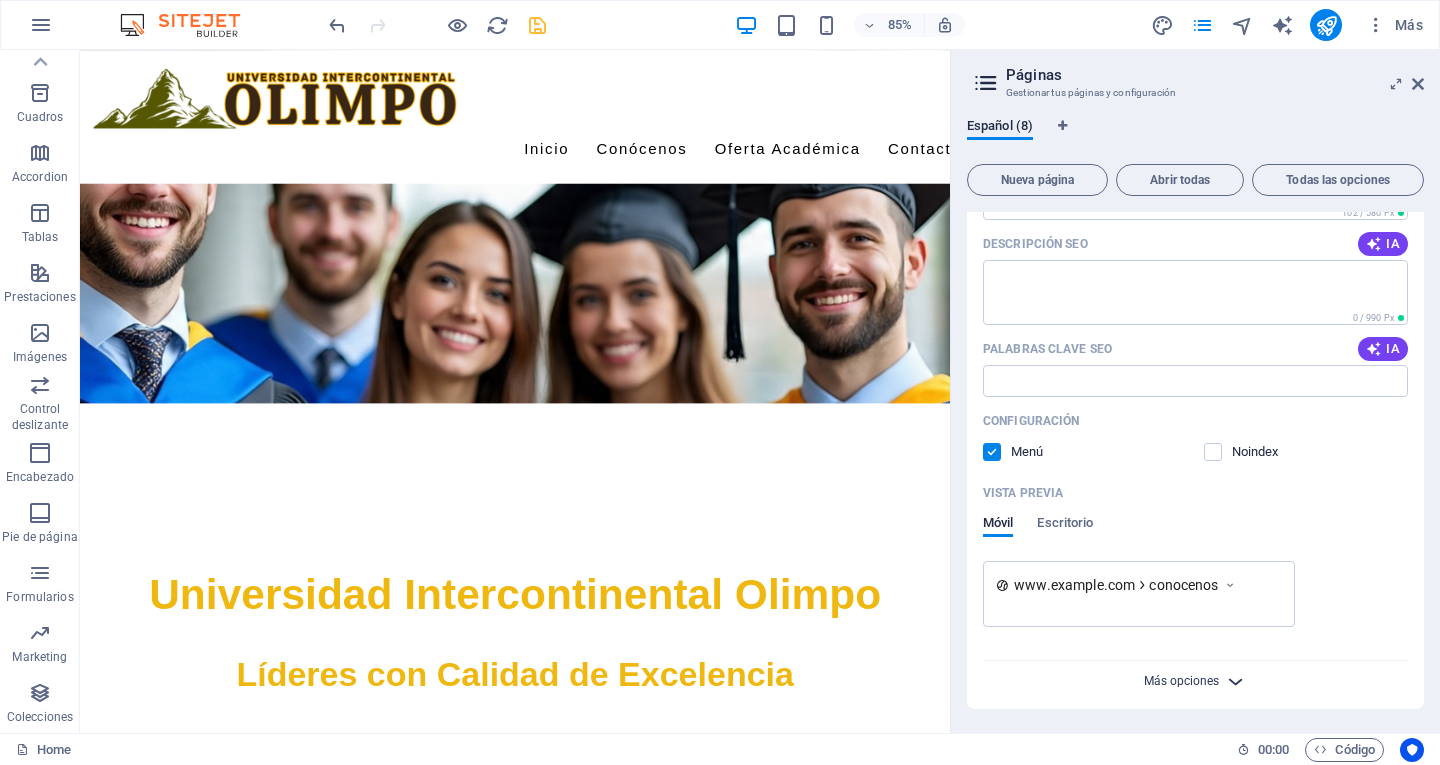click on "Más opciones" at bounding box center [1181, 681] 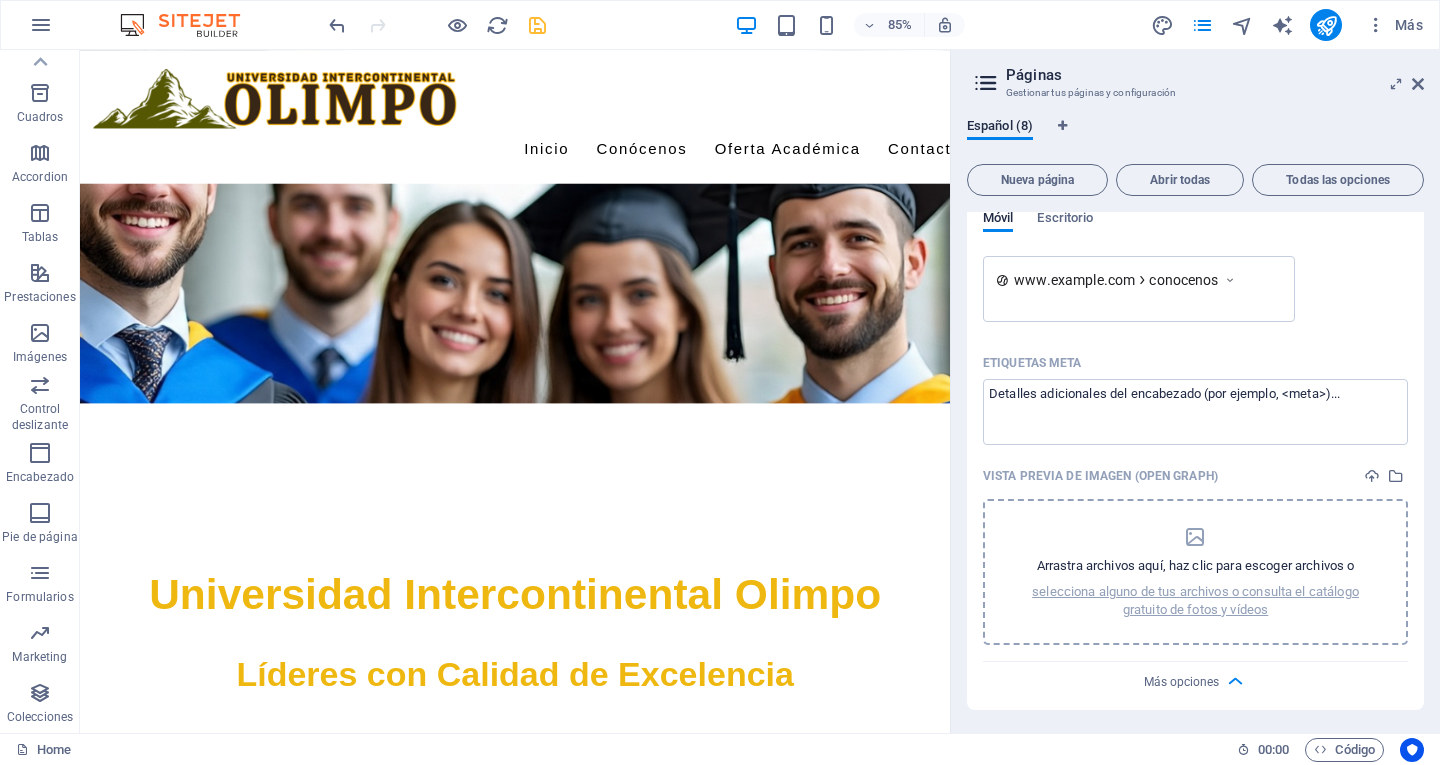 scroll, scrollTop: 1002, scrollLeft: 0, axis: vertical 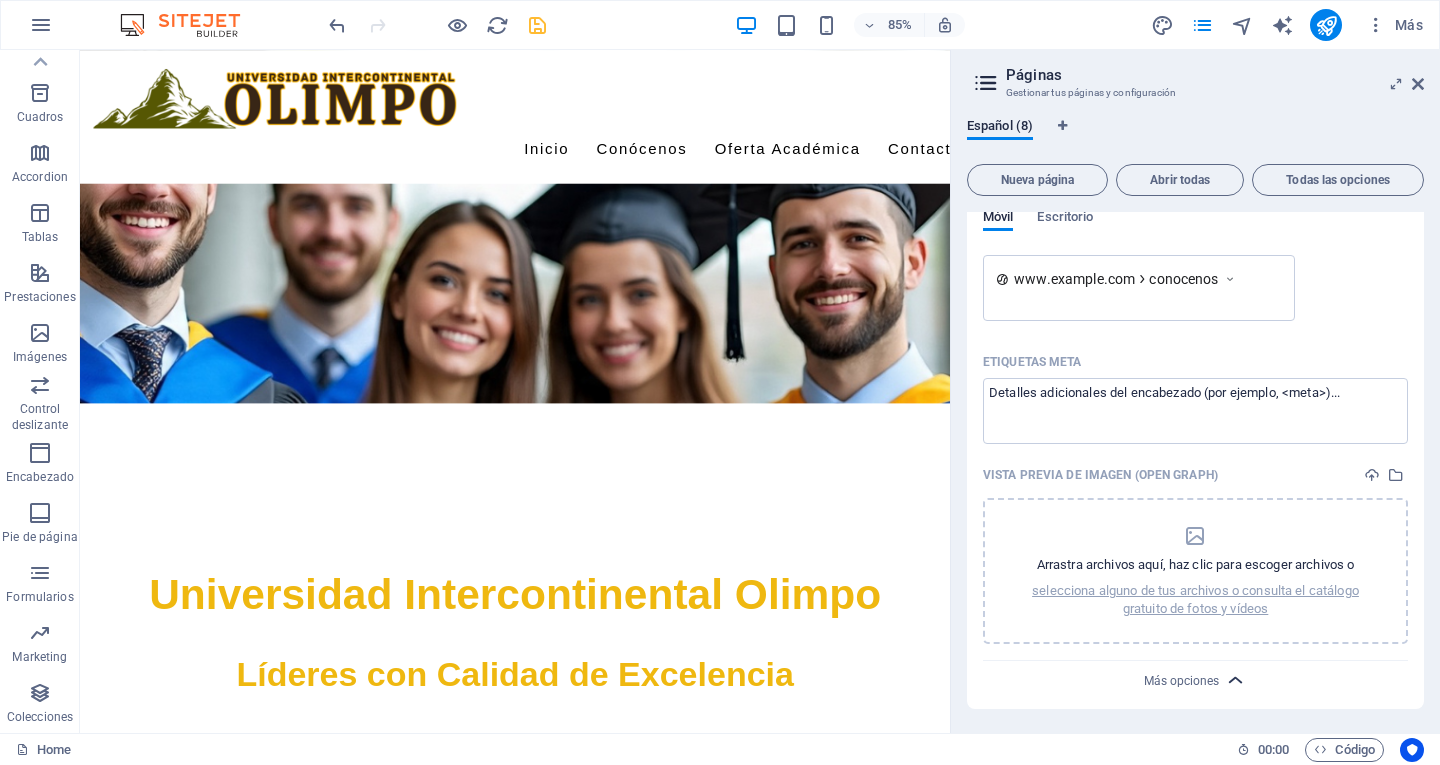 click at bounding box center (1235, 680) 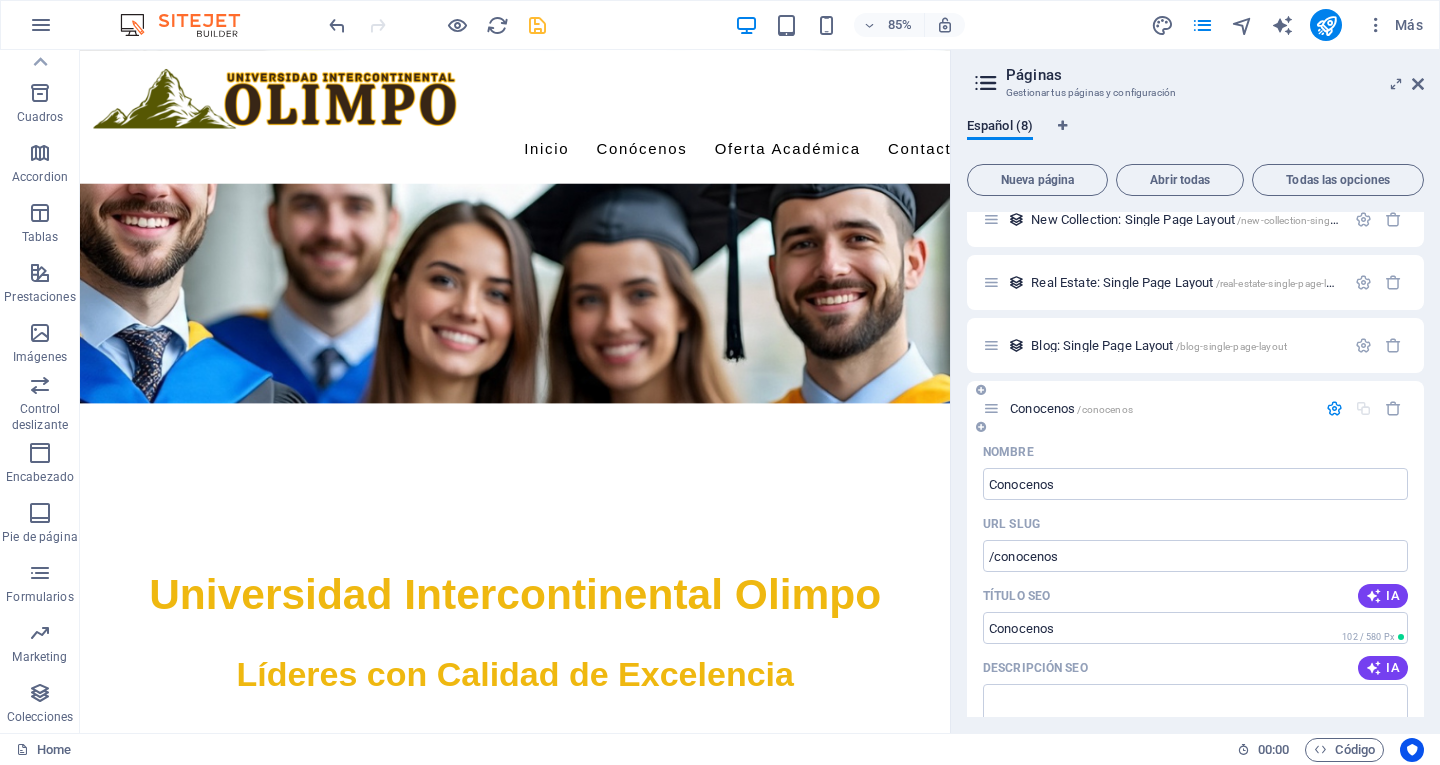 scroll, scrollTop: 196, scrollLeft: 0, axis: vertical 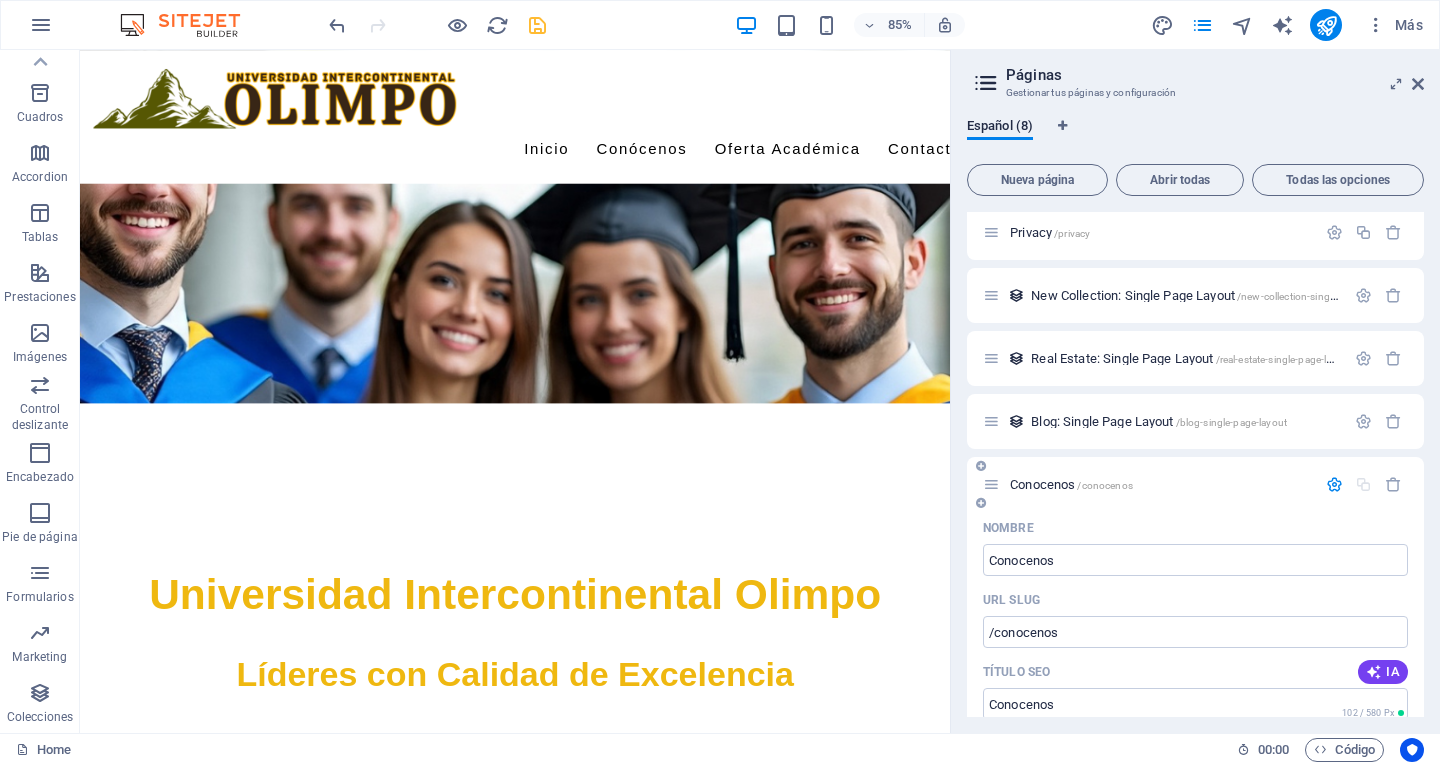 click at bounding box center (991, 484) 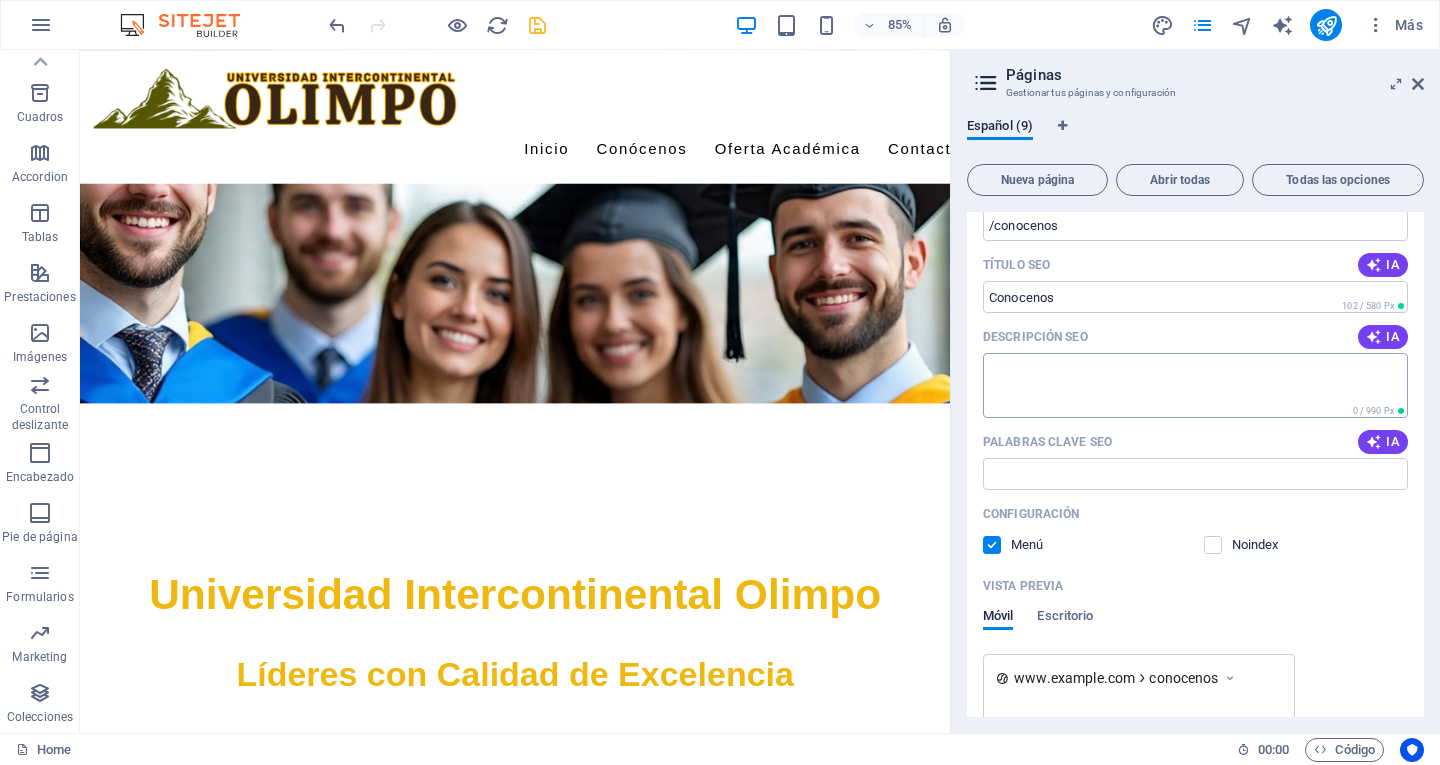 scroll, scrollTop: 852, scrollLeft: 0, axis: vertical 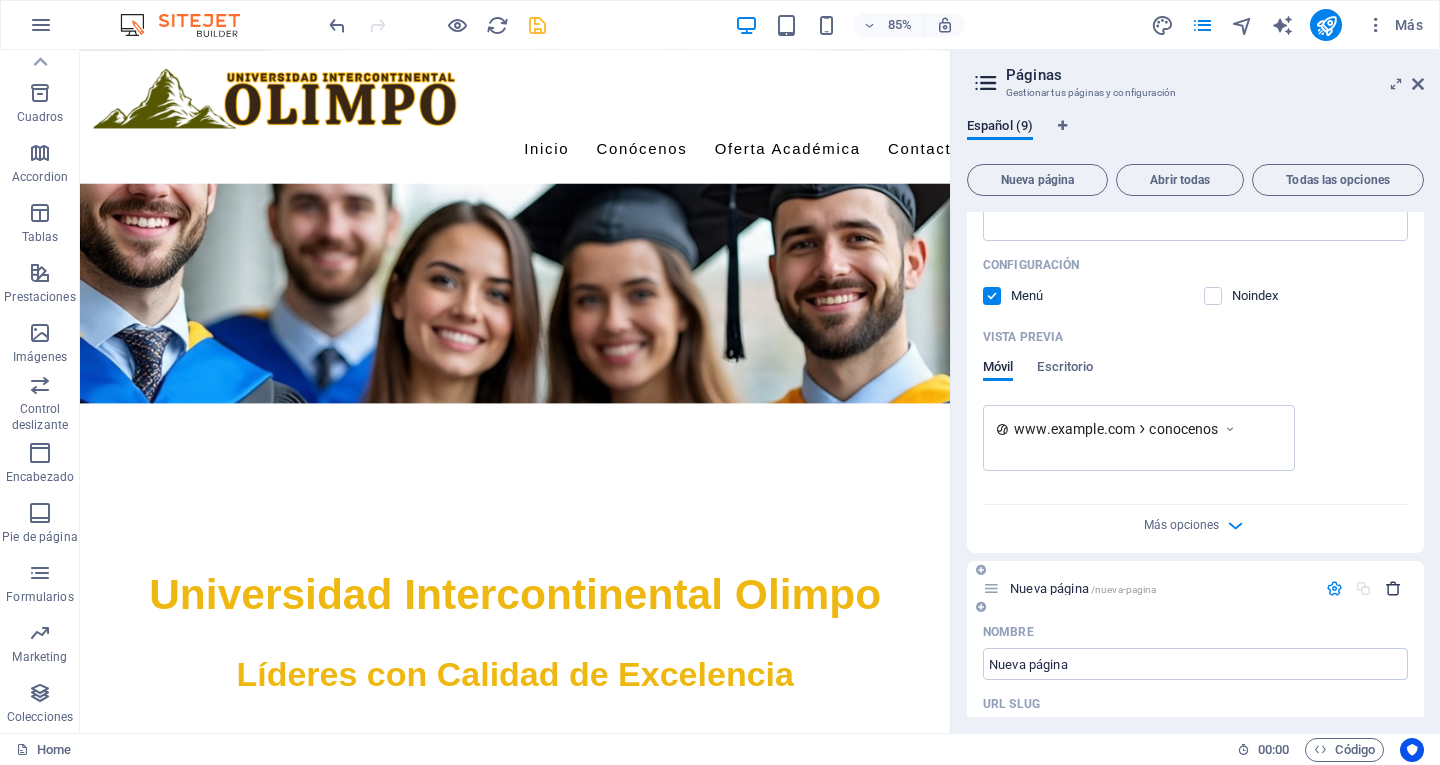 click at bounding box center (1393, 588) 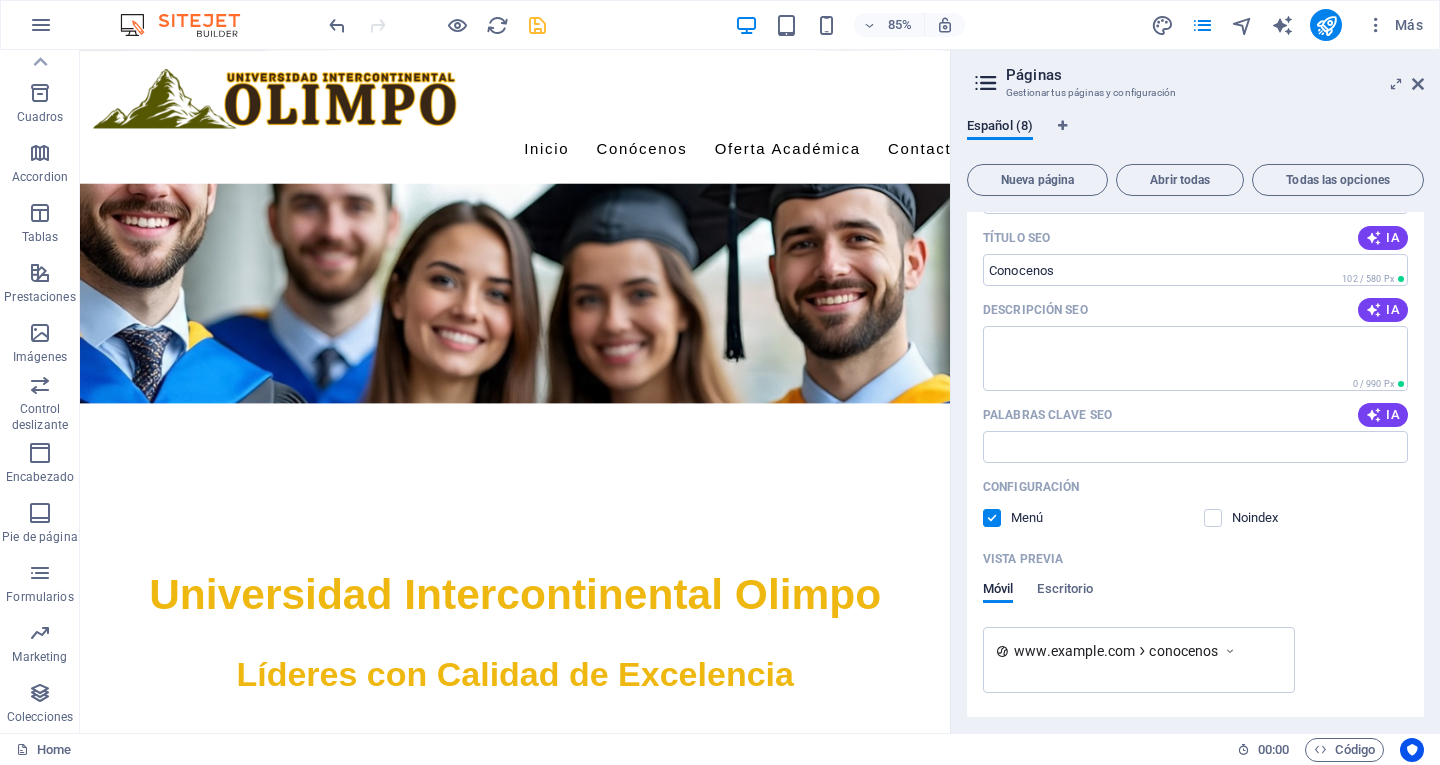 scroll, scrollTop: 696, scrollLeft: 0, axis: vertical 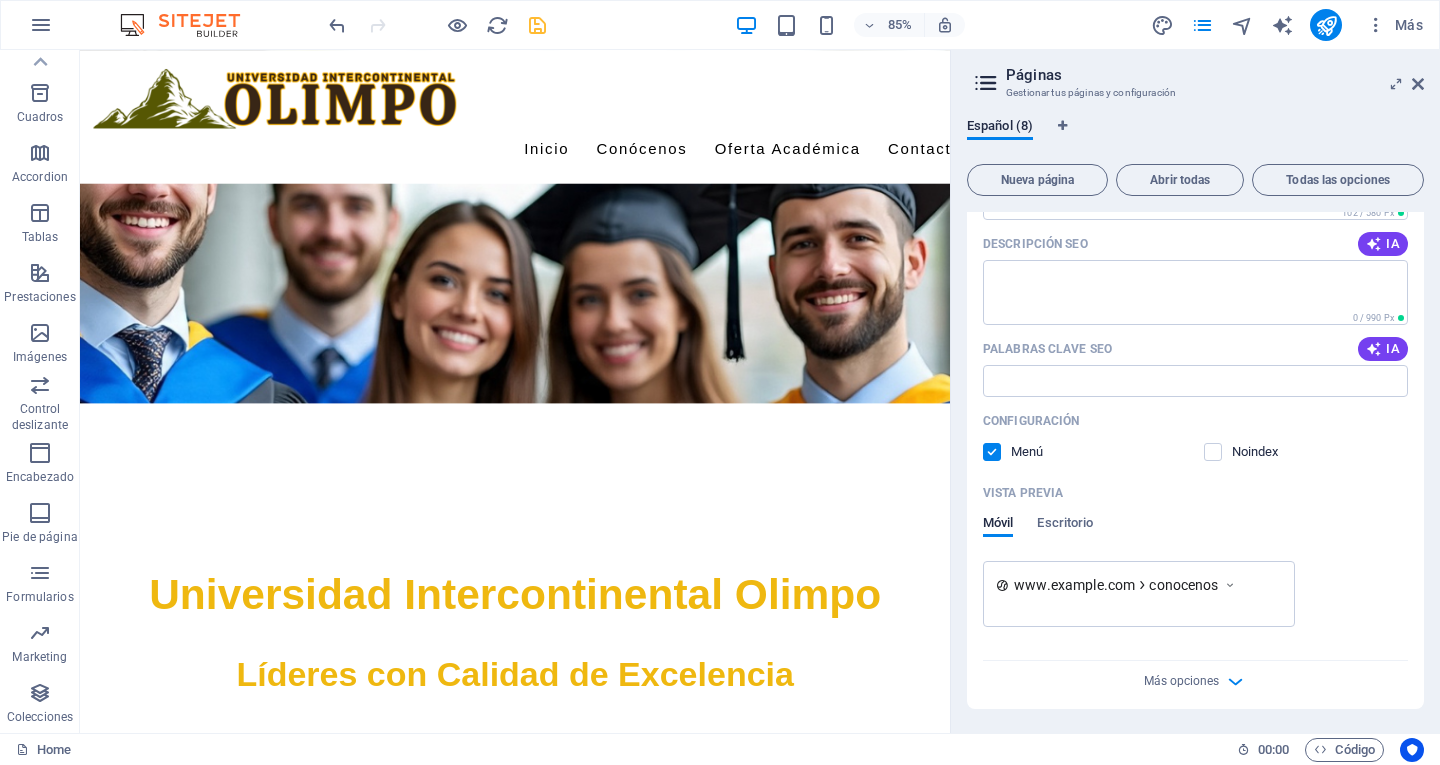 click on "www.example.com" at bounding box center (1074, 585) 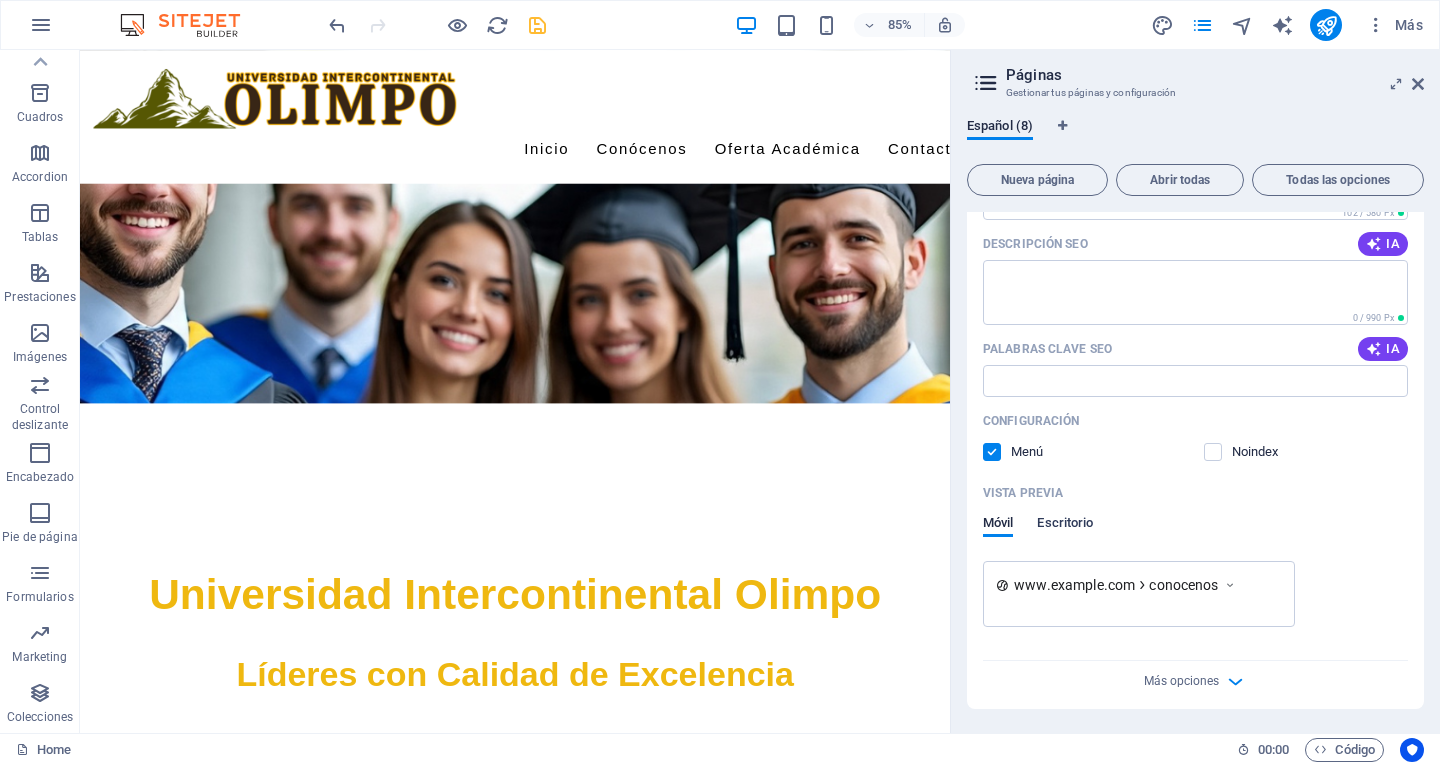 click on "Escritorio" at bounding box center [1065, 525] 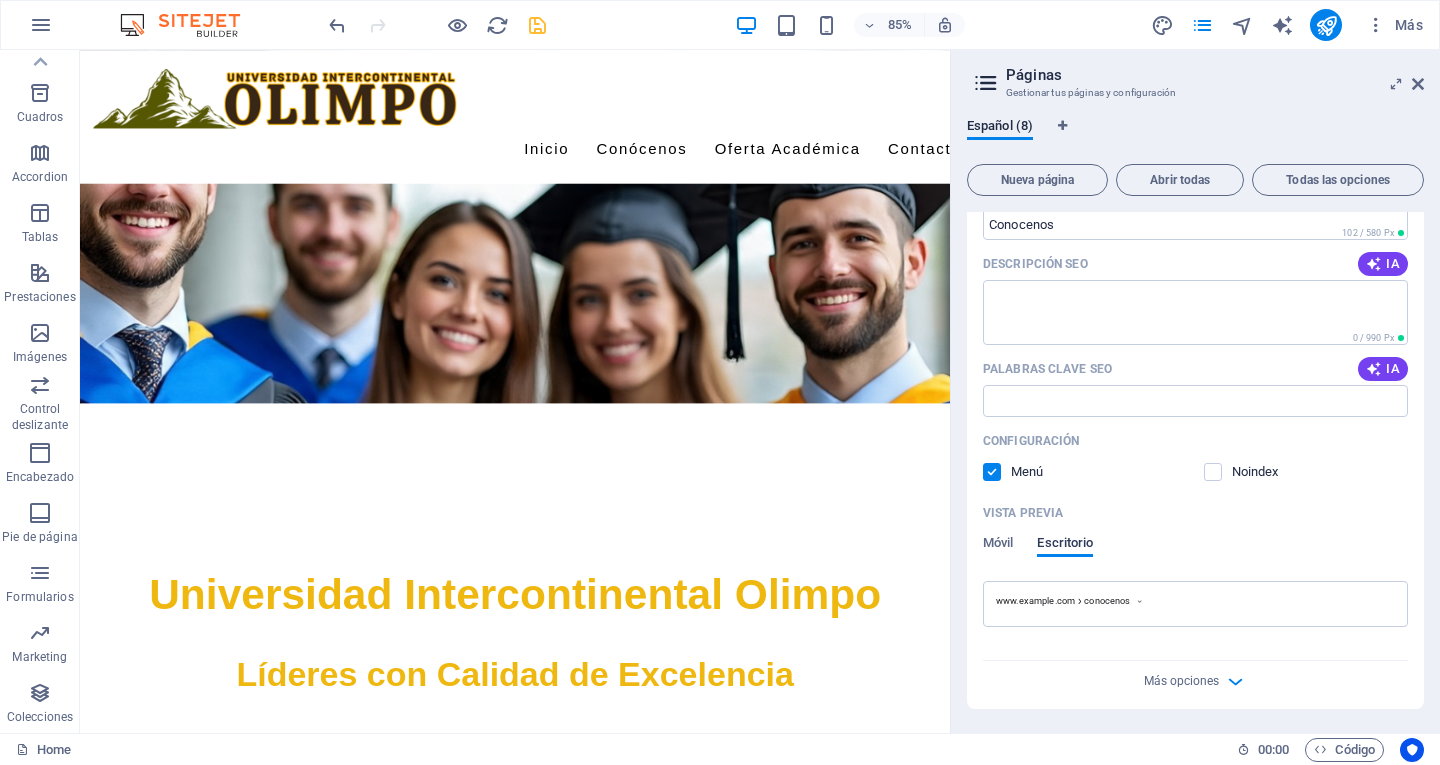 scroll, scrollTop: 676, scrollLeft: 0, axis: vertical 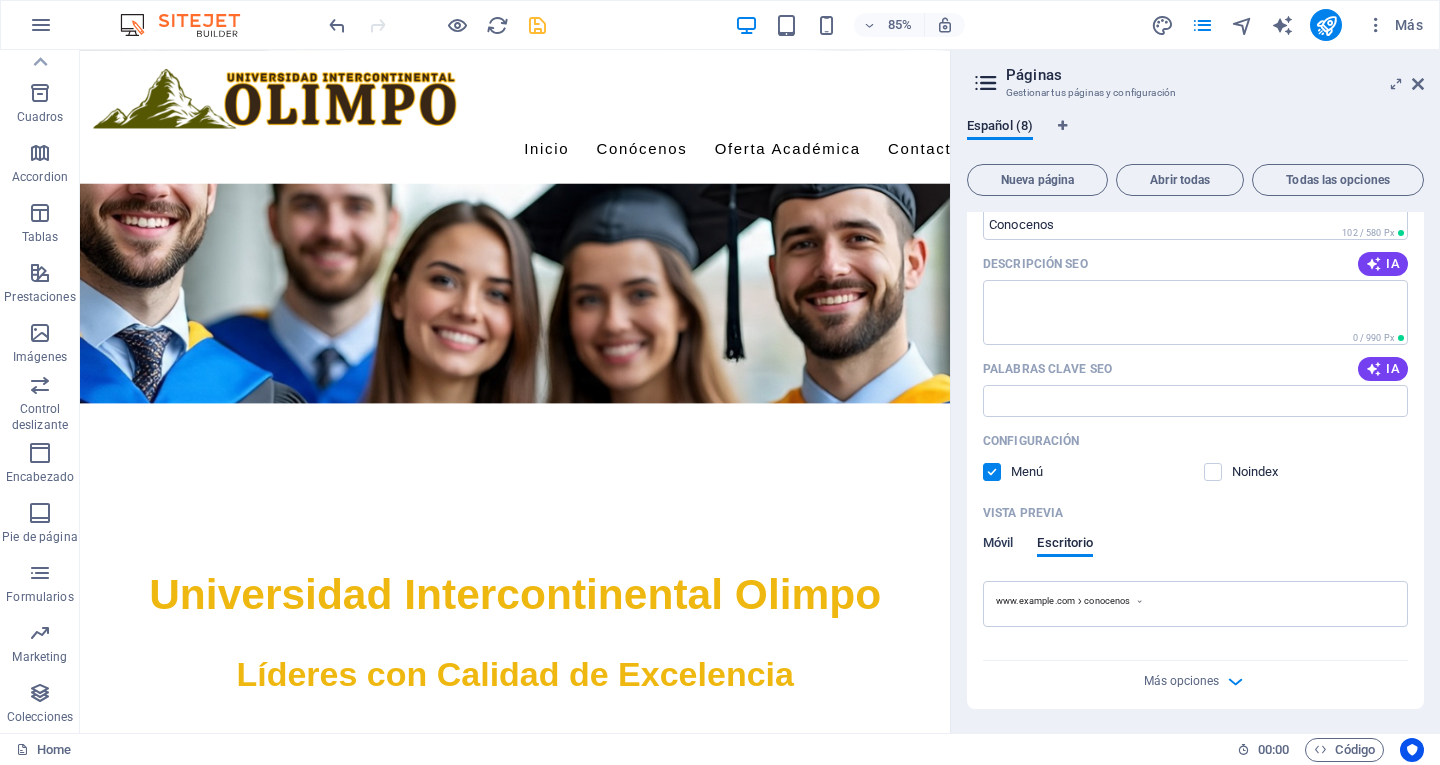 click on "Móvil" at bounding box center (998, 545) 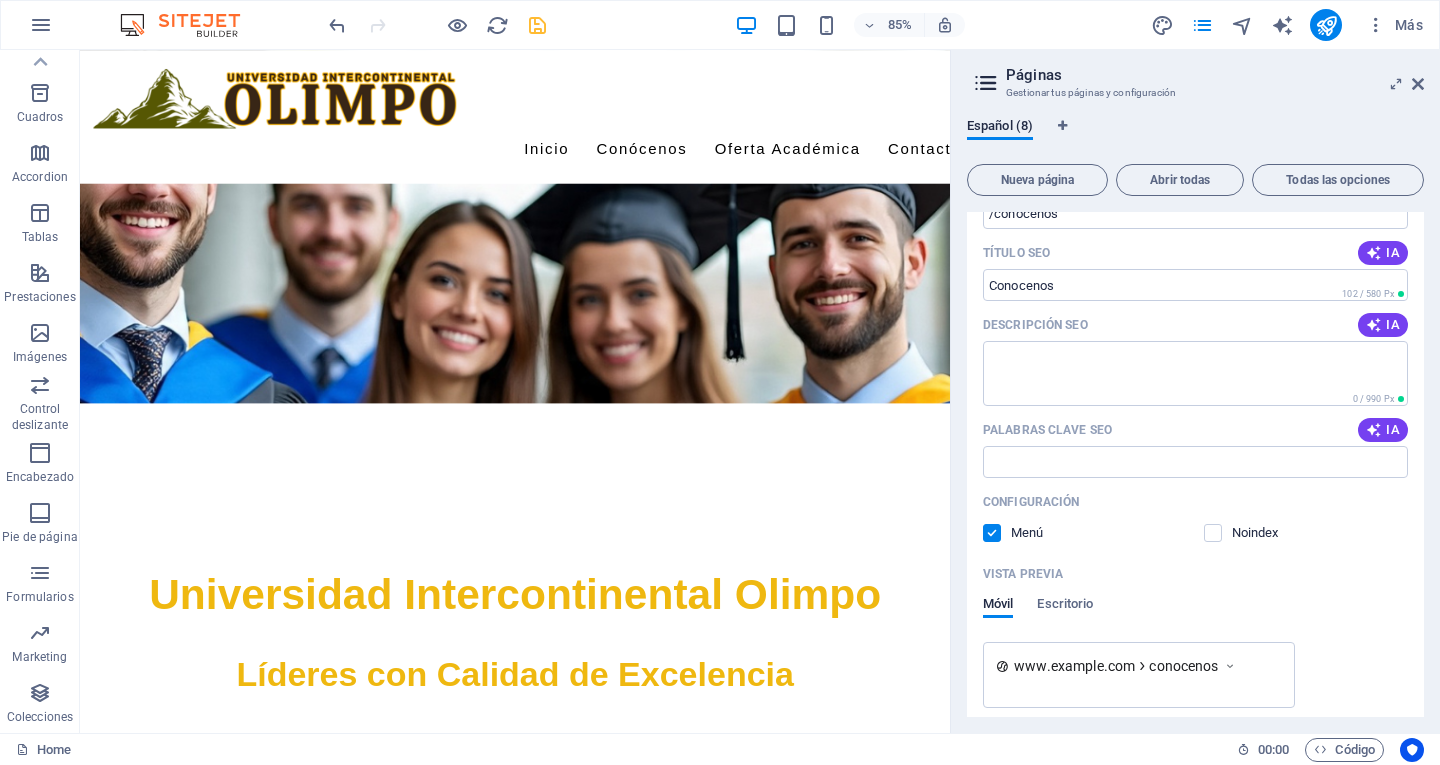 scroll, scrollTop: 696, scrollLeft: 0, axis: vertical 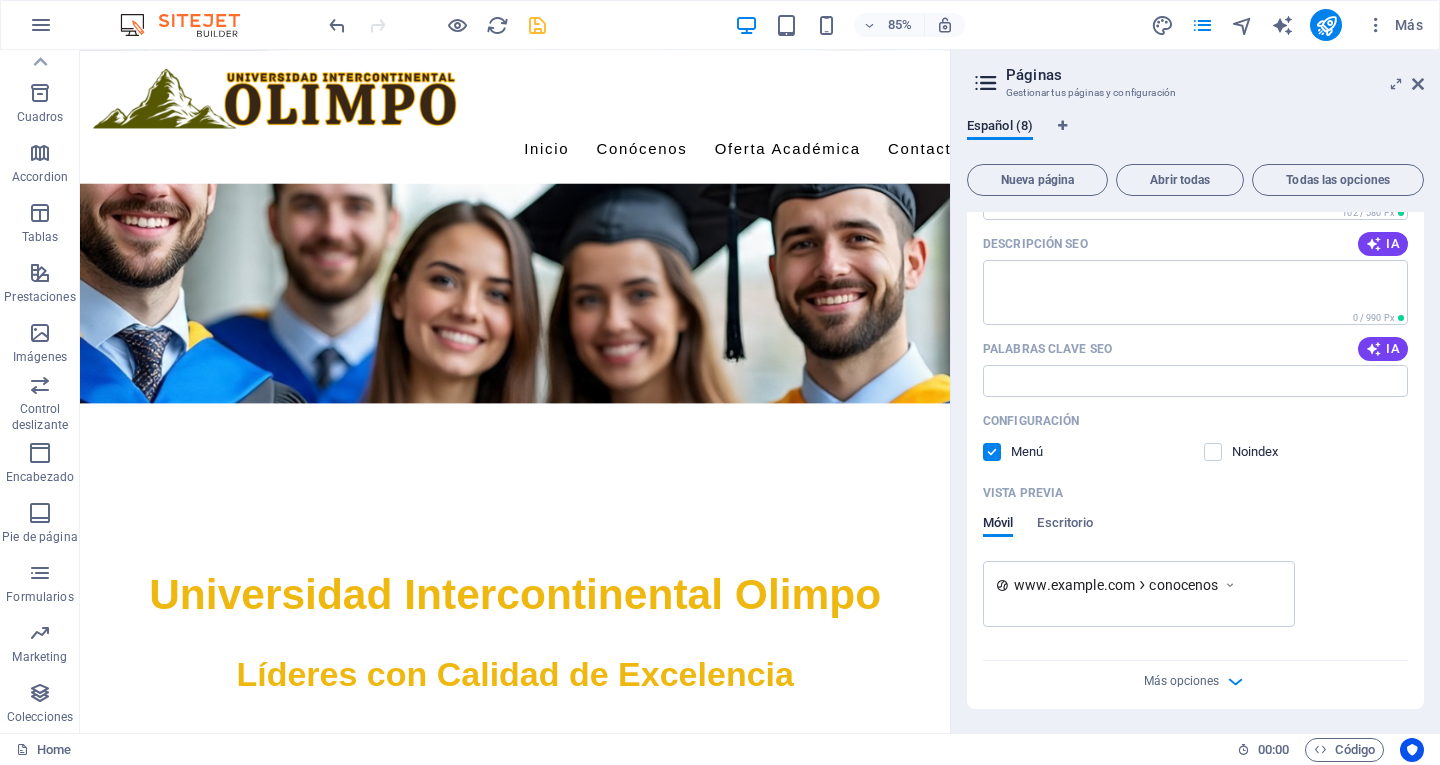 click on "Más opciones" at bounding box center [1195, 677] 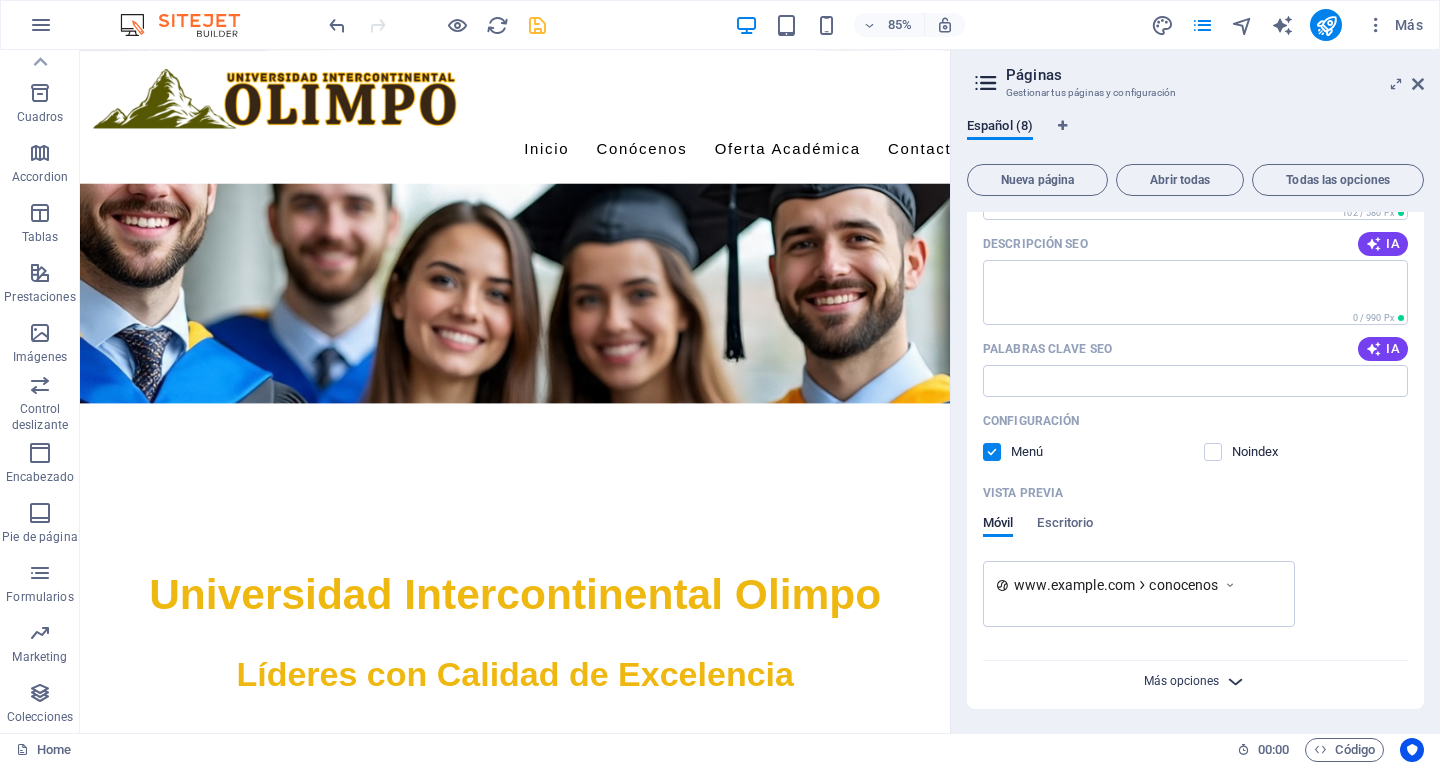 click on "Más opciones" at bounding box center (1181, 681) 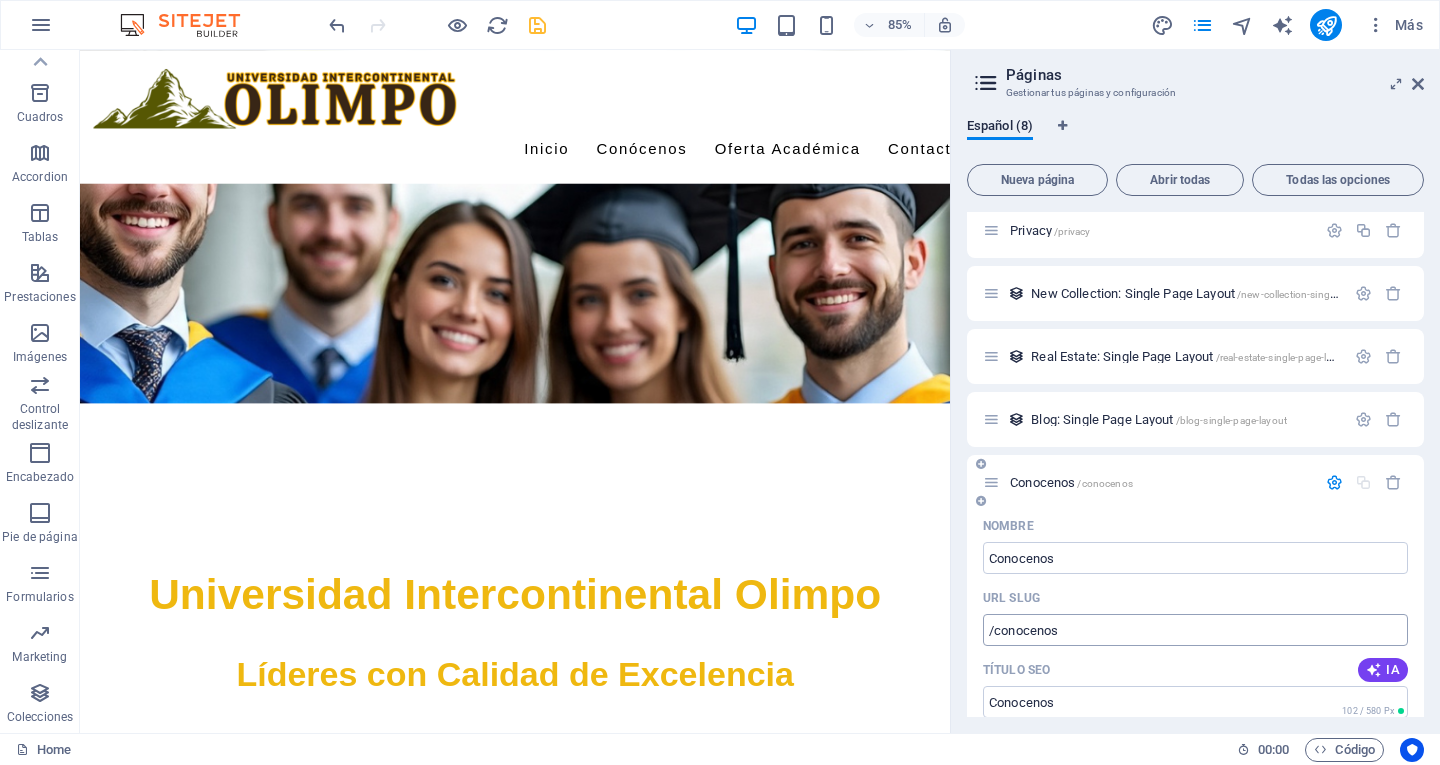 scroll, scrollTop: 196, scrollLeft: 0, axis: vertical 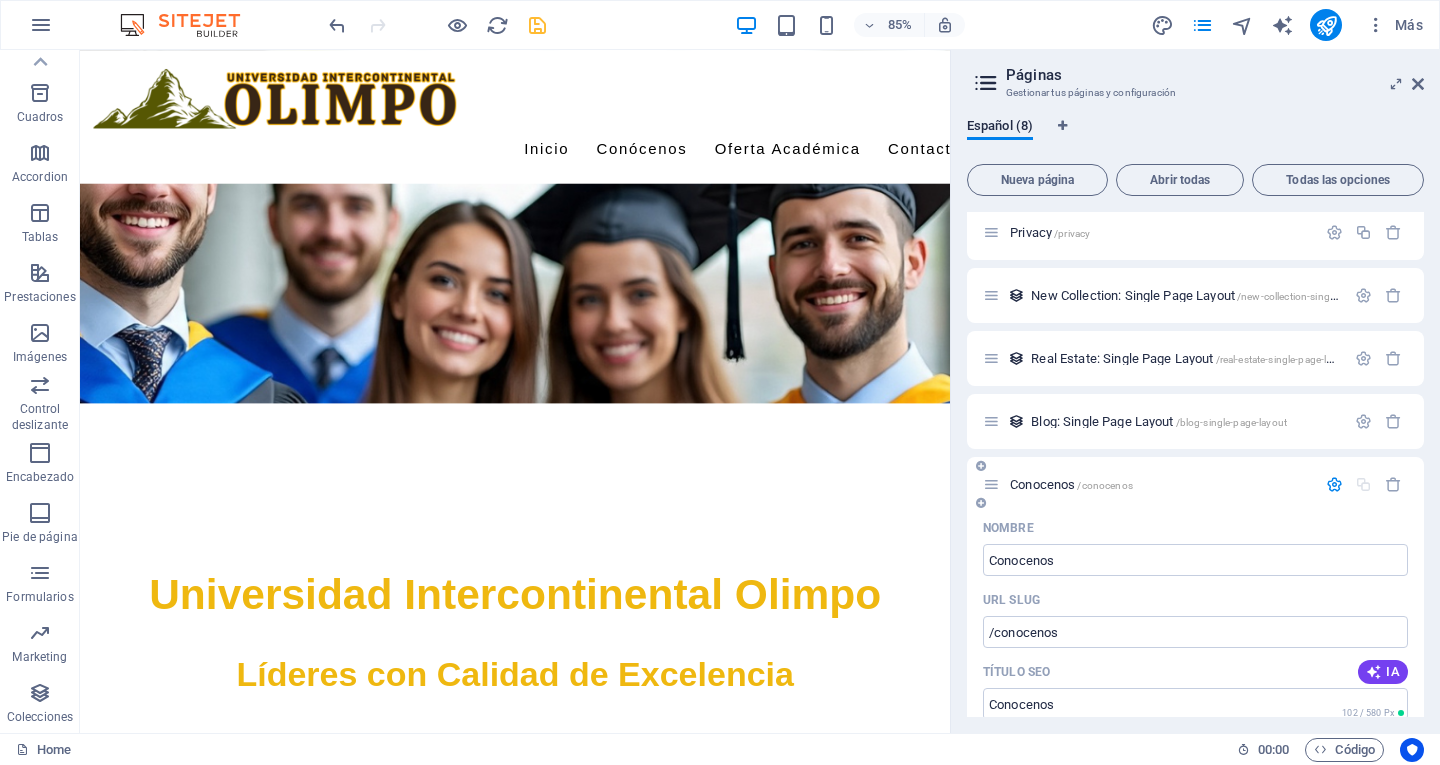 click at bounding box center (1334, 484) 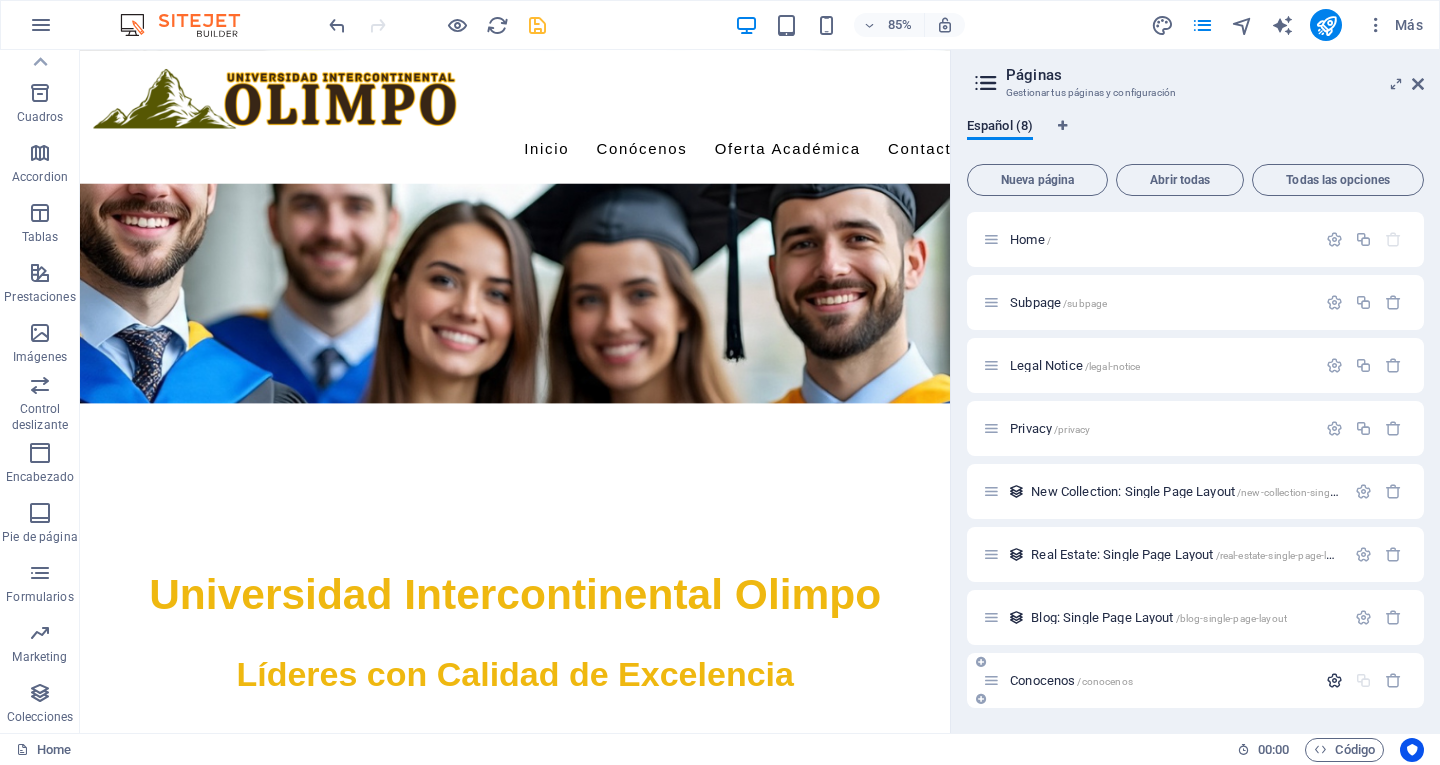 scroll, scrollTop: 0, scrollLeft: 0, axis: both 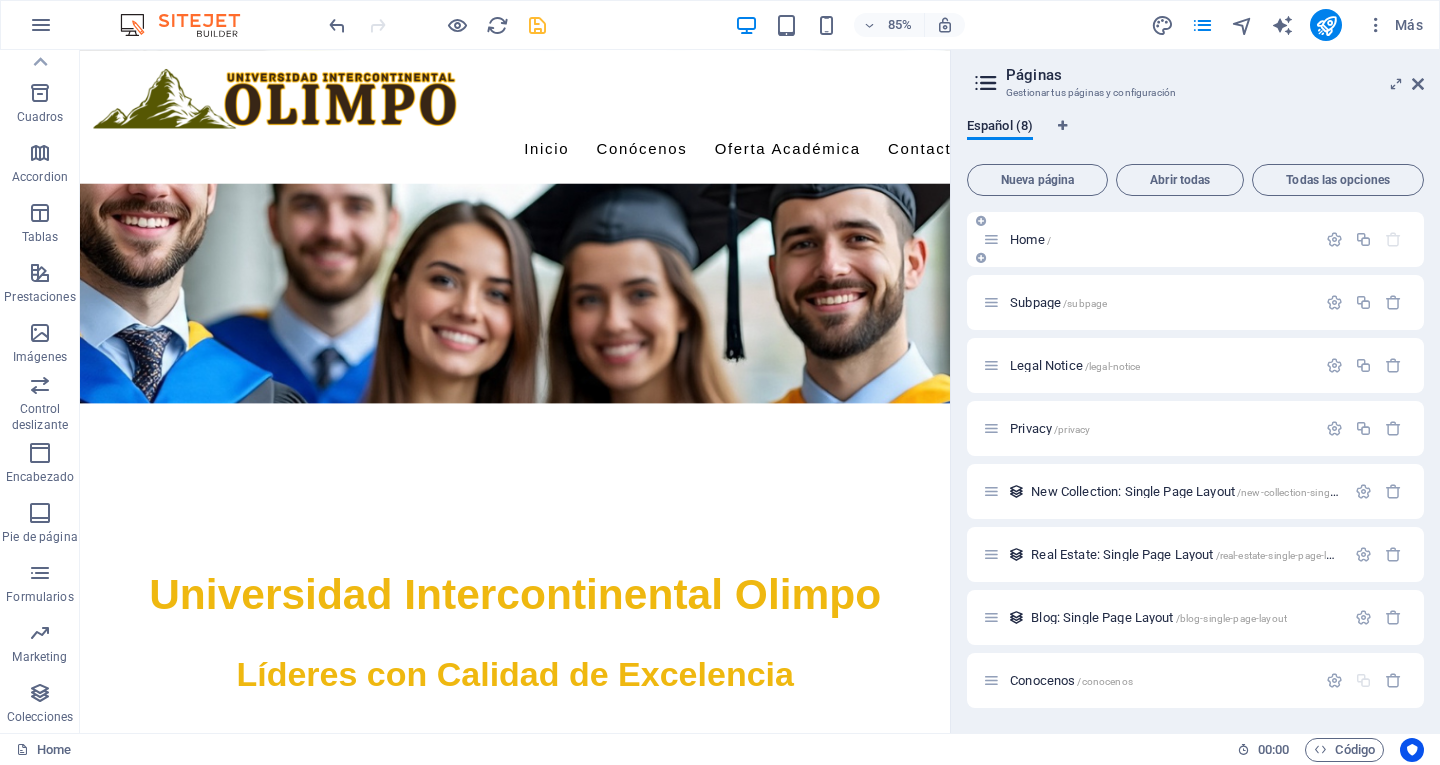 click on "Home /" at bounding box center (1149, 239) 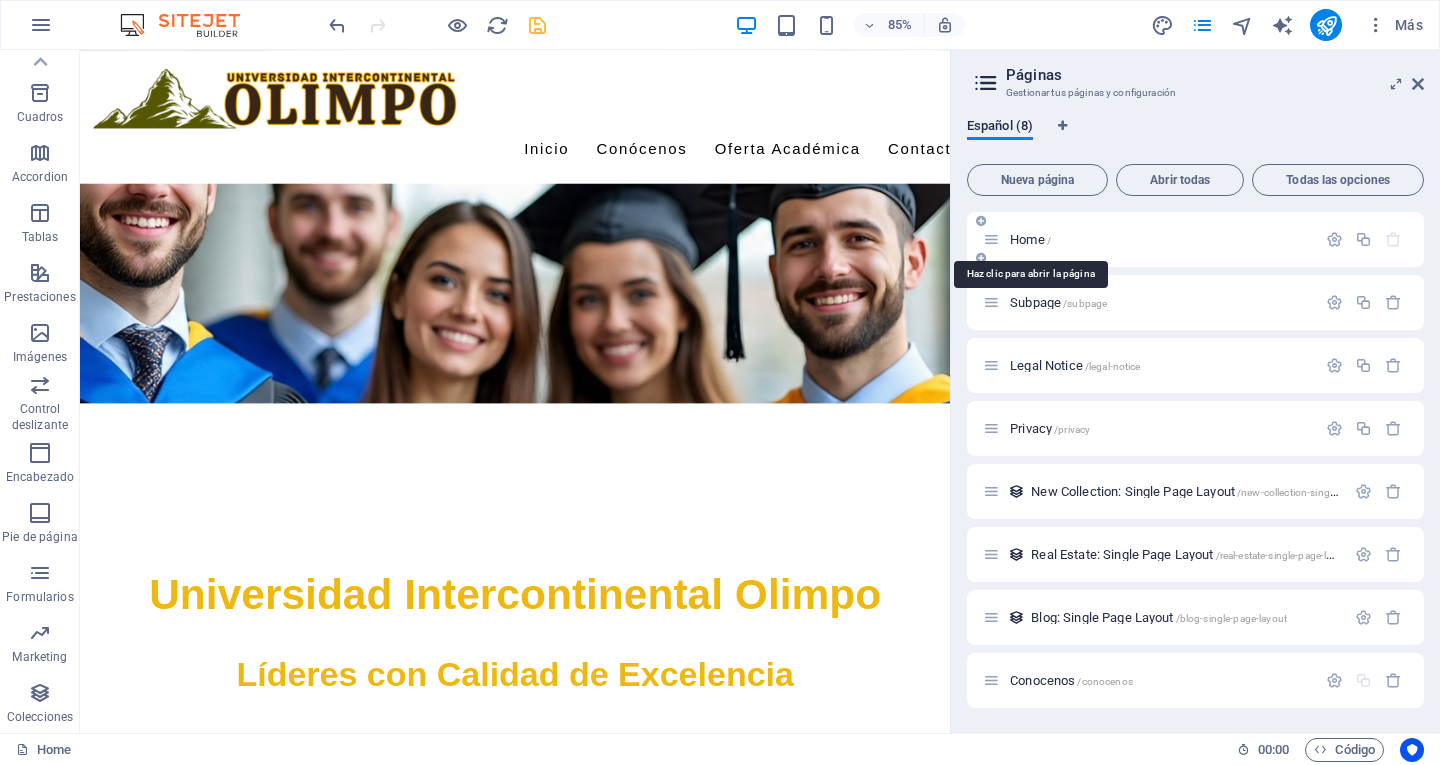 click on "Home /" at bounding box center (1030, 239) 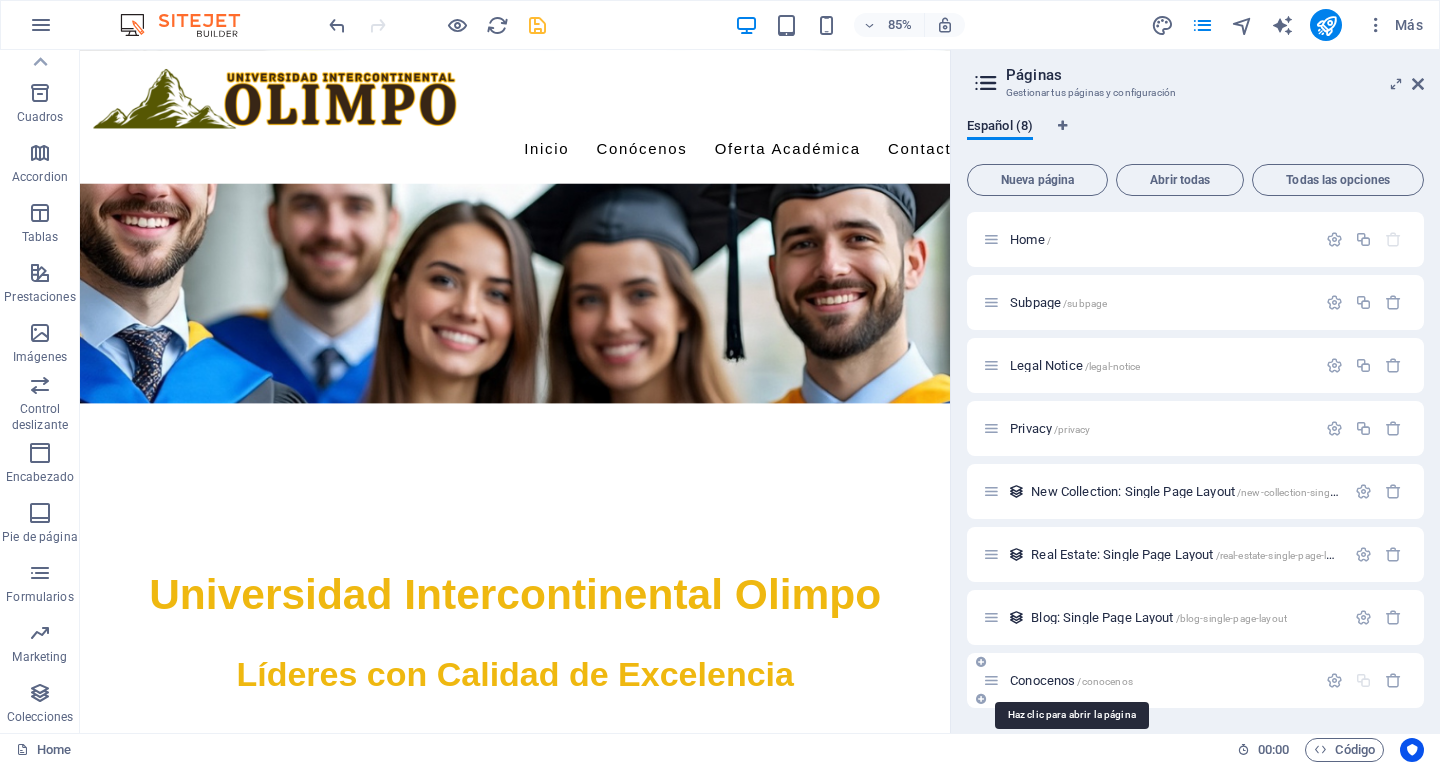 click on "Conocenos /conocenos" at bounding box center (1071, 680) 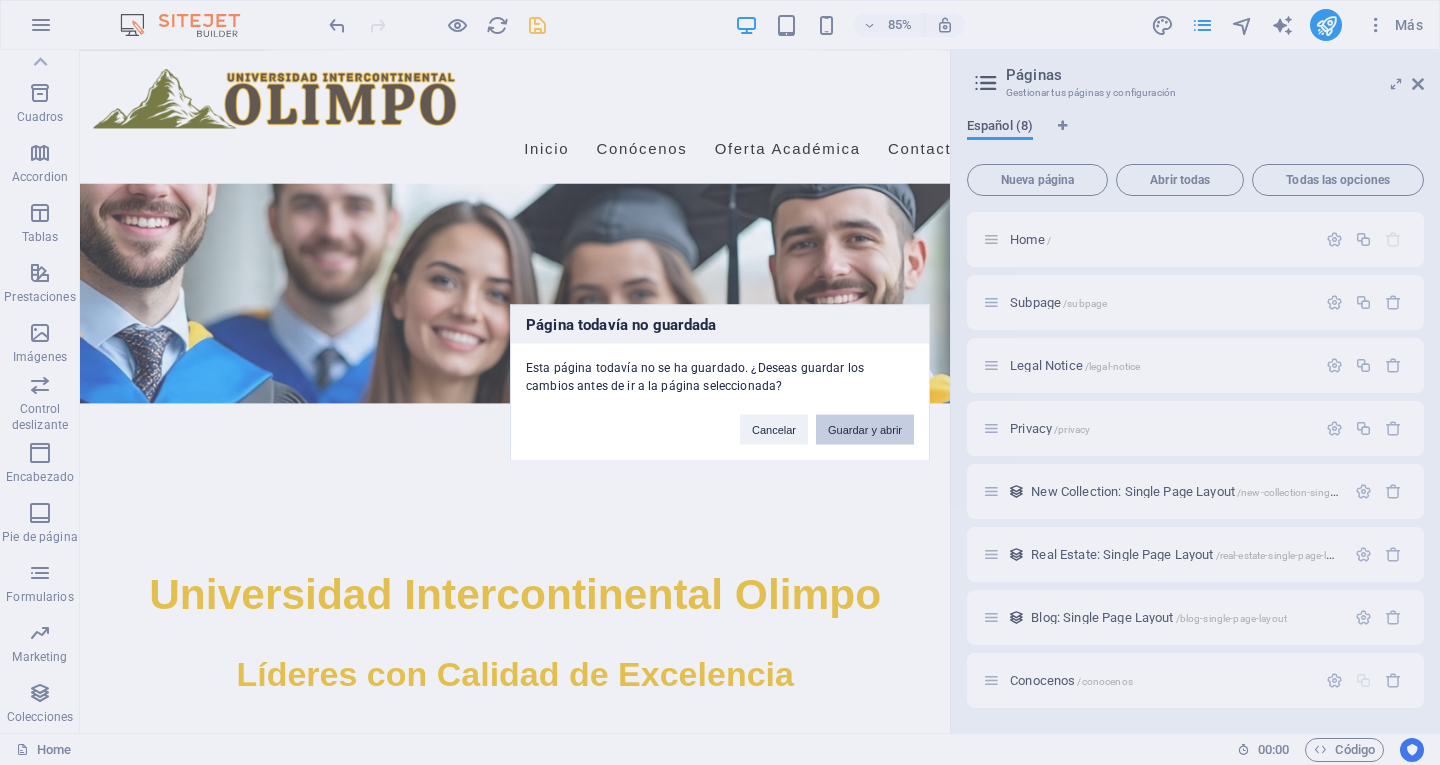 click on "Guardar y abrir" at bounding box center [865, 429] 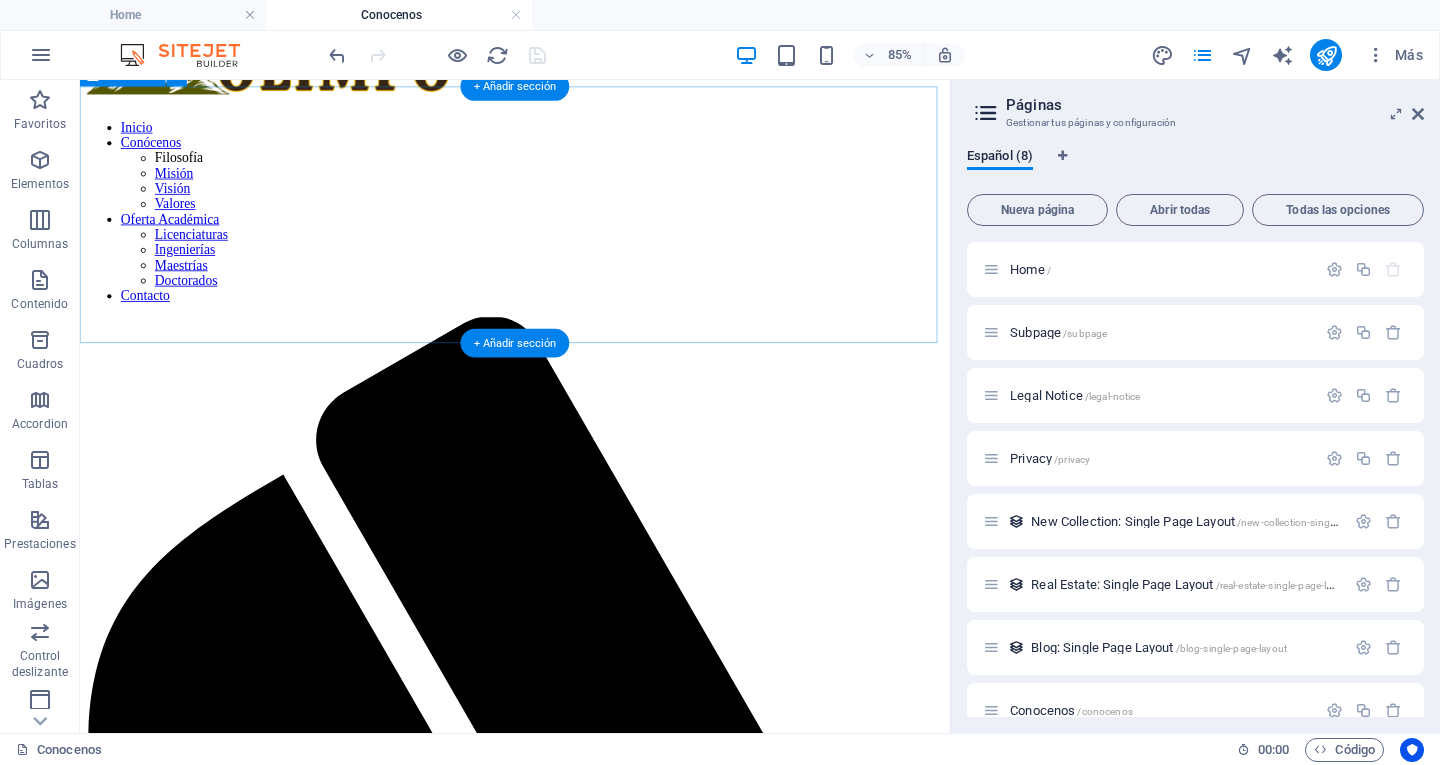 scroll, scrollTop: 0, scrollLeft: 0, axis: both 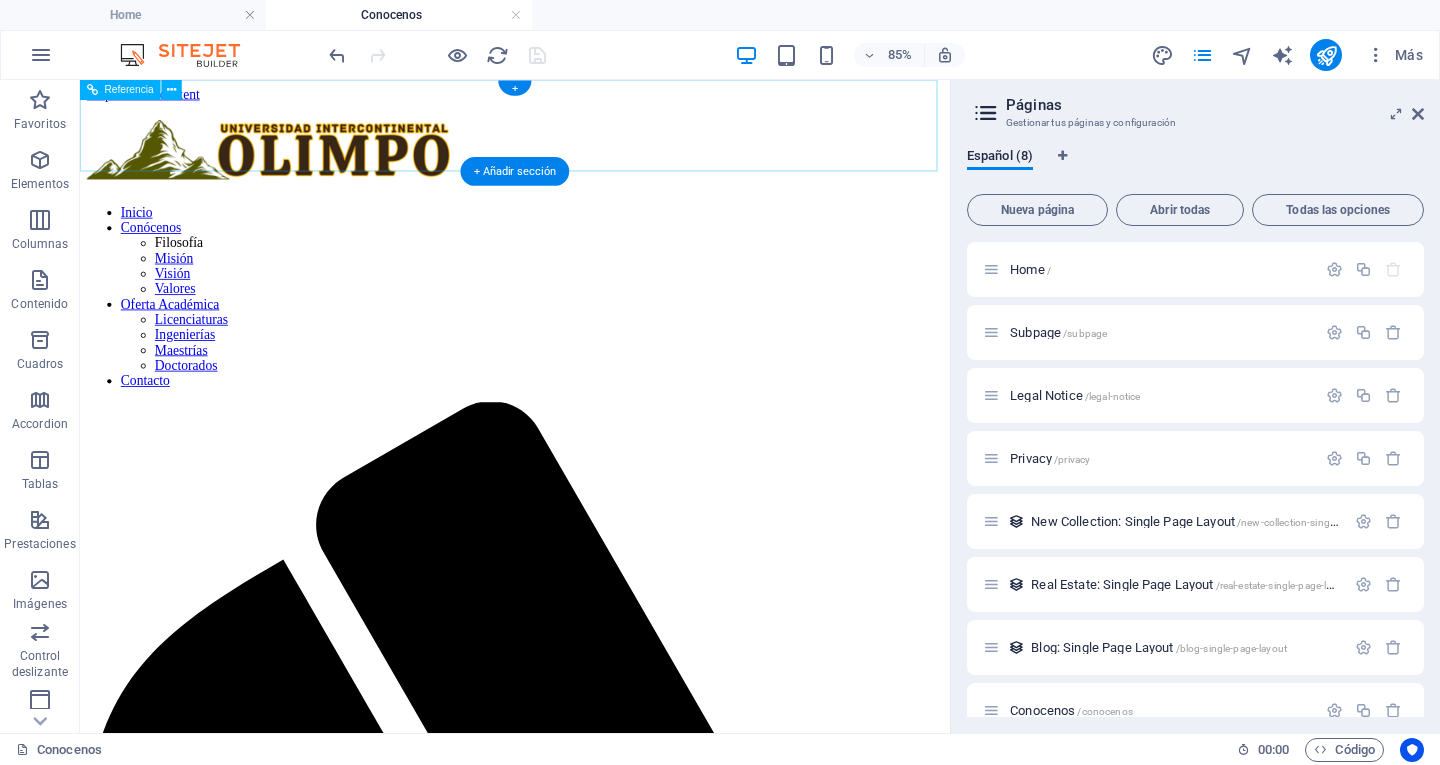 click on "Inicio Conócenos Filosofía Misión Visión Valores Oferta Académica Licenciaturas Ingenierías Maestrías Doctorados Contacto" at bounding box center (868, 335) 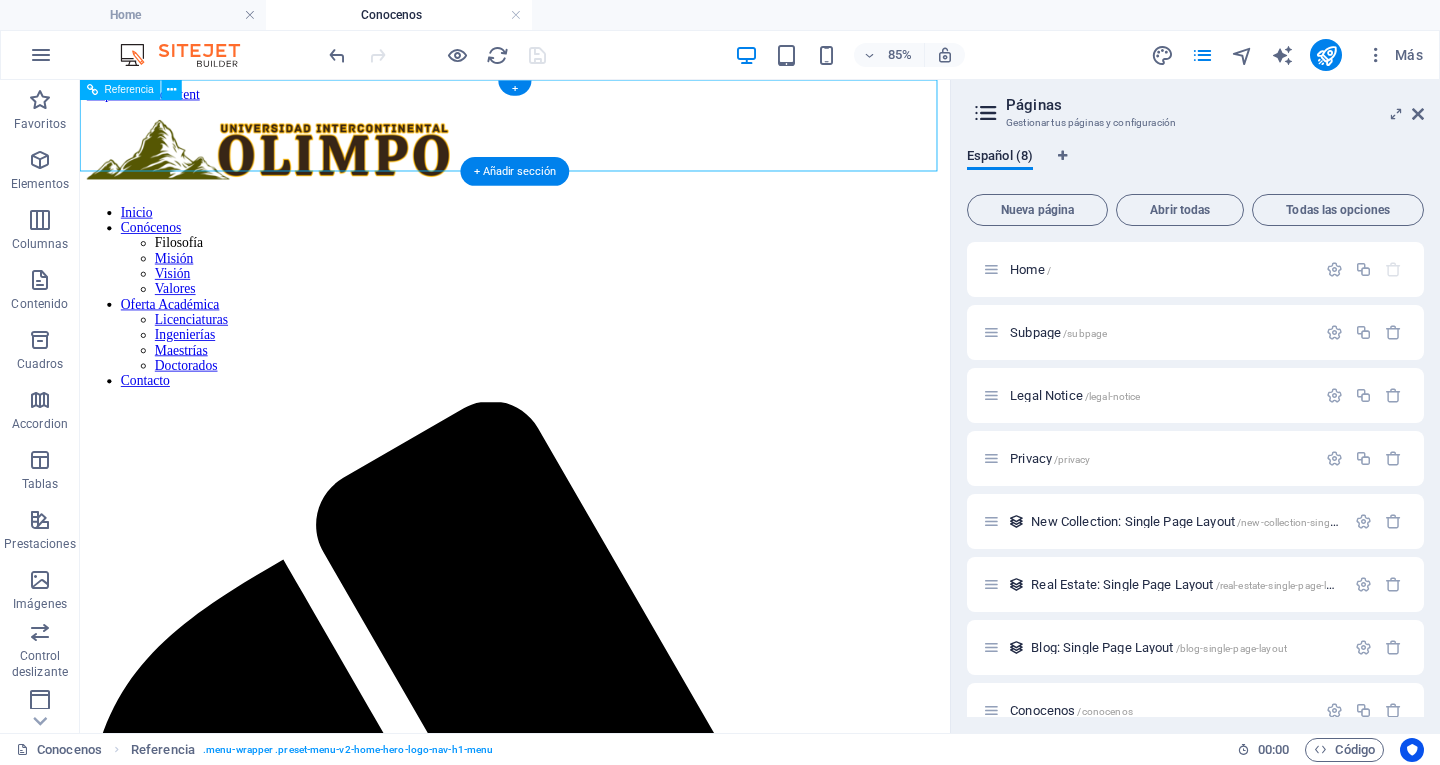 click on "Inicio Conócenos Filosofía Misión Visión Valores Oferta Académica Licenciaturas Ingenierías Maestrías Doctorados Contacto" at bounding box center [868, 335] 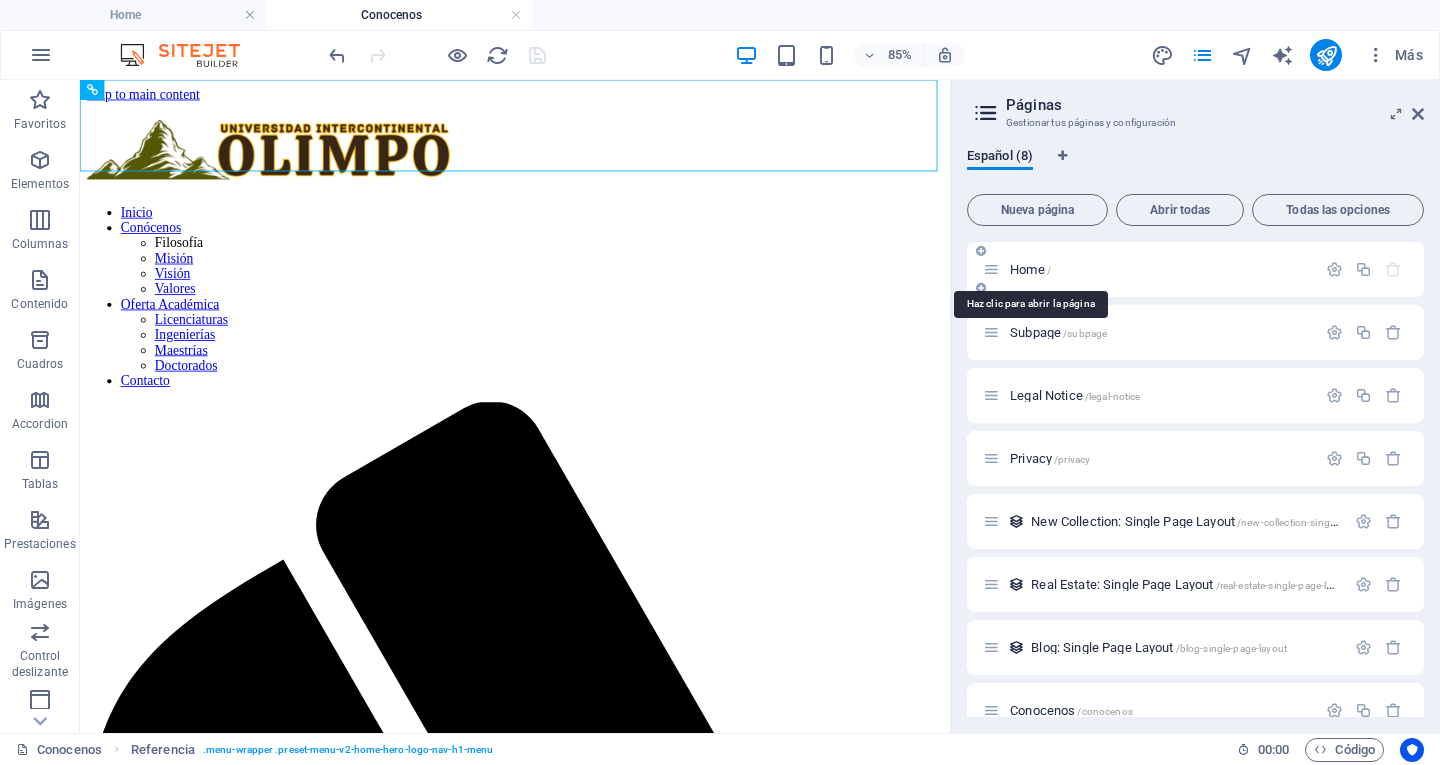 click on "Home /" at bounding box center (1030, 269) 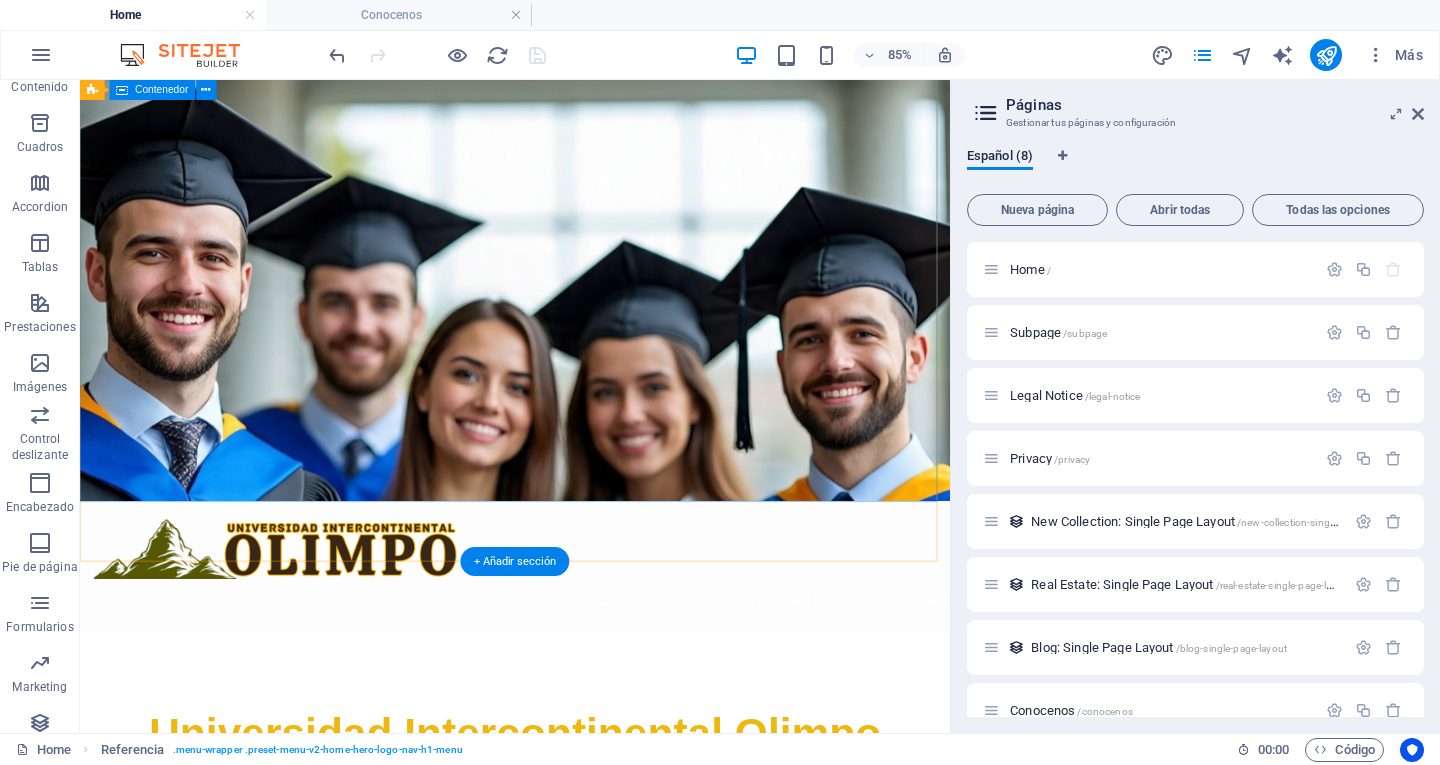 scroll, scrollTop: 0, scrollLeft: 0, axis: both 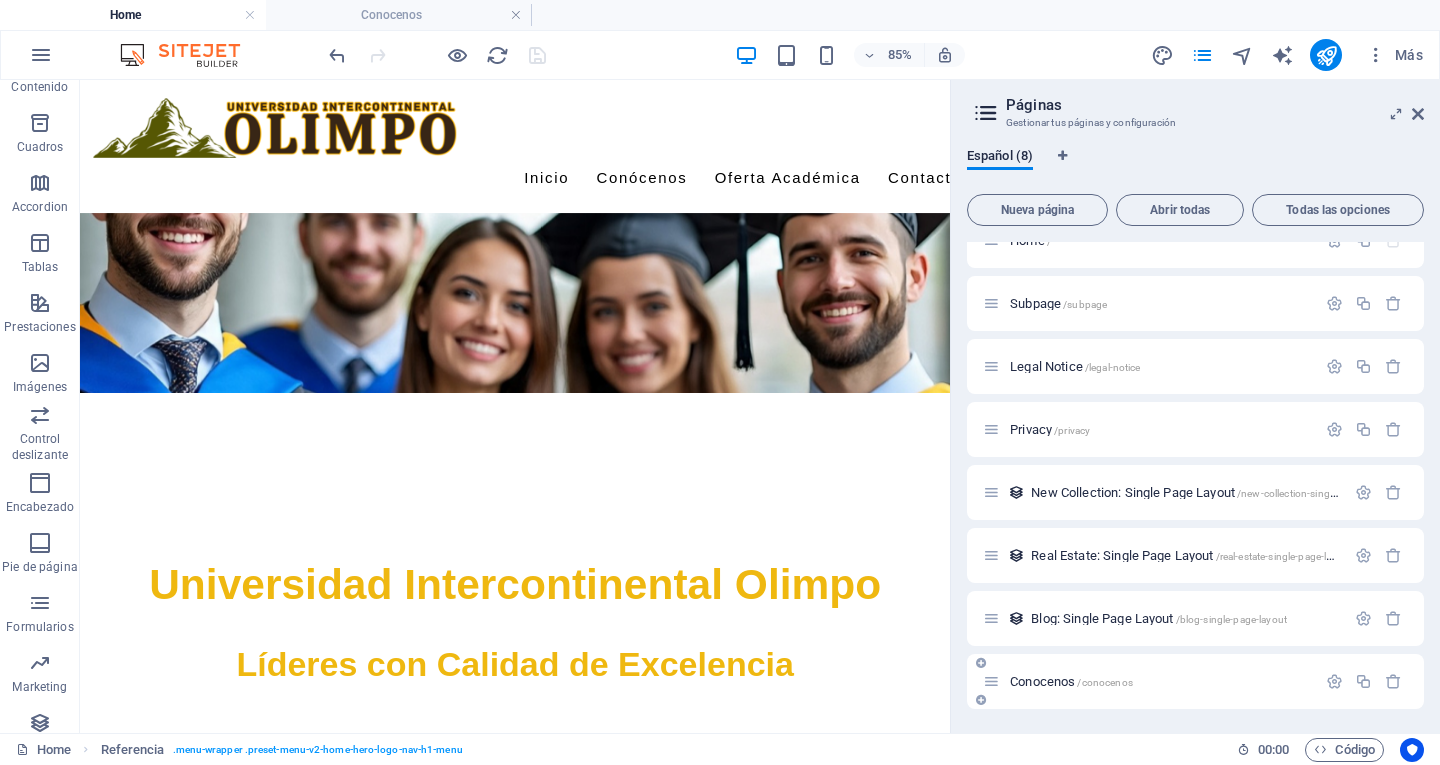 click on "Conocenos /conocenos" at bounding box center [1071, 681] 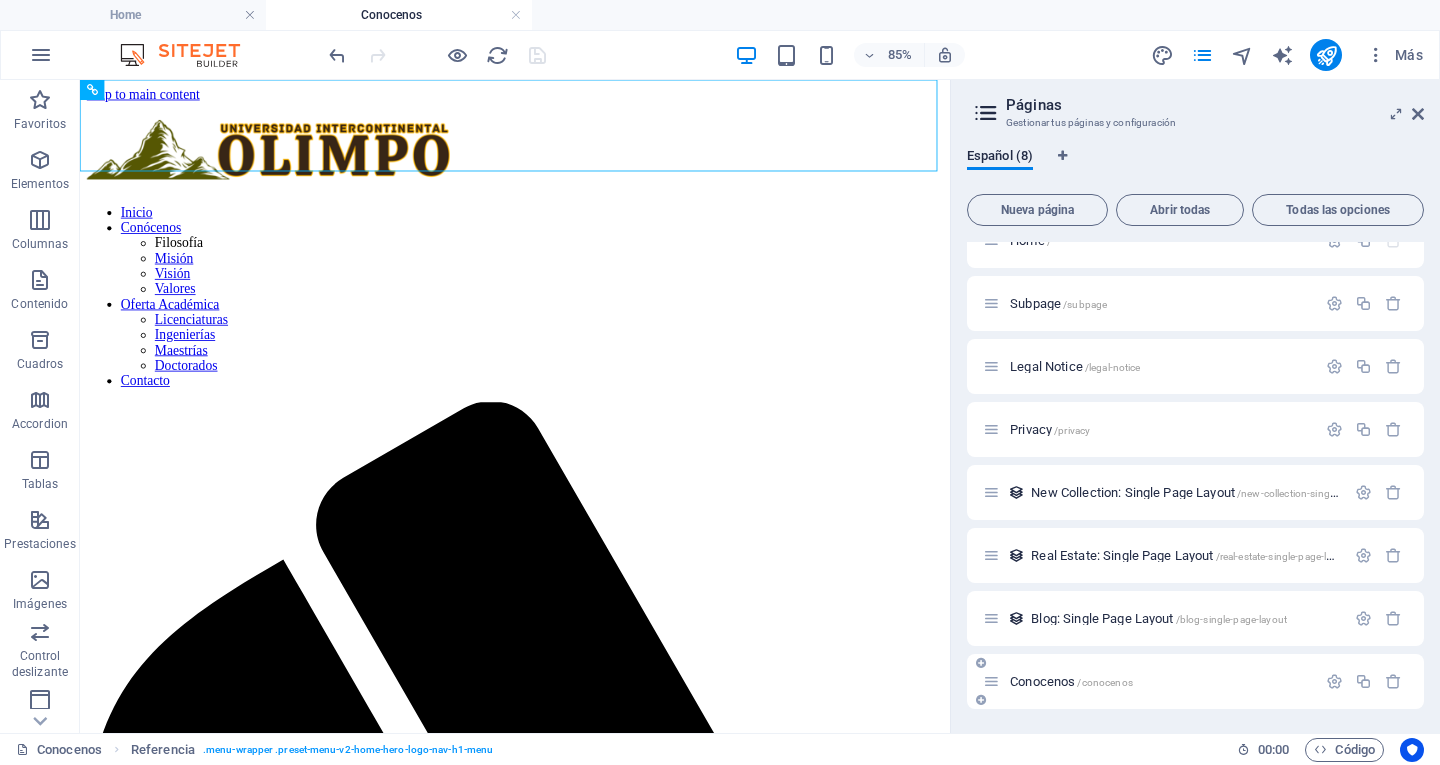 scroll, scrollTop: 0, scrollLeft: 0, axis: both 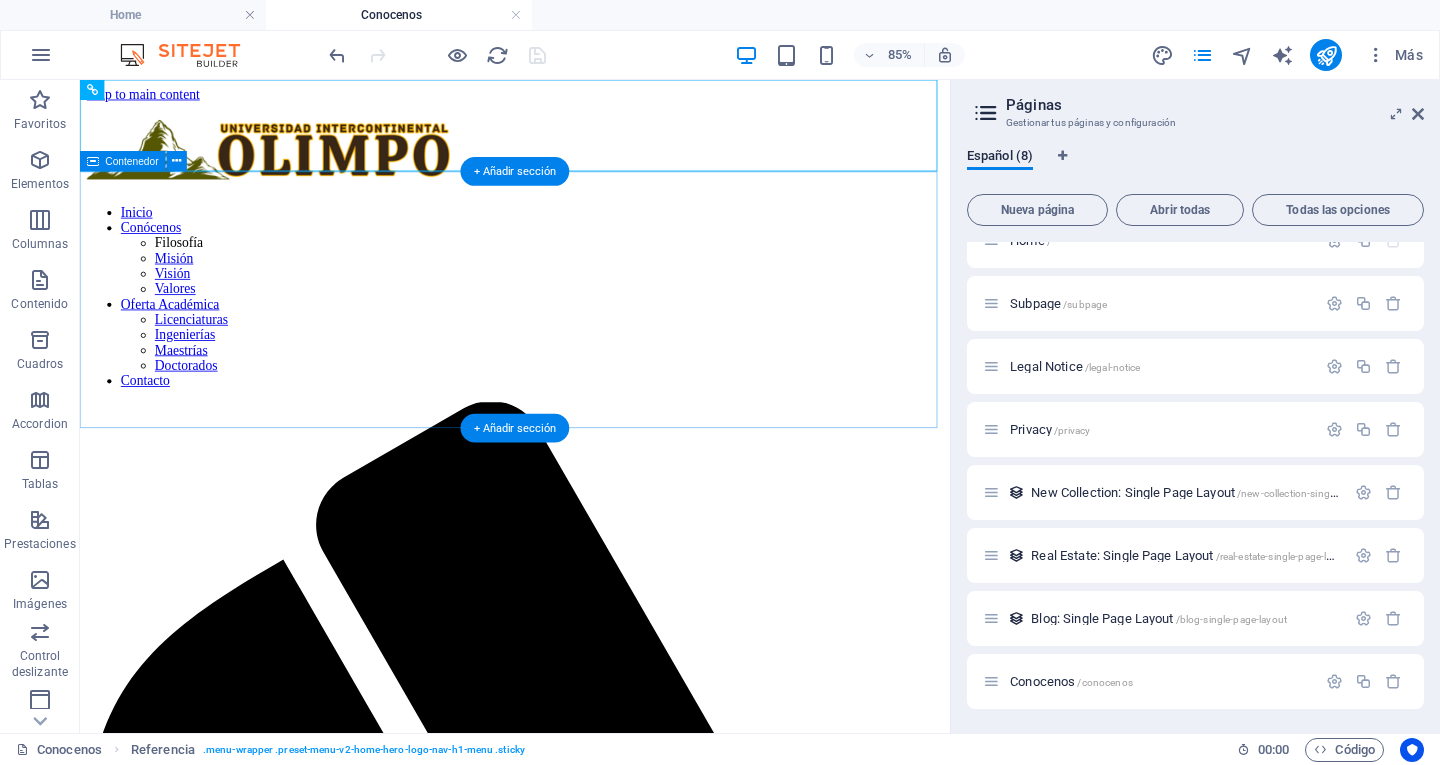 click on "Suelta el contenido aquí o  Añadir elementos  Pegar portapapeles" at bounding box center [592, 2584] 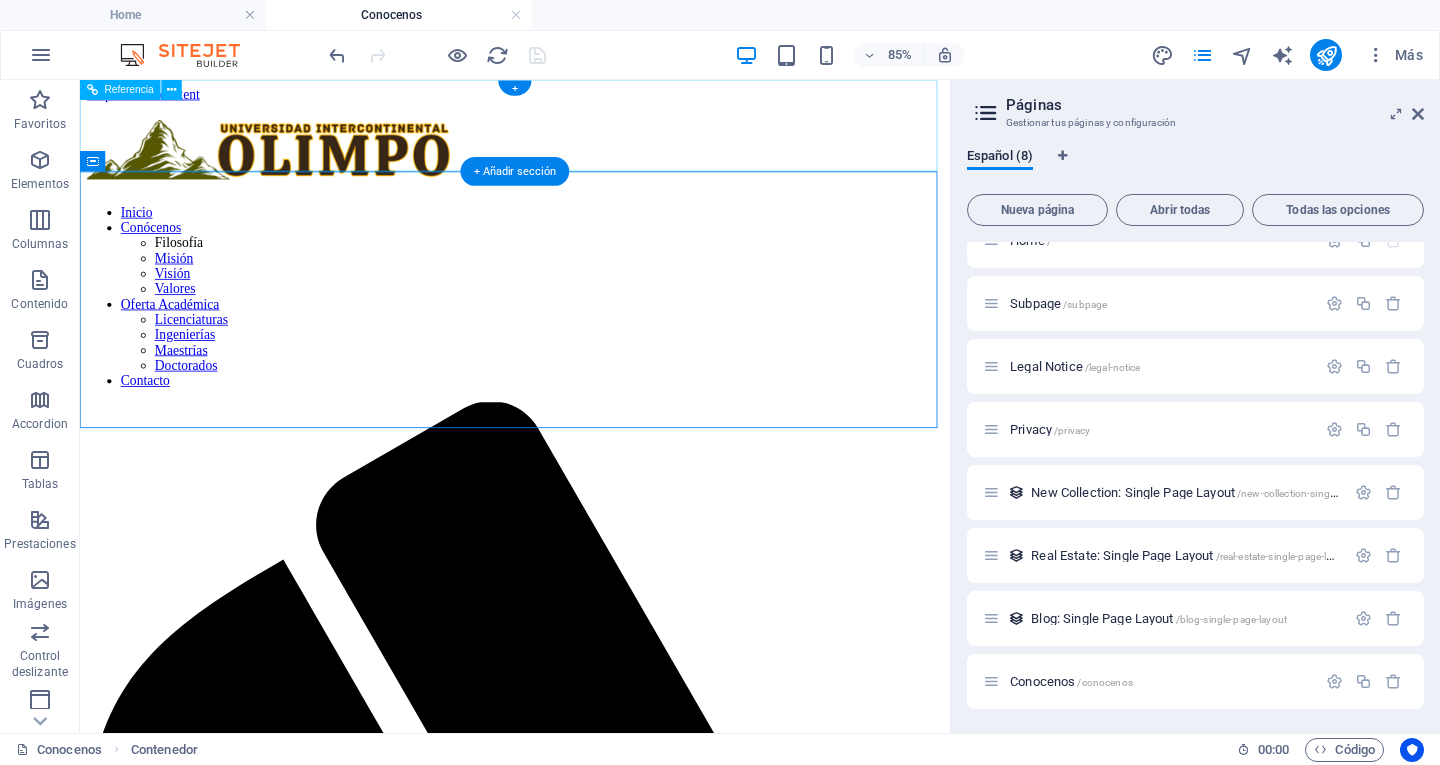 click on "Inicio Conócenos Filosofía Misión Visión Valores Oferta Académica Licenciaturas Ingenierías Maestrías Doctorados Contacto" at bounding box center [868, 335] 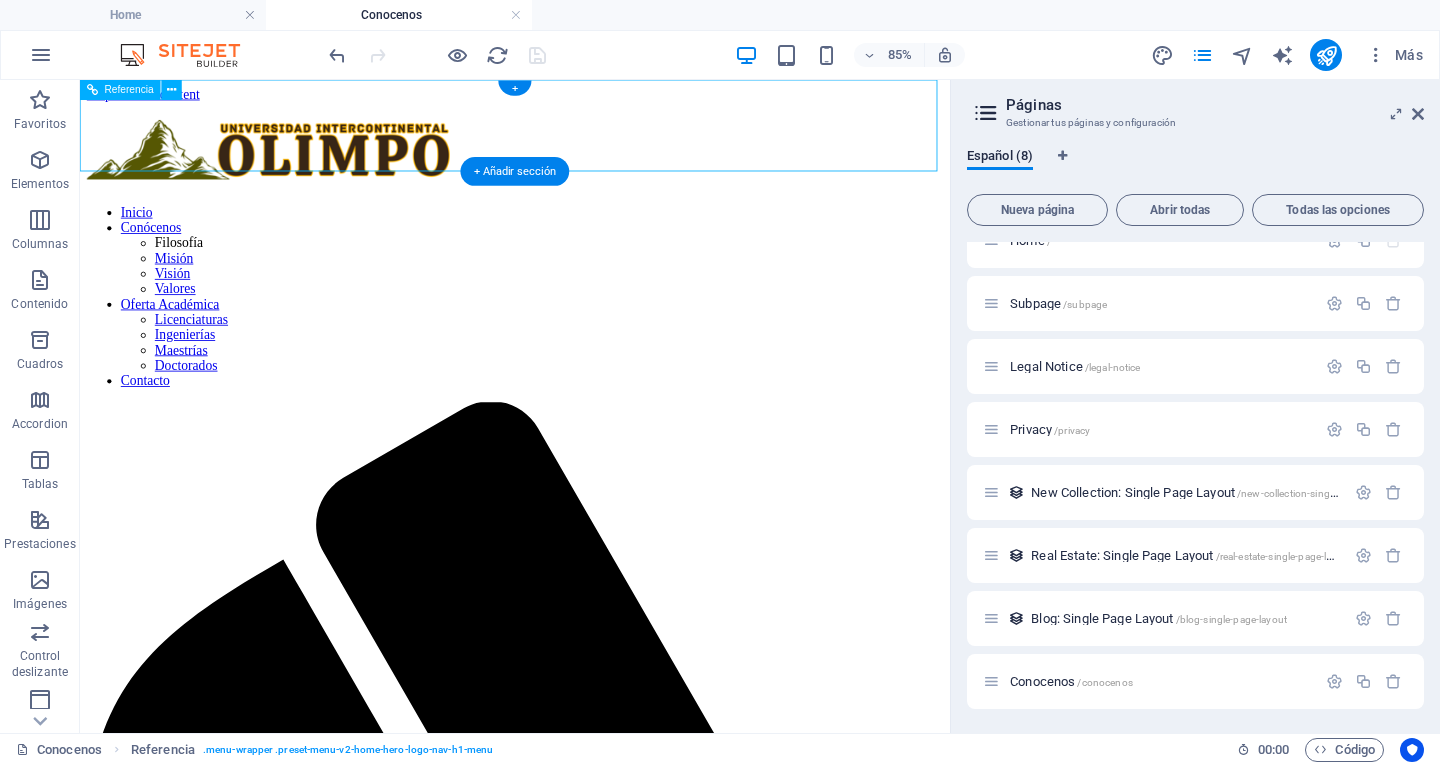 click on "Inicio Conócenos Filosofía Misión Visión Valores Oferta Académica Licenciaturas Ingenierías Maestrías Doctorados Contacto" at bounding box center (592, 1320) 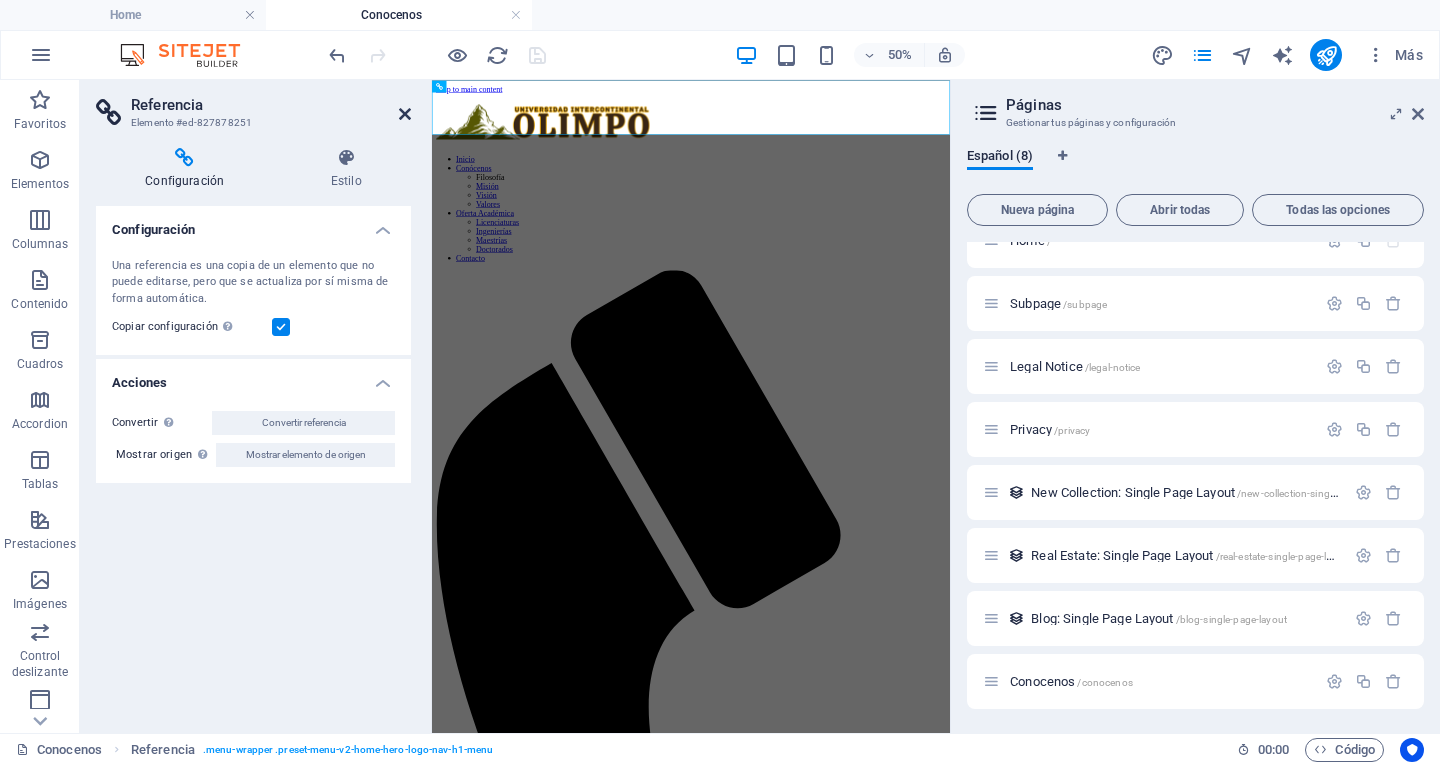 click at bounding box center (405, 114) 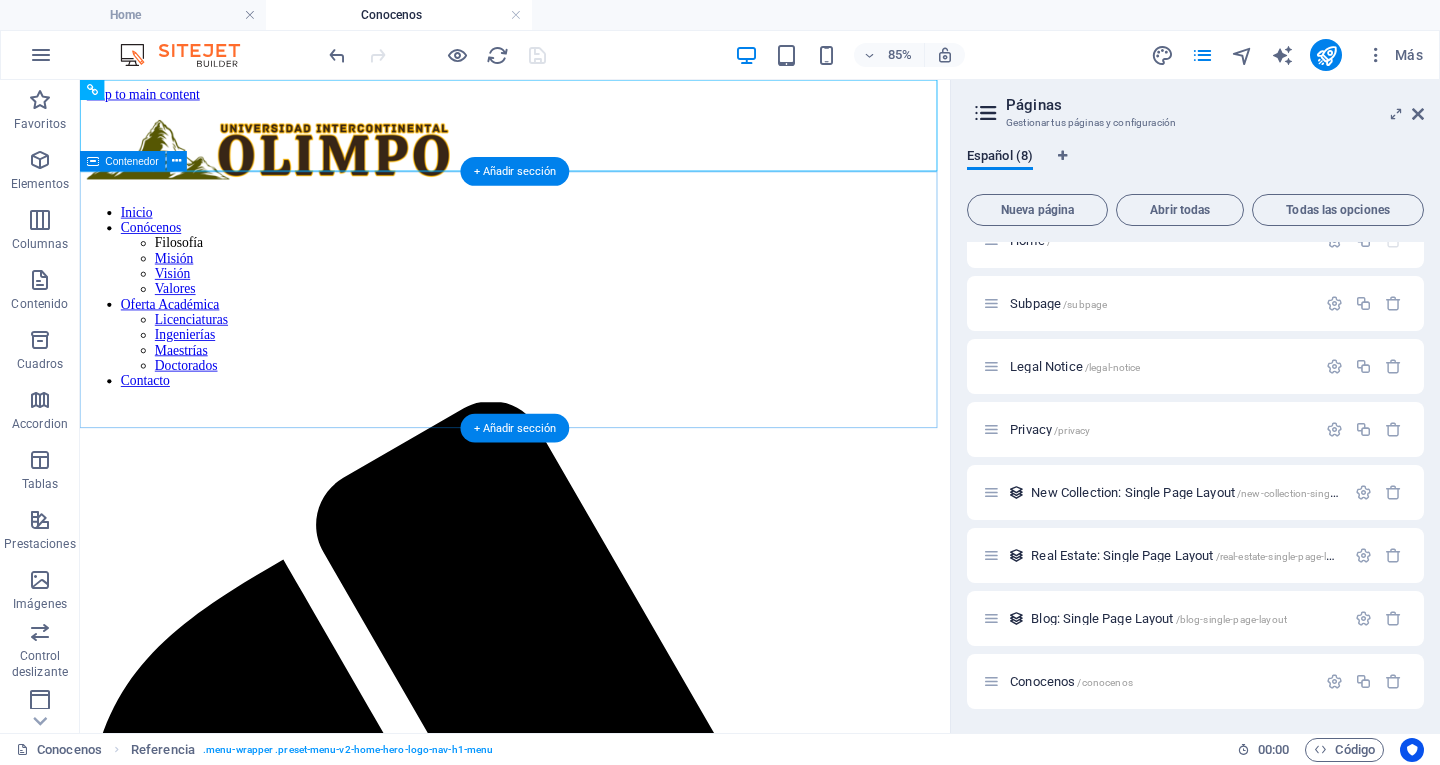 click on "Suelta el contenido aquí o  Añadir elementos  Pegar portapapeles" at bounding box center [592, 2584] 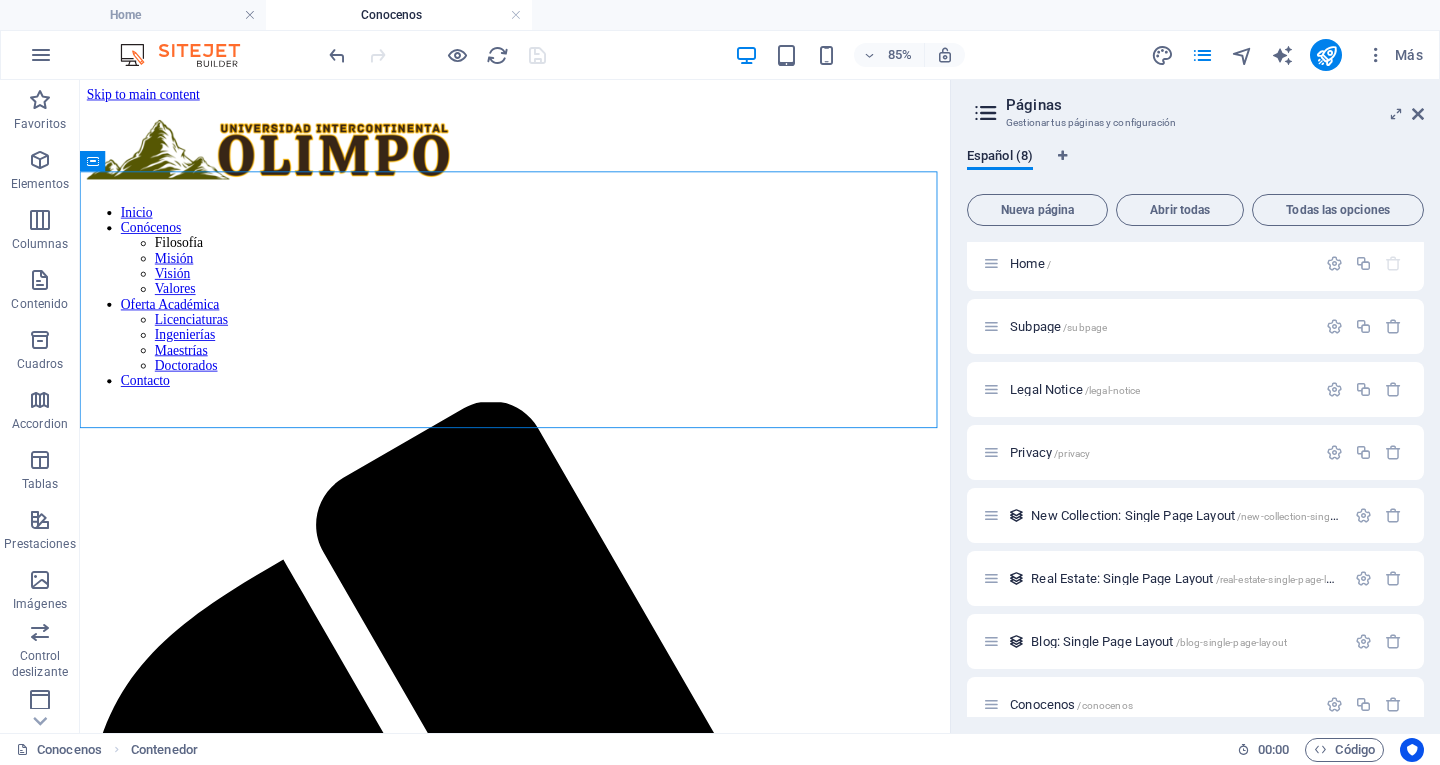scroll, scrollTop: 0, scrollLeft: 0, axis: both 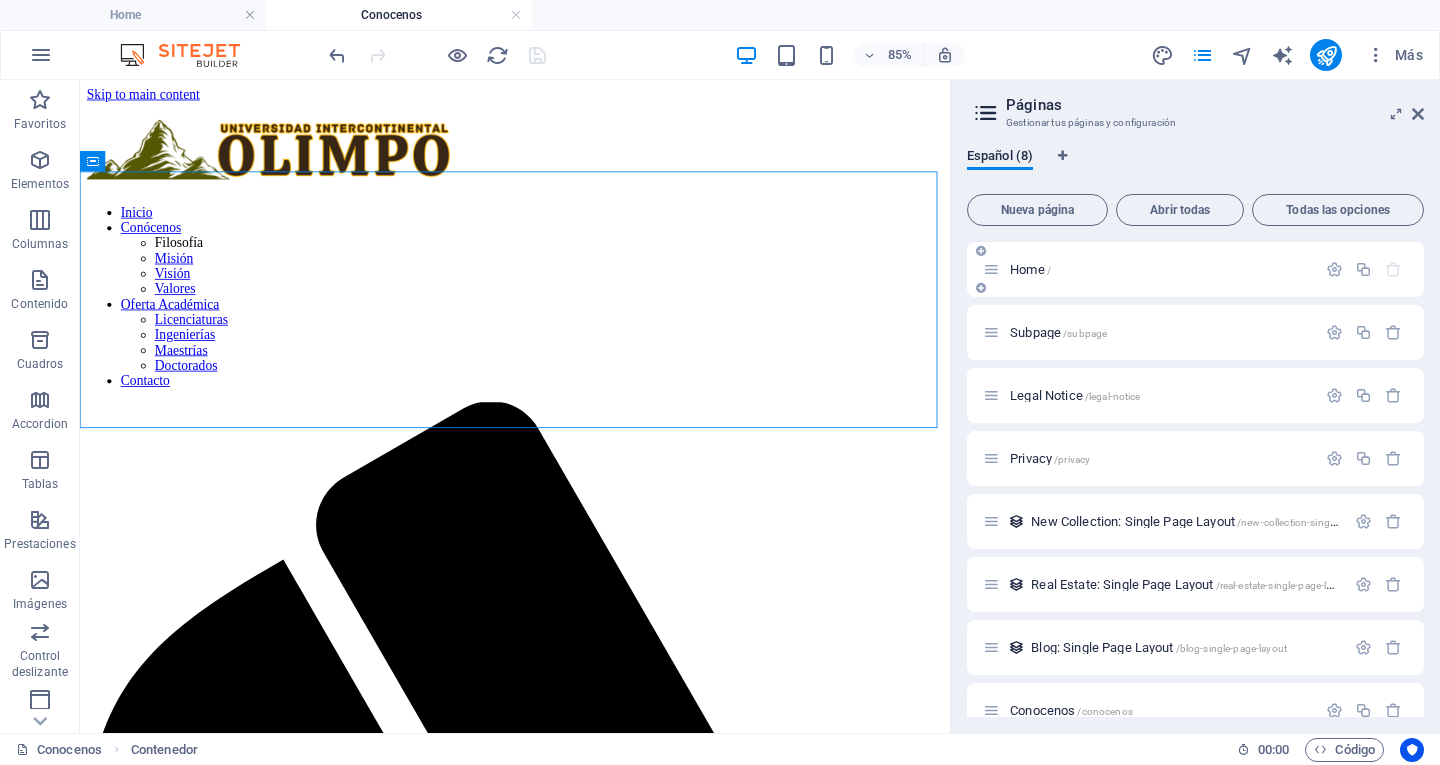 click on "Home /" at bounding box center [1030, 269] 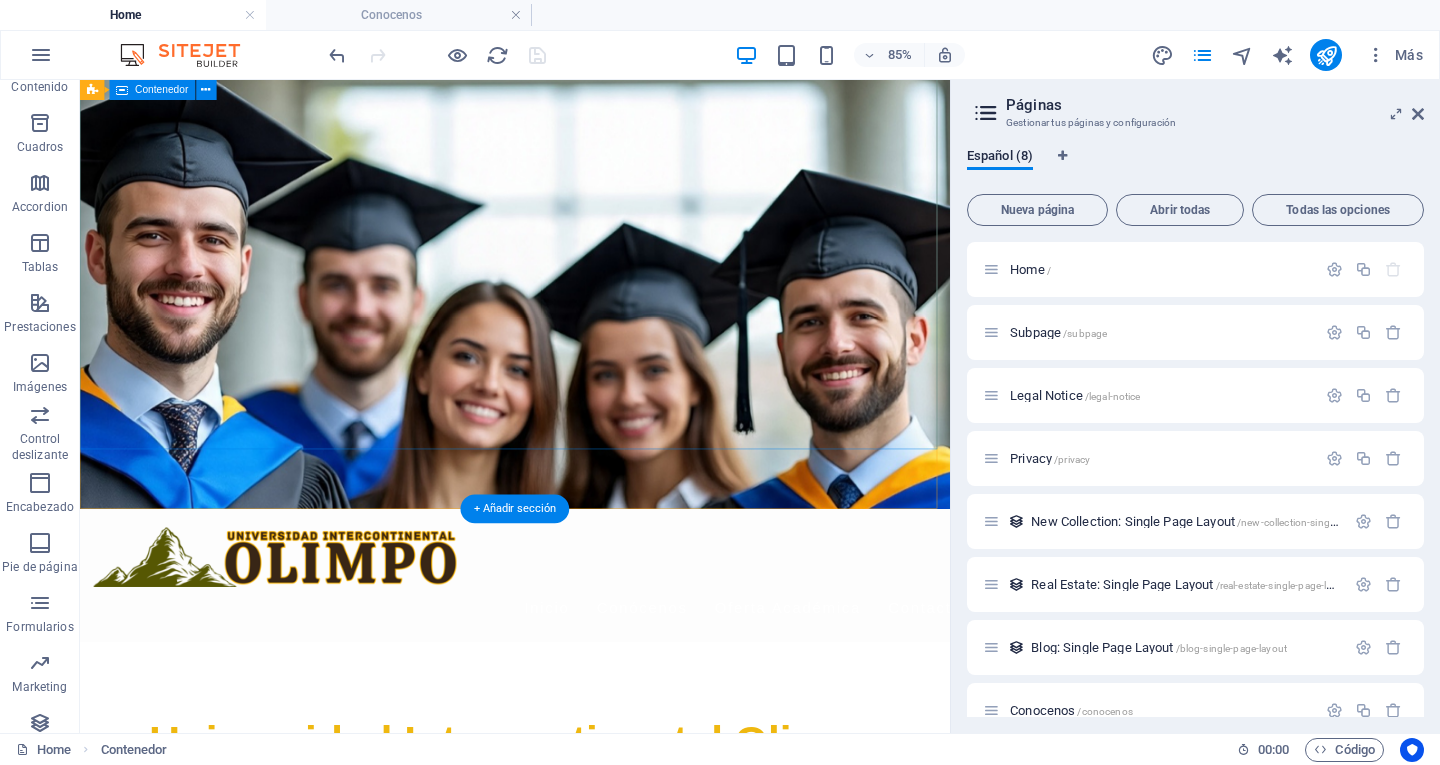 scroll, scrollTop: 0, scrollLeft: 0, axis: both 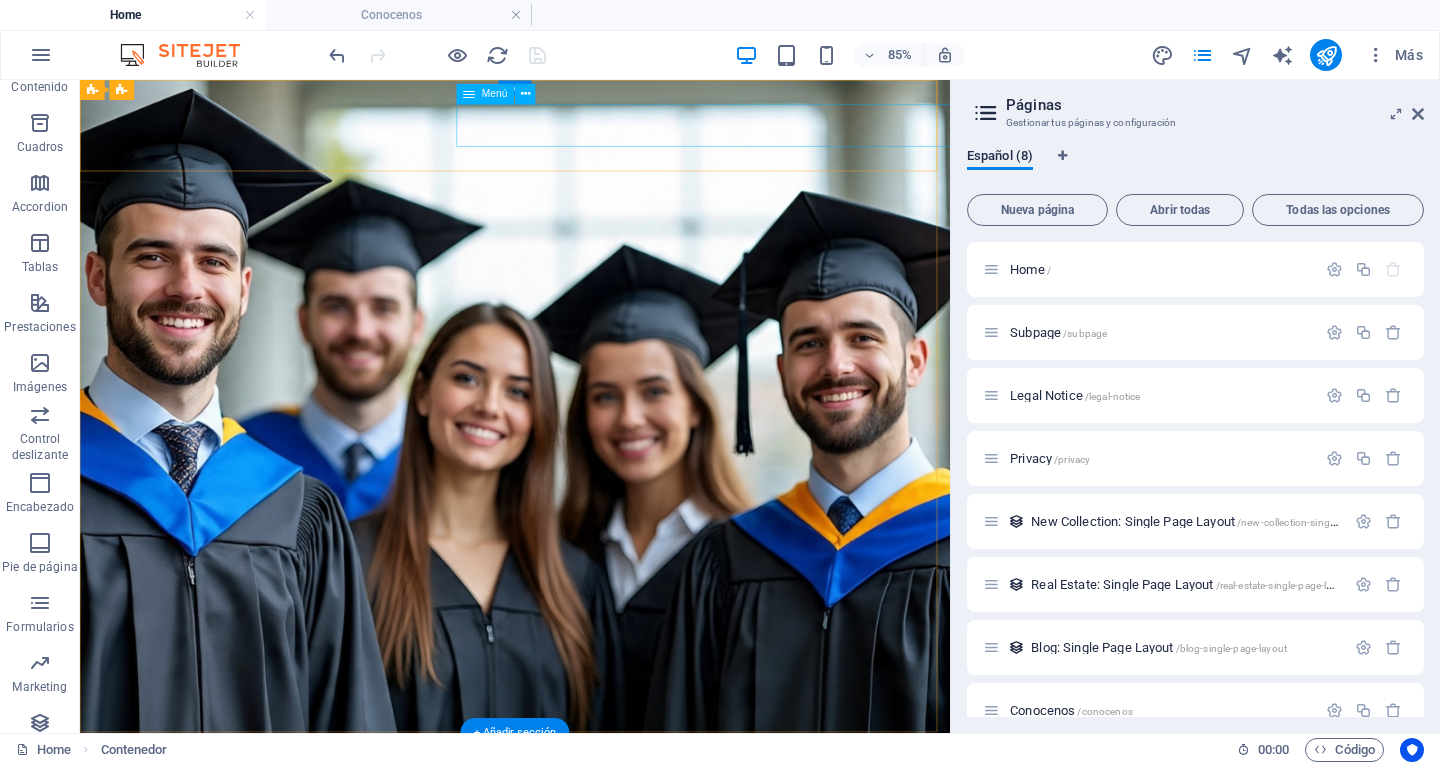 click on "Inicio Conócenos Filosofía Misión Visión Valores Oferta Académica Licenciaturas Ingenierías Maestrías Doctorados Contacto" at bounding box center (860, 965) 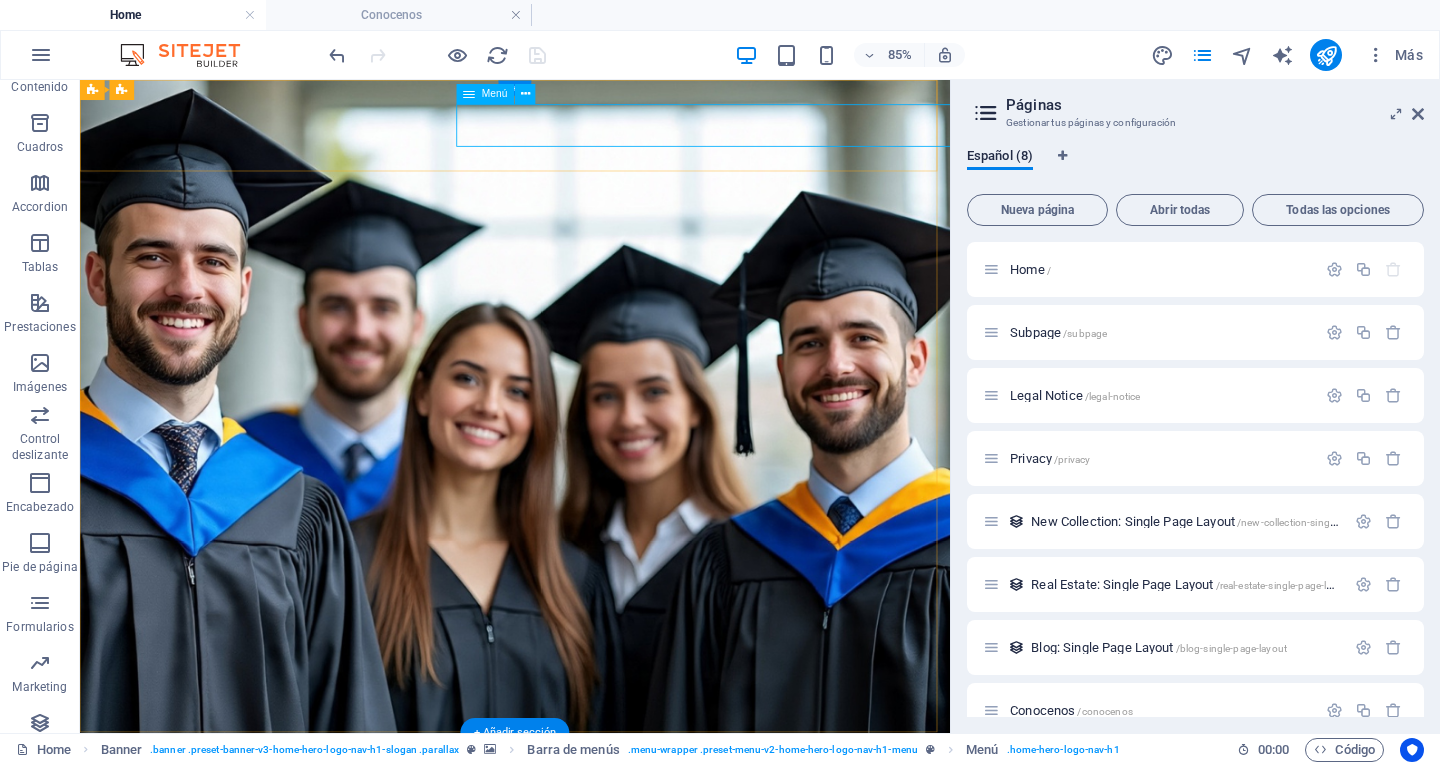 click on "Inicio Conócenos Filosofía Misión Visión Valores Oferta Académica Licenciaturas Ingenierías Maestrías Doctorados Contacto" at bounding box center [860, 965] 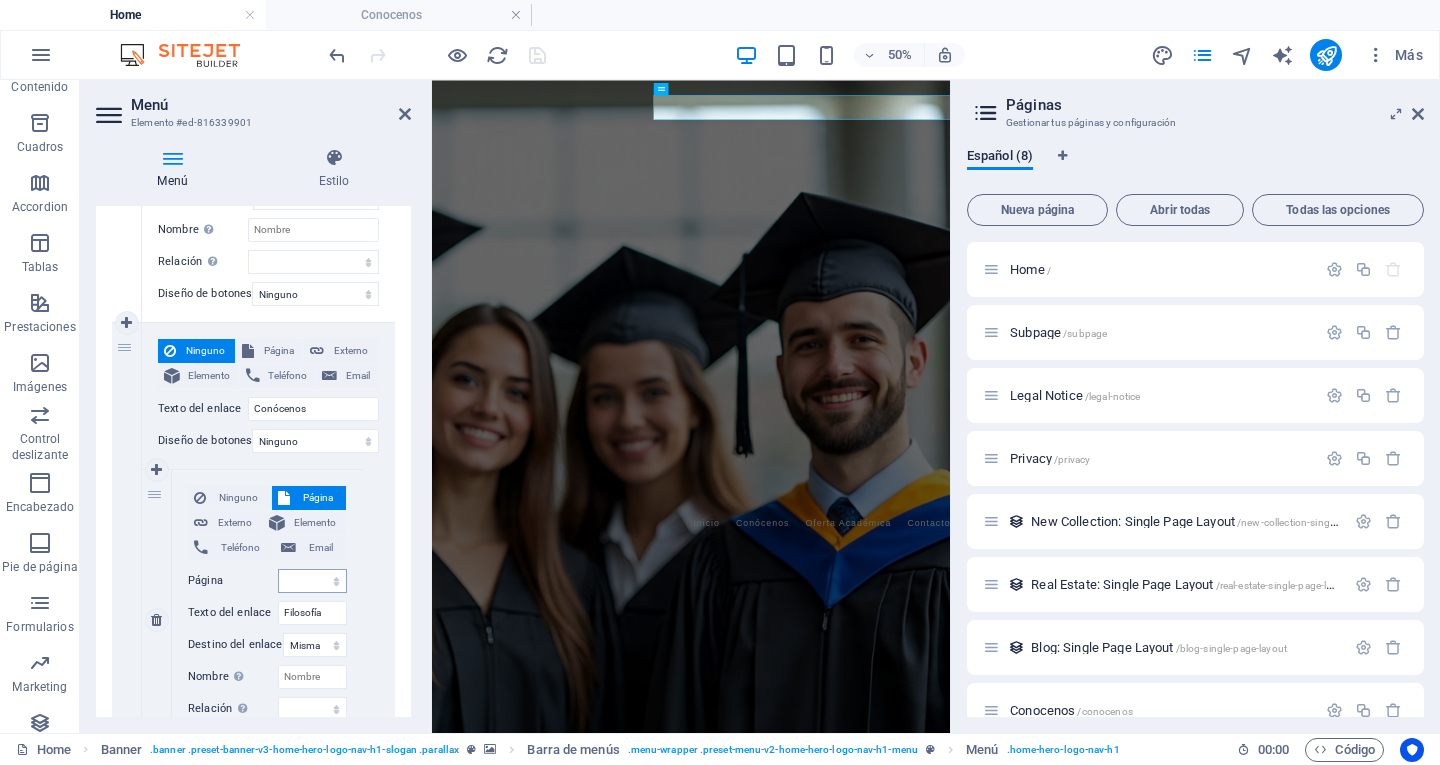 scroll, scrollTop: 400, scrollLeft: 0, axis: vertical 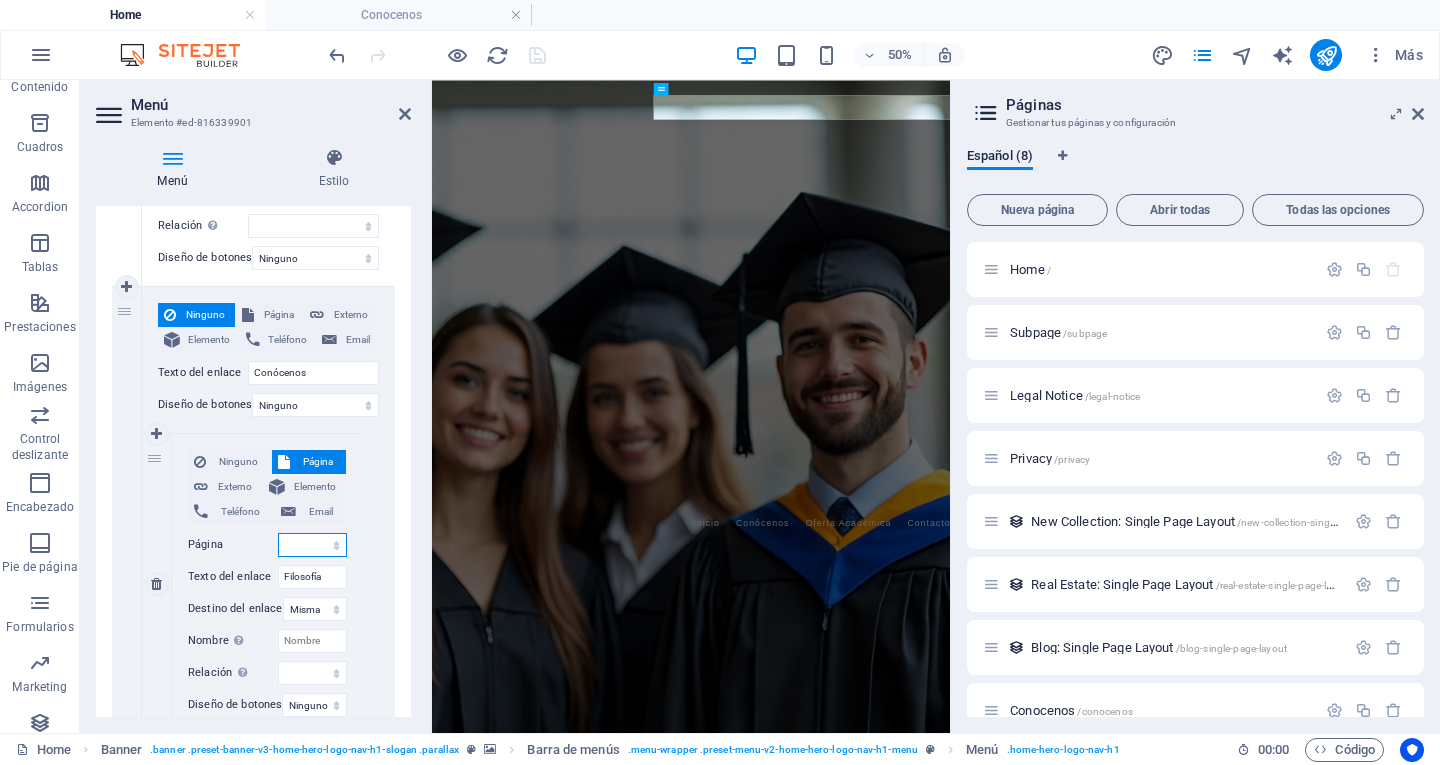 click on "Home Subpage Legal Notice Privacy Conocenos" at bounding box center [312, 545] 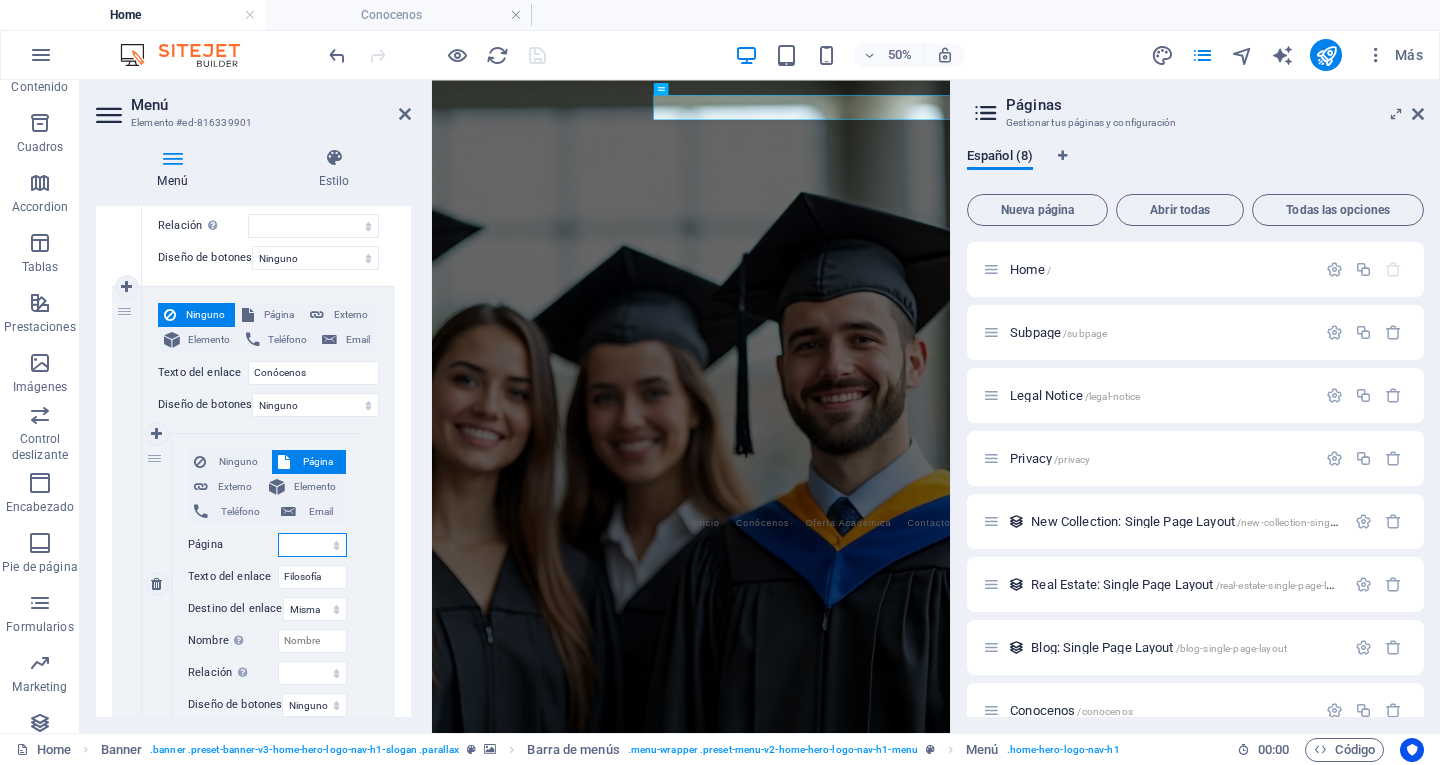 select on "4" 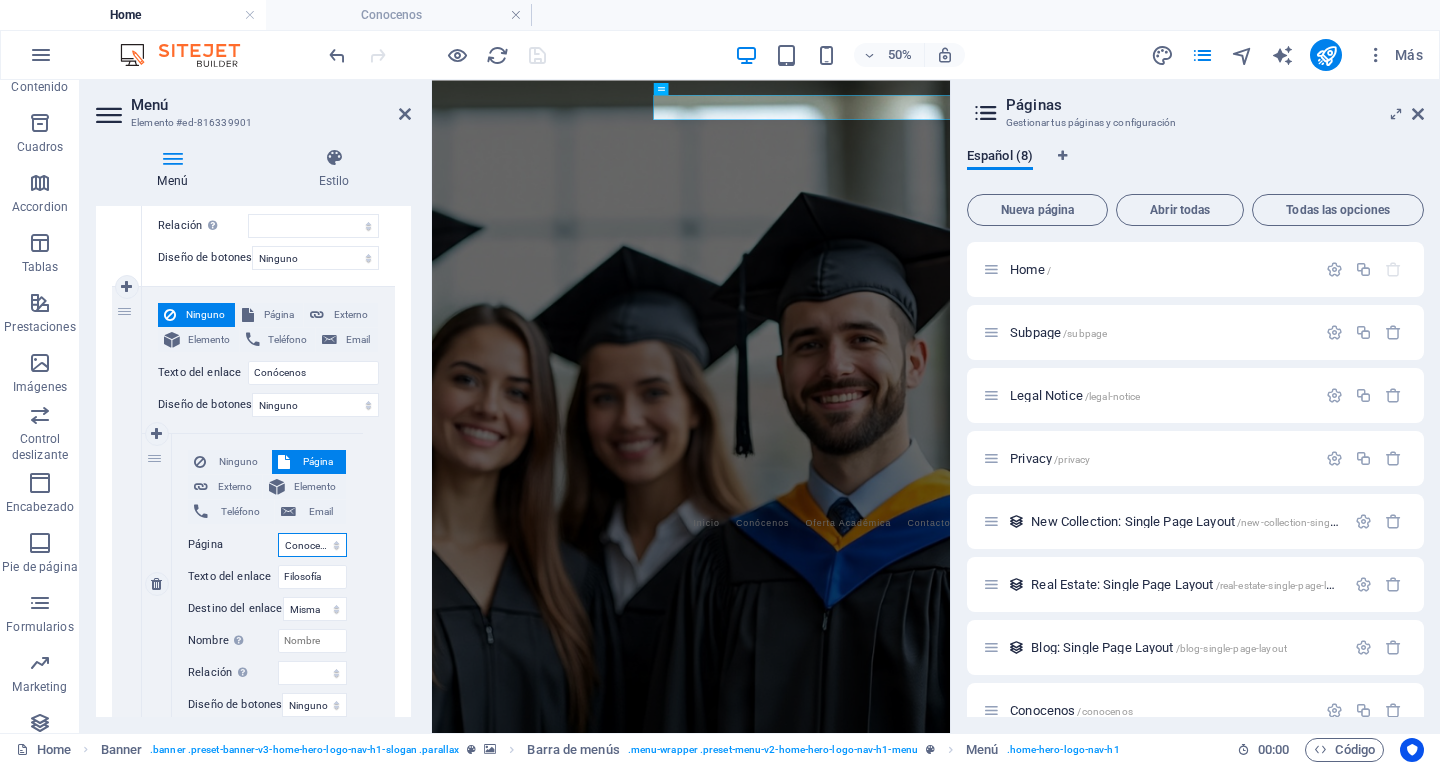 click on "Home Subpage Legal Notice Privacy Conocenos" at bounding box center [312, 545] 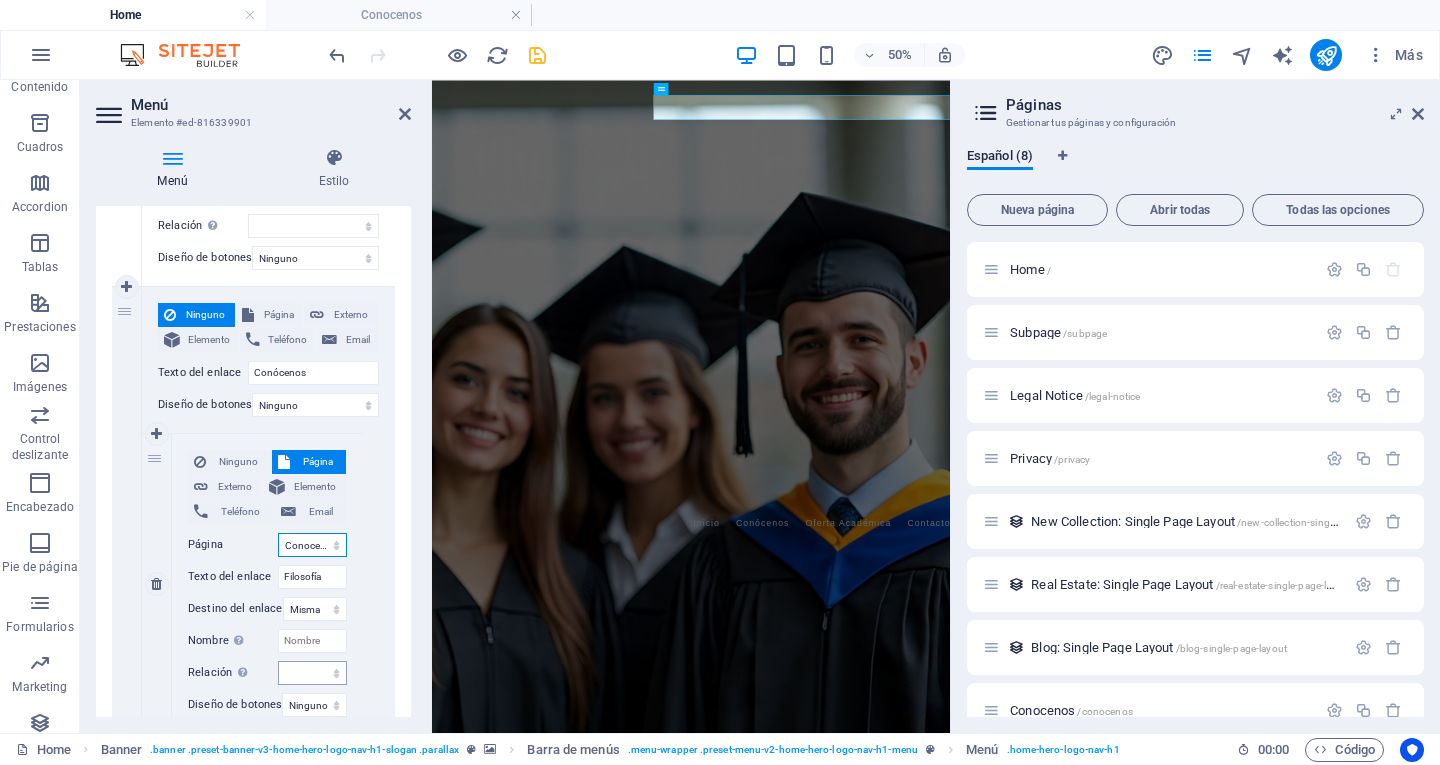 select 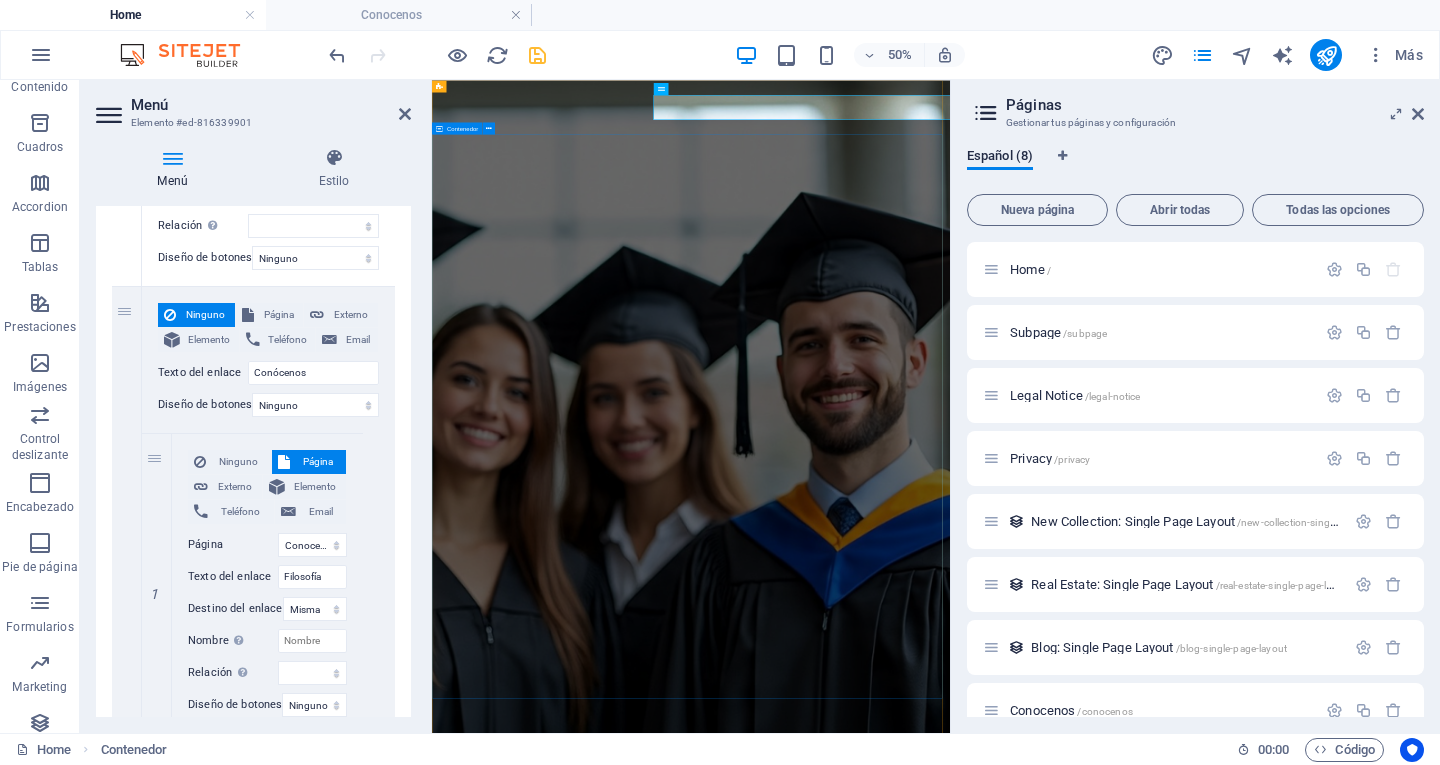drag, startPoint x: 616, startPoint y: 570, endPoint x: 955, endPoint y: 368, distance: 394.62006 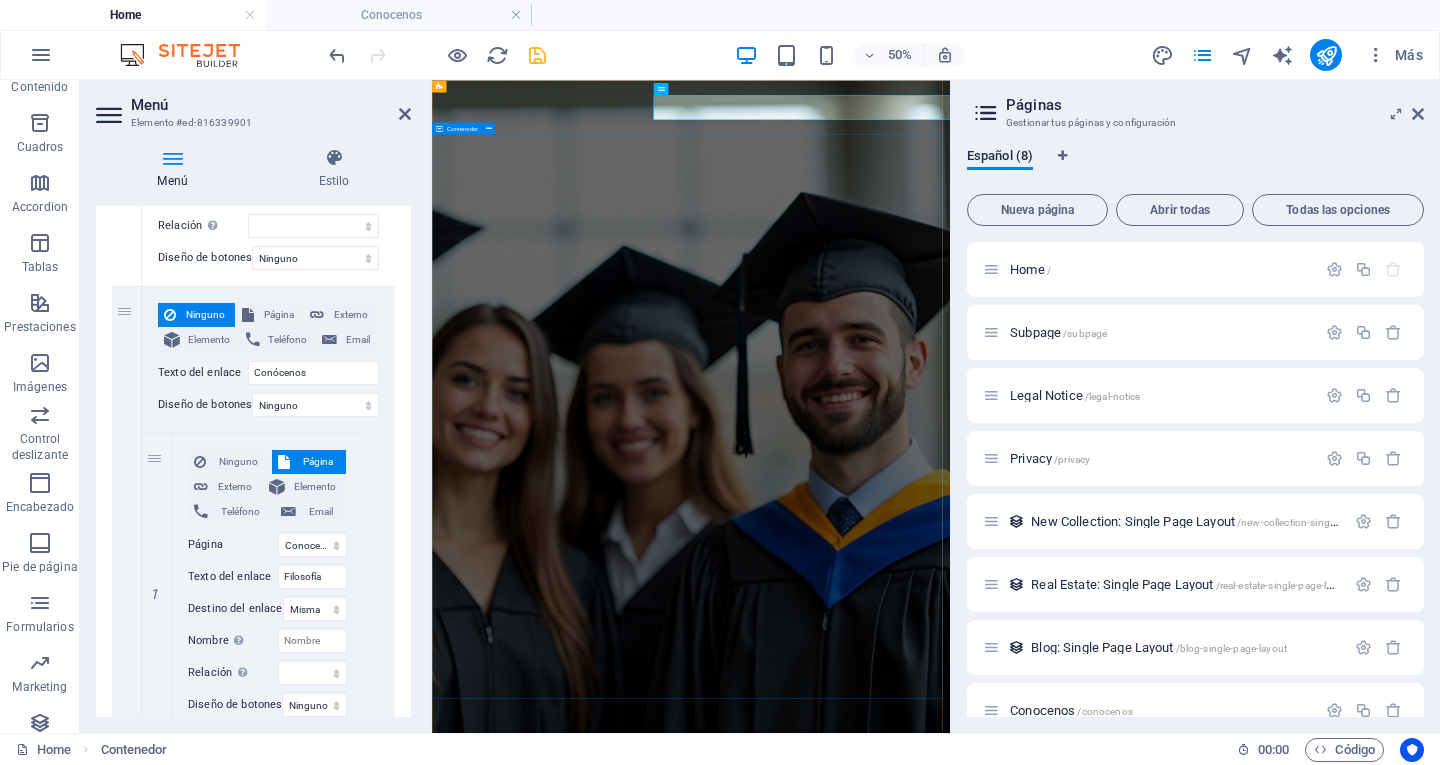 click on "Universidad Intercontinental Olimpo Líderes con Calidad de Excelencia" at bounding box center [950, 1703] 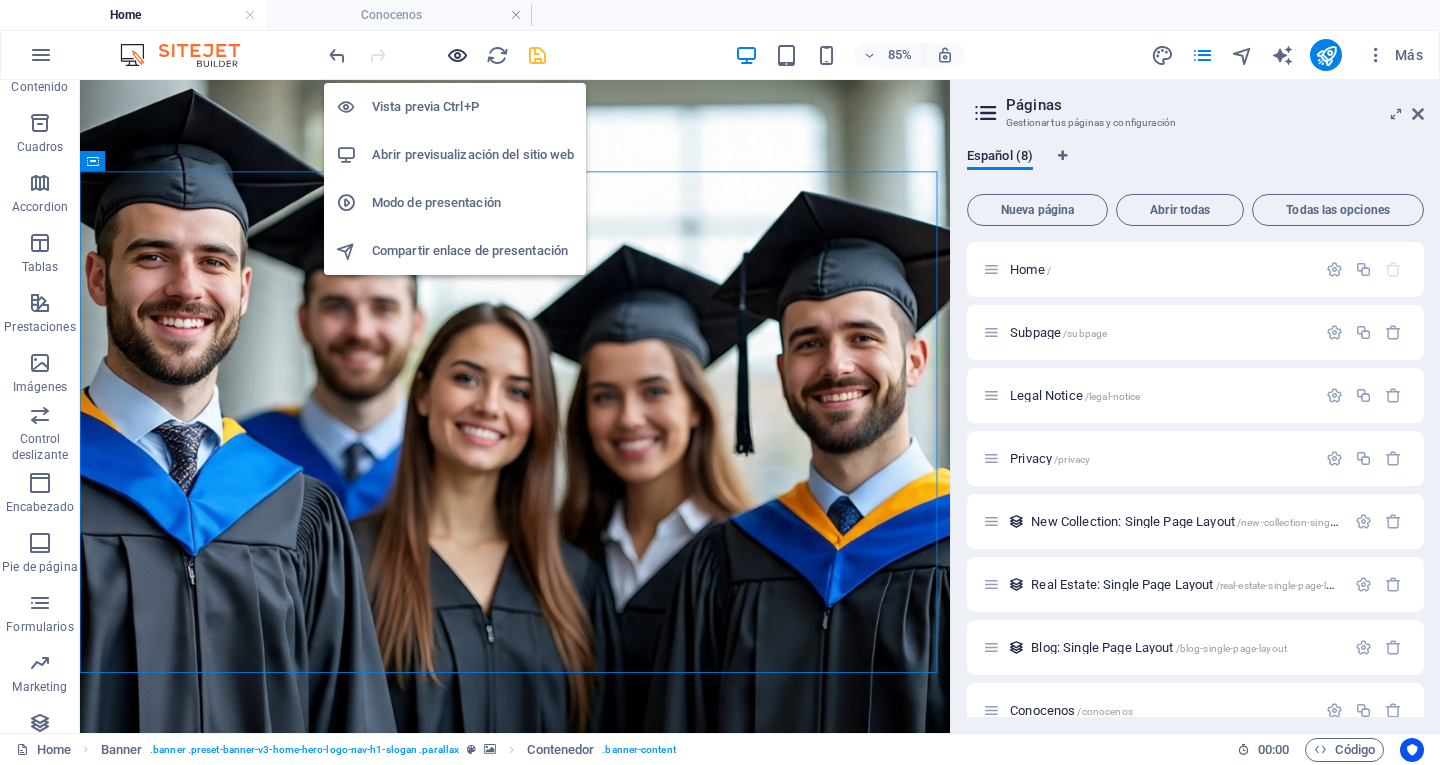 click at bounding box center [457, 55] 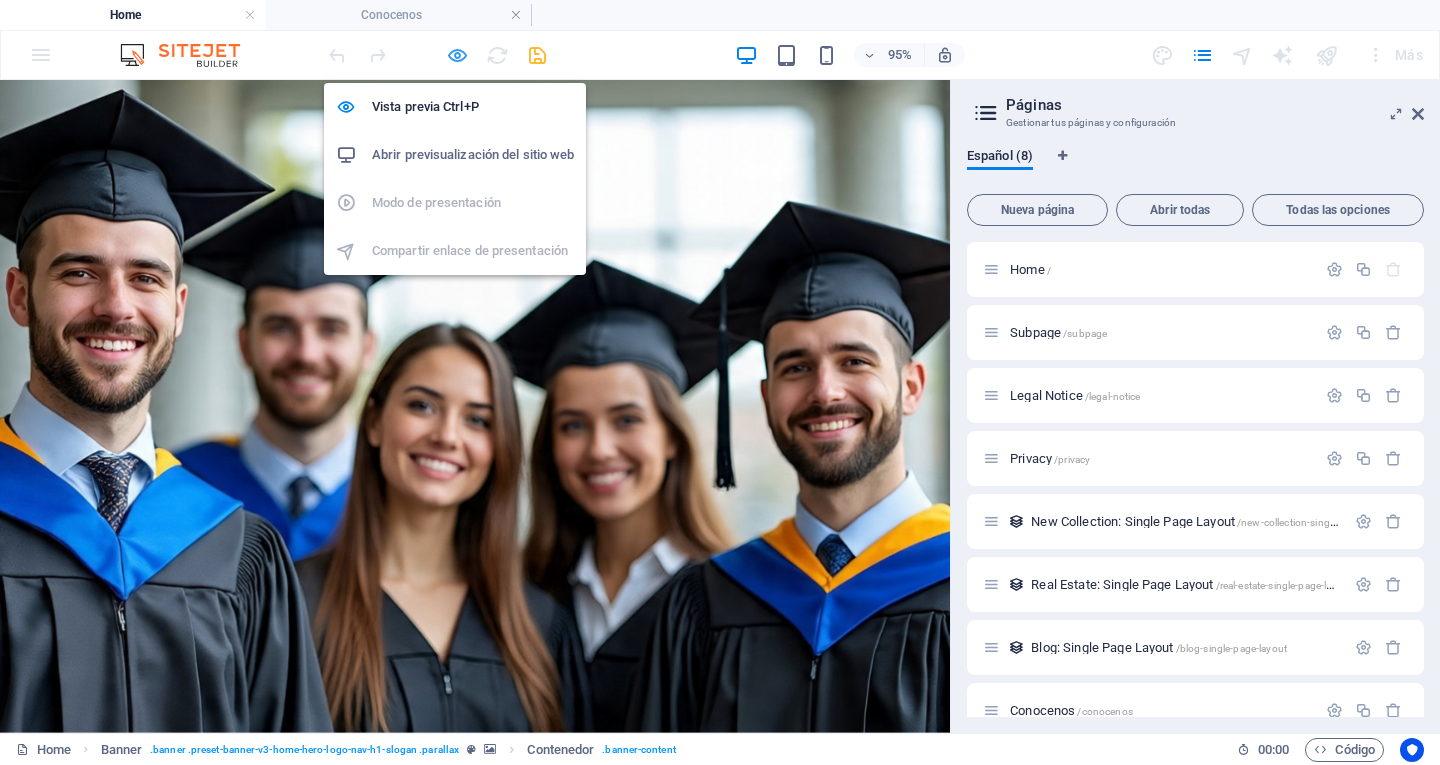 click at bounding box center (457, 55) 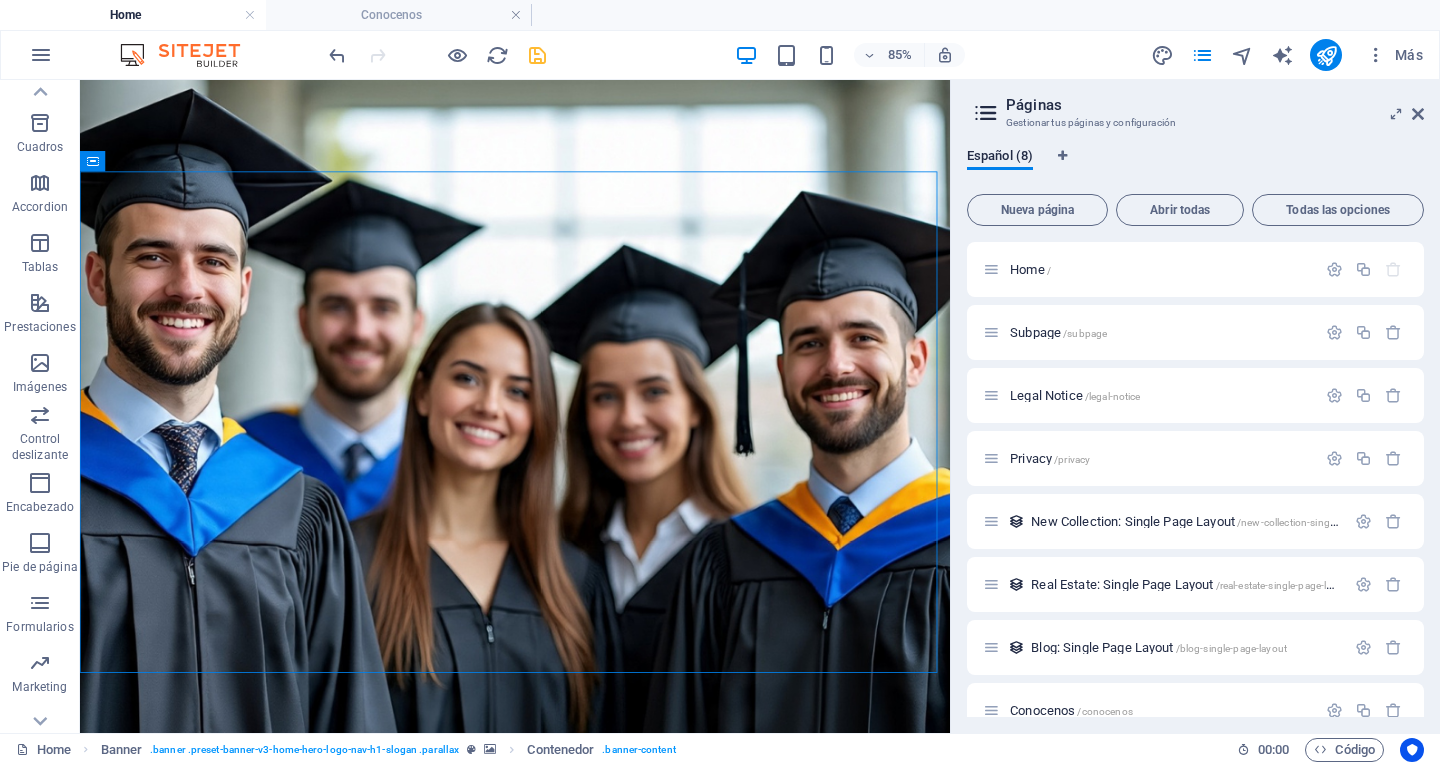 click at bounding box center [437, 55] 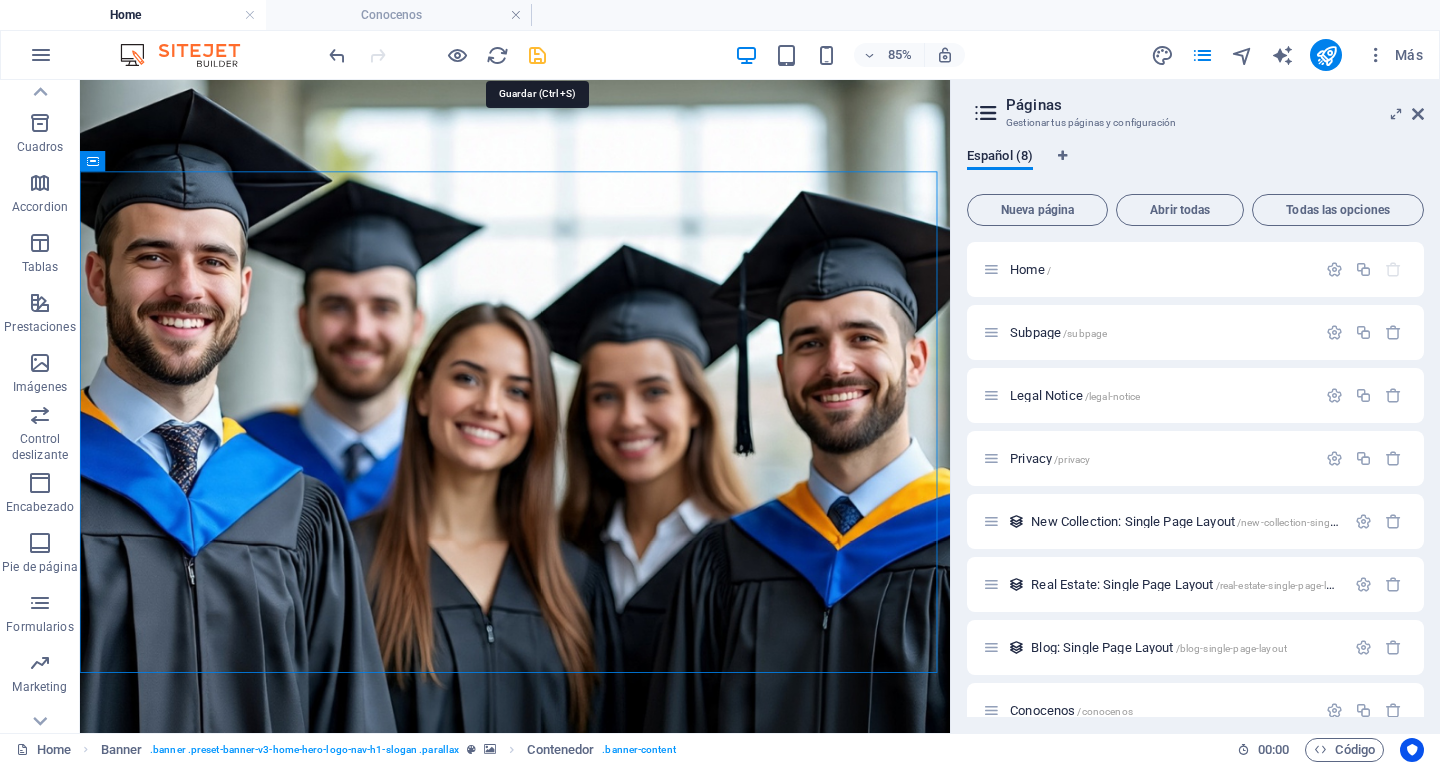 click at bounding box center (537, 55) 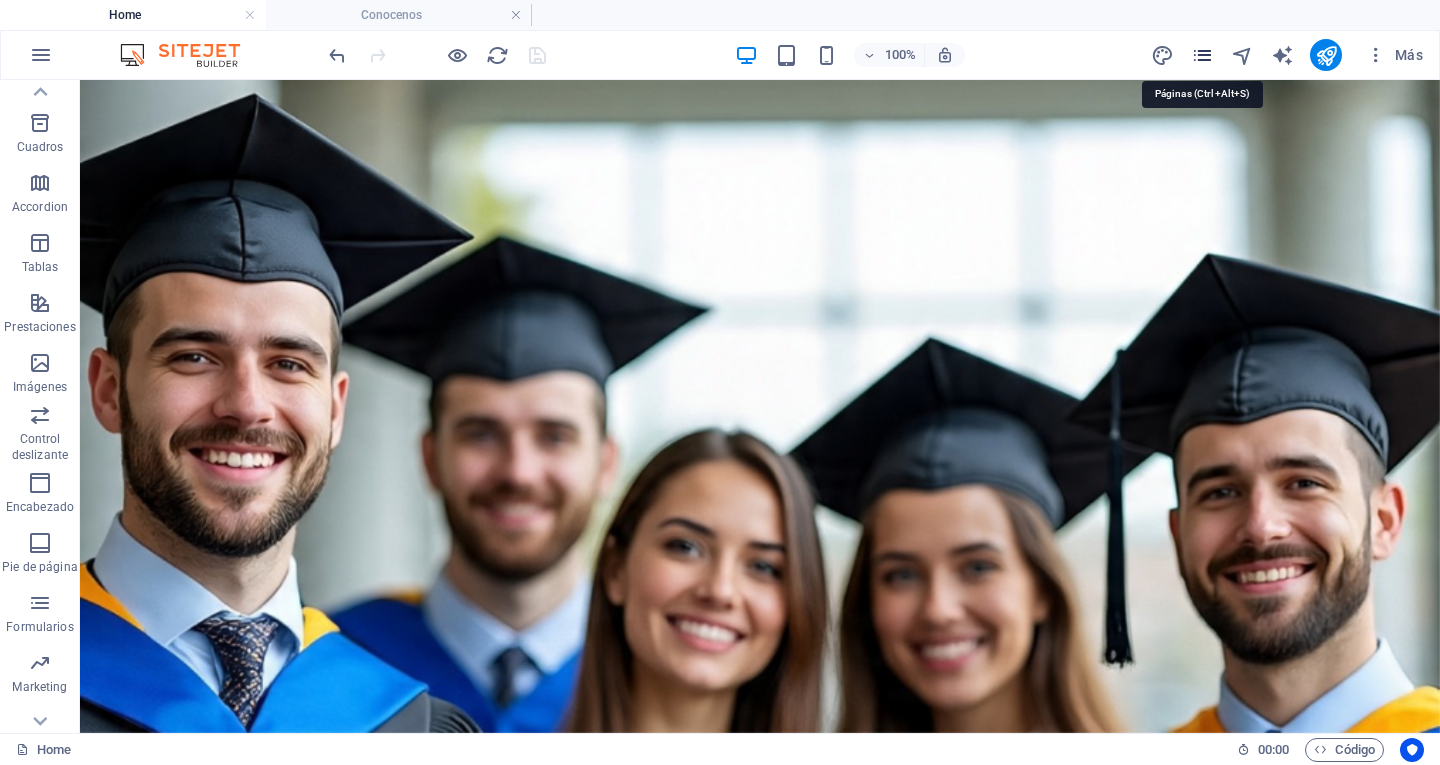 click at bounding box center [1202, 55] 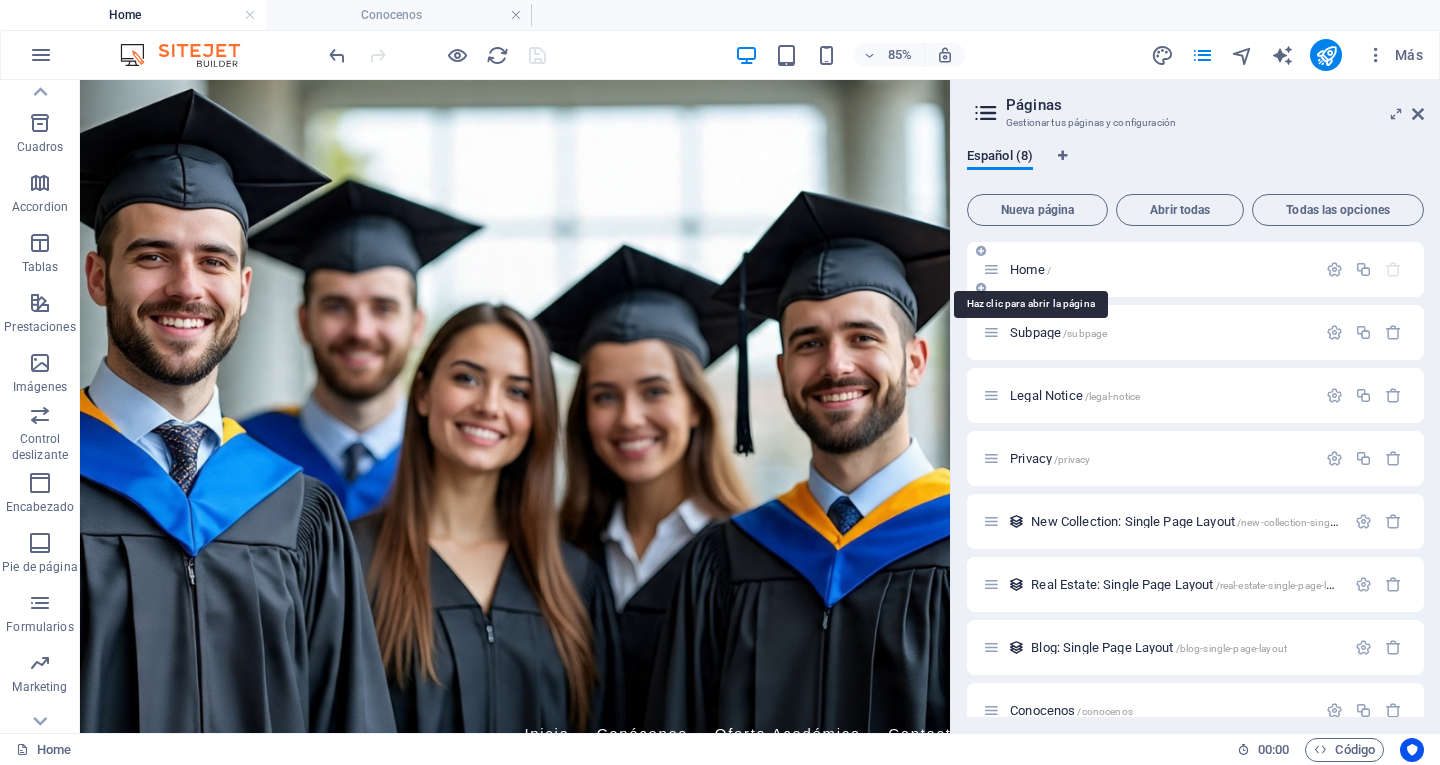 click on "Home /" at bounding box center (1030, 269) 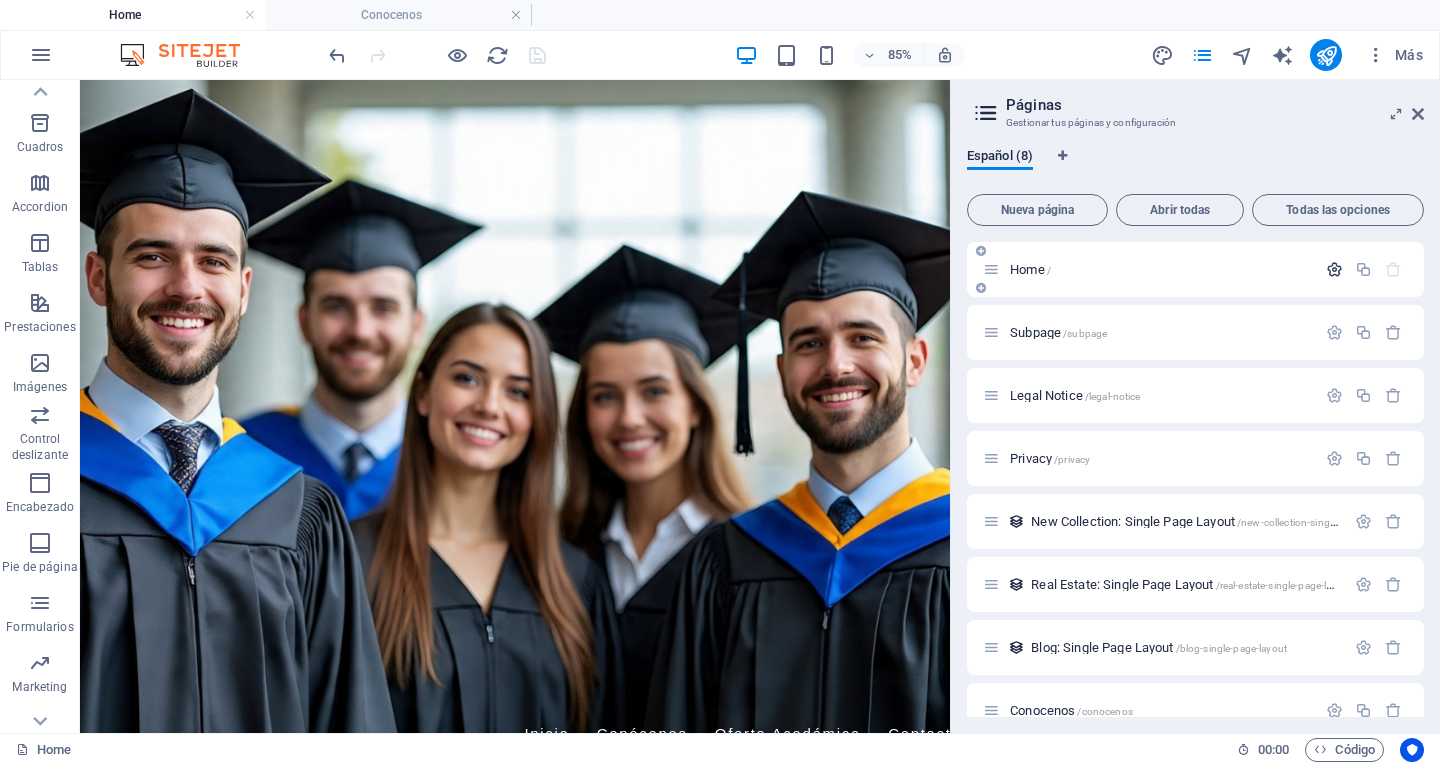 click at bounding box center (1334, 269) 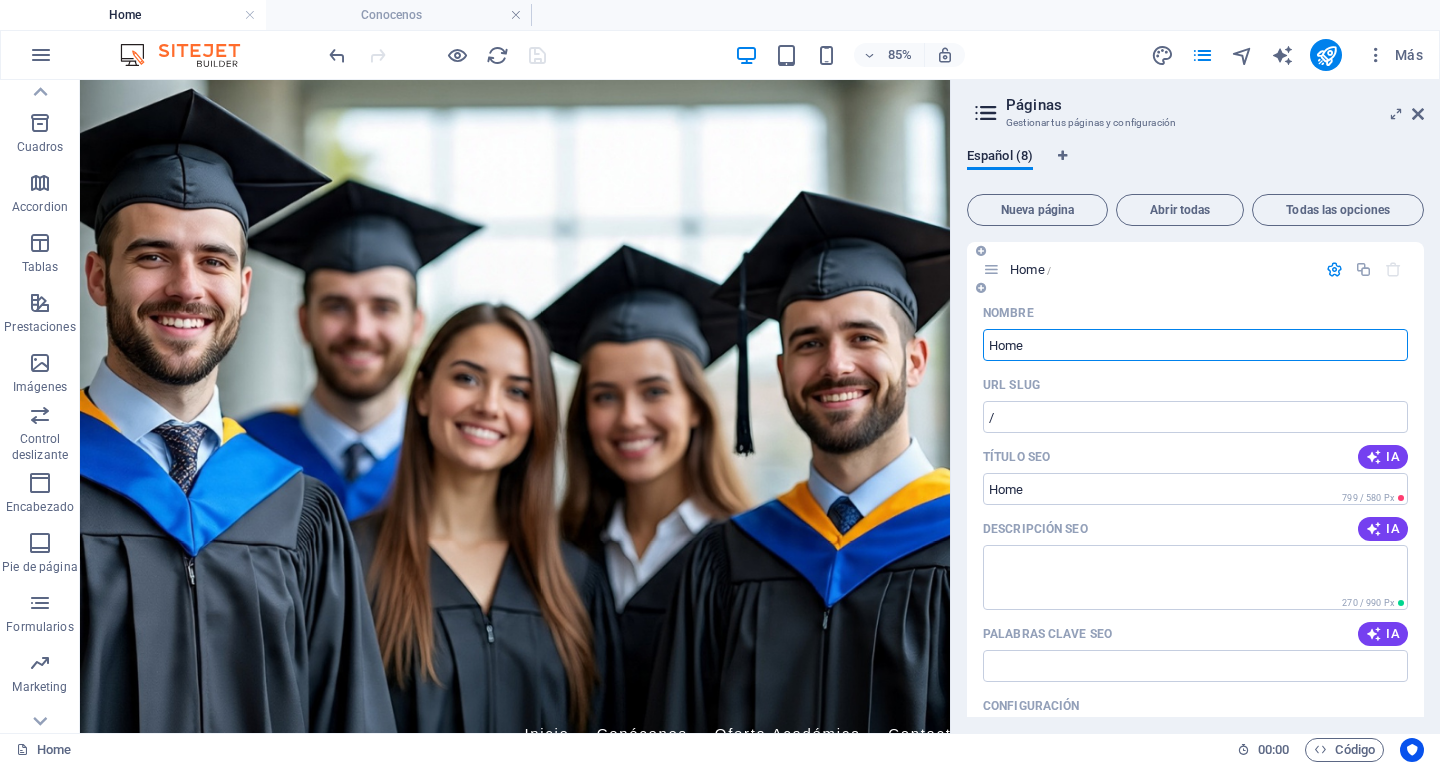 drag, startPoint x: 1052, startPoint y: 343, endPoint x: 988, endPoint y: 348, distance: 64.195015 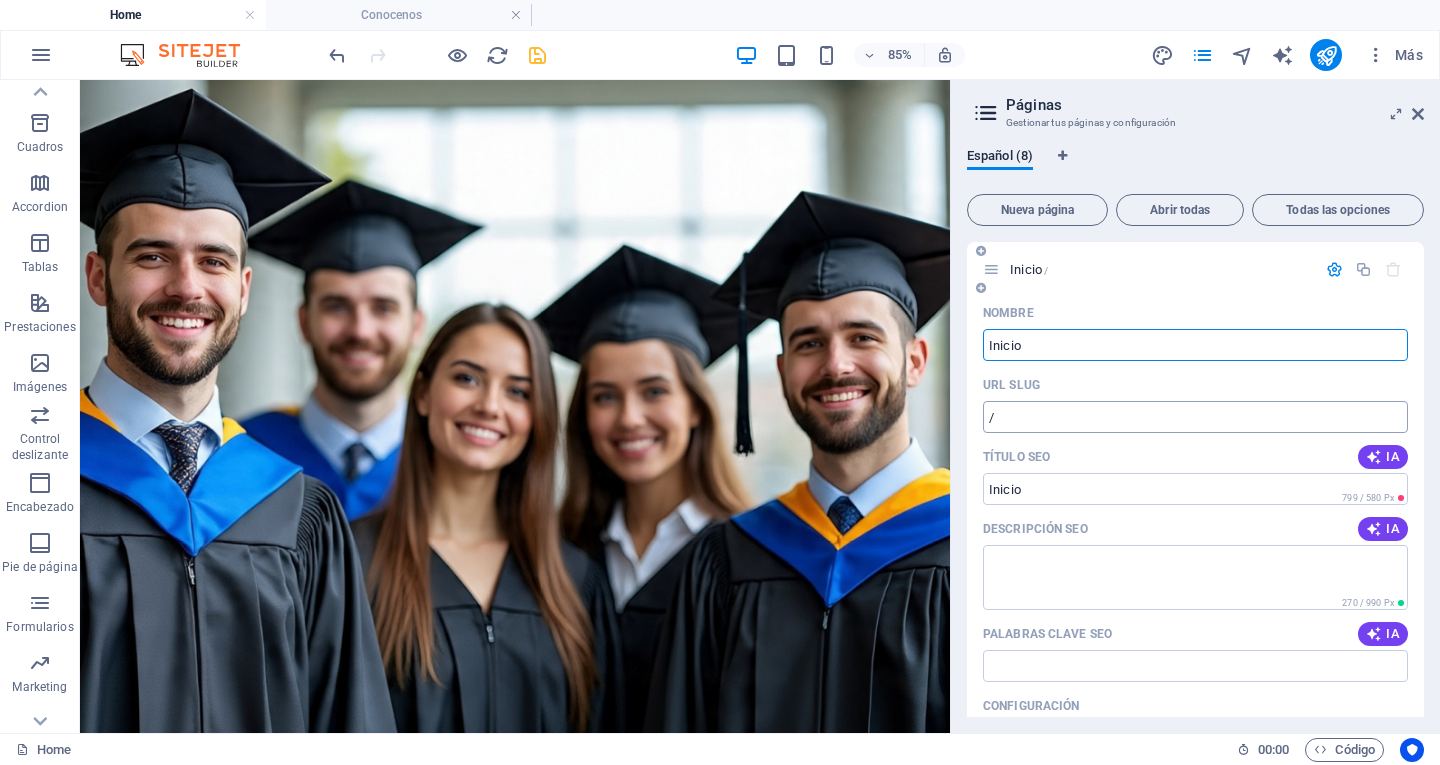 type on "Inicio" 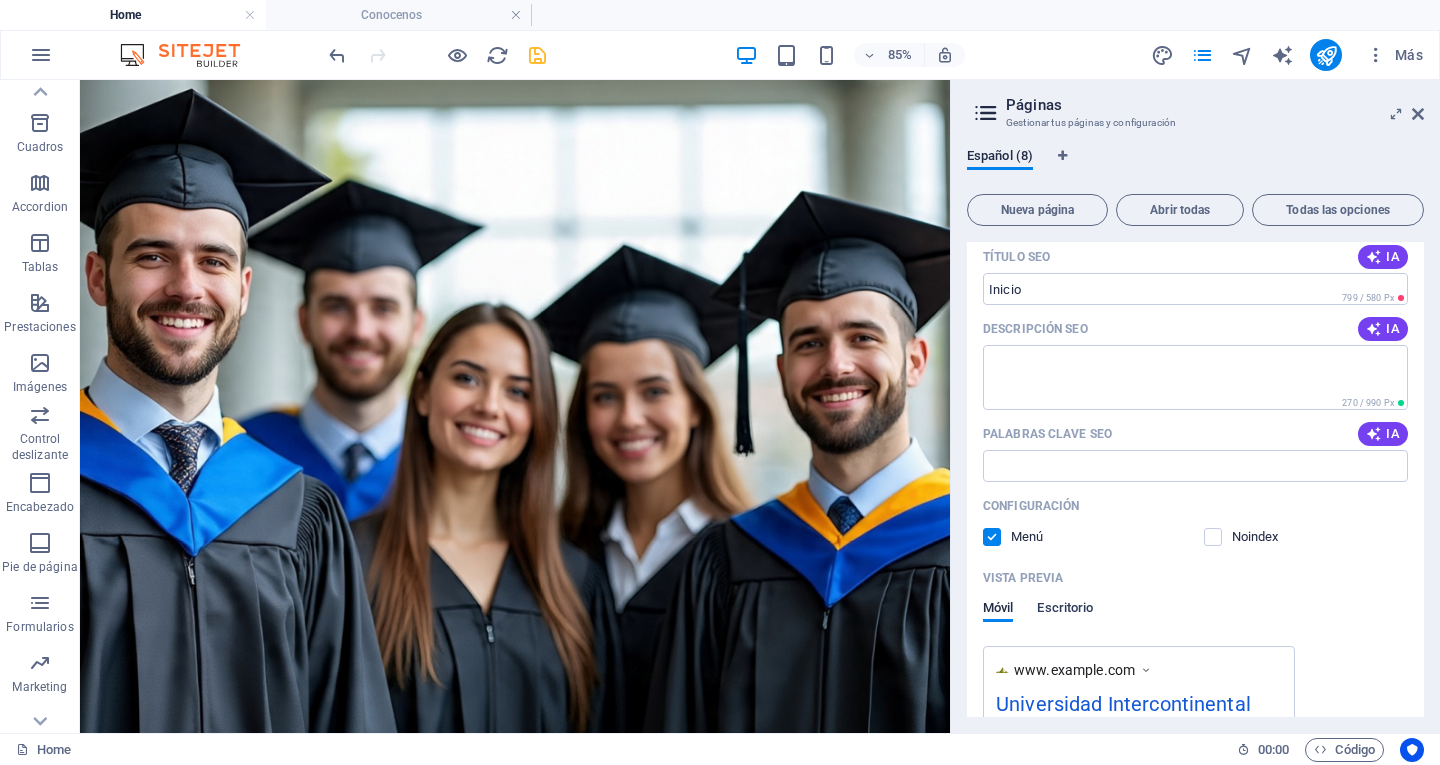 scroll, scrollTop: 0, scrollLeft: 0, axis: both 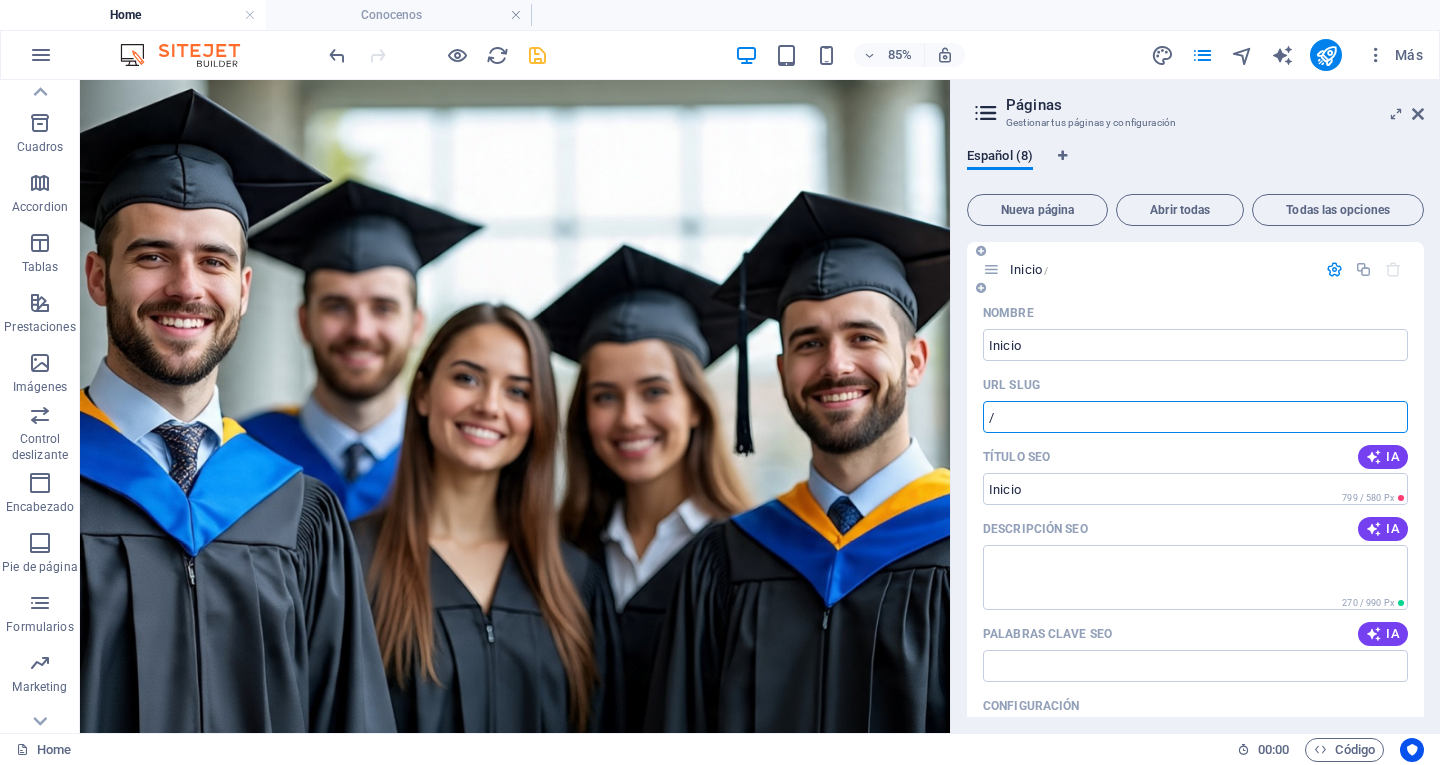 click on "Nombre" at bounding box center (1195, 313) 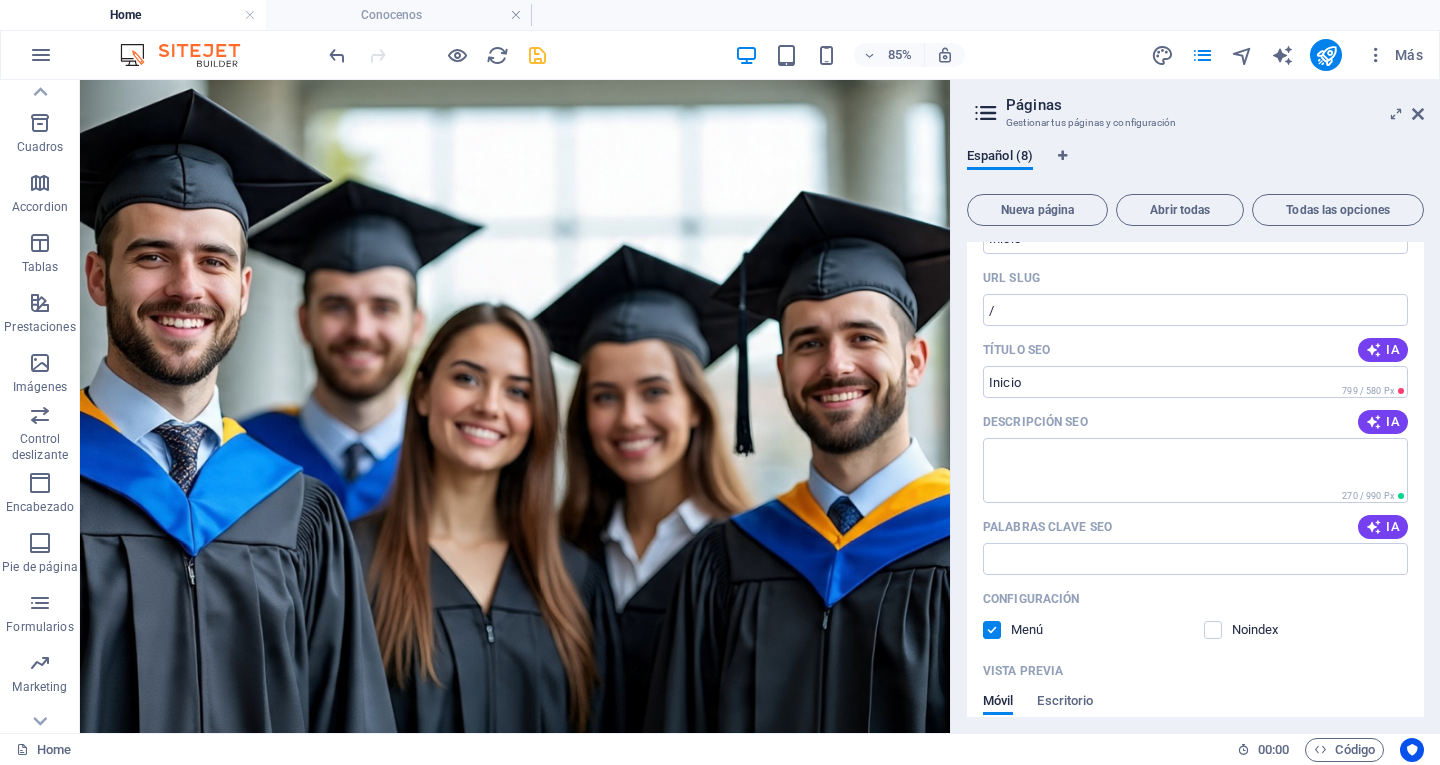 scroll, scrollTop: 0, scrollLeft: 0, axis: both 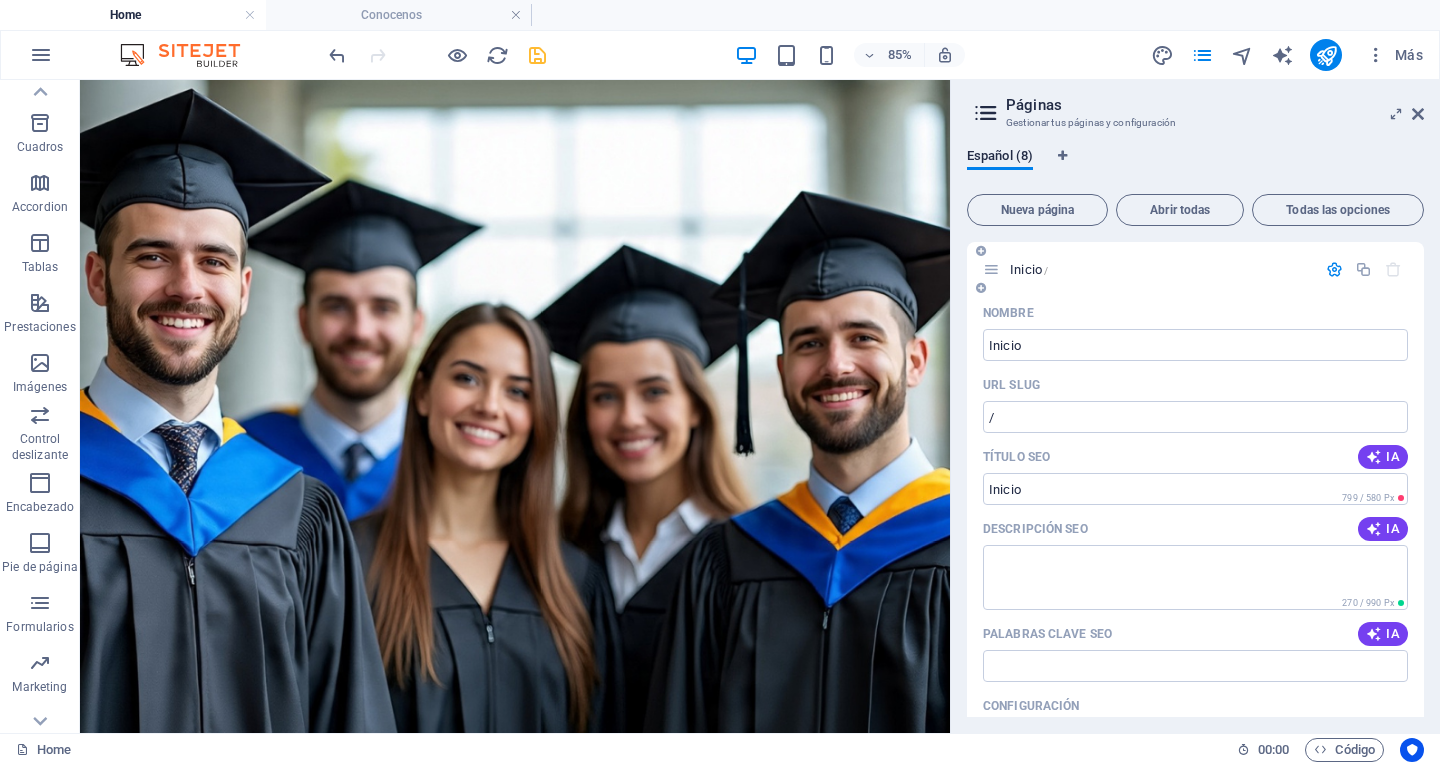 click on "Nombre" at bounding box center [1195, 313] 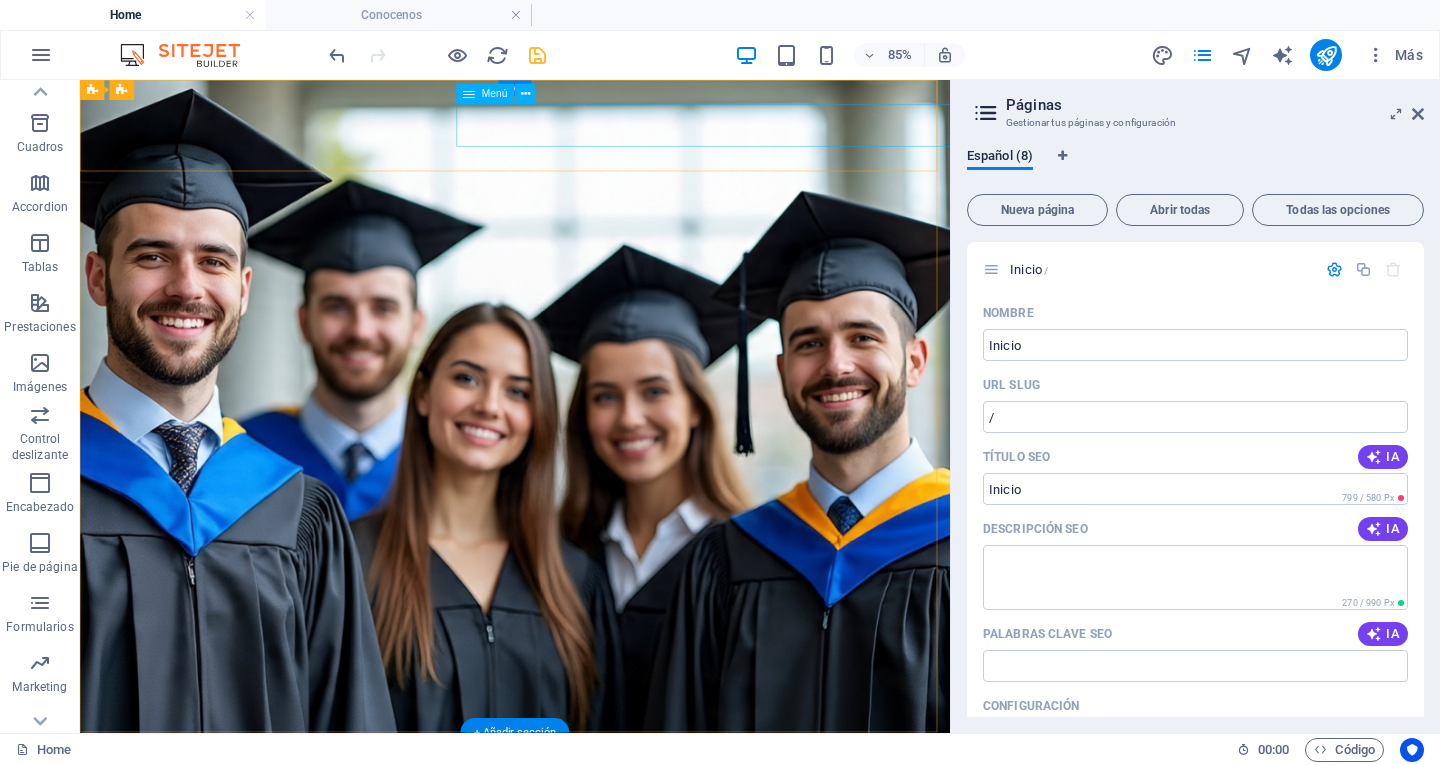 click on "Inicio Conócenos Filosofía Misión Visión Valores Oferta Académica Licenciaturas Ingenierías Maestrías Doctorados Contacto" at bounding box center (860, 965) 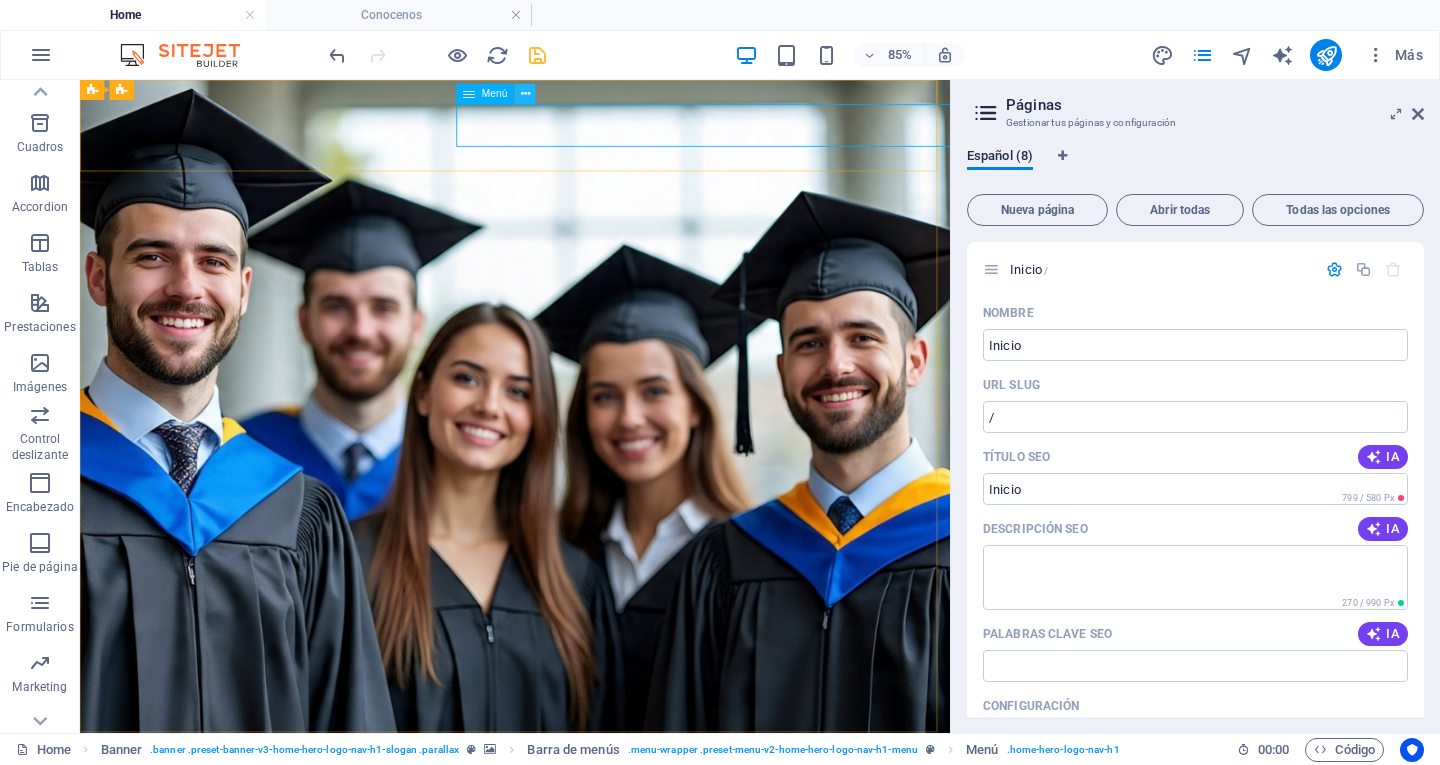 click at bounding box center [525, 94] 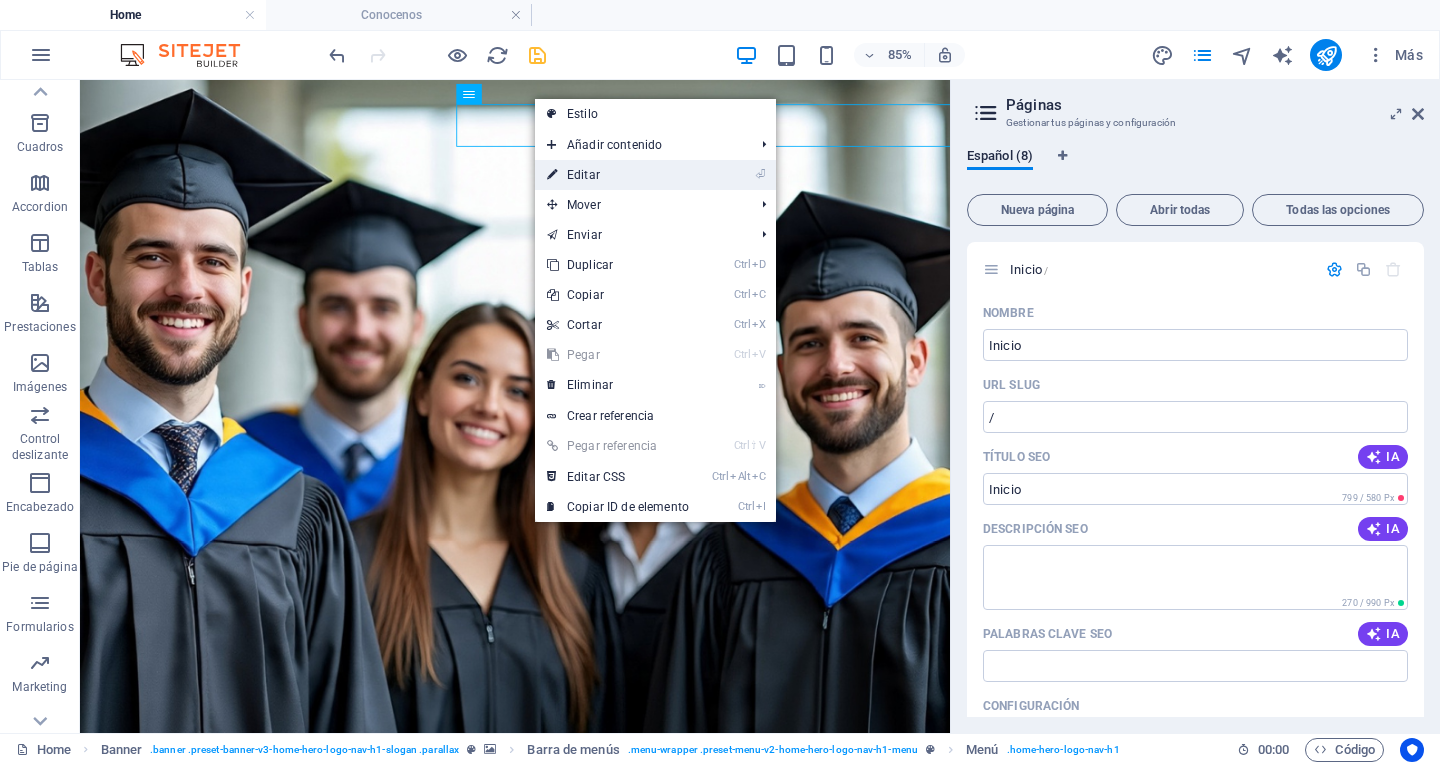 click on "⏎  Editar" at bounding box center [618, 175] 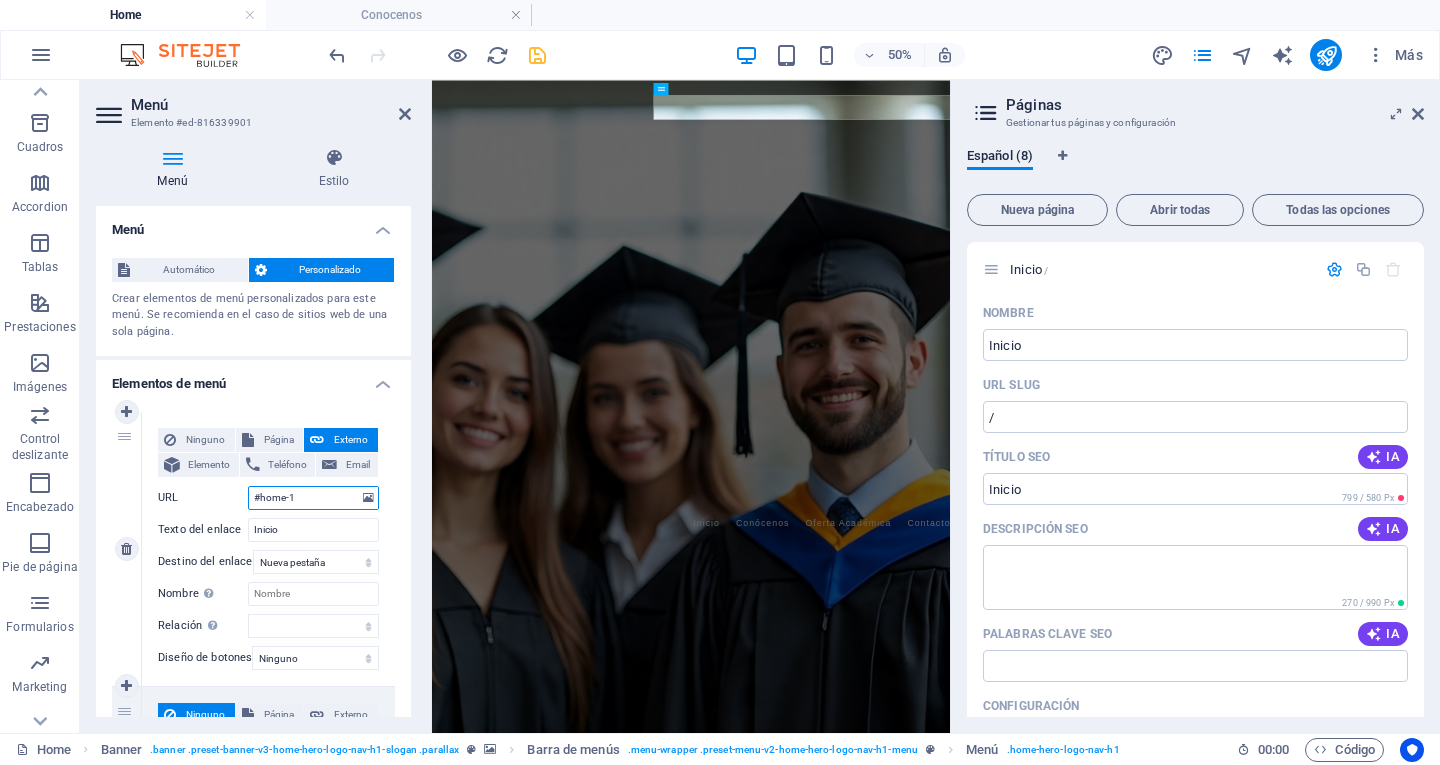 click on "#home-1" at bounding box center [313, 498] 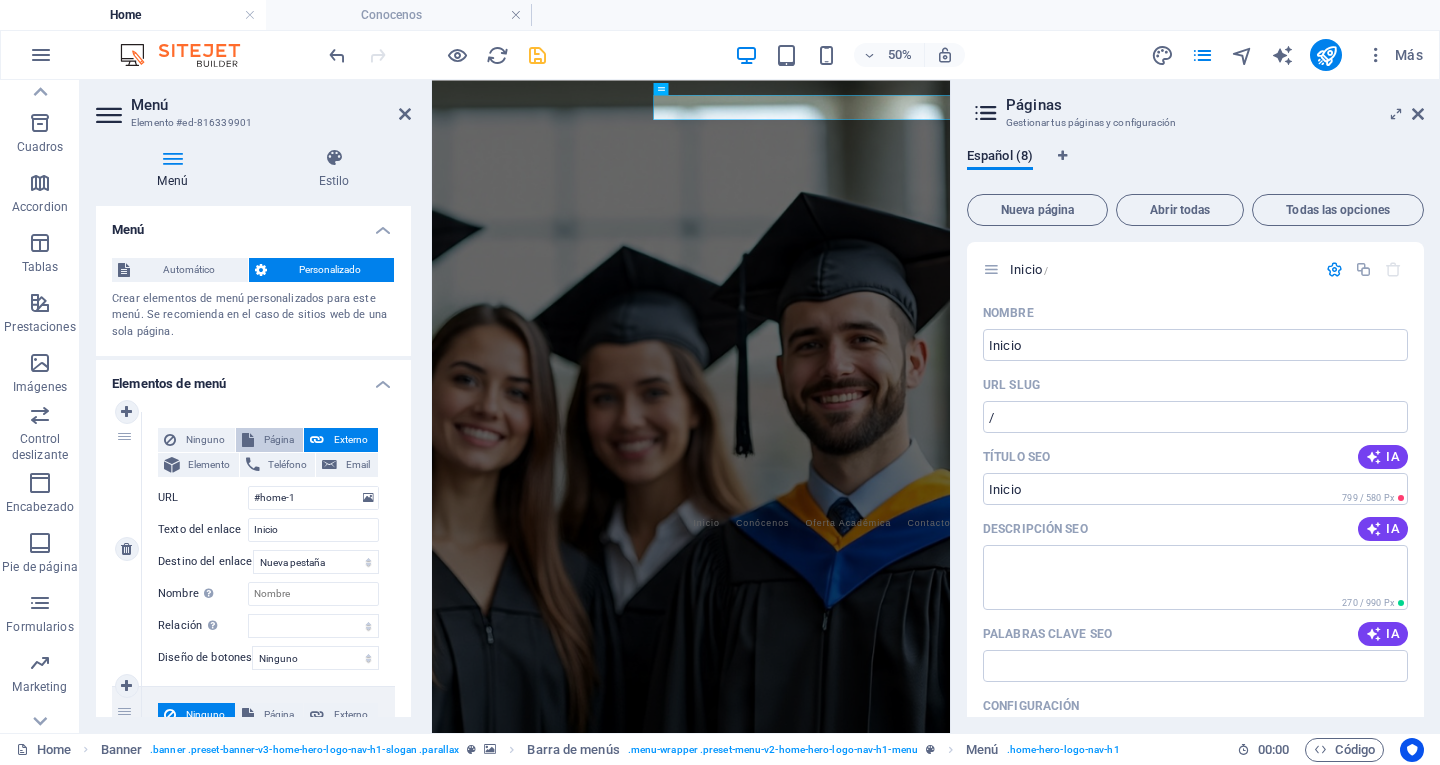 click on "Página" at bounding box center [279, 440] 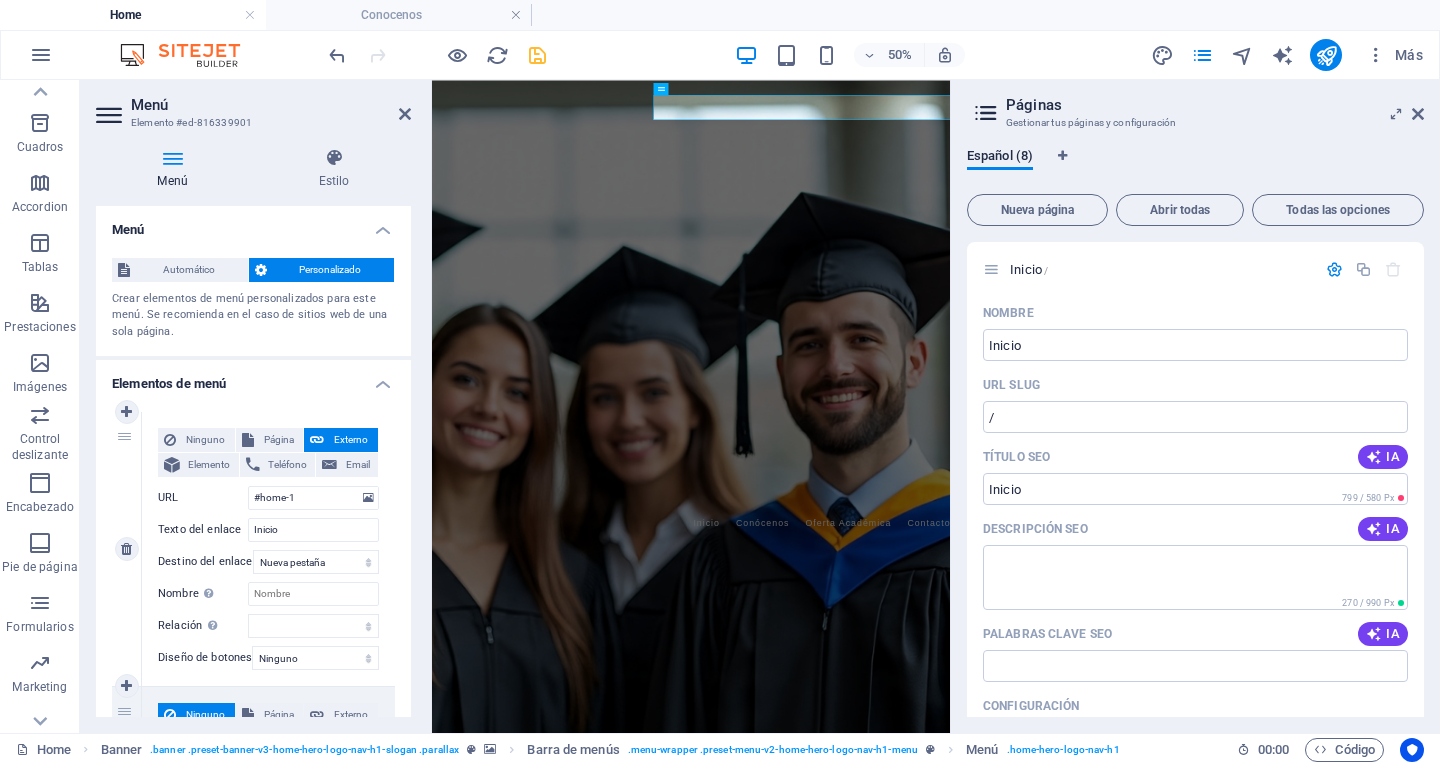 select 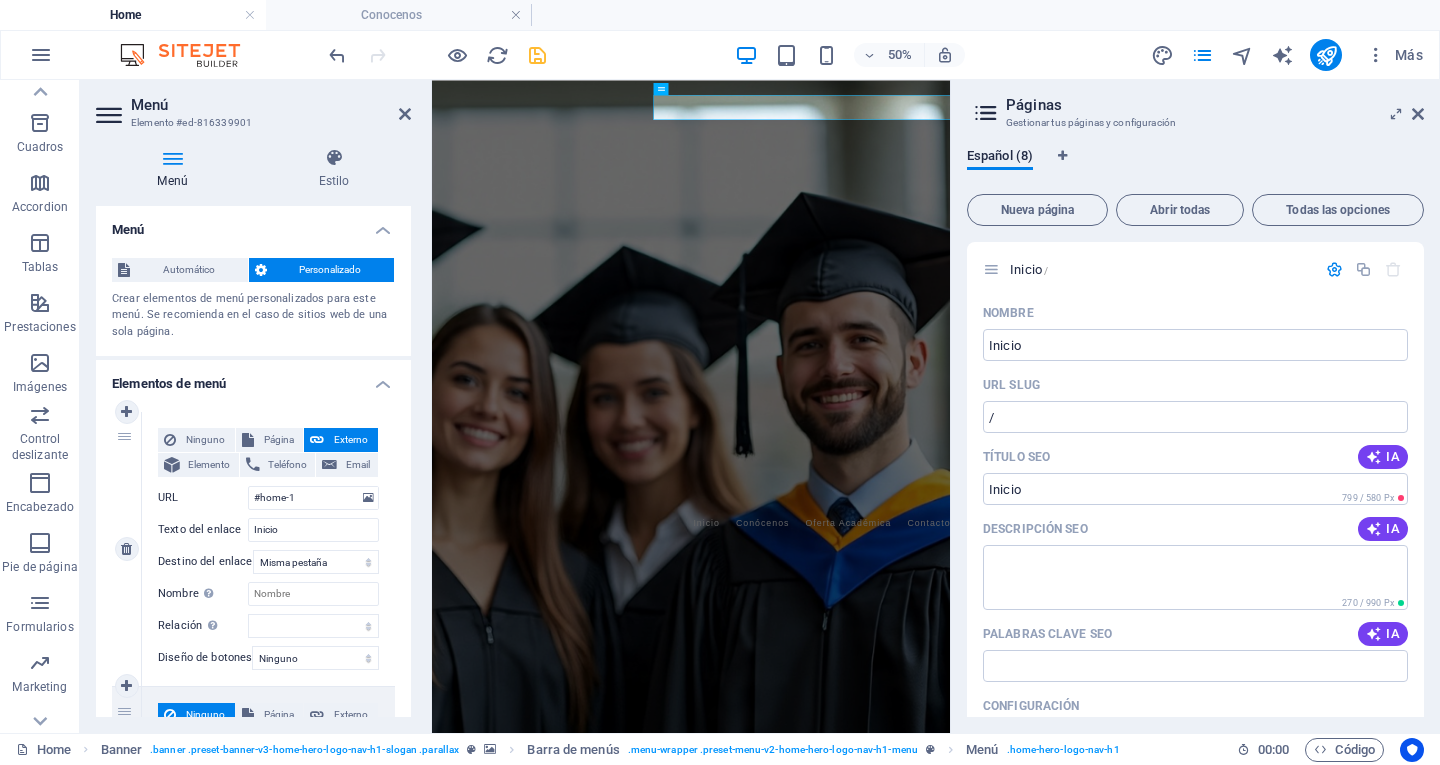 select 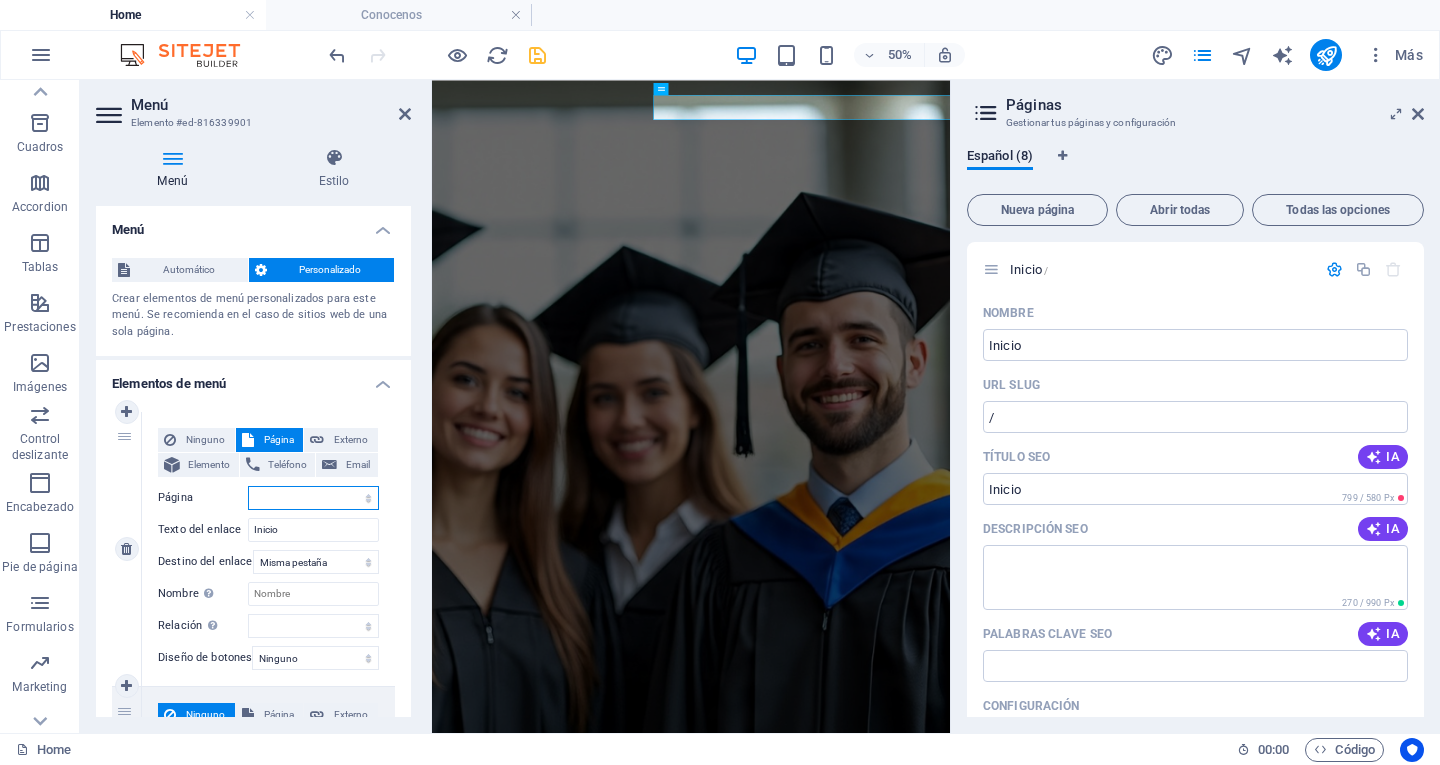 click on "Inicio Subpage Legal Notice Privacy Conocenos" at bounding box center (313, 498) 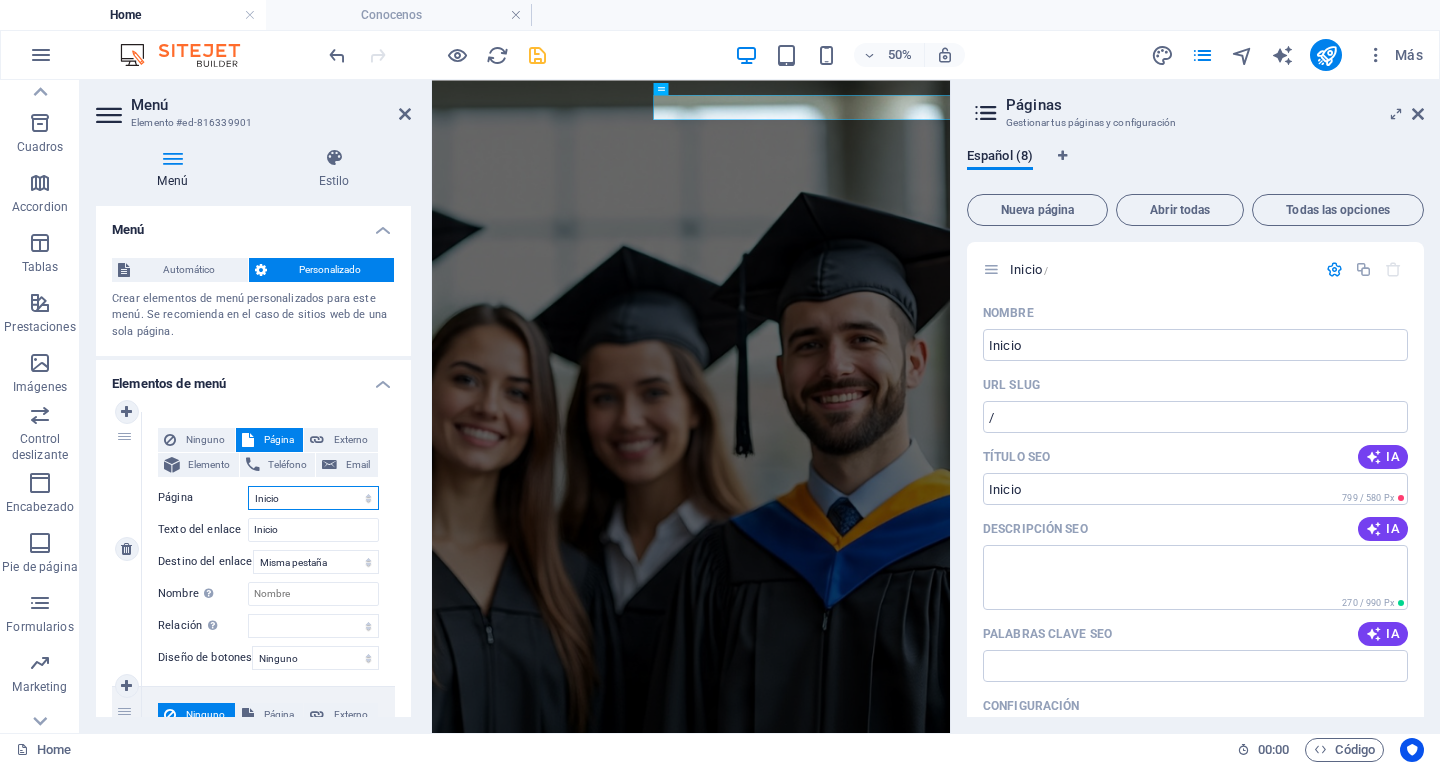click on "Inicio Subpage Legal Notice Privacy Conocenos" at bounding box center (313, 498) 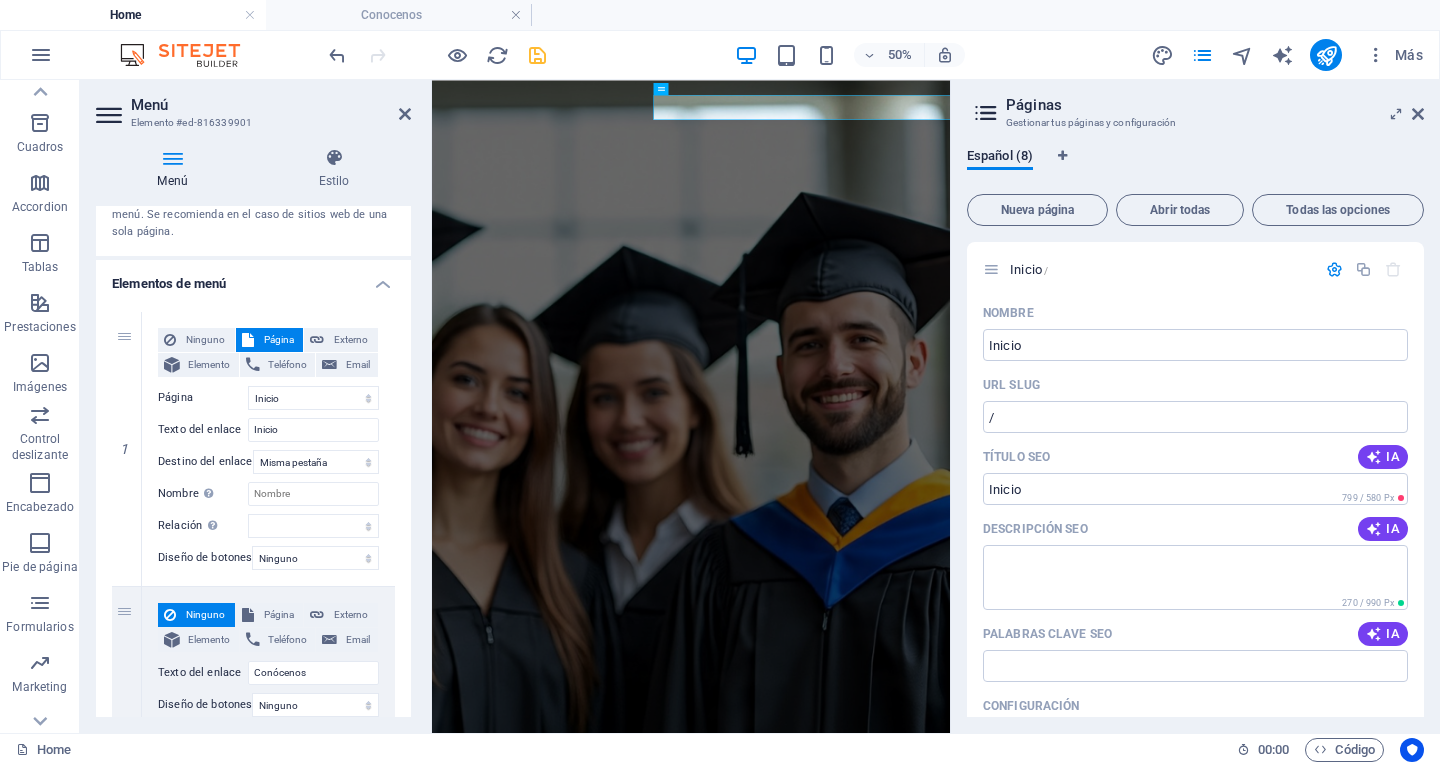 click on "1 Ninguno Página Externo Elemento Teléfono Email Página Inicio Subpage Legal Notice Privacy Conocenos Elemento
URL [PHONE] [EMAIL] Texto del enlace Inicio Destino del enlace Nueva pestaña Misma pestaña Superposición Nombre Una descripción adicional del enlace no debería ser igual al texto del enlace. El título suele mostrarse como un texto de información cuando se mueve el ratón por encima del elemento. Déjalo en blanco en caso de dudas. Relación Define la  relación de este enlace con el destino del enlace . Por ejemplo, el valor "nofollow" indica a los buscadores que no sigan al enlace. Puede dejarse vacío. alternativo autor marcador externo ayuda licencia siguiente nofollow noreferrer noopener ant buscar etiqueta Diseño de botones Ninguno Predeterminado Principal Secundario 2 Ninguno Página Externo Elemento Teléfono Email Página Inicio Subpage Legal Notice Privacy Conocenos Elemento
URL [PHONE] [EMAIL] Texto del enlace Conócenos ant" at bounding box center (253, 1485) 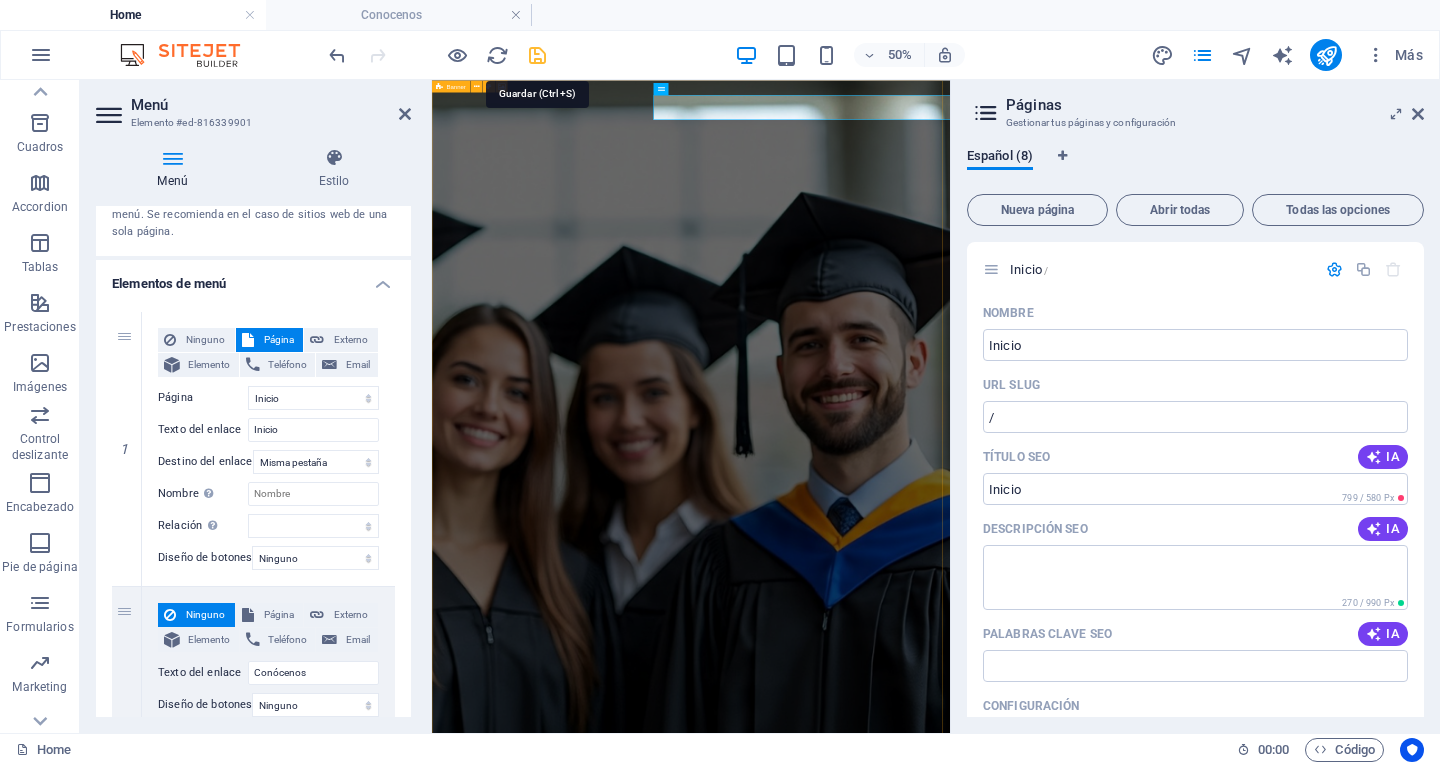click at bounding box center [537, 55] 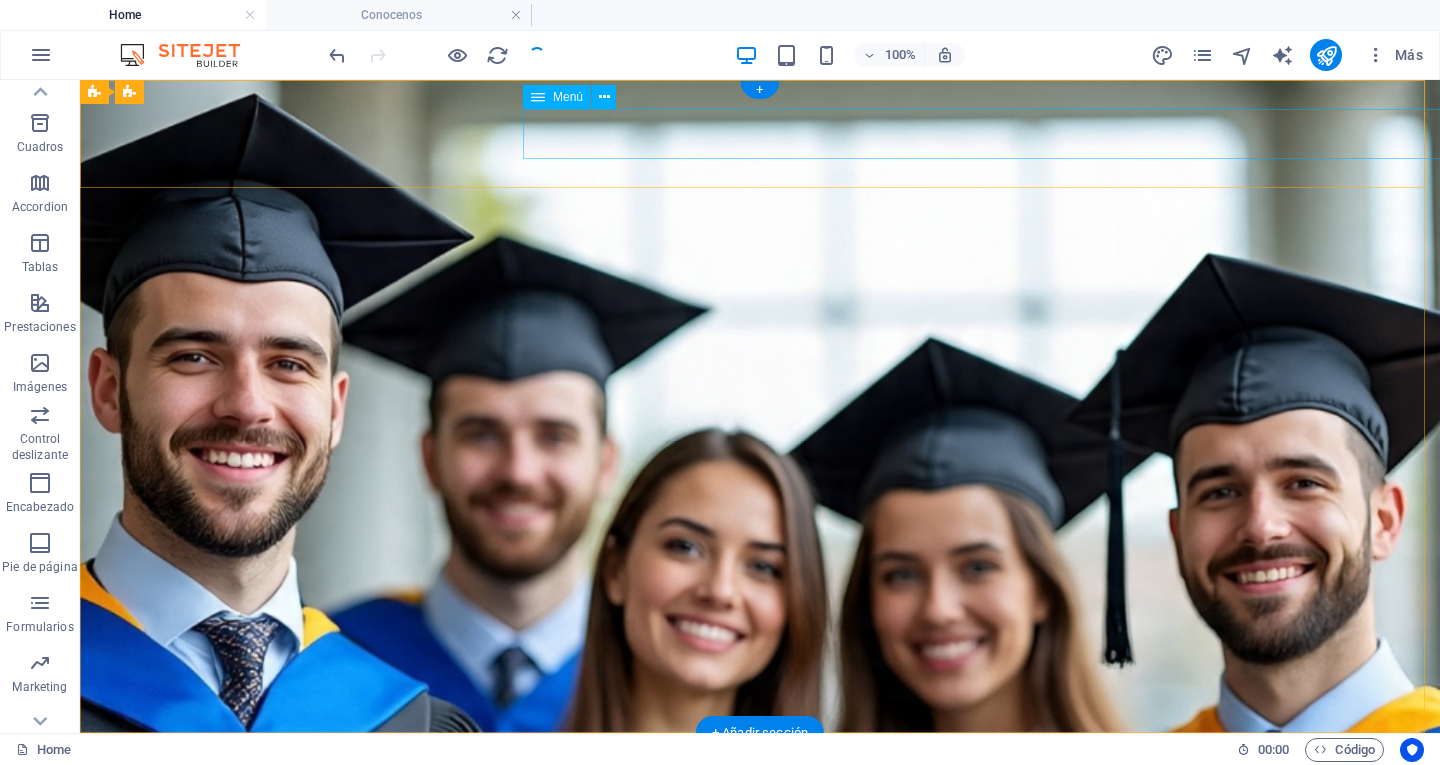 click on "Inicio Conócenos Filosofía Misión Visión Valores Oferta Académica Licenciaturas Ingenierías Maestrías Doctorados Contacto" at bounding box center (860, 850) 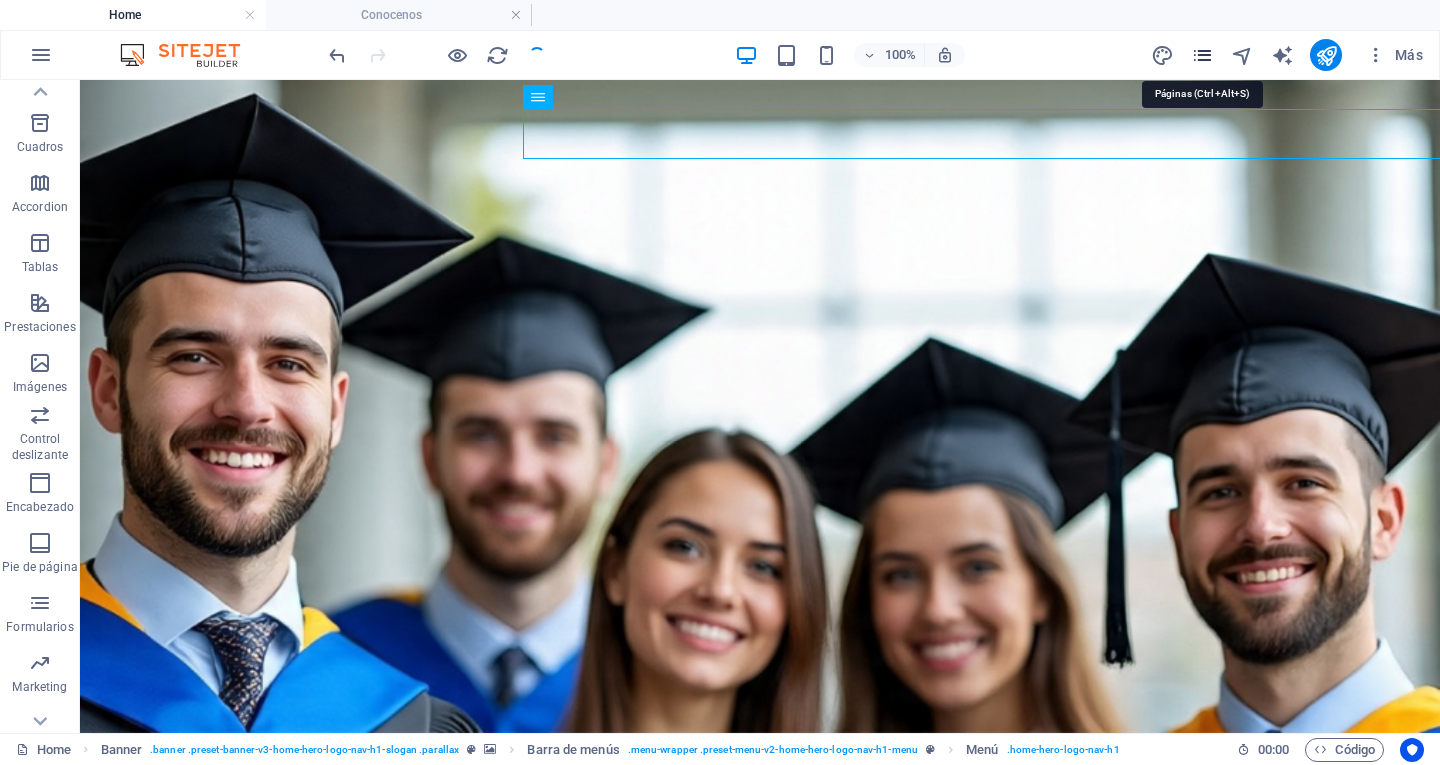 click at bounding box center [1202, 55] 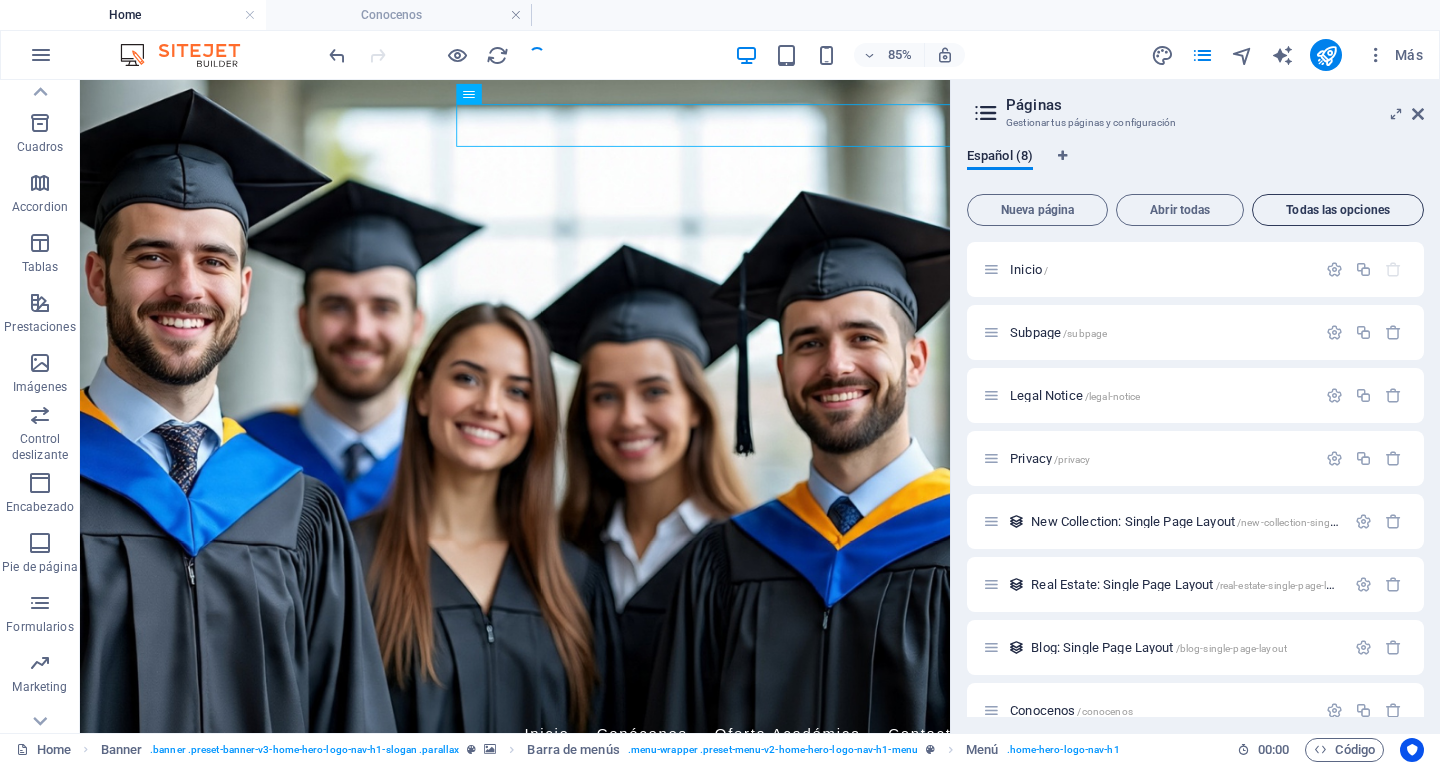 click on "Todas las opciones" at bounding box center (1338, 210) 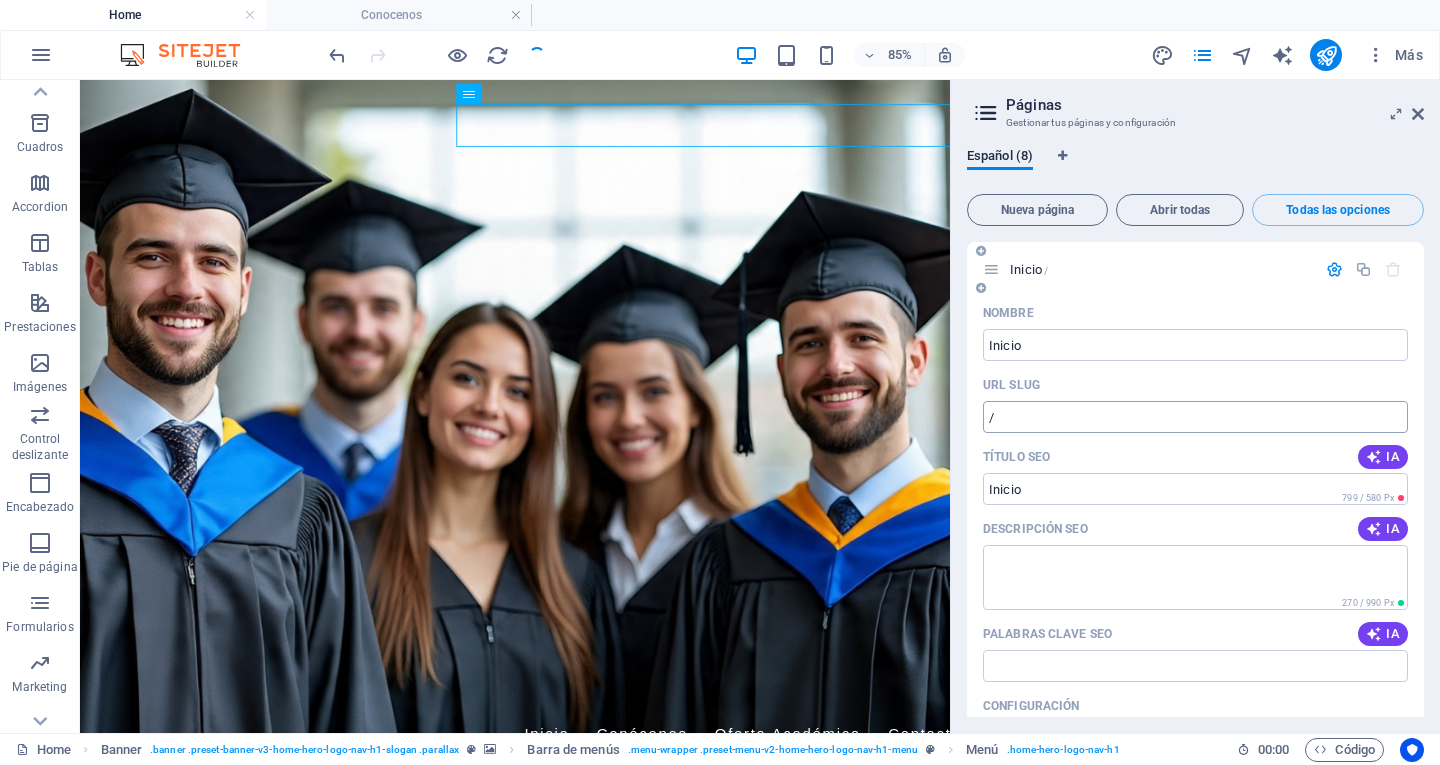 scroll, scrollTop: 300, scrollLeft: 0, axis: vertical 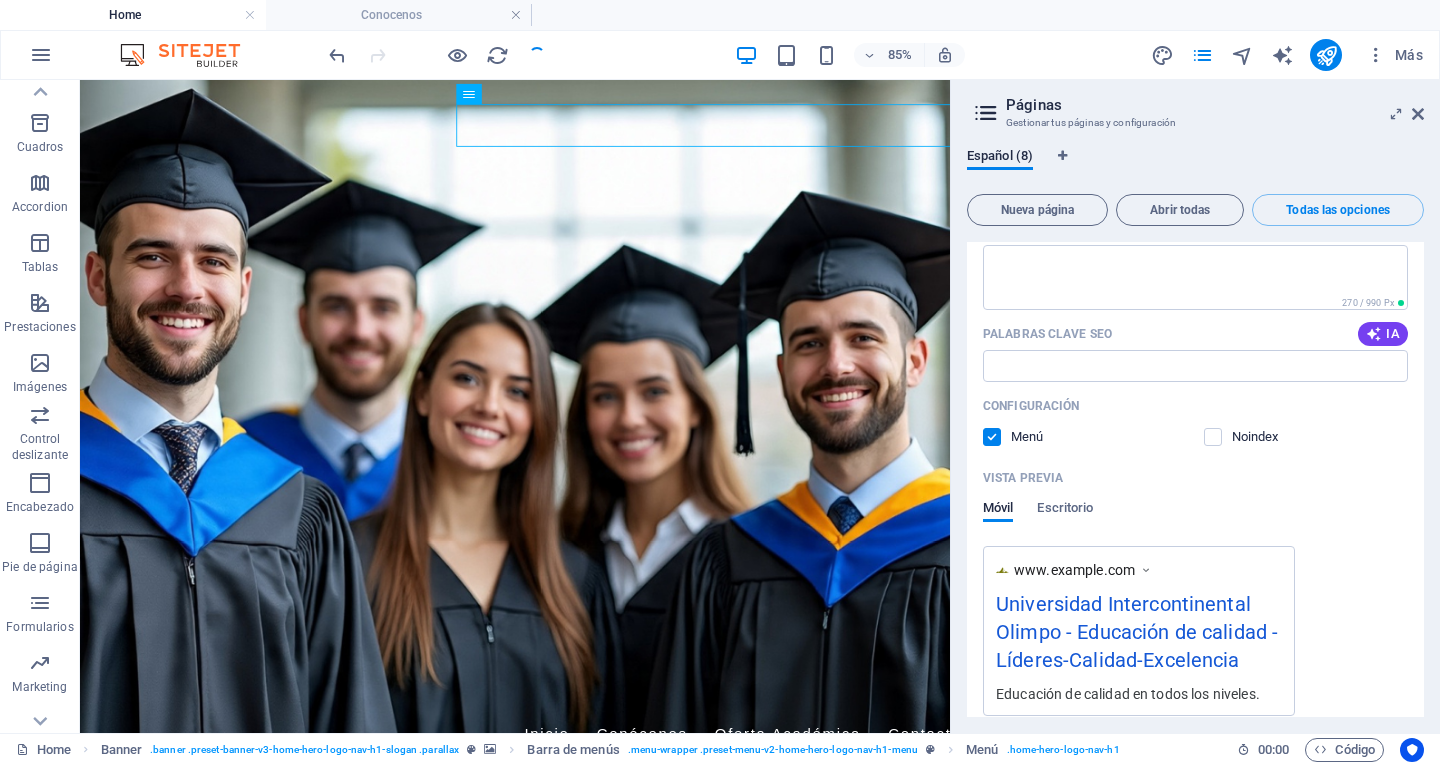 click on "85% Más" at bounding box center (878, 55) 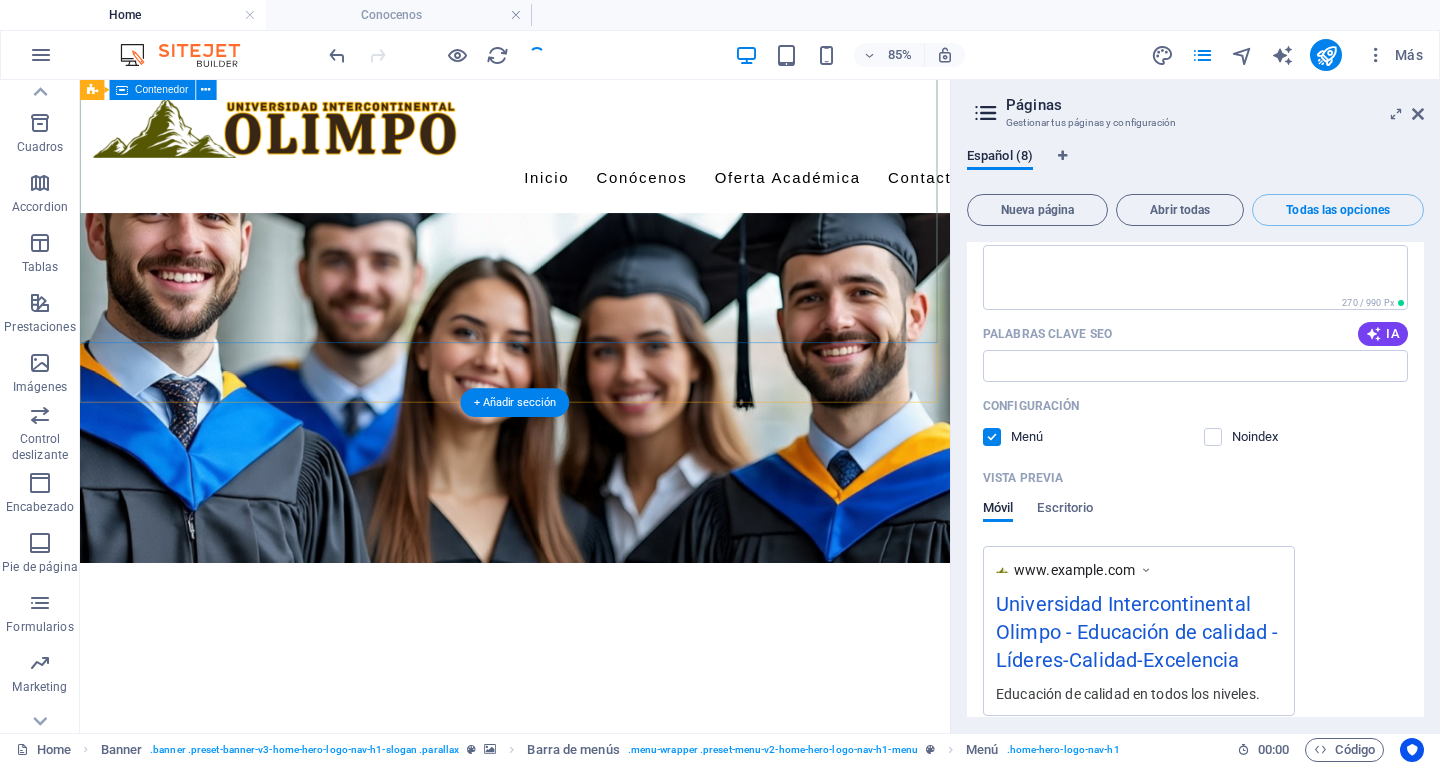 scroll, scrollTop: 400, scrollLeft: 0, axis: vertical 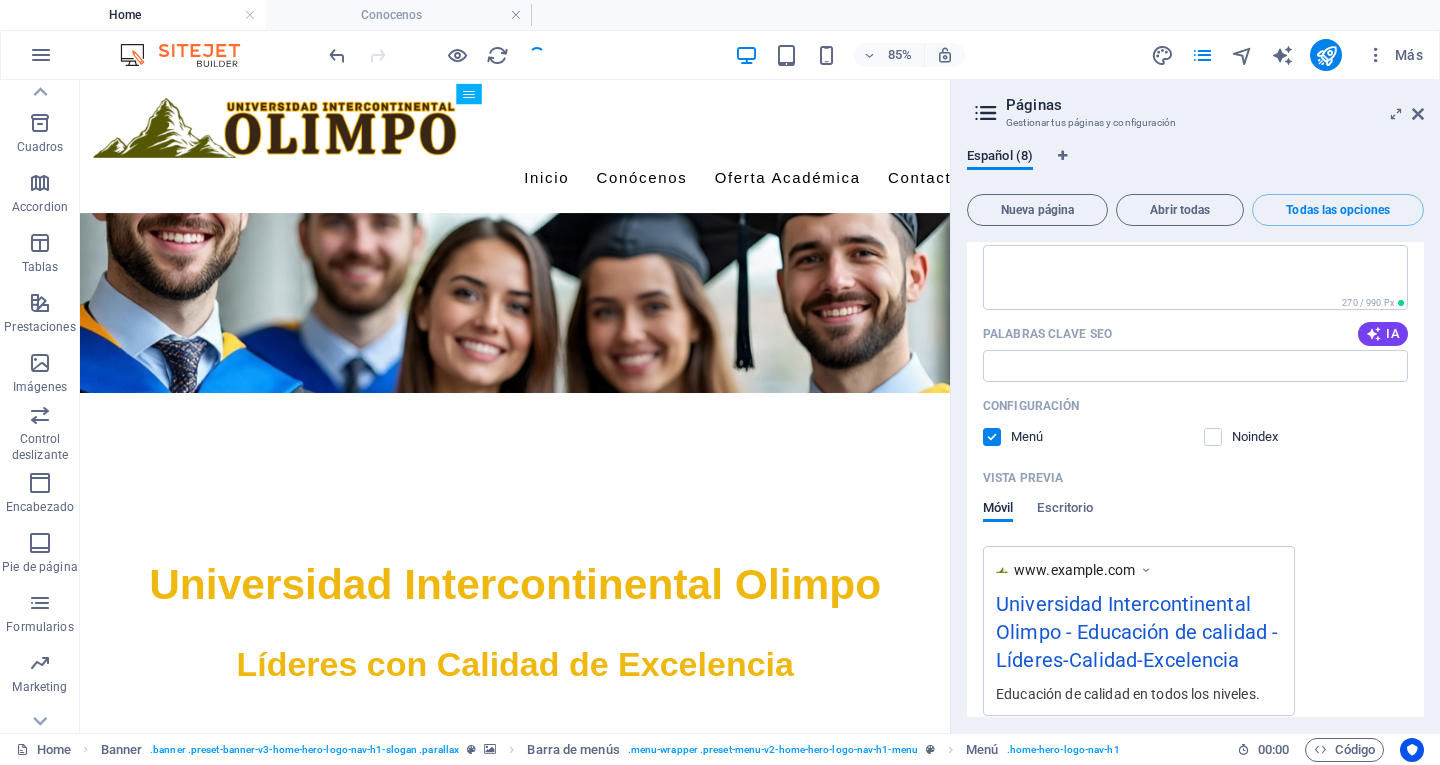 click at bounding box center (986, 113) 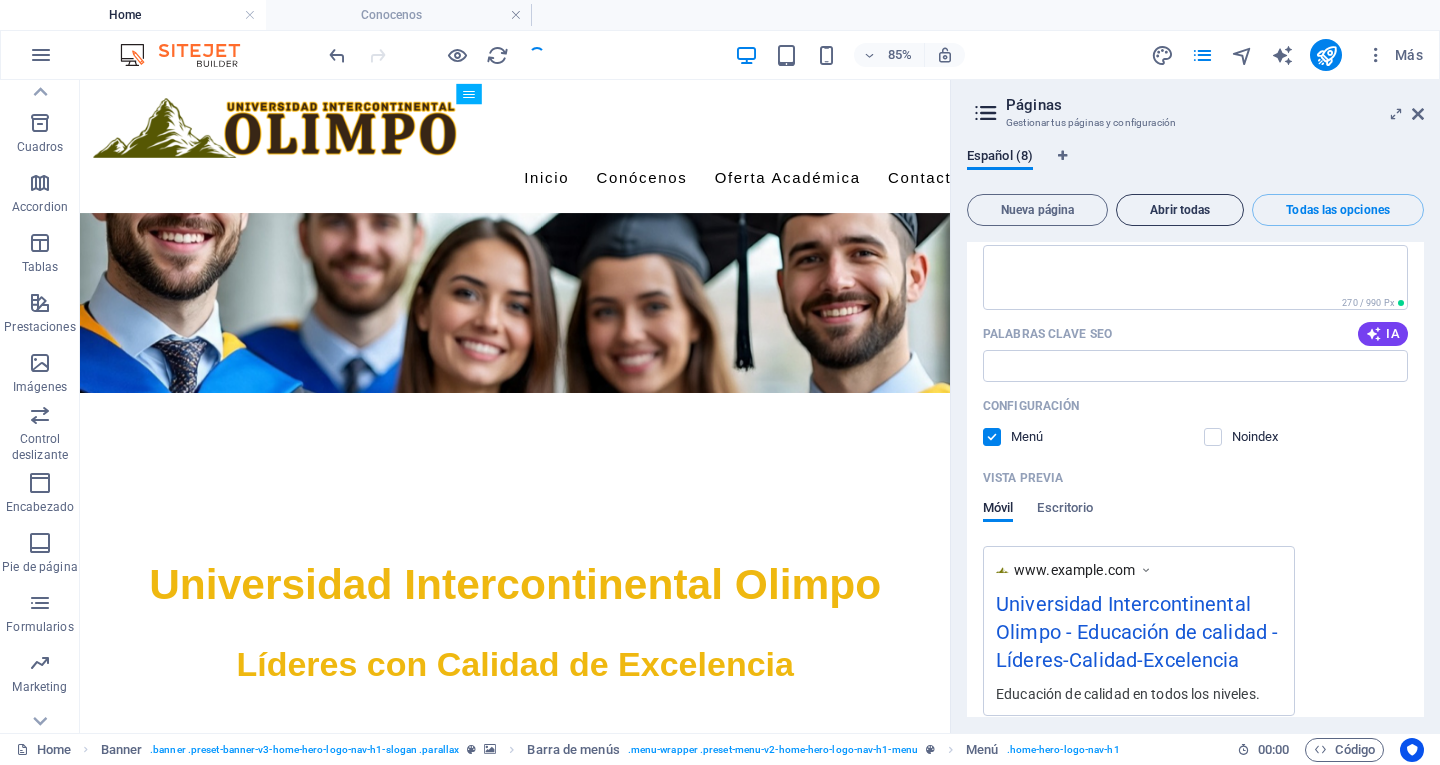 click on "Abrir todas" at bounding box center [1180, 210] 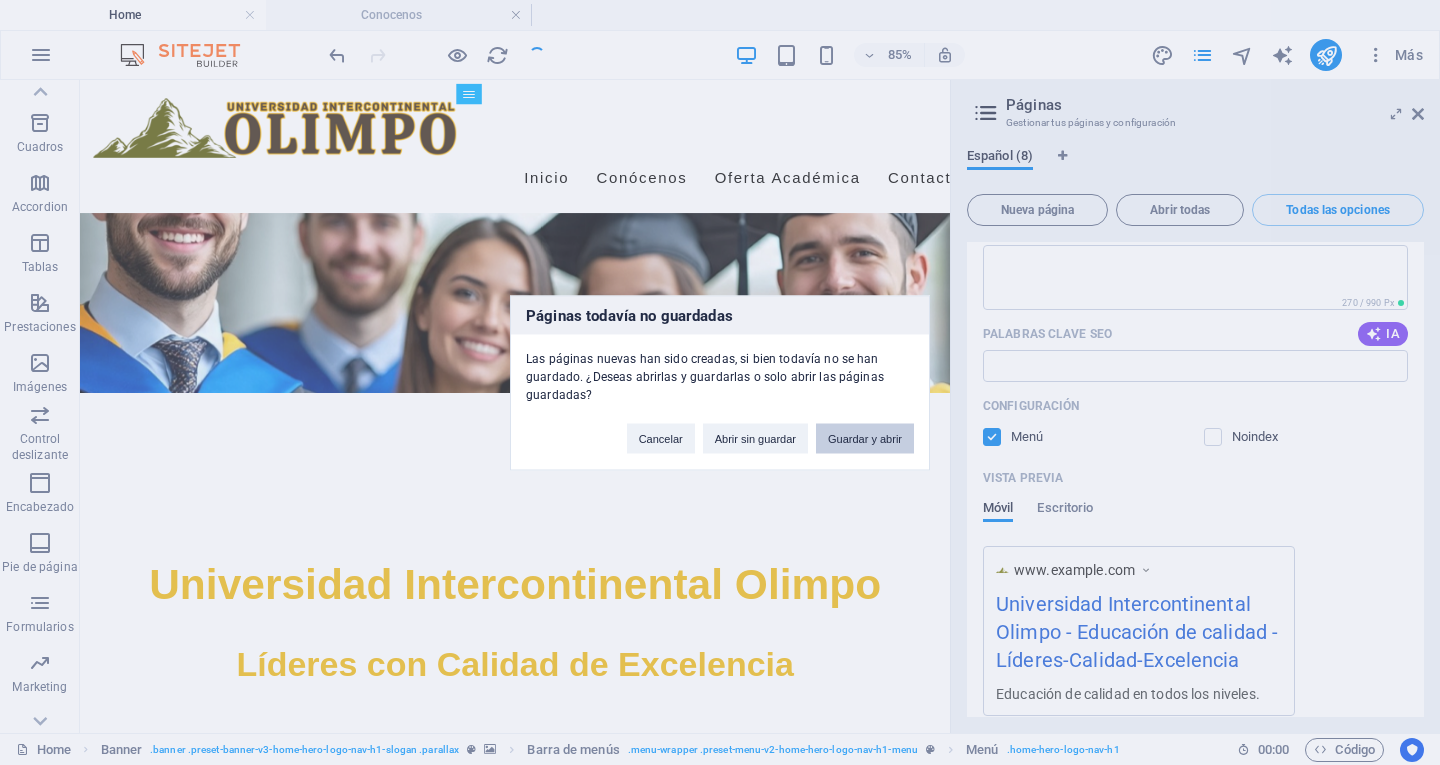 click on "Guardar y abrir" at bounding box center [865, 438] 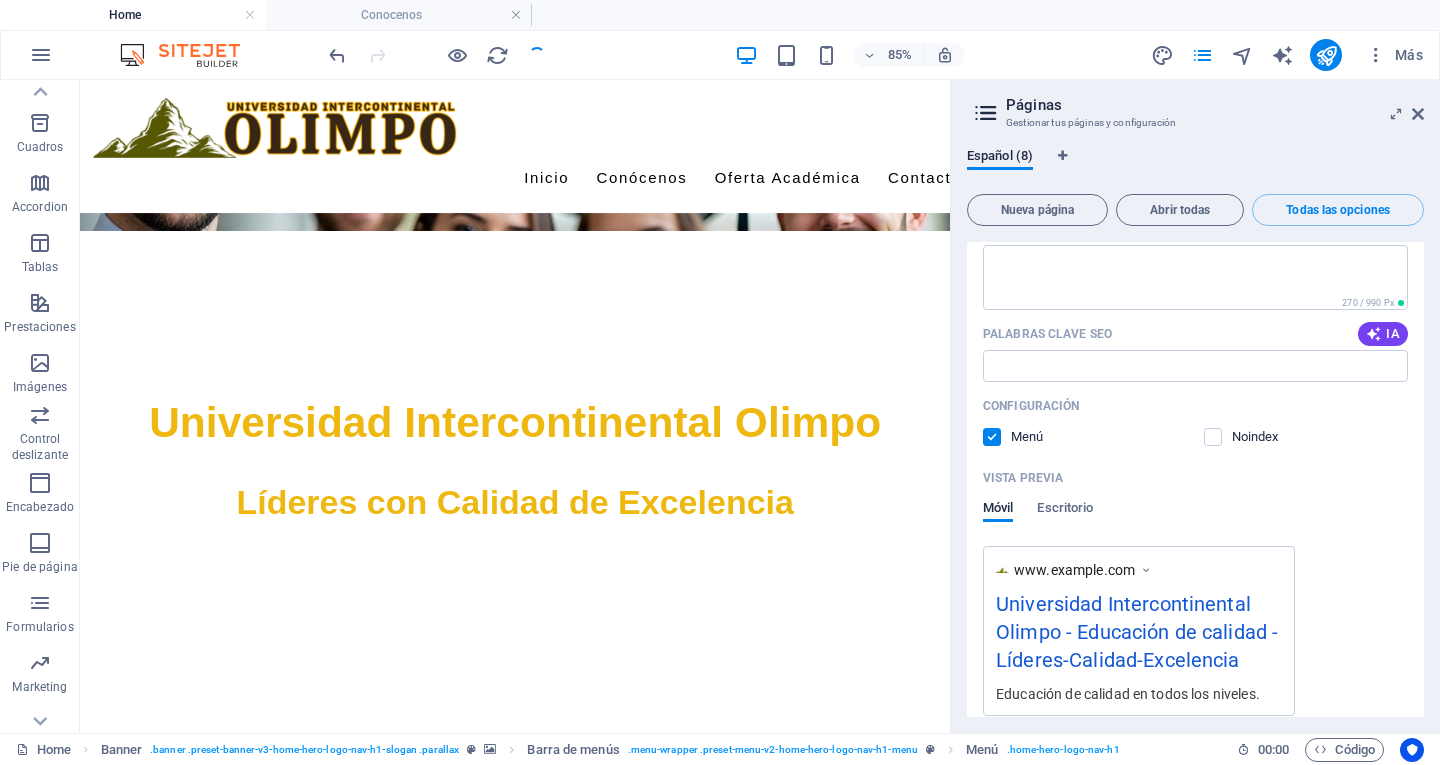scroll, scrollTop: 700, scrollLeft: 0, axis: vertical 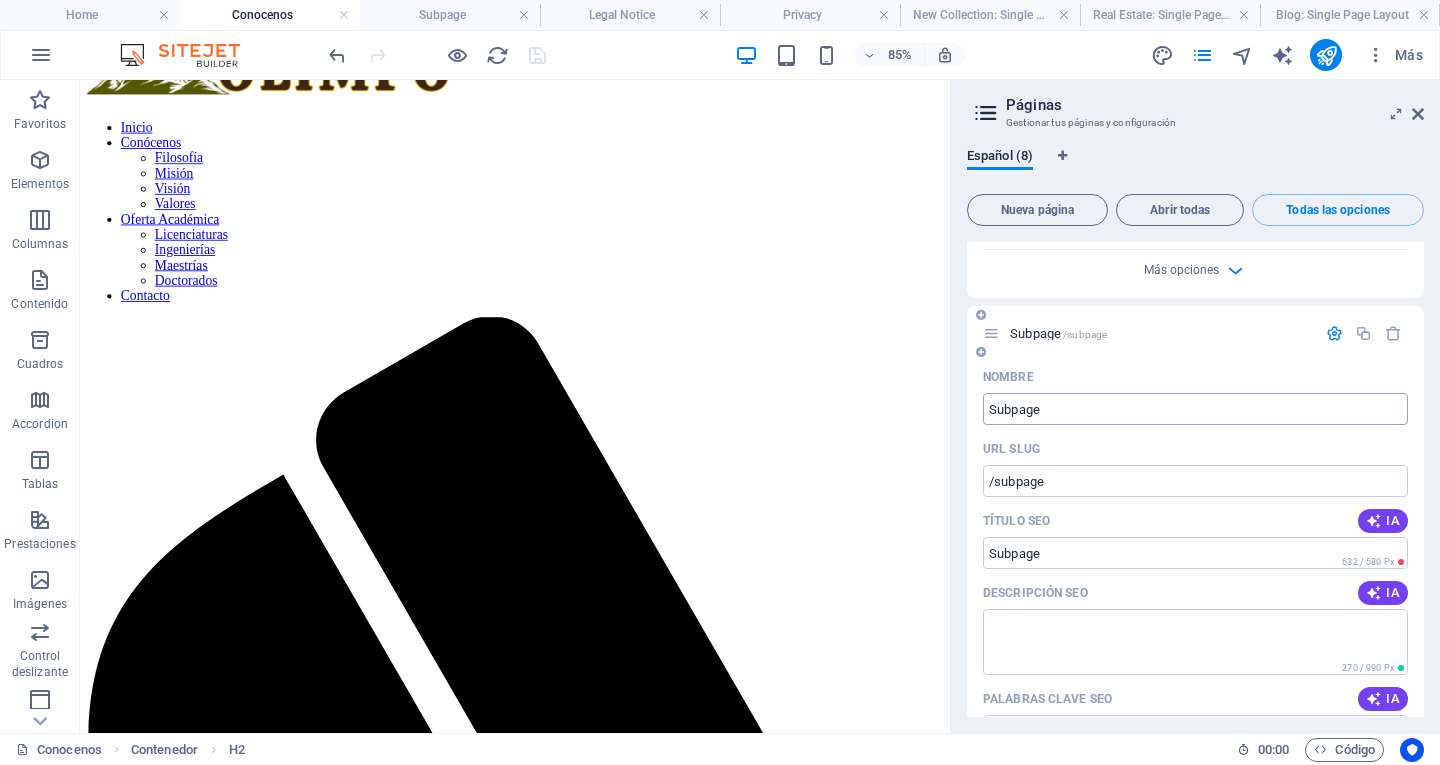 click on "Subpage" at bounding box center [1195, 409] 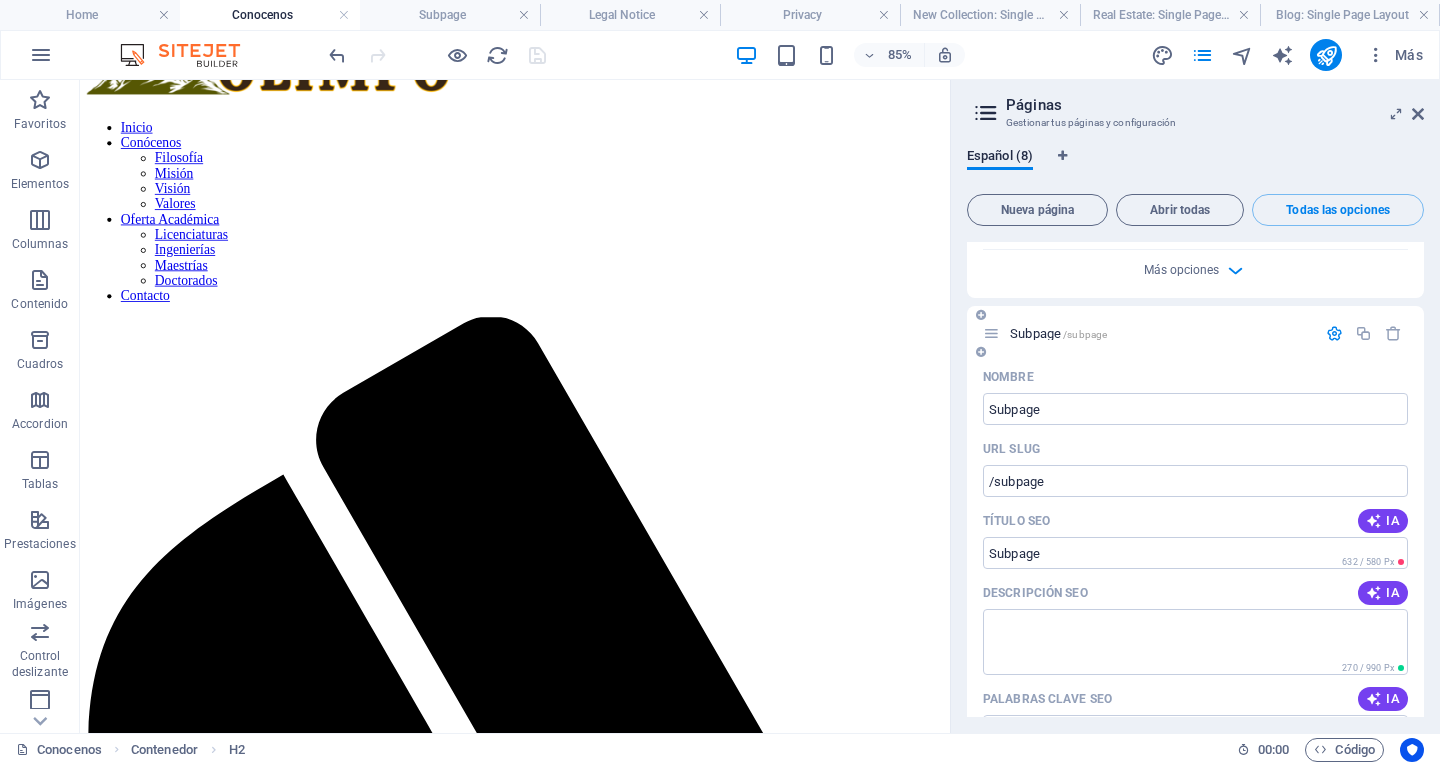 click on "/subpage" at bounding box center (1195, 481) 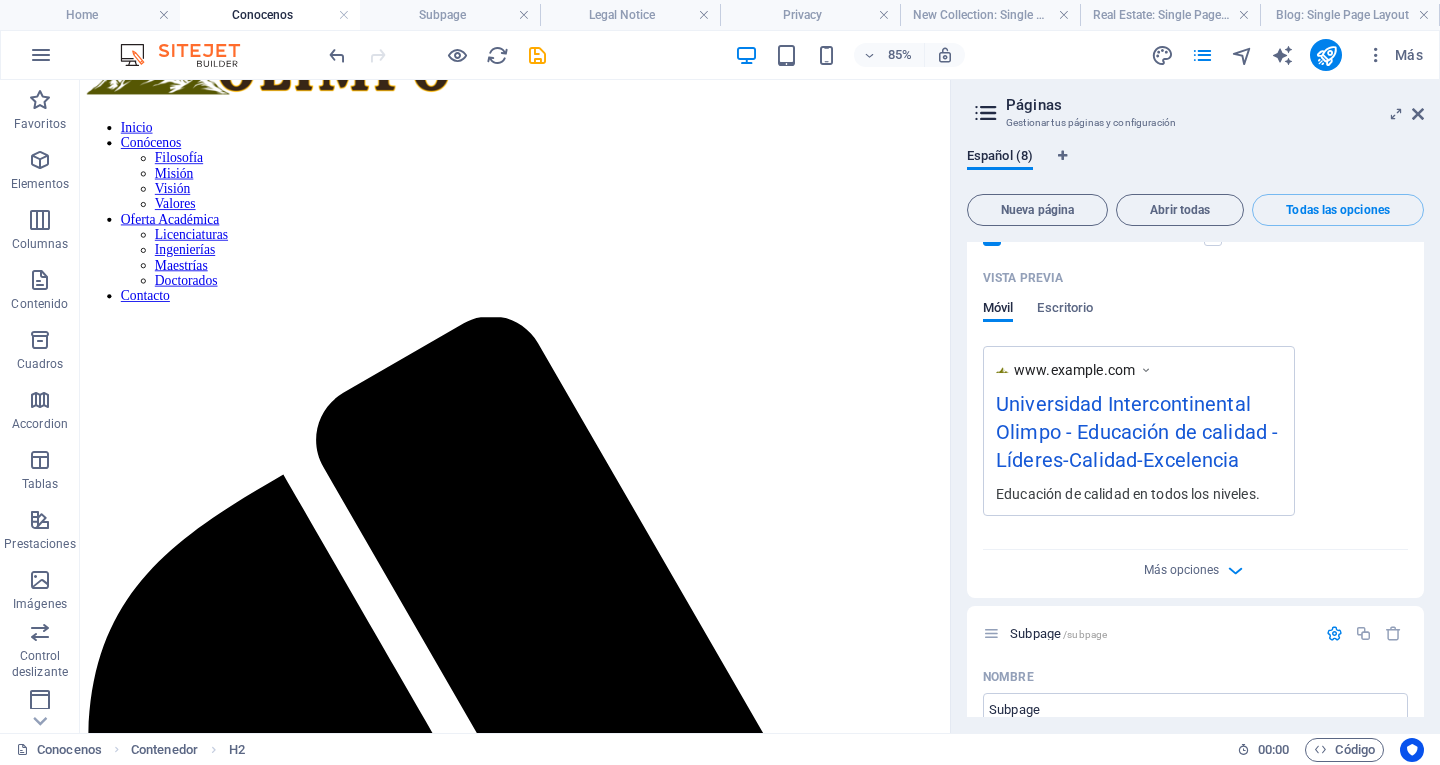 scroll, scrollTop: 0, scrollLeft: 0, axis: both 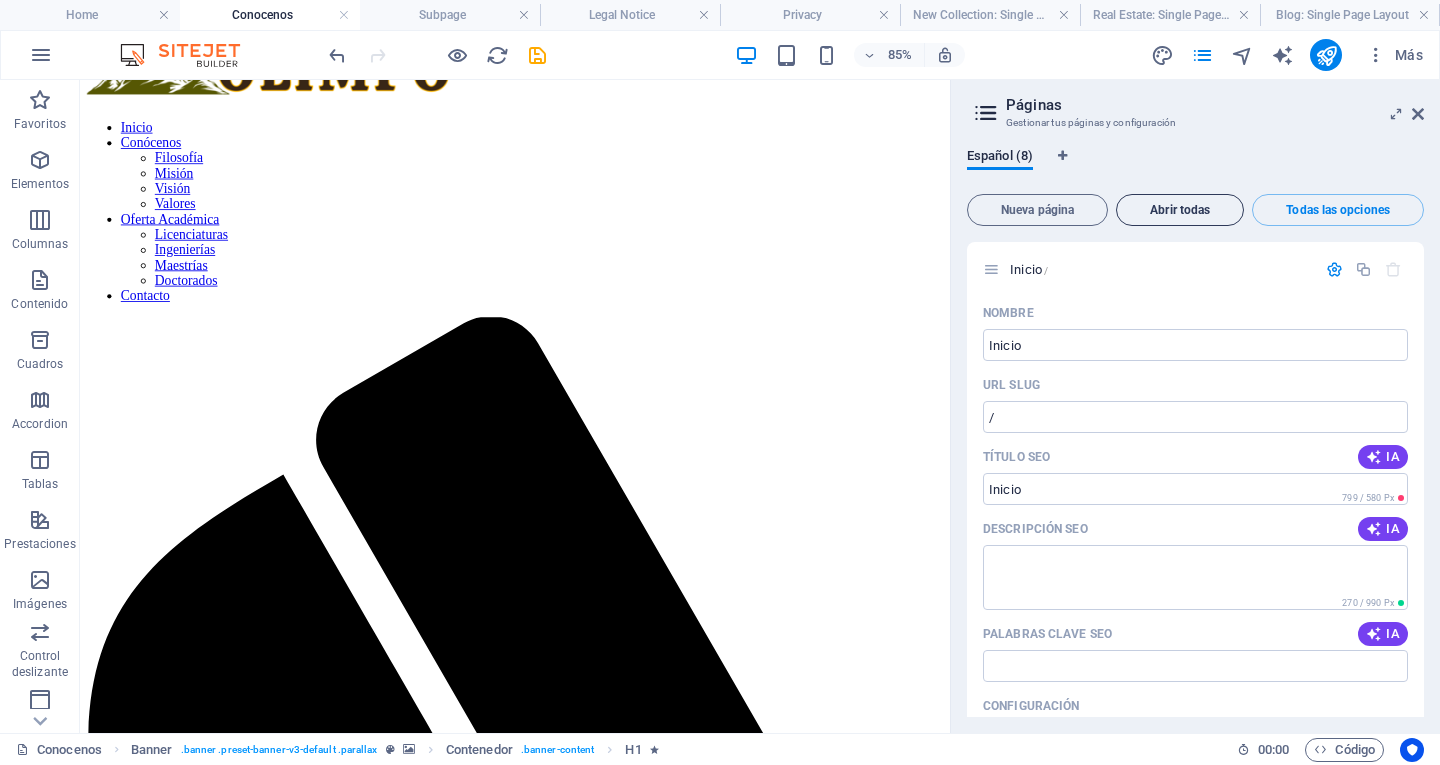 click at bounding box center (986, 113) 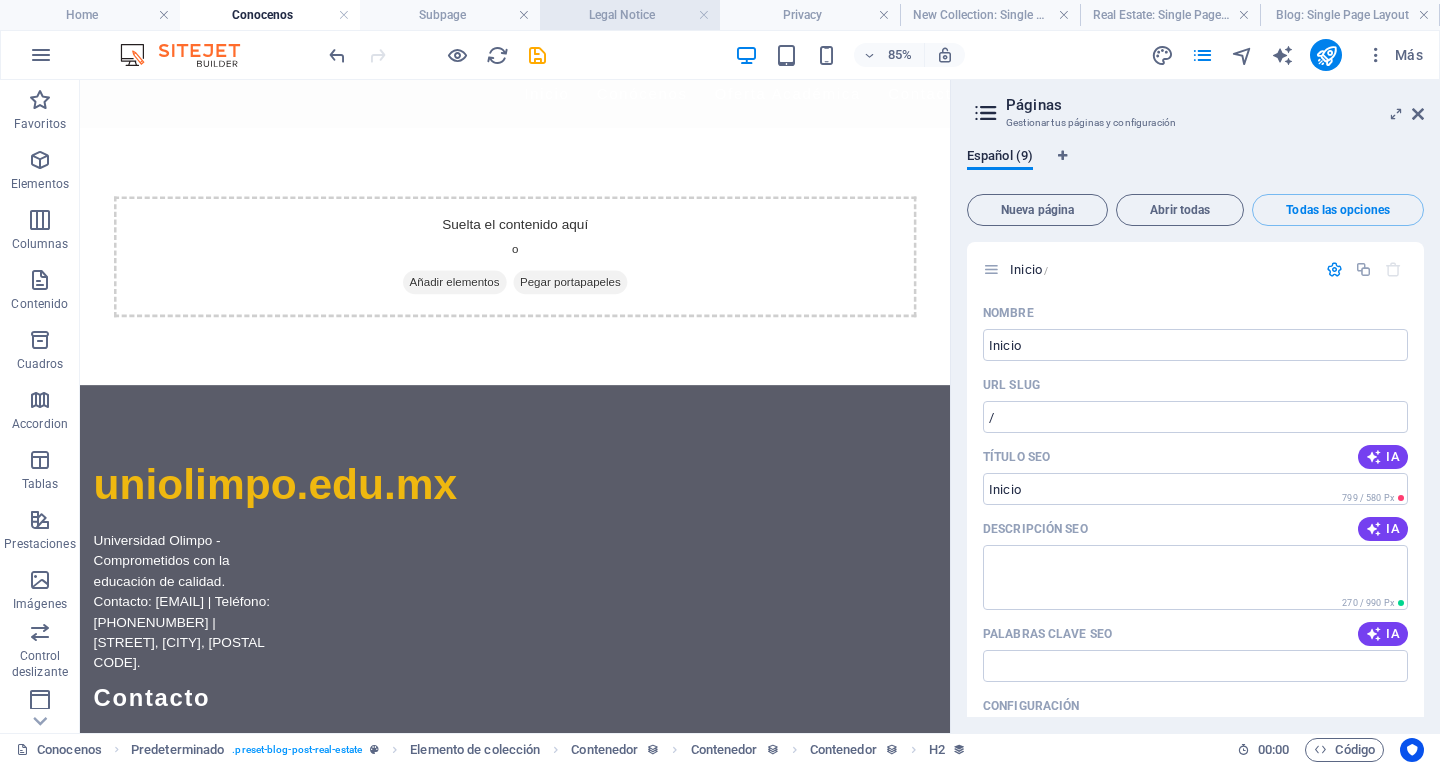 scroll, scrollTop: 4785, scrollLeft: 0, axis: vertical 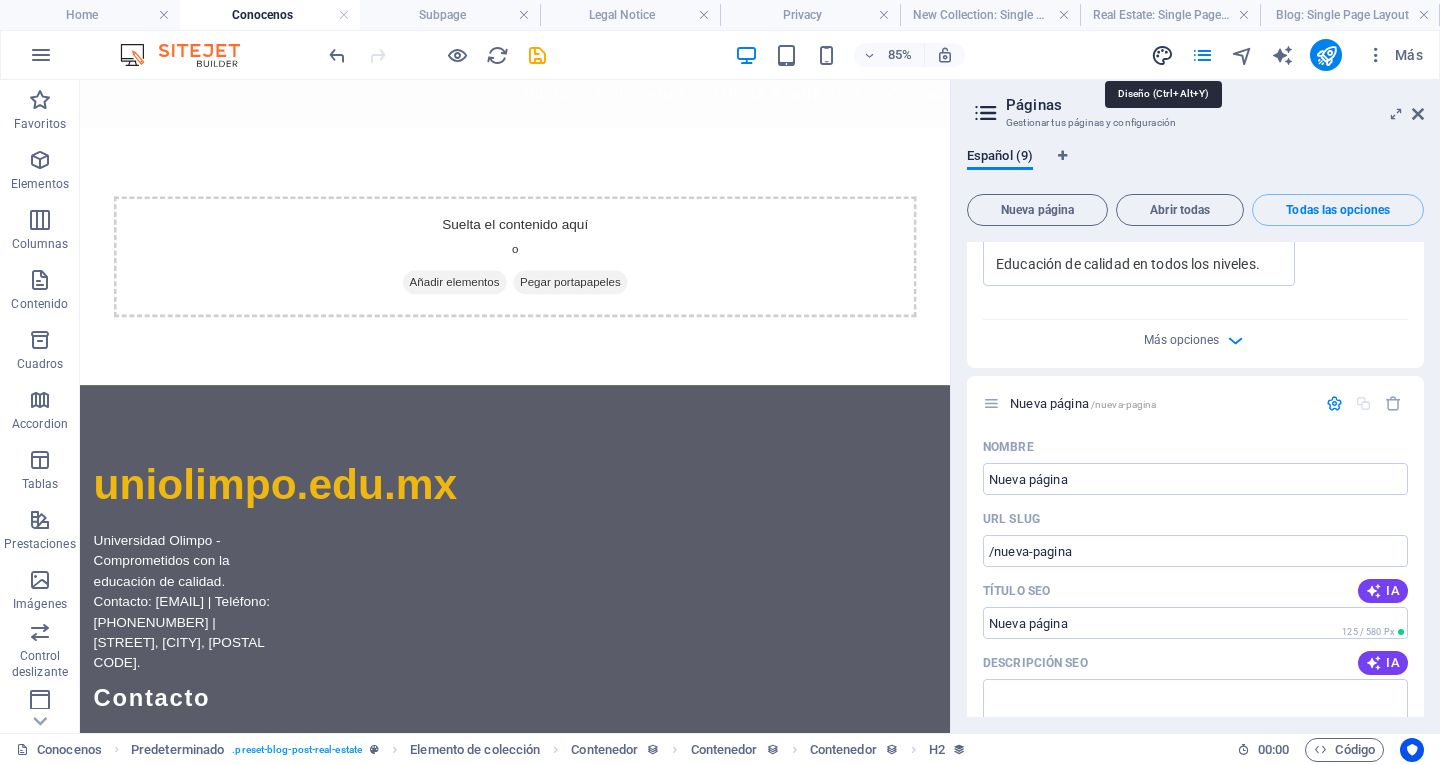 drag, startPoint x: 1152, startPoint y: 54, endPoint x: 964, endPoint y: 201, distance: 238.64827 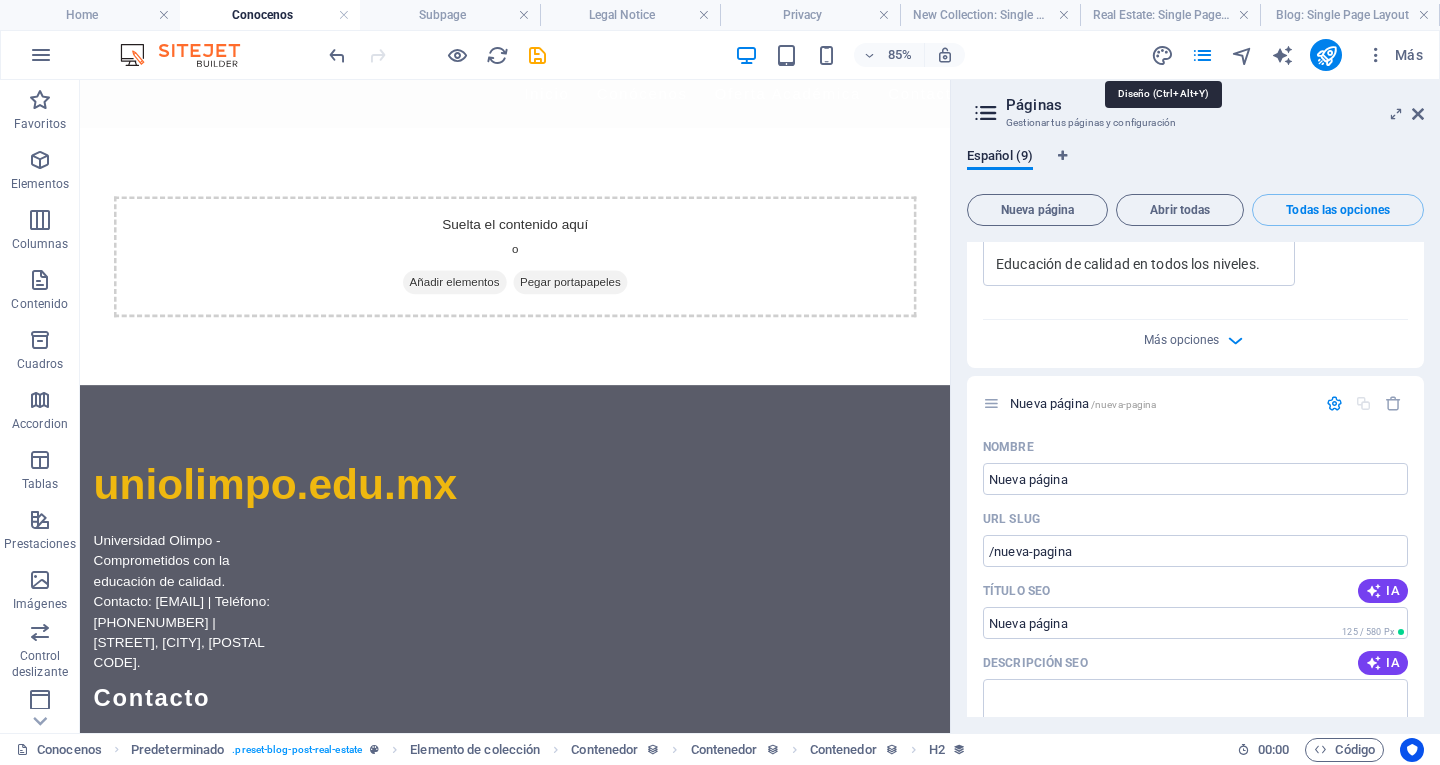select on "px" 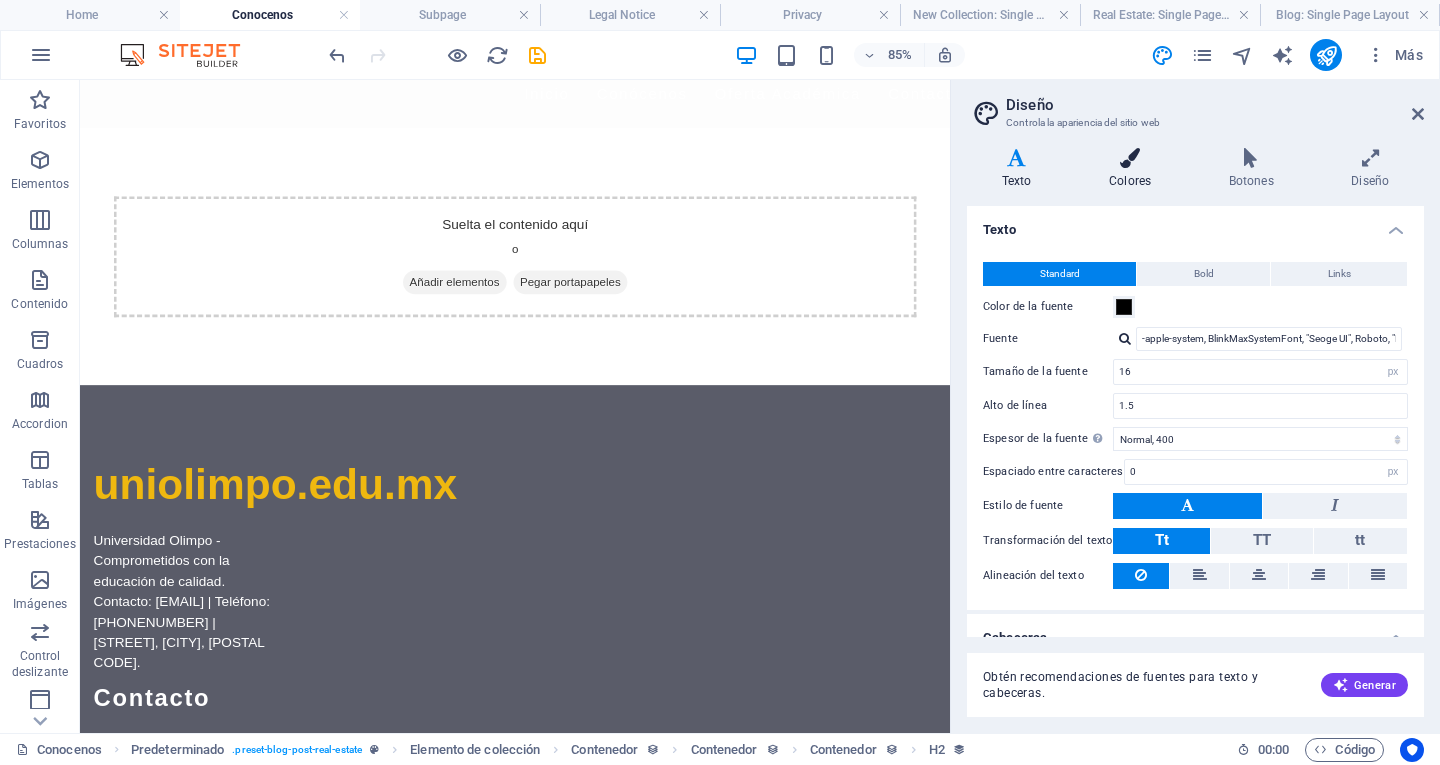 click on "Colores" at bounding box center [1134, 169] 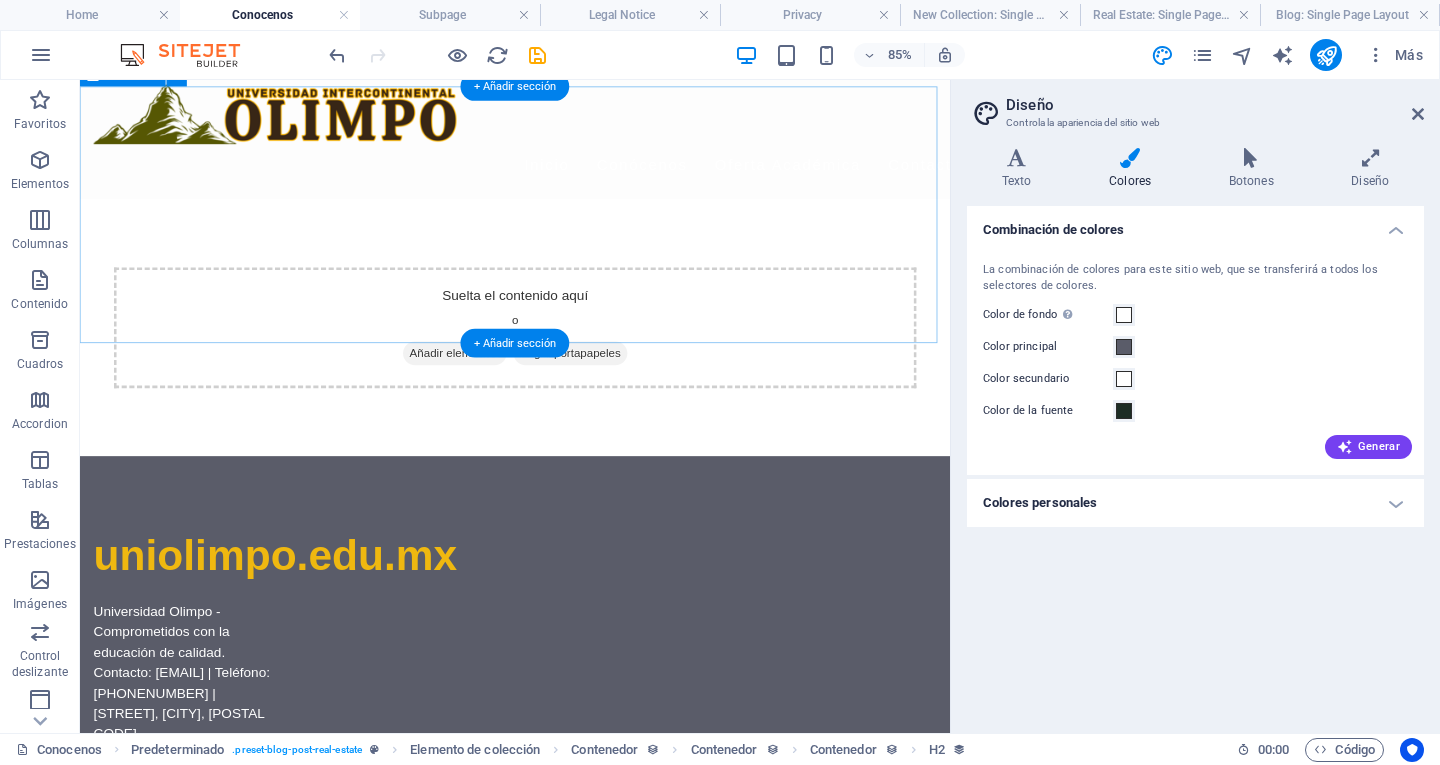 scroll, scrollTop: 0, scrollLeft: 0, axis: both 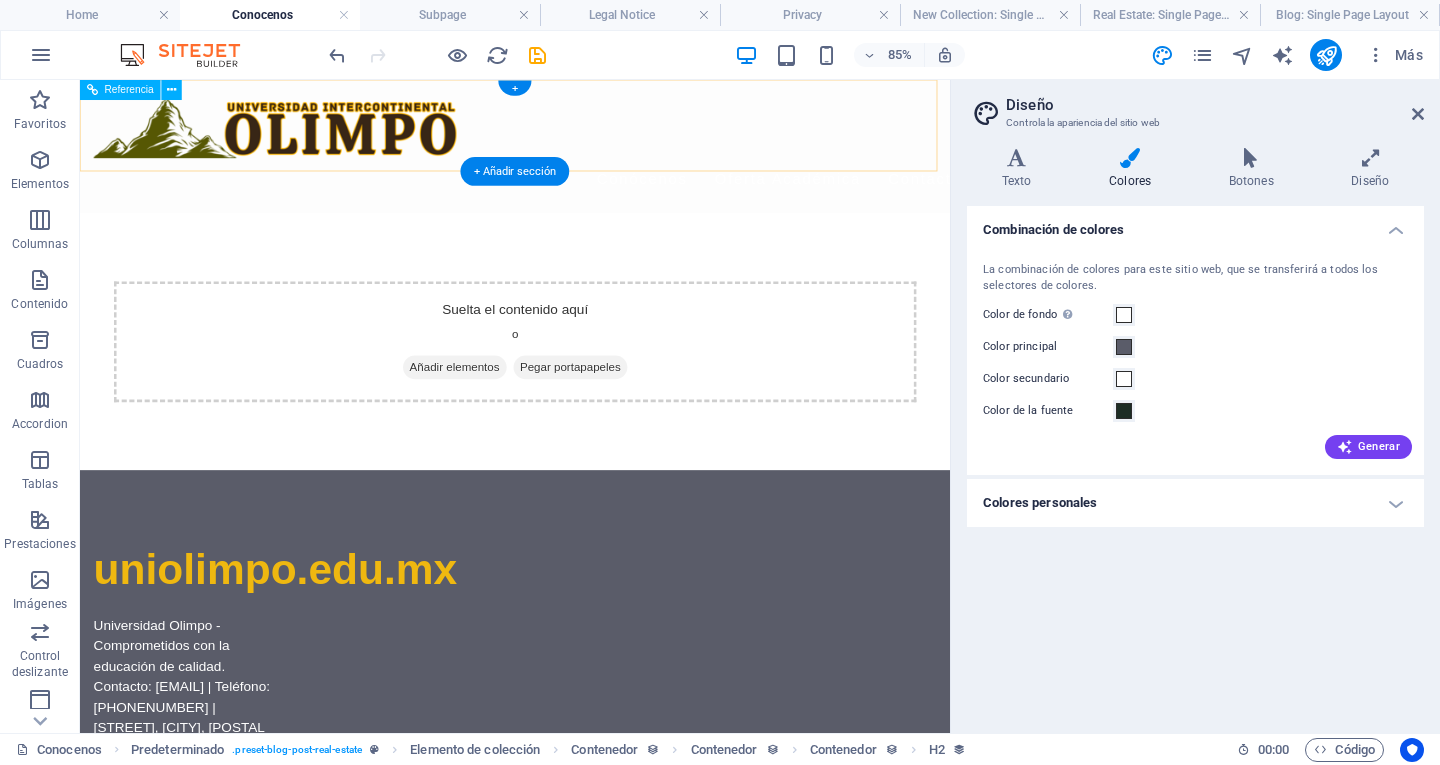 click on "Inicio Conócenos Filosofía Misión Visión Valores Oferta Académica Licenciaturas Ingenierías Maestrías Doctorados Contacto" at bounding box center [860, 197] 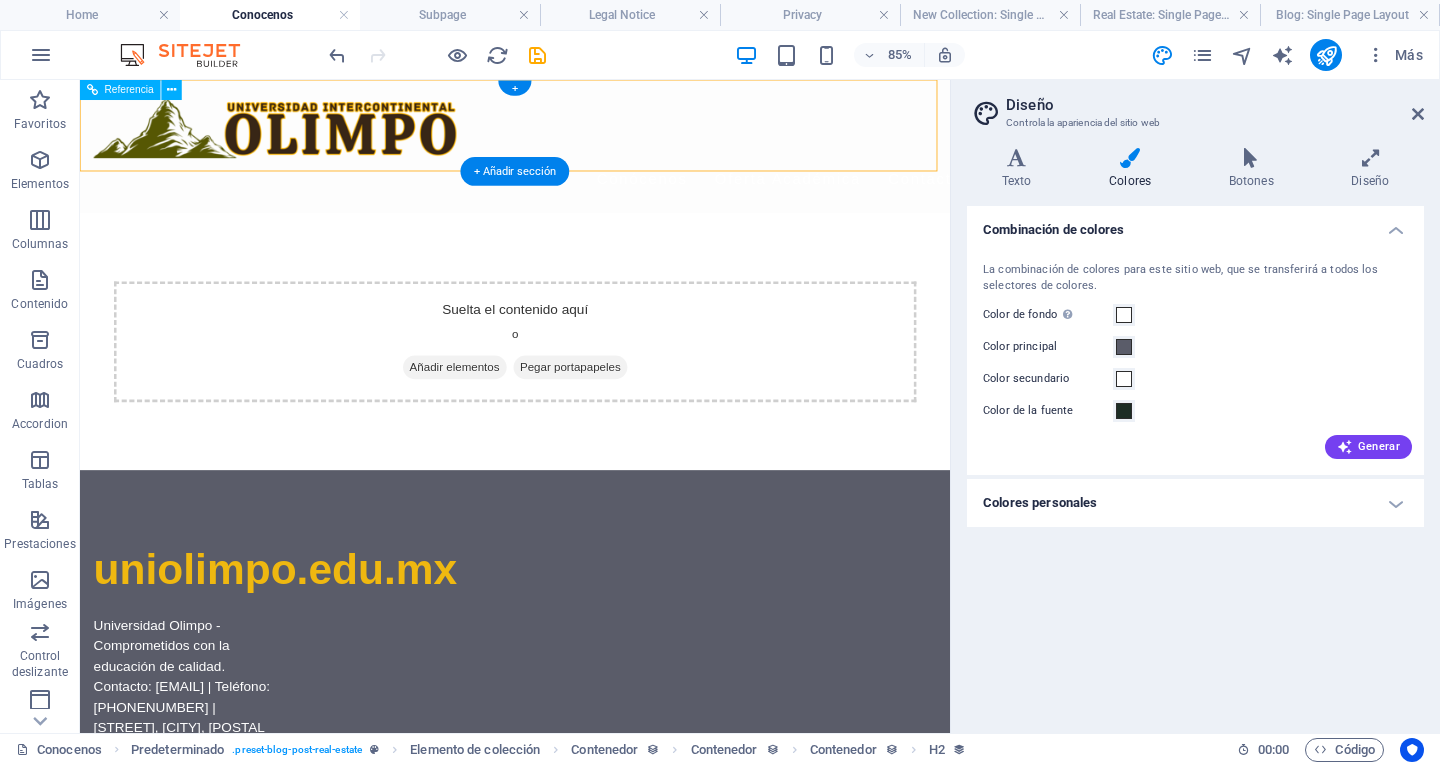 click on "Inicio Conócenos Filosofía Misión Visión Valores Oferta Académica Licenciaturas Ingenierías Maestrías Doctorados Contacto" at bounding box center [860, 197] 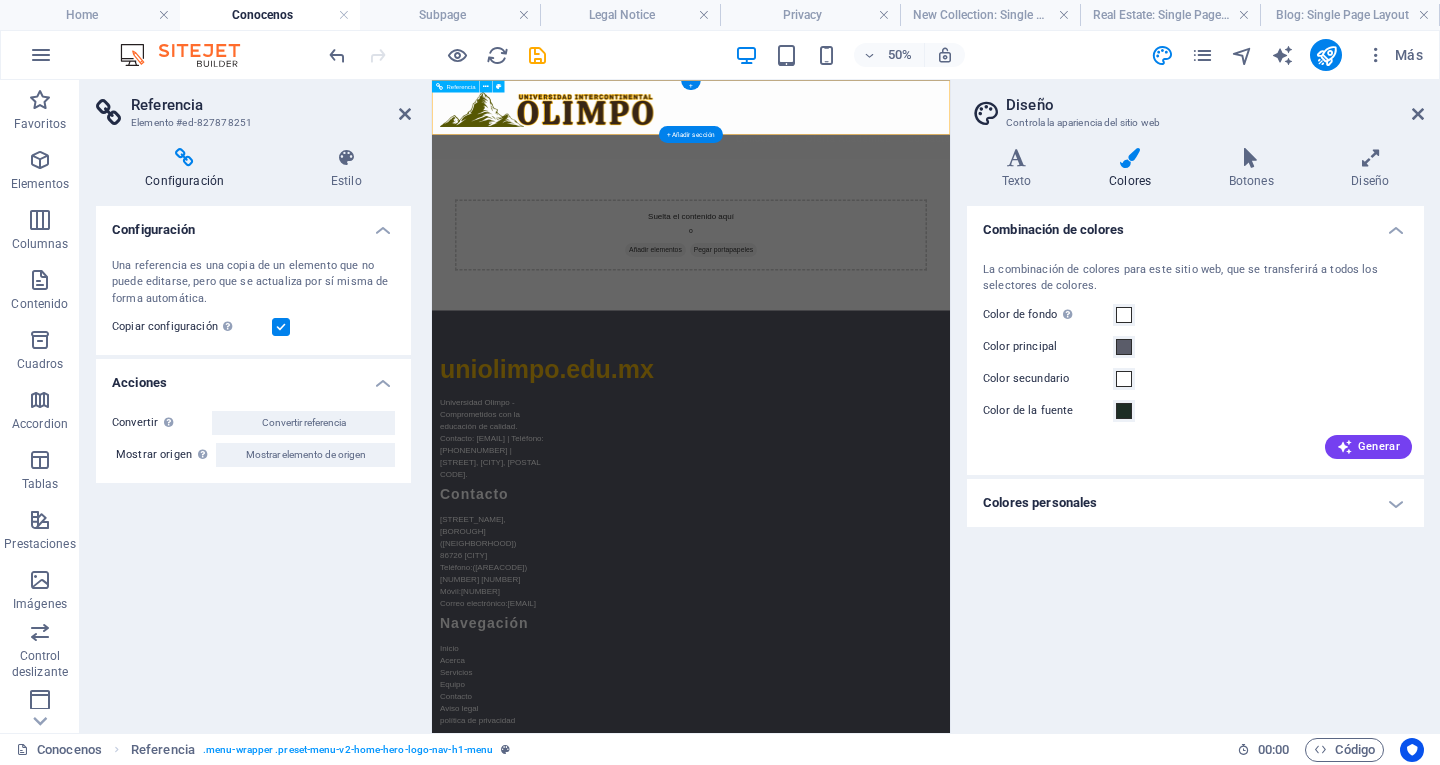 click on "Inicio Conócenos Filosofía Misión Visión Valores Oferta Académica Licenciaturas Ingenierías Maestrías Doctorados Contacto" at bounding box center [1212, 197] 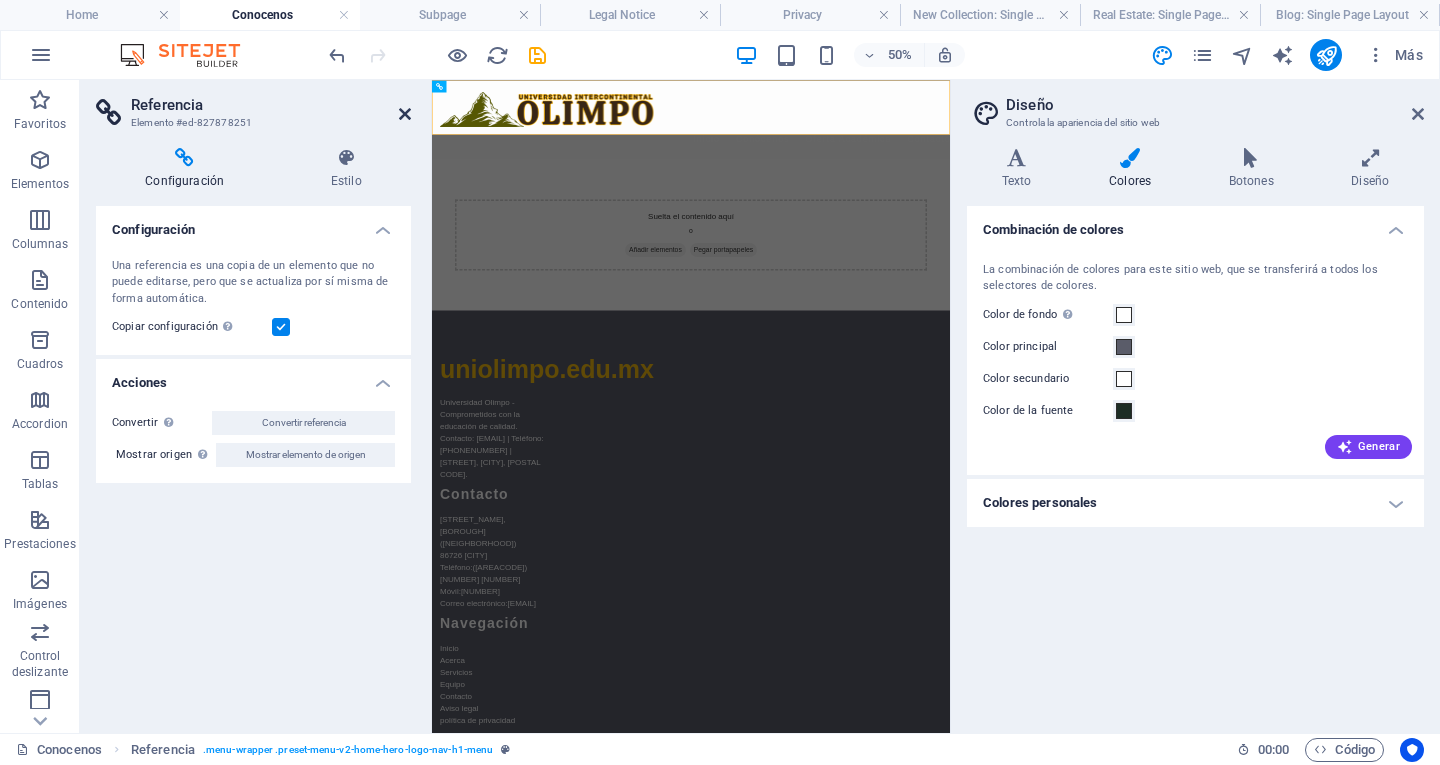 drag, startPoint x: 400, startPoint y: 120, endPoint x: 378, endPoint y: 47, distance: 76.243034 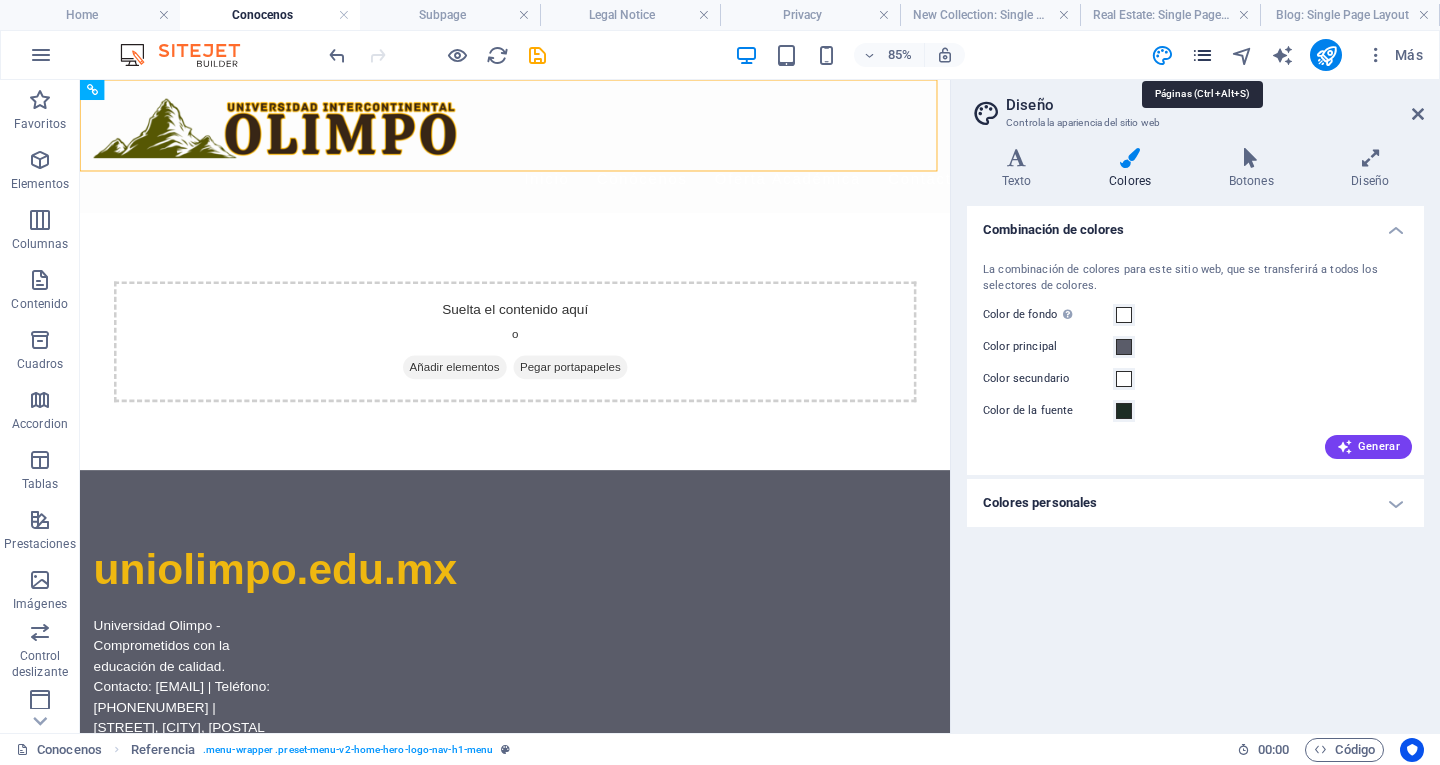 click at bounding box center (1202, 55) 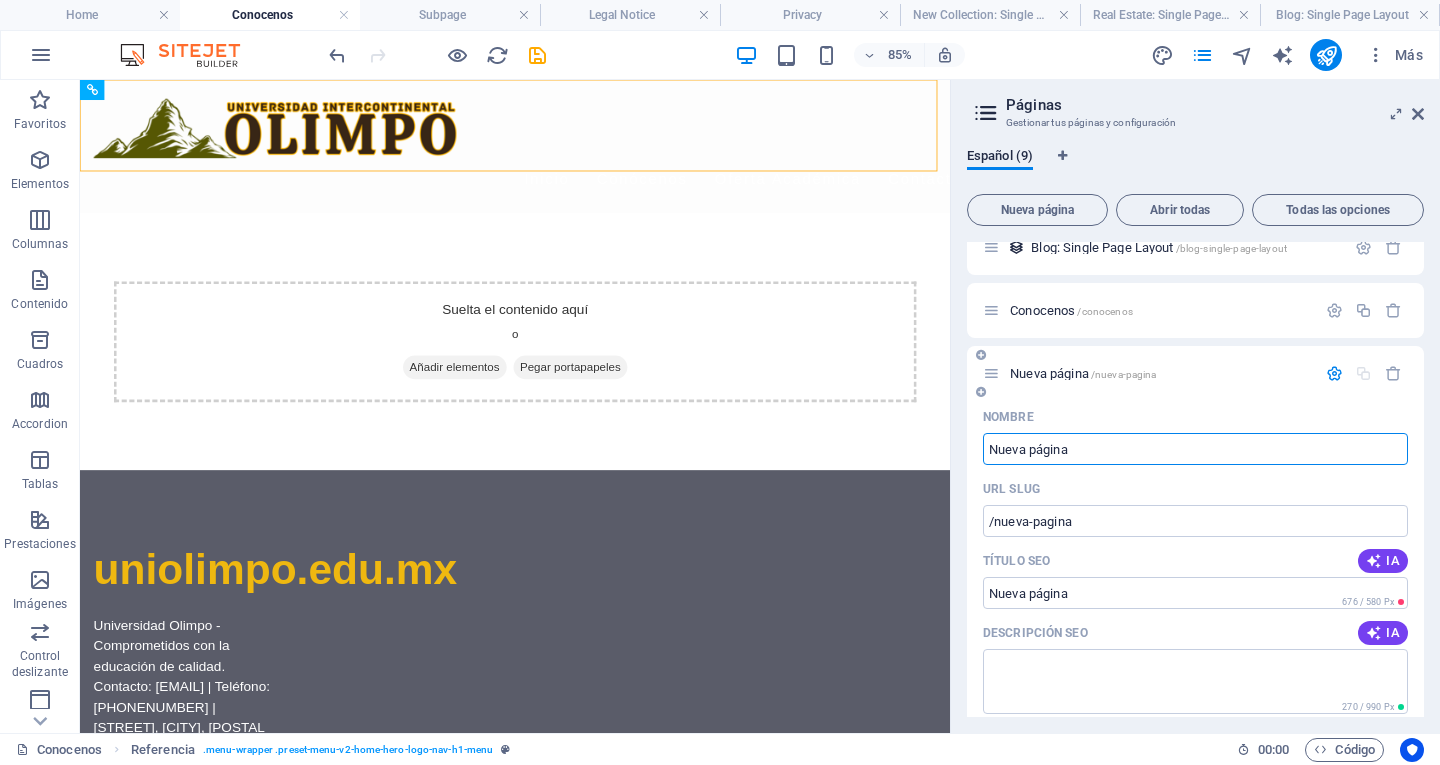 scroll, scrollTop: 0, scrollLeft: 0, axis: both 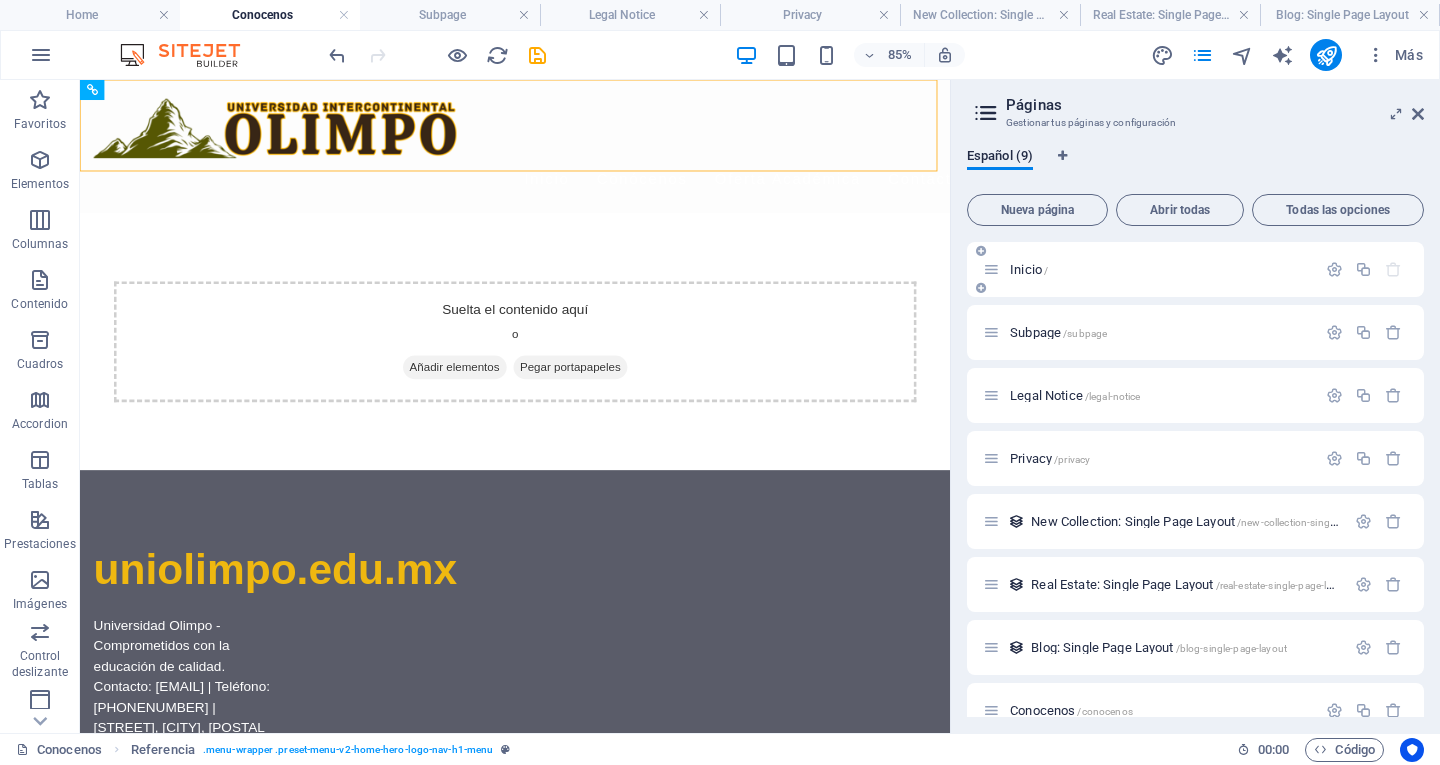 click on "Inicio /" at bounding box center (1029, 269) 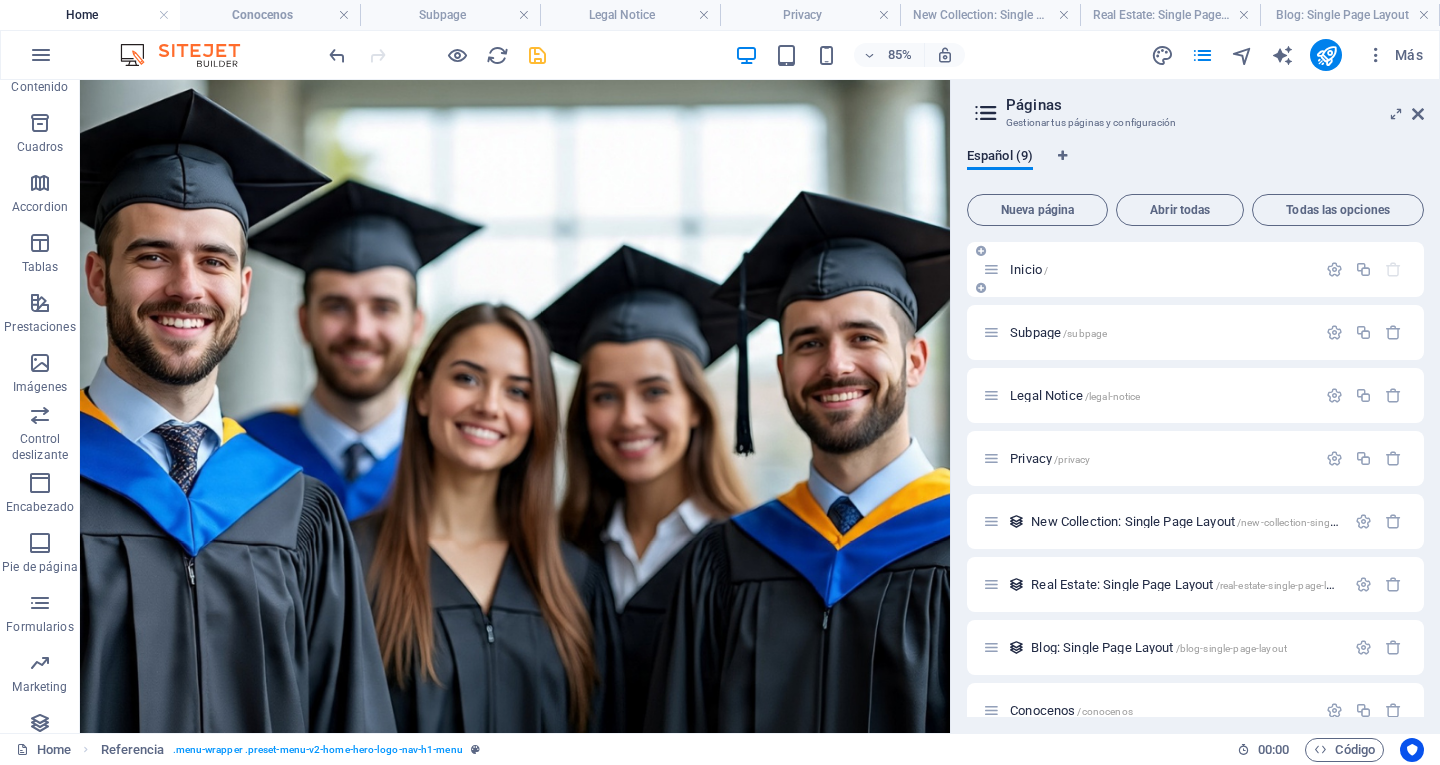 scroll, scrollTop: 700, scrollLeft: 0, axis: vertical 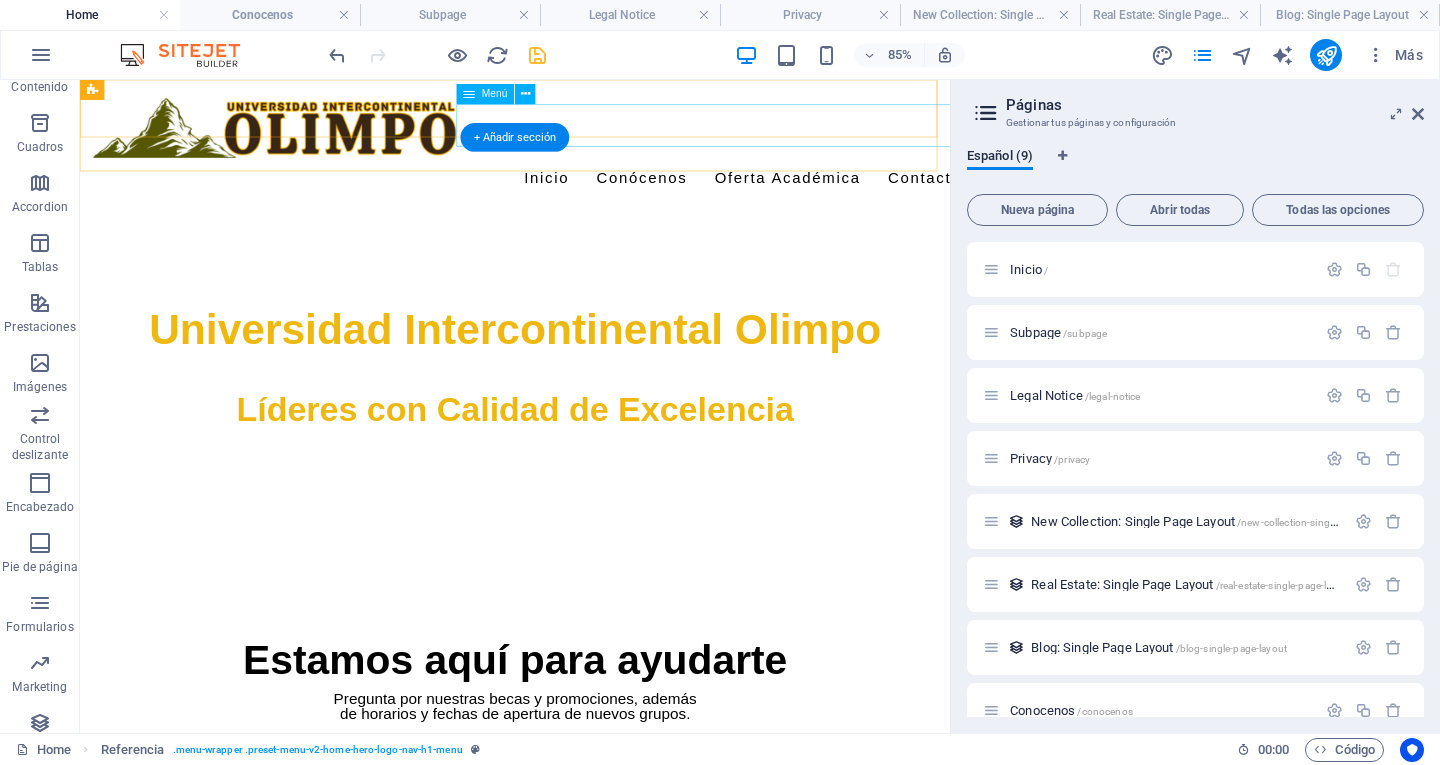 click on "Inicio Conócenos Filosofía Misión Visión Valores Oferta Académica Licenciaturas Ingenierías Maestrías Doctorados Contacto" at bounding box center (860, 197) 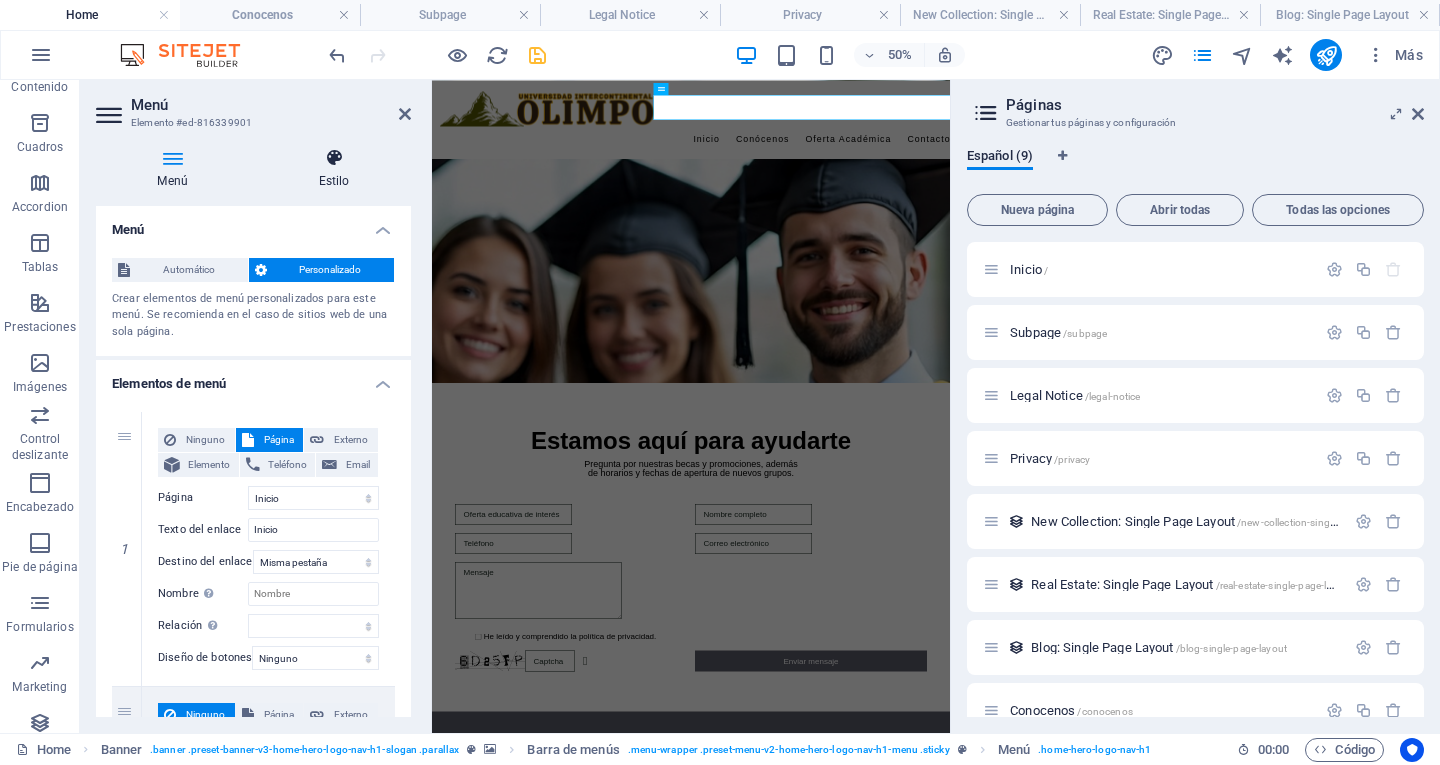 click at bounding box center (334, 158) 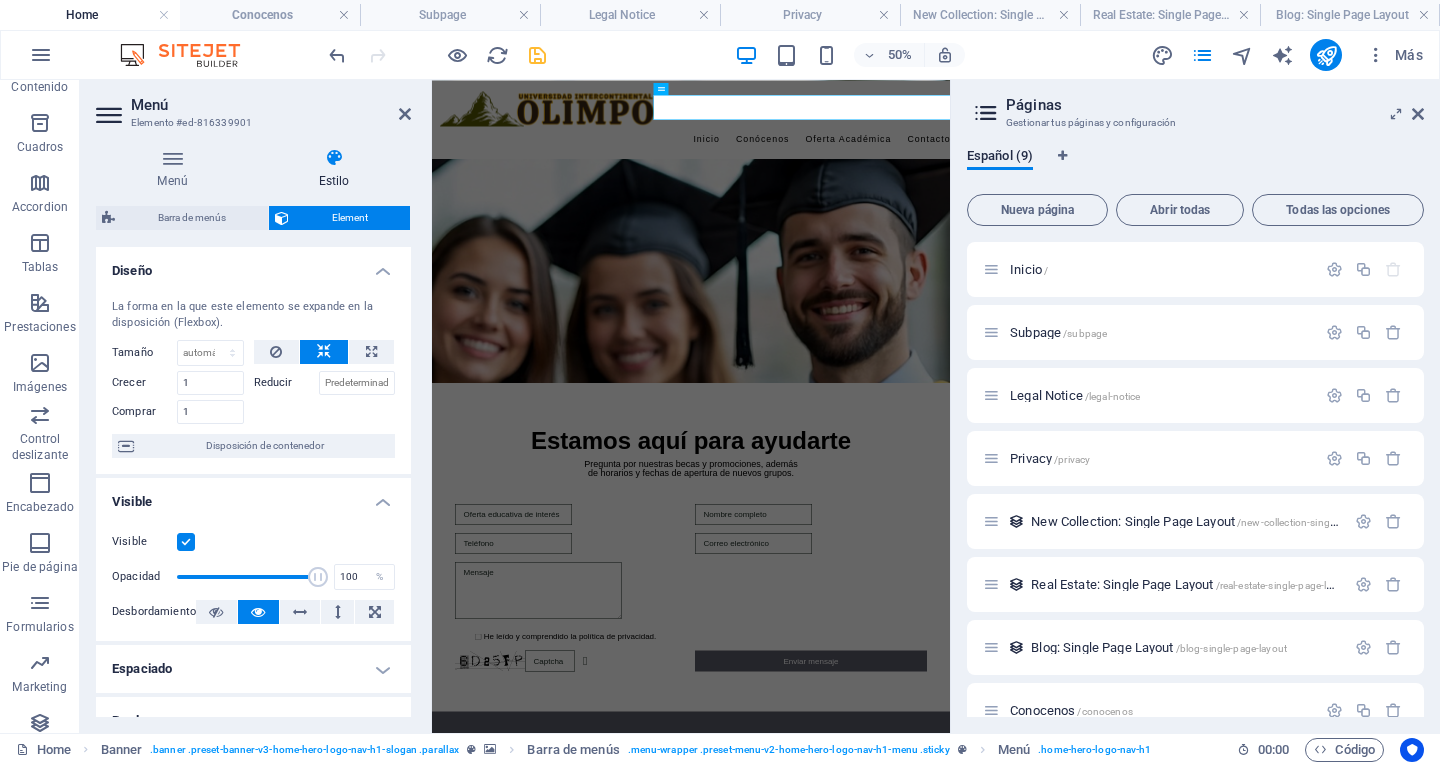 click on "Nueva página - Universidad Intercontinental Olimpo - Educación de calidad Educación de calidad en todos los niveles. Etiquetas meta Vista previa de imagen (Open Graph) Arrastra archivos aquí, haz clic para escoger archivos o selecciona alguno de tus archivos o consulta el catálogo gratuito de fotos y vídeos Más opciones" at bounding box center [1195, 406] 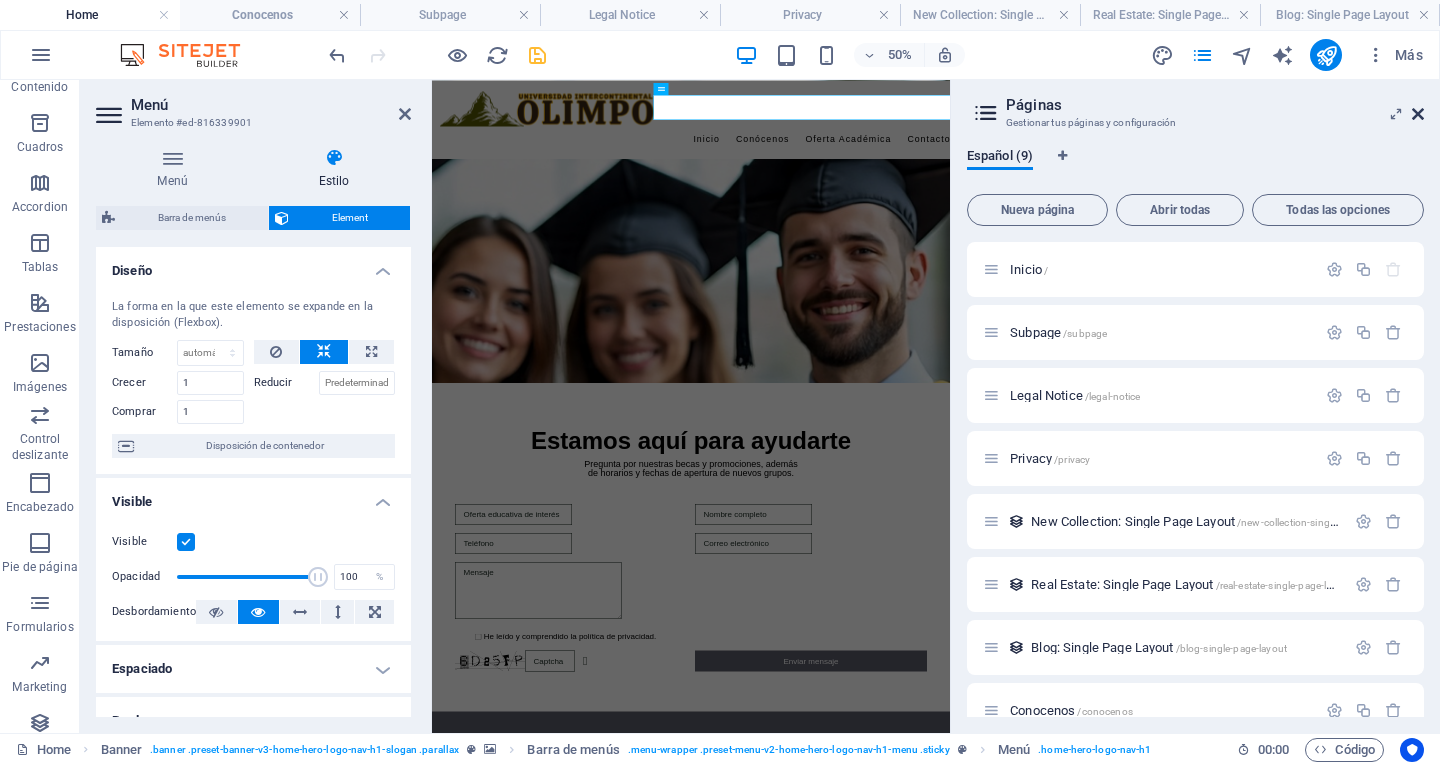 drag, startPoint x: 1417, startPoint y: 112, endPoint x: 2, endPoint y: 187, distance: 1416.9862 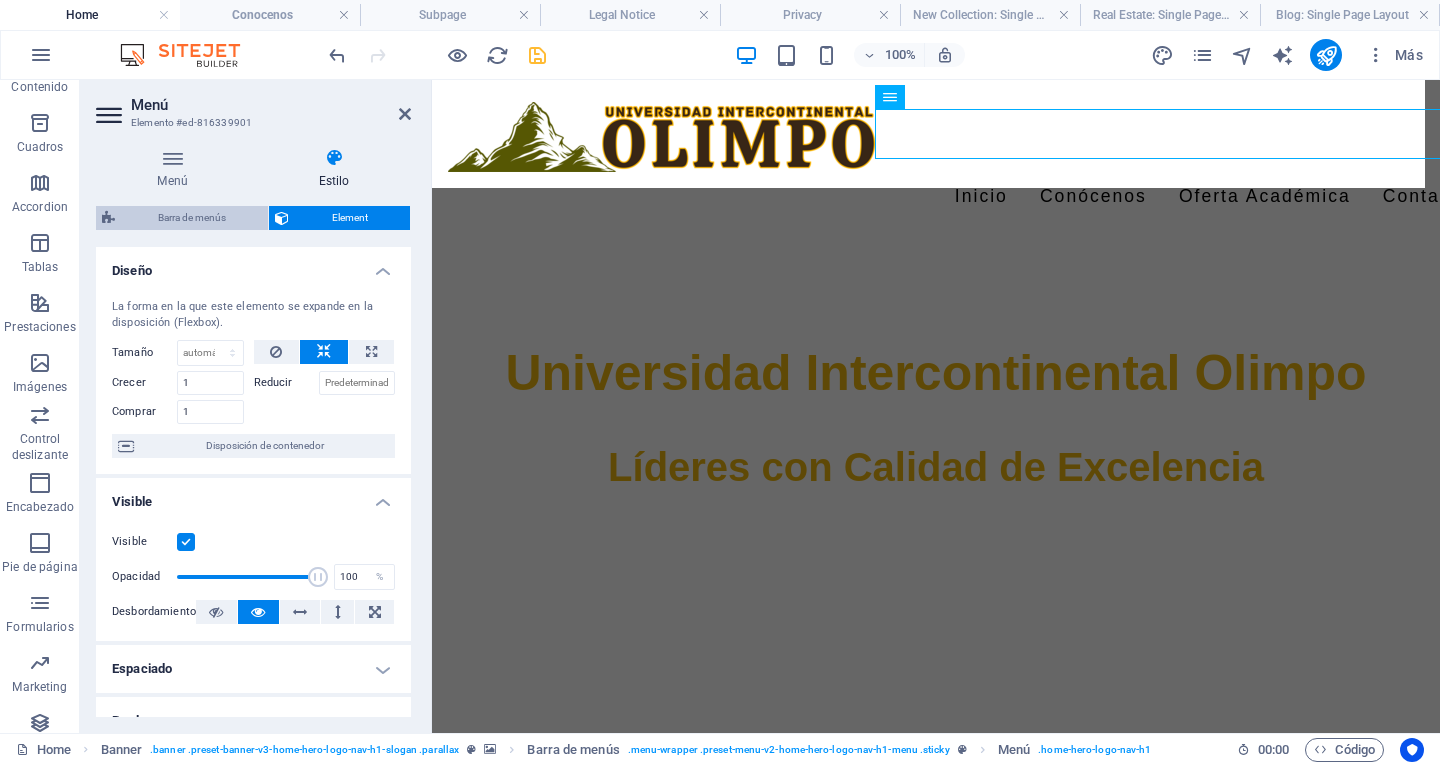 click on "Barra de menús" at bounding box center (191, 218) 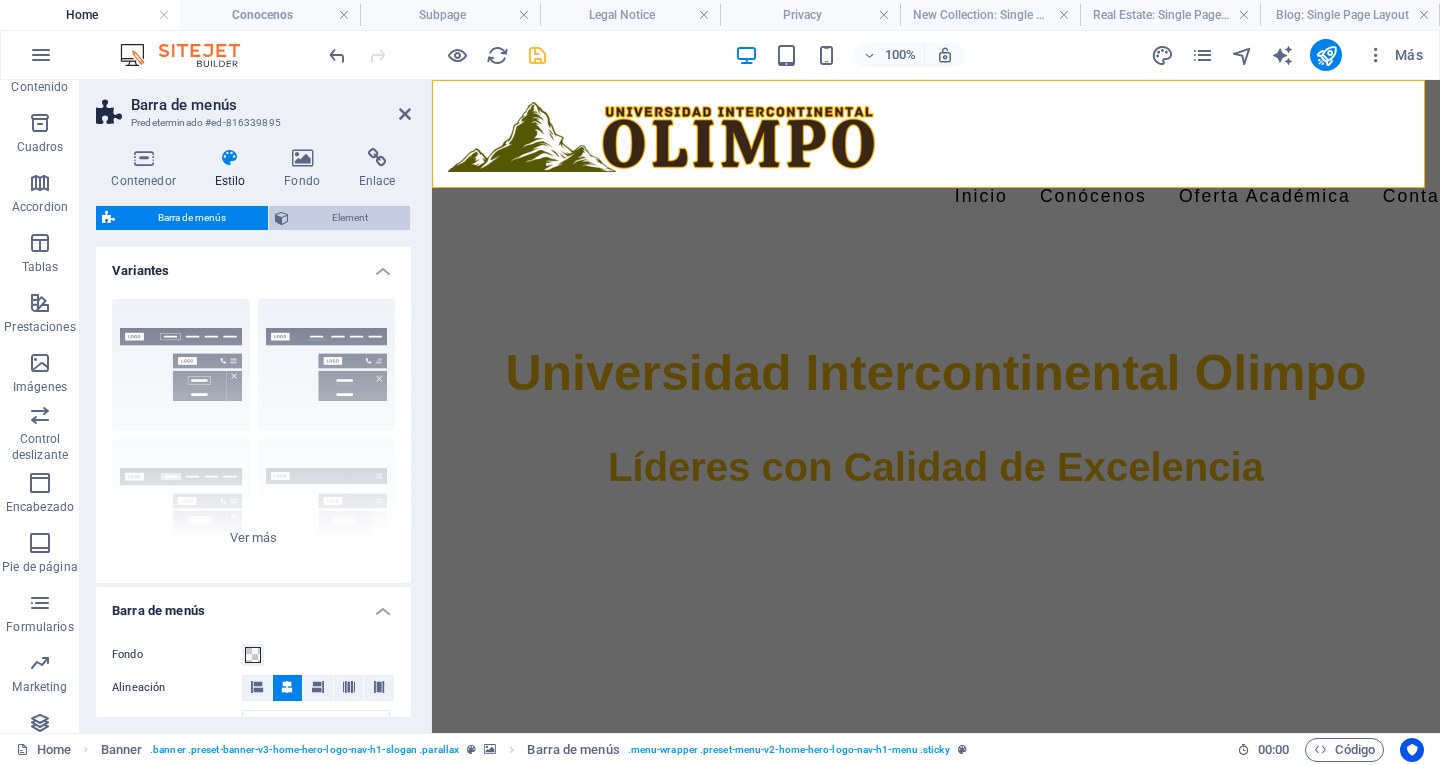 click on "Element" at bounding box center (349, 218) 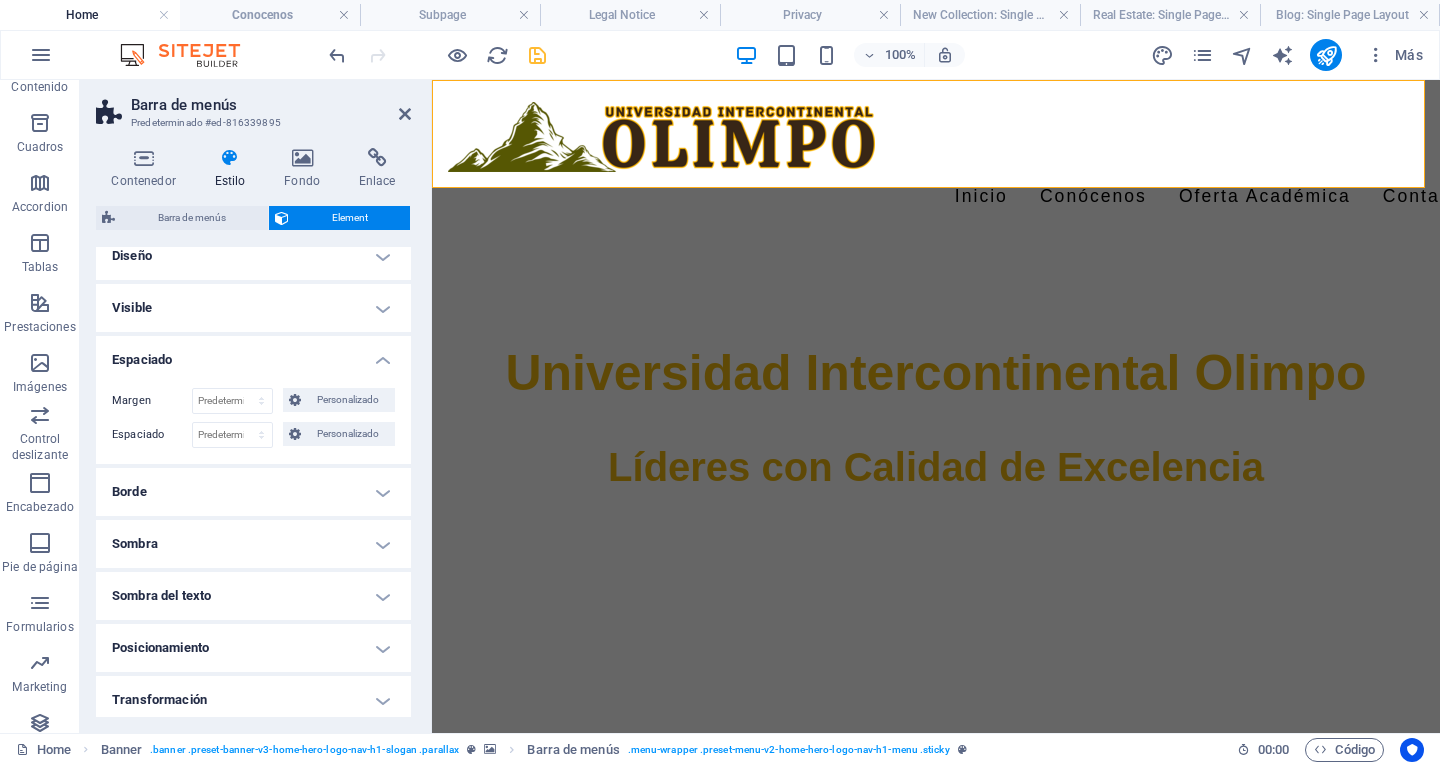 scroll, scrollTop: 0, scrollLeft: 0, axis: both 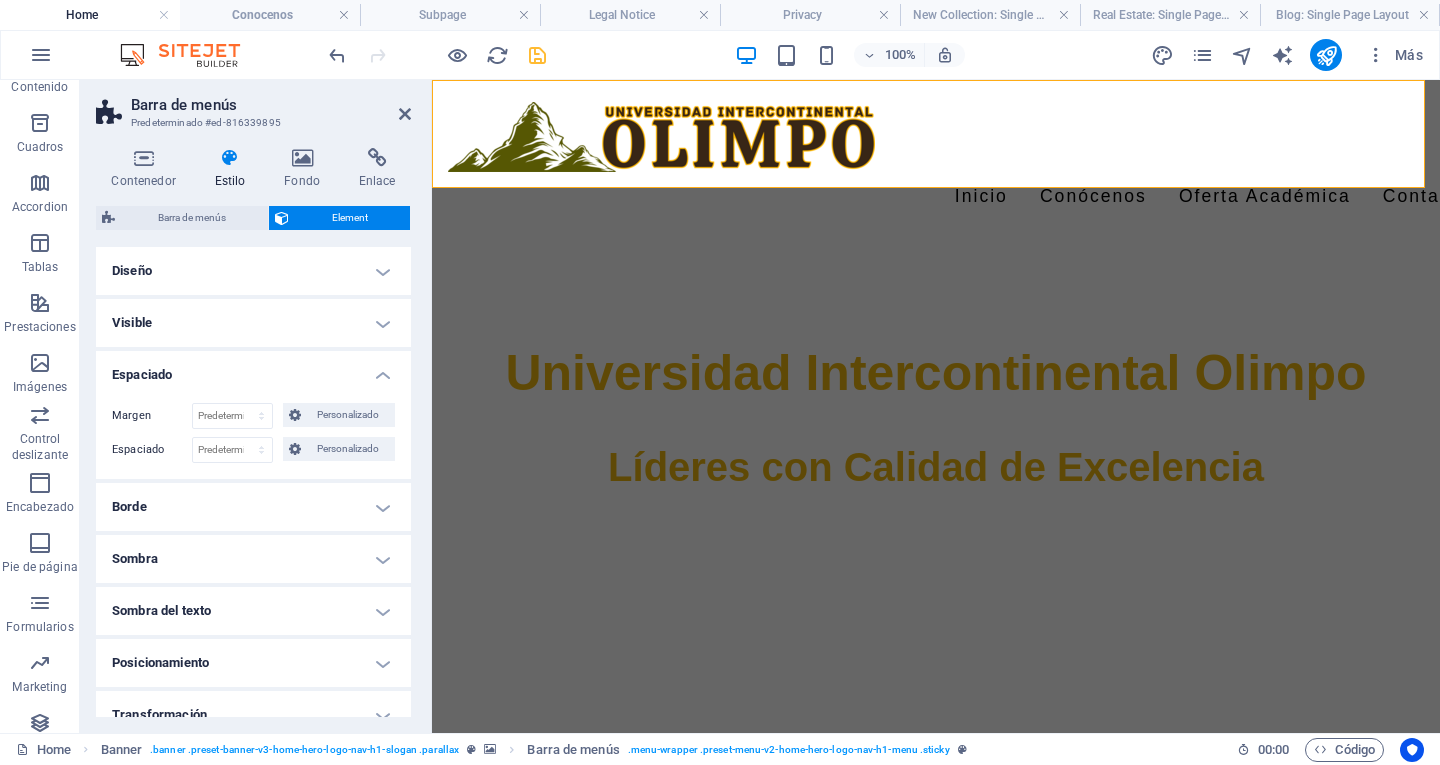 click at bounding box center (230, 158) 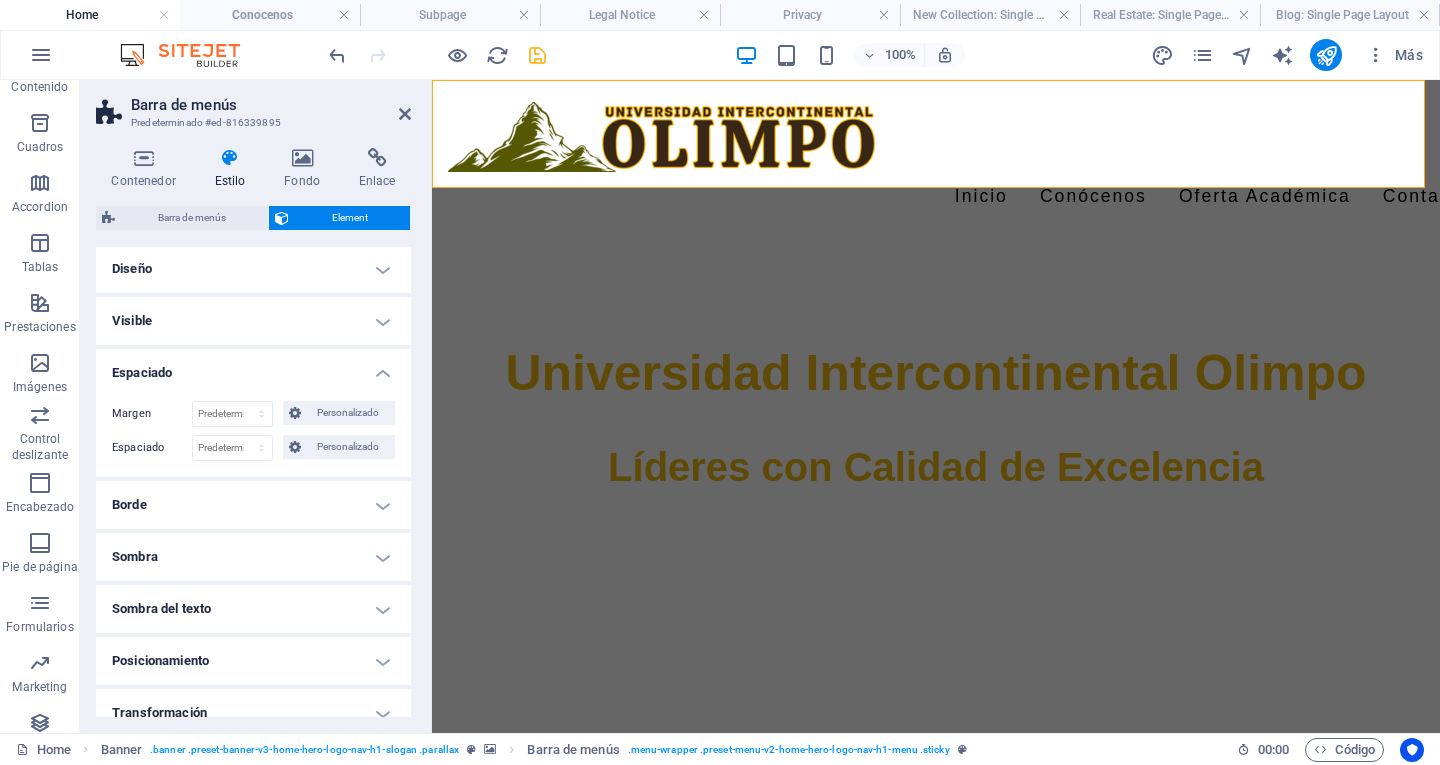 scroll, scrollTop: 0, scrollLeft: 0, axis: both 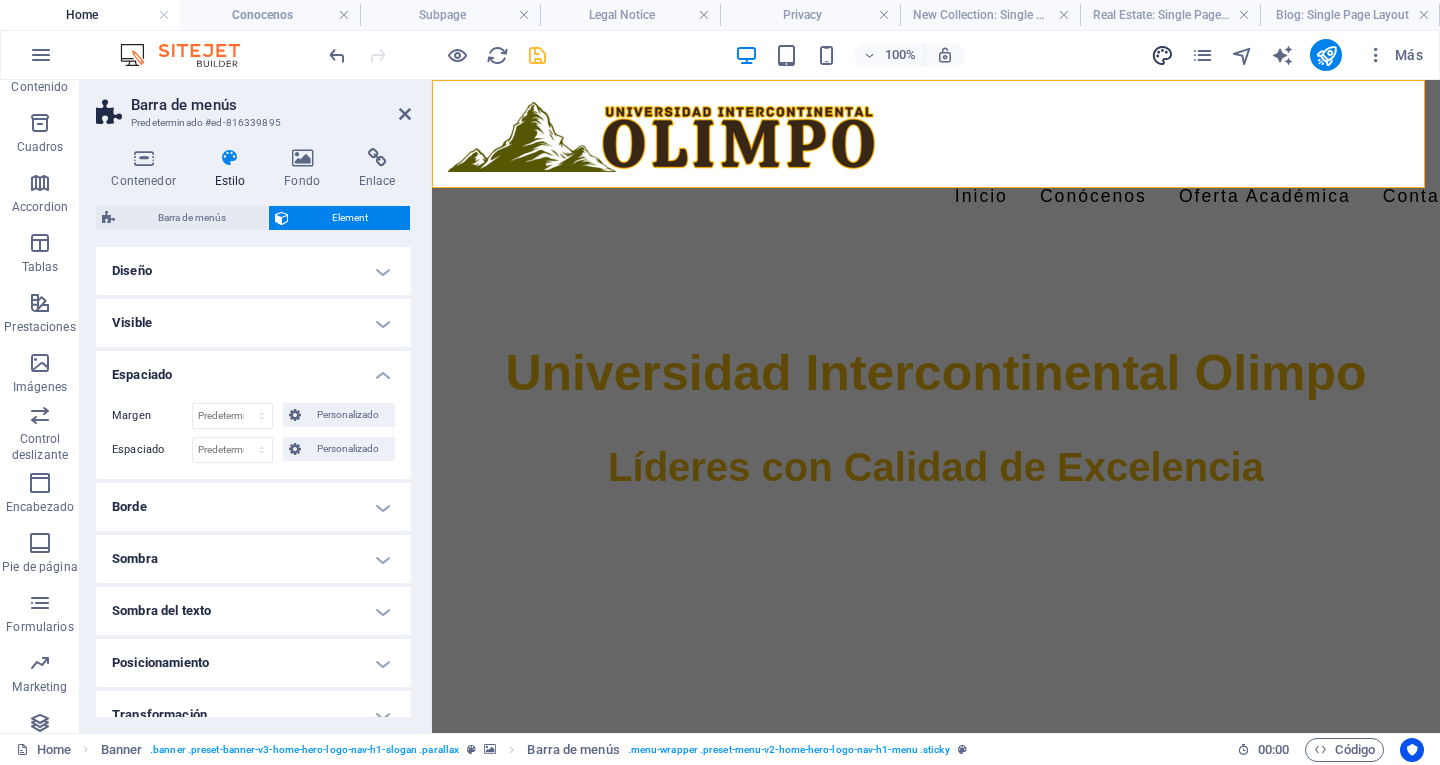 click at bounding box center [1162, 55] 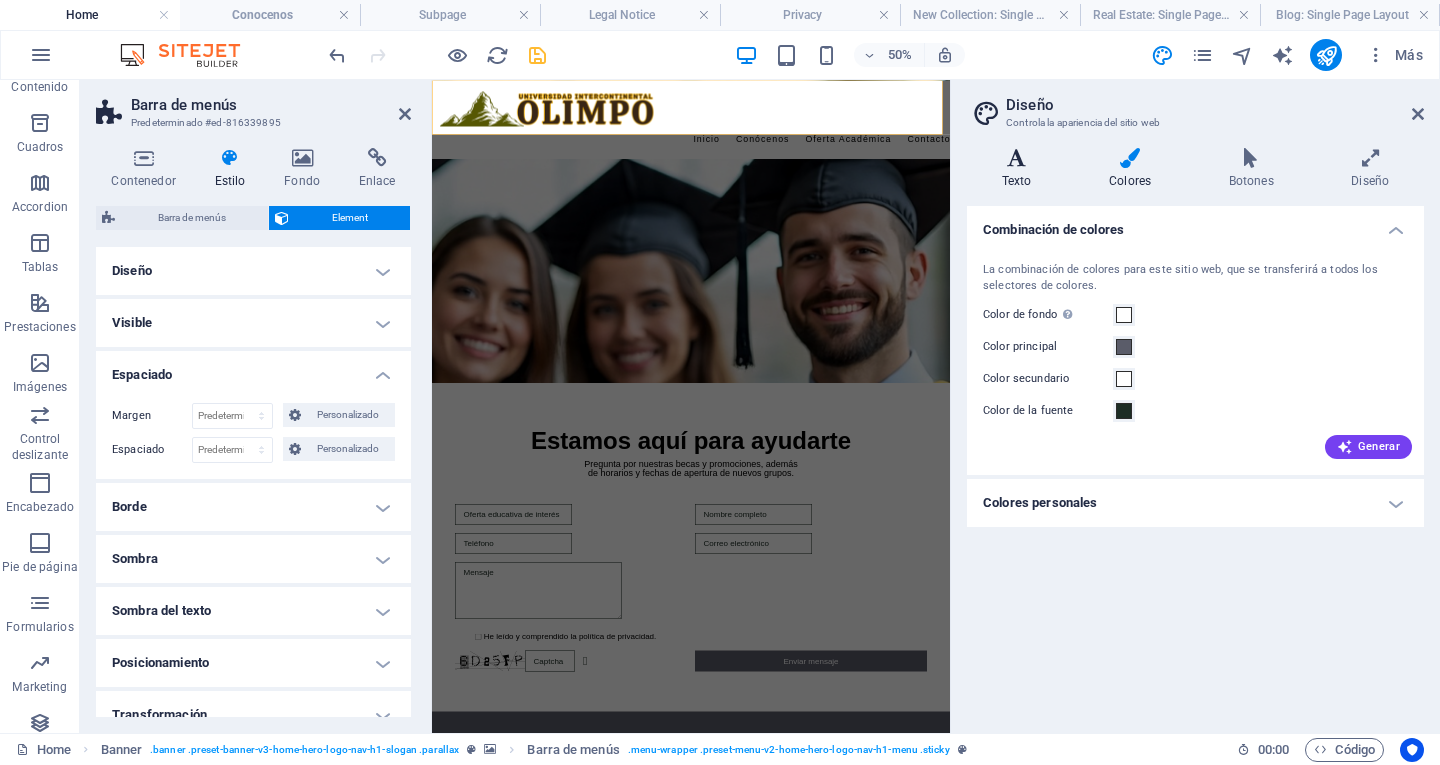 click at bounding box center [1016, 158] 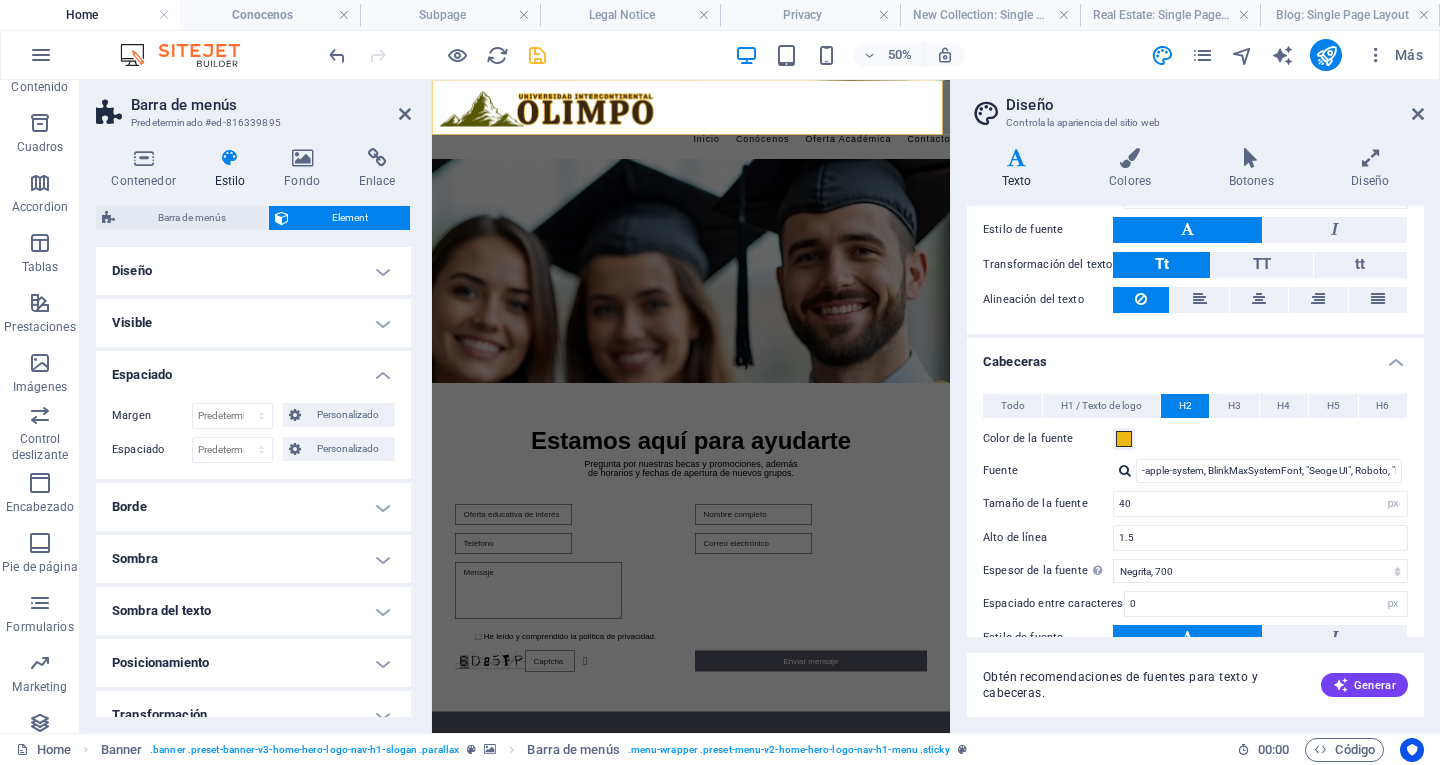 scroll, scrollTop: 300, scrollLeft: 0, axis: vertical 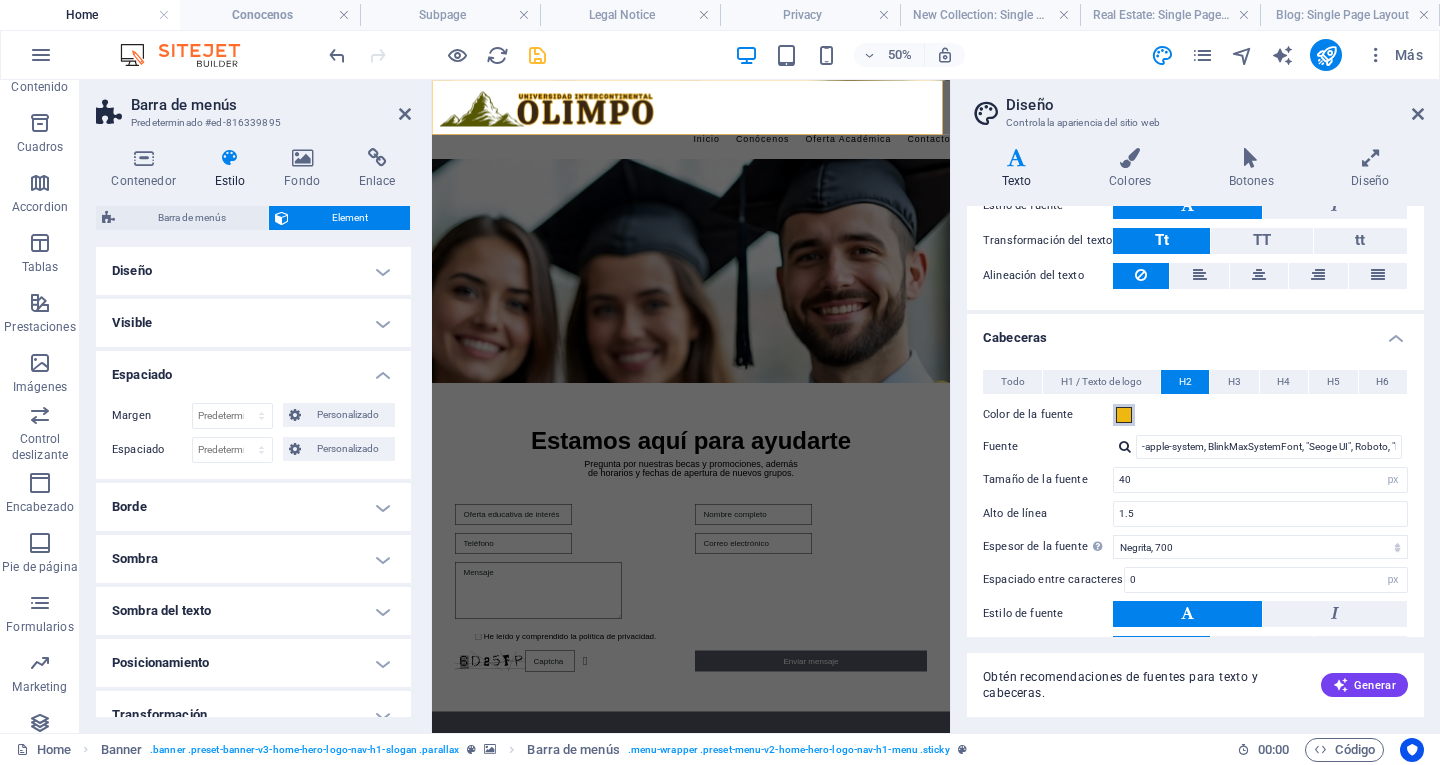 click at bounding box center (1124, 415) 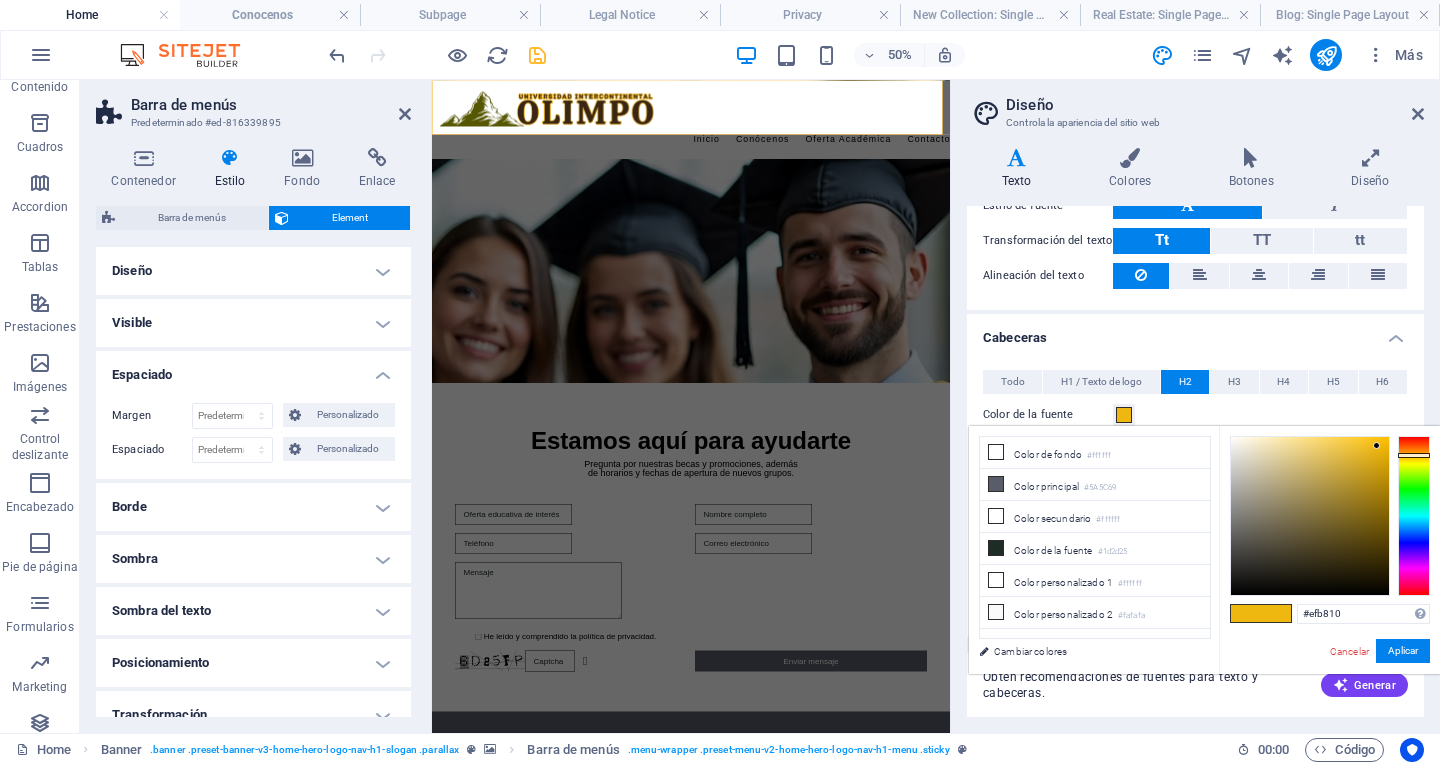 click at bounding box center (1124, 415) 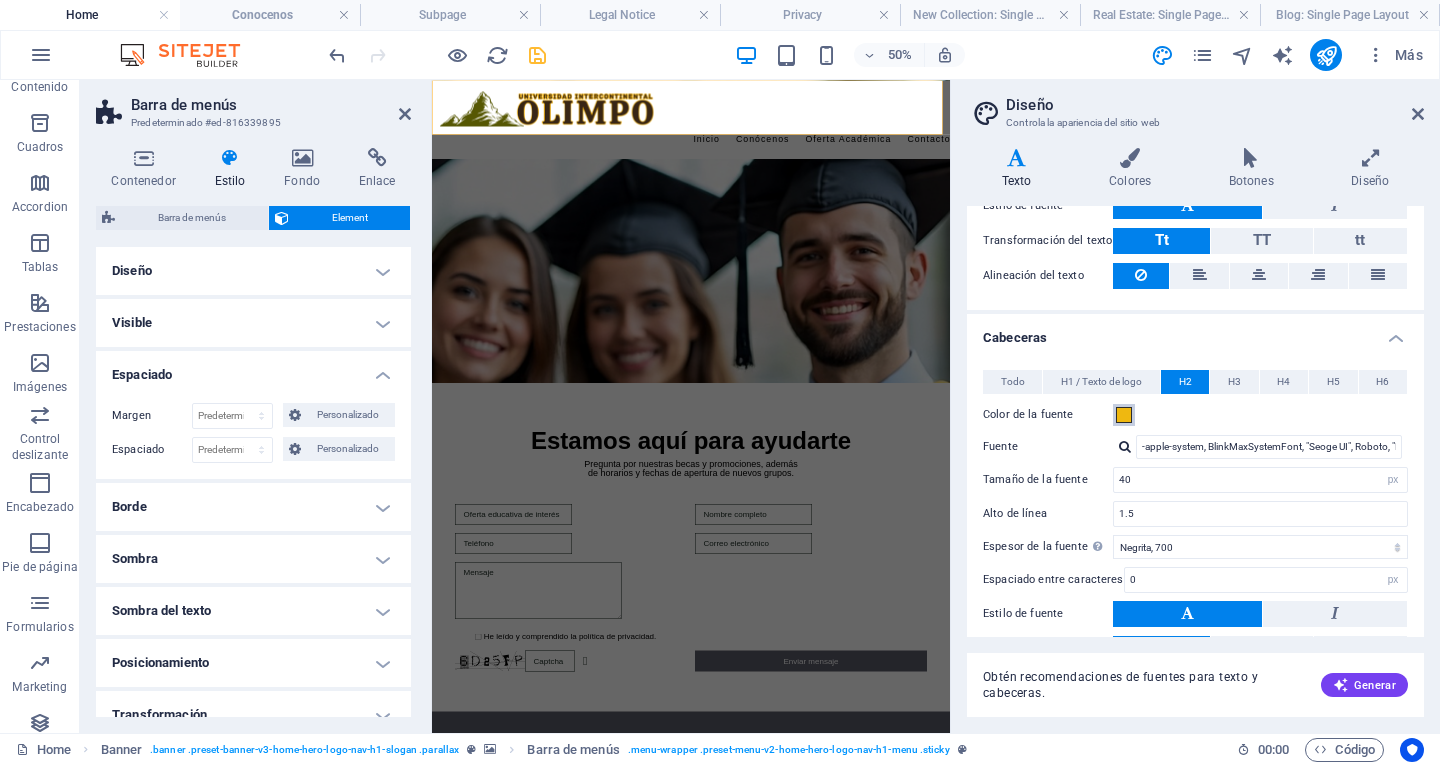 click at bounding box center [1124, 415] 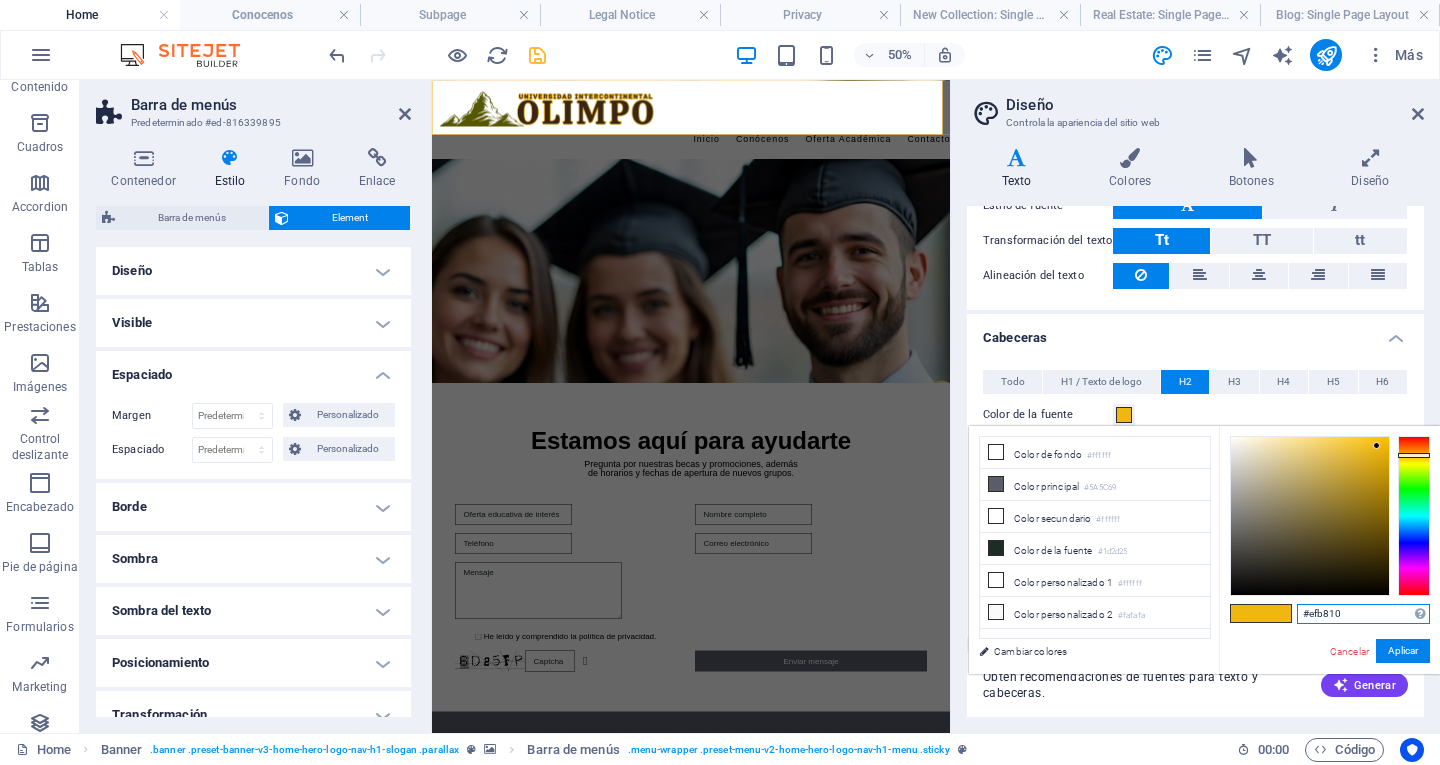 drag, startPoint x: 1343, startPoint y: 613, endPoint x: 1256, endPoint y: 623, distance: 87.57283 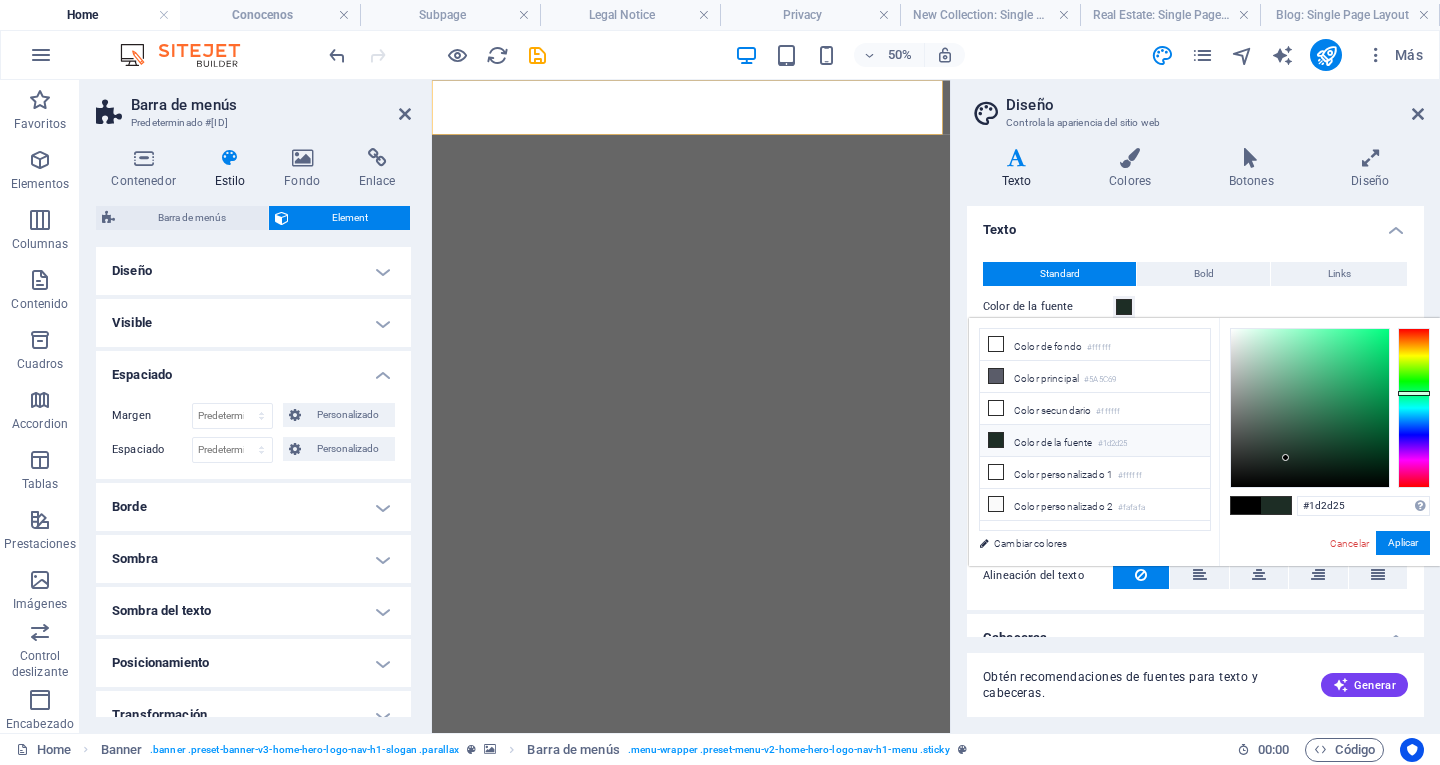 select on "px" 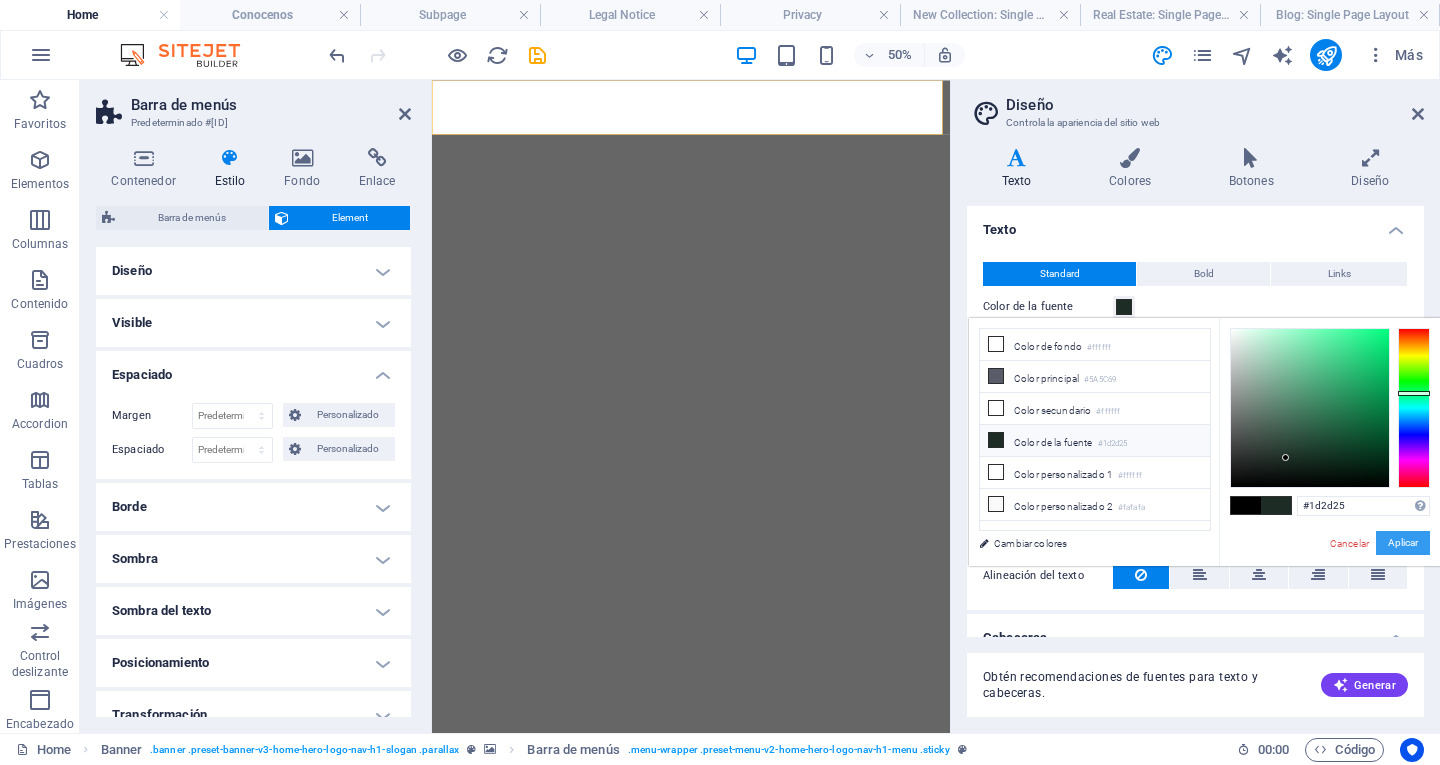 scroll, scrollTop: 0, scrollLeft: 0, axis: both 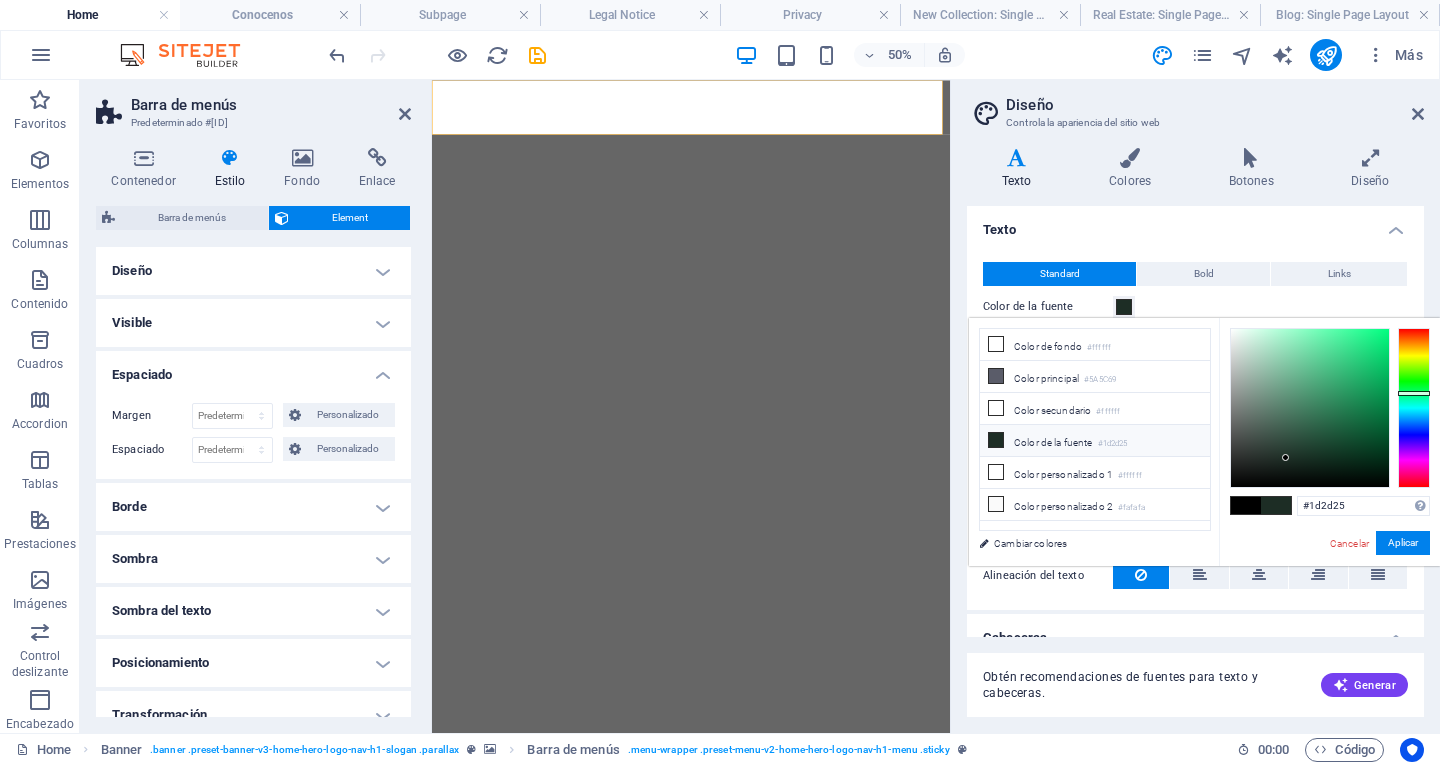 click at bounding box center [1335, 506] 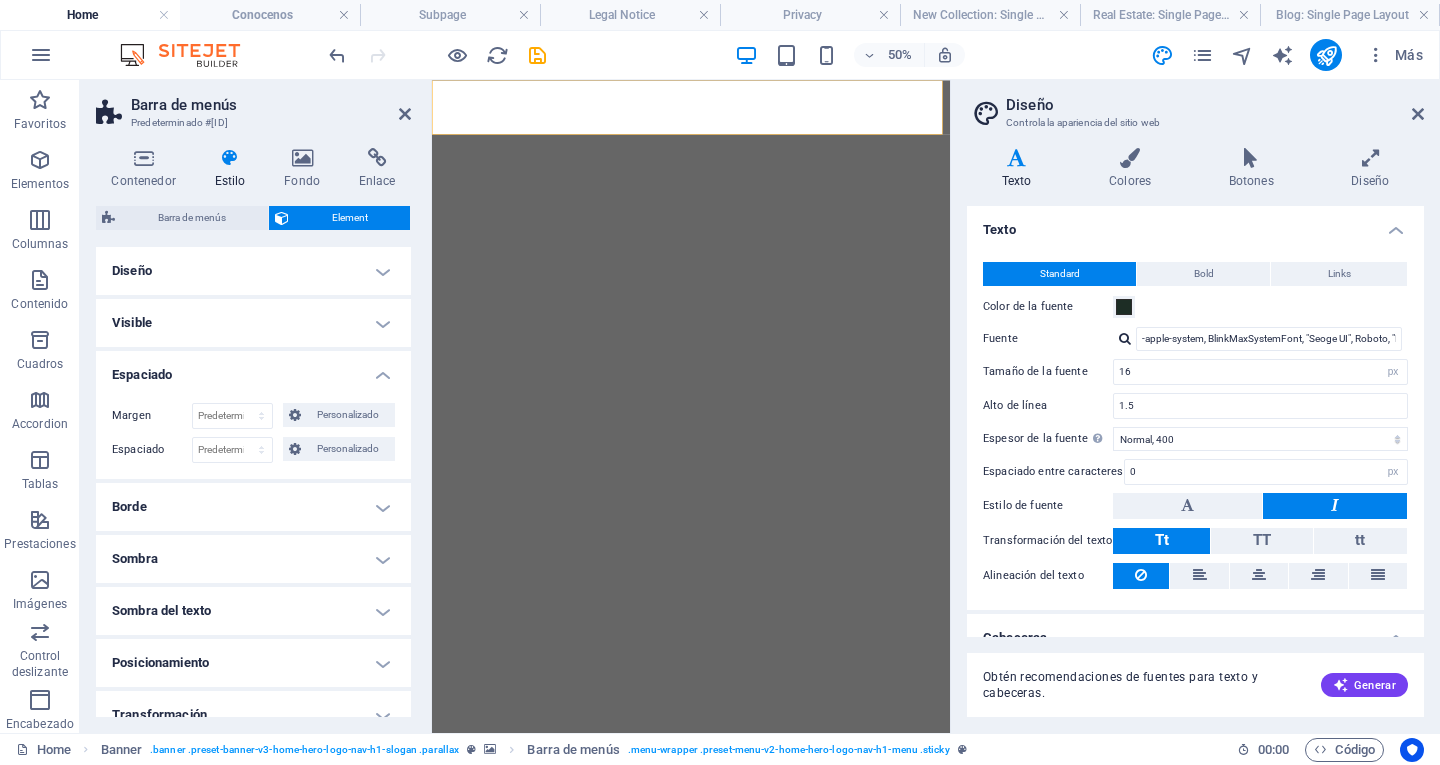 drag, startPoint x: 1355, startPoint y: 504, endPoint x: 1338, endPoint y: 500, distance: 17.464249 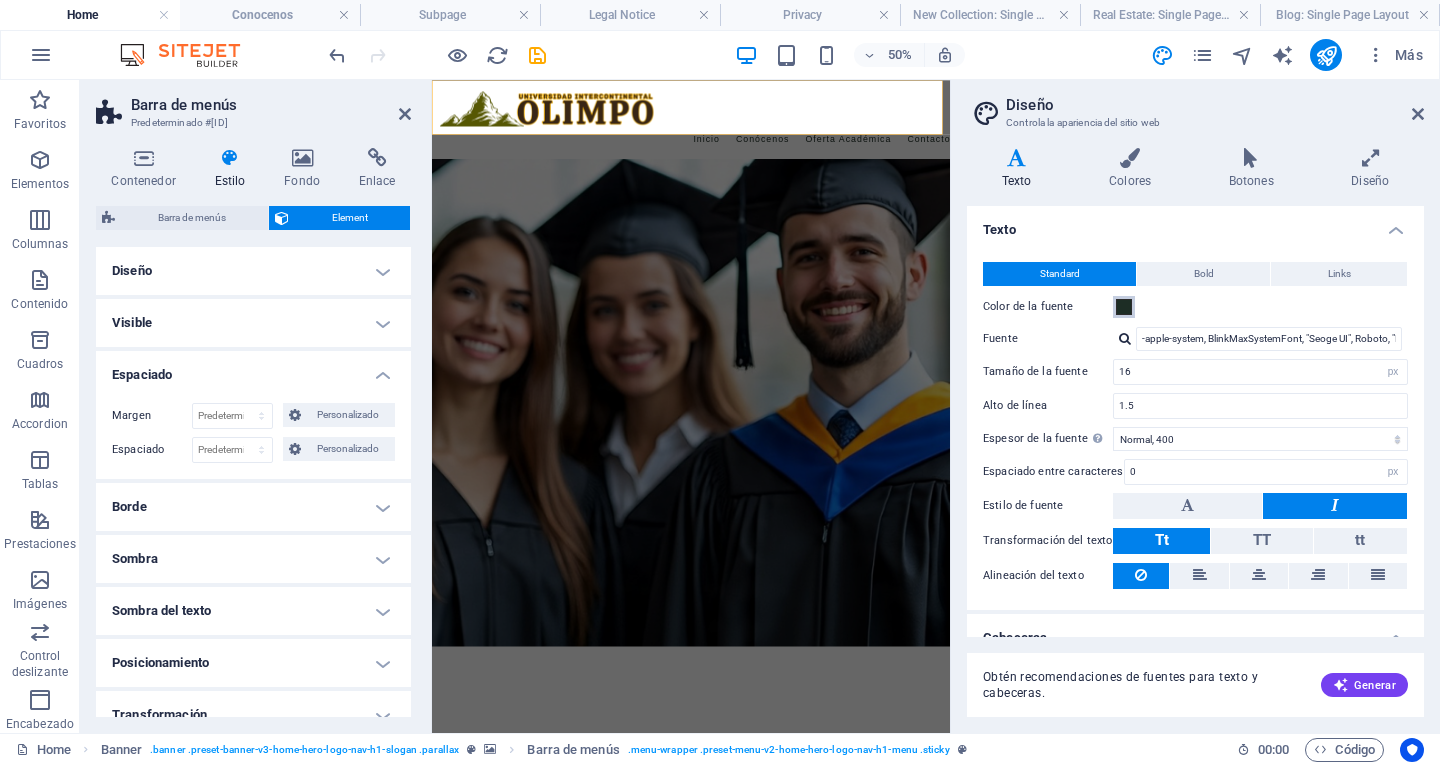 scroll, scrollTop: 166, scrollLeft: 0, axis: vertical 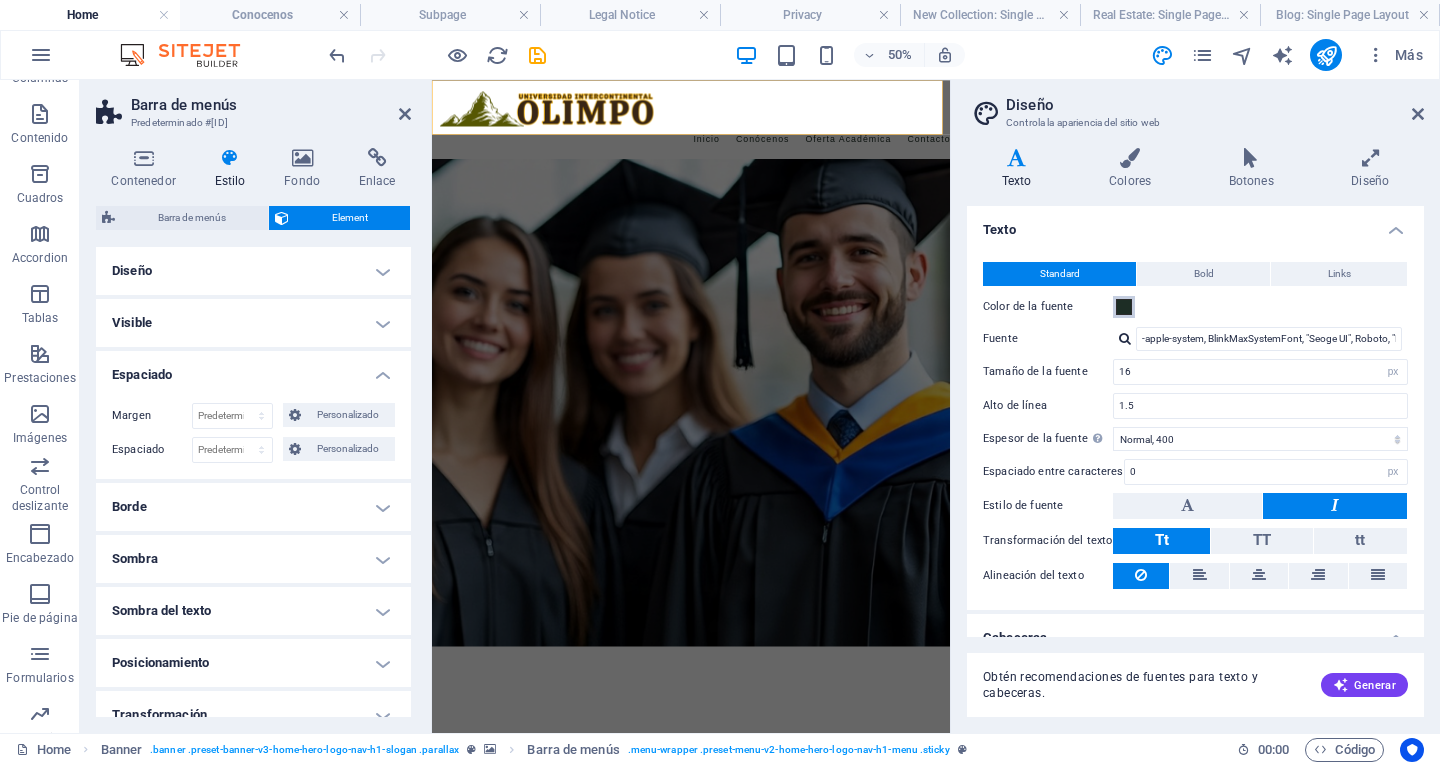 click at bounding box center (1124, 307) 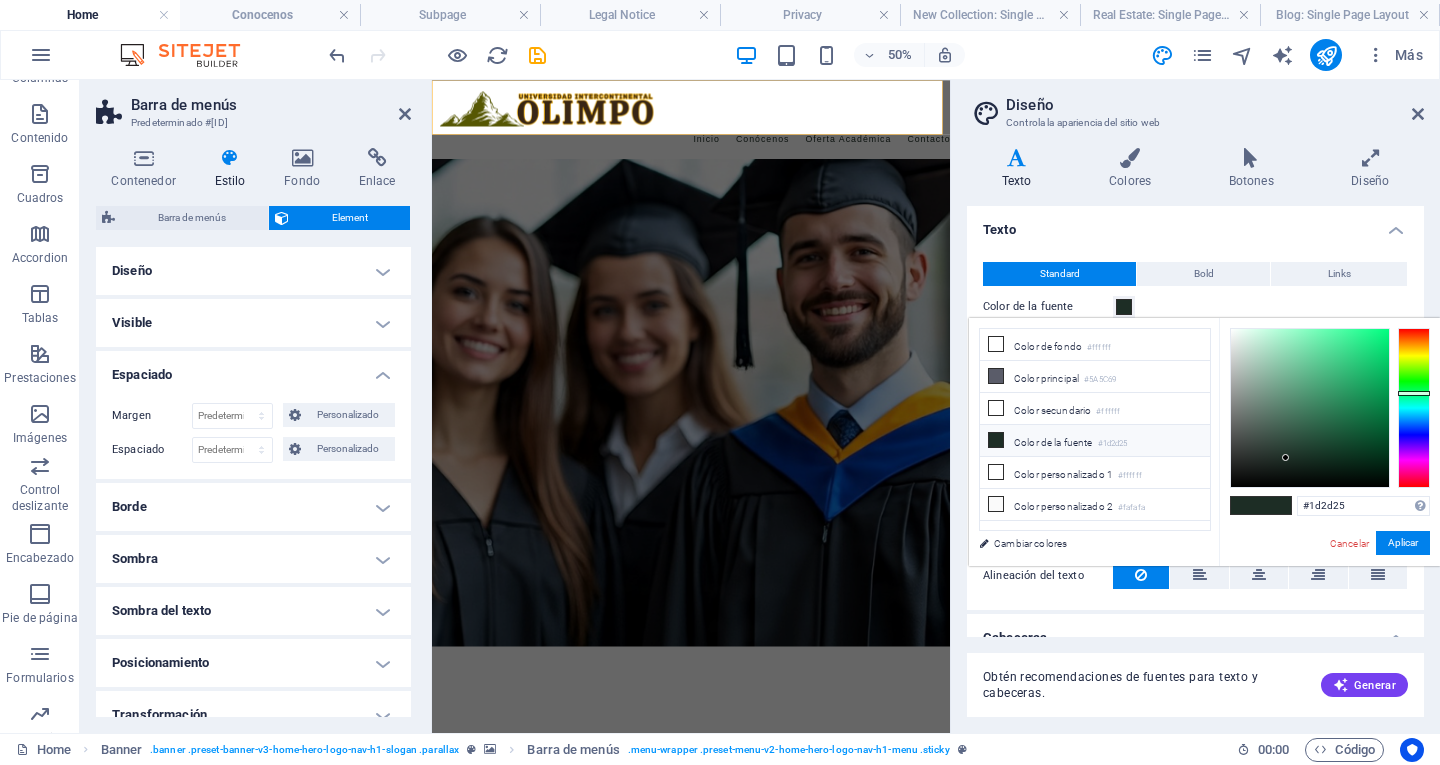 scroll, scrollTop: 0, scrollLeft: 0, axis: both 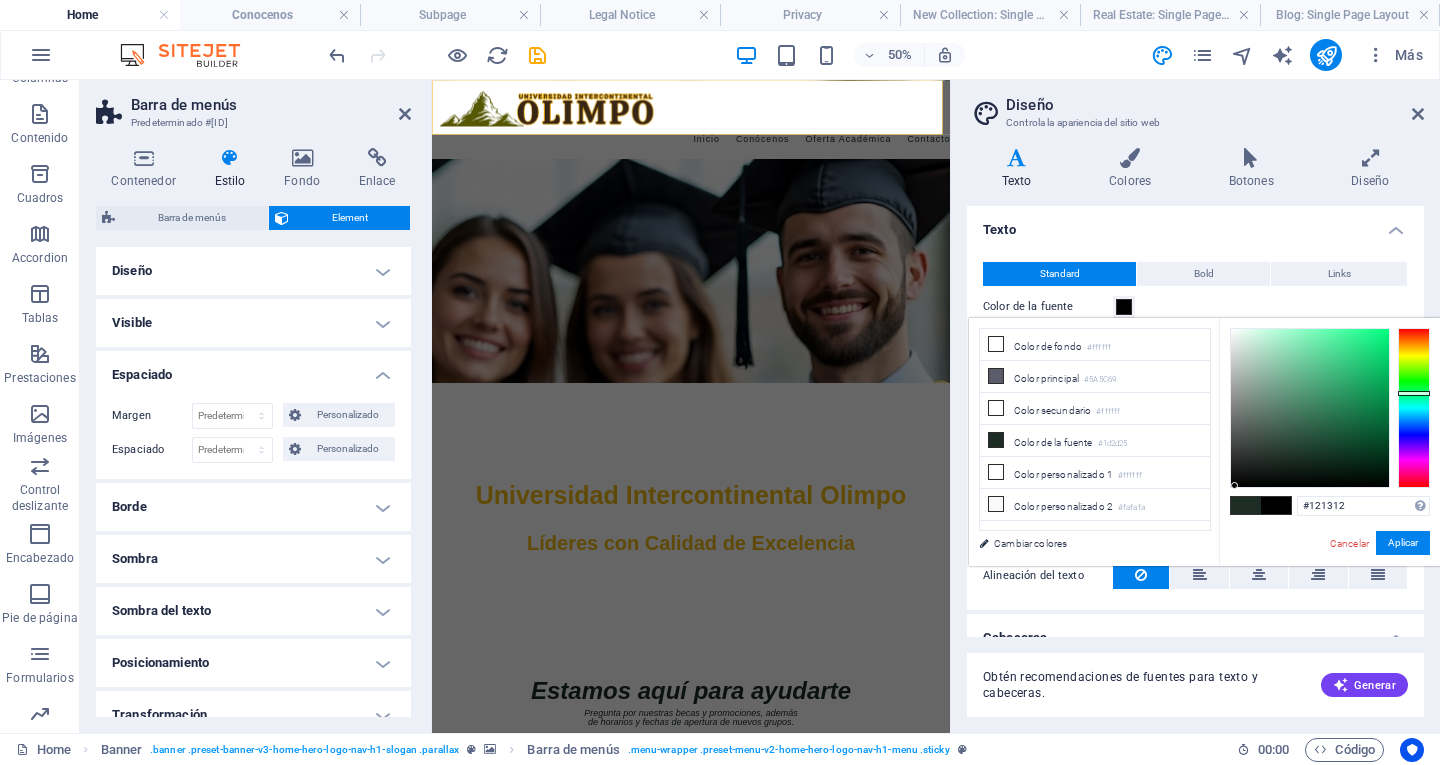 type on "#000000" 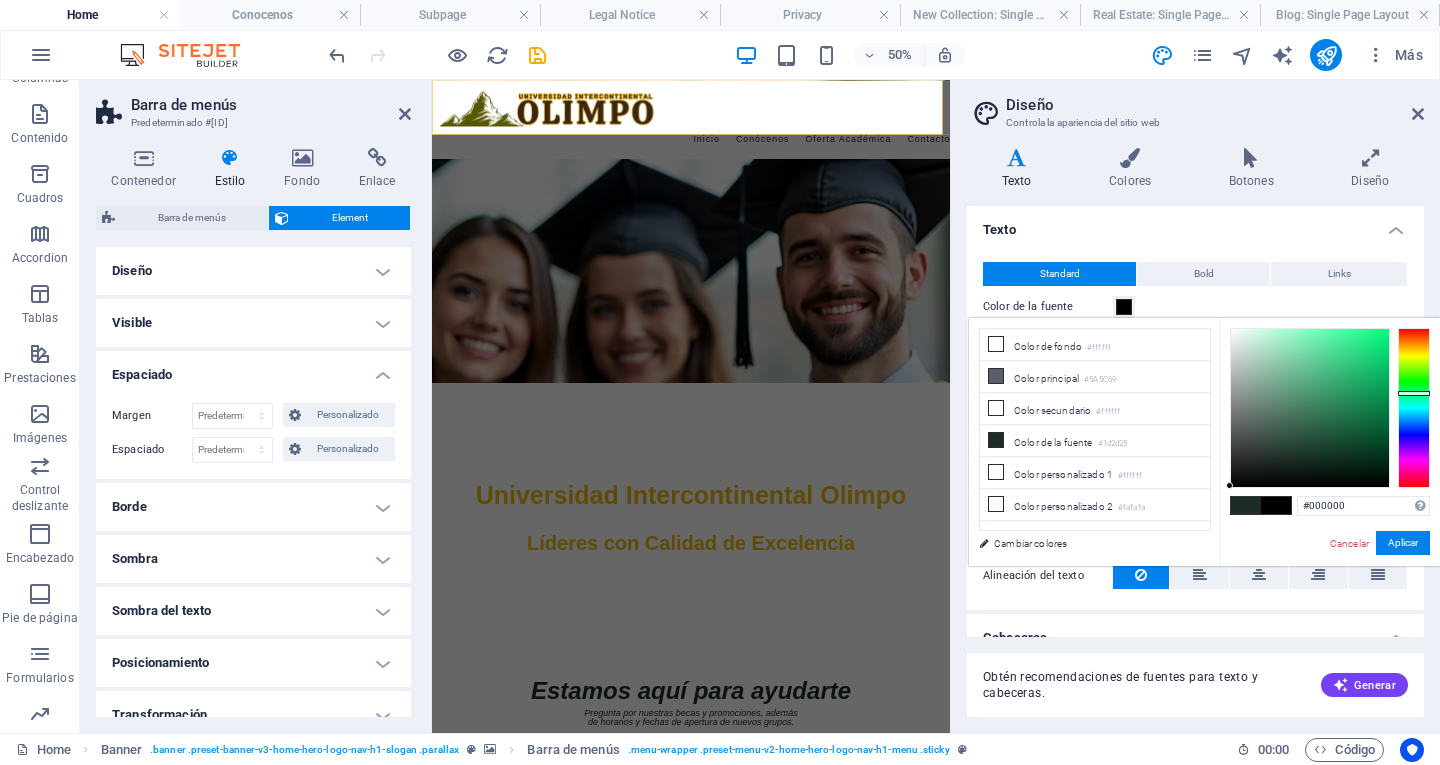 drag, startPoint x: 1285, startPoint y: 454, endPoint x: 1227, endPoint y: 500, distance: 74.02702 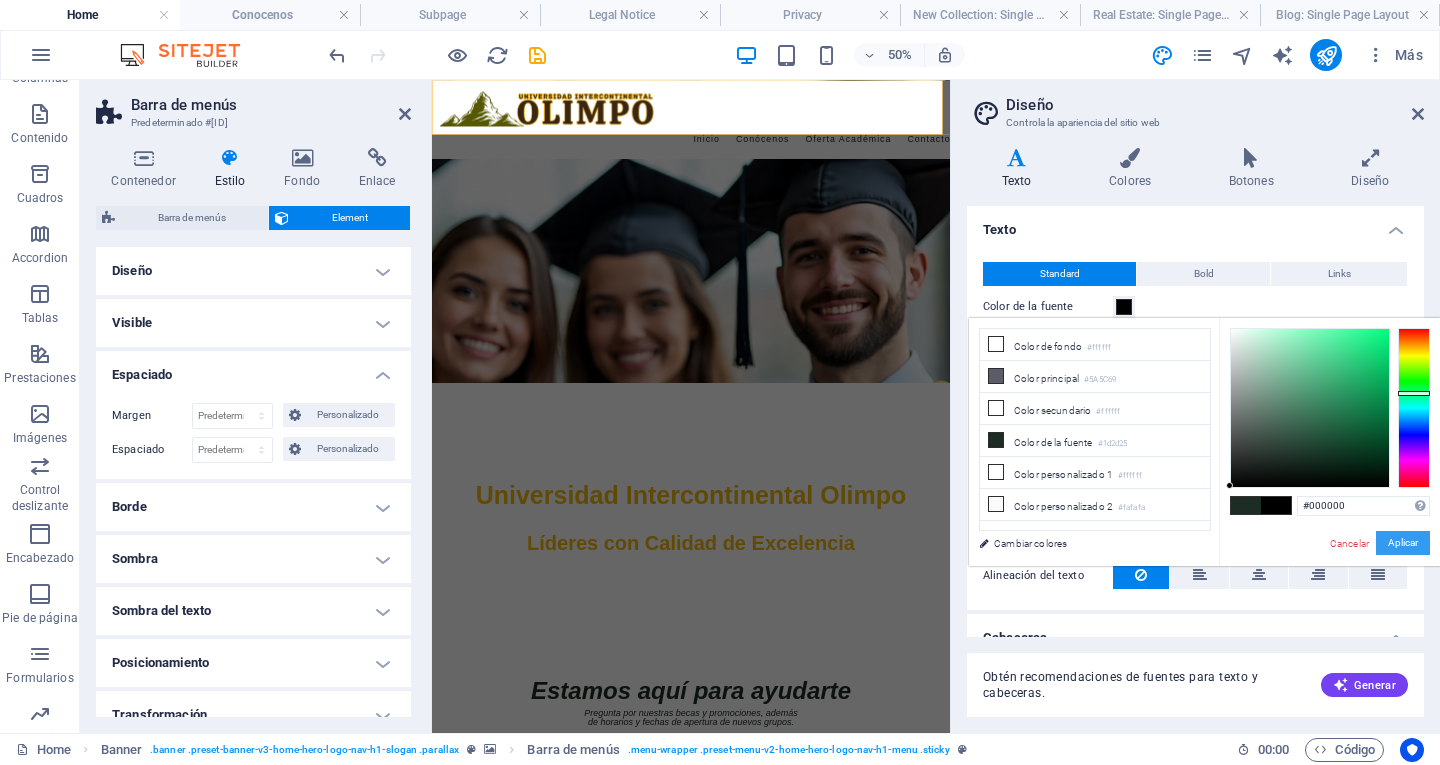 click on "Aplicar" at bounding box center [1403, 543] 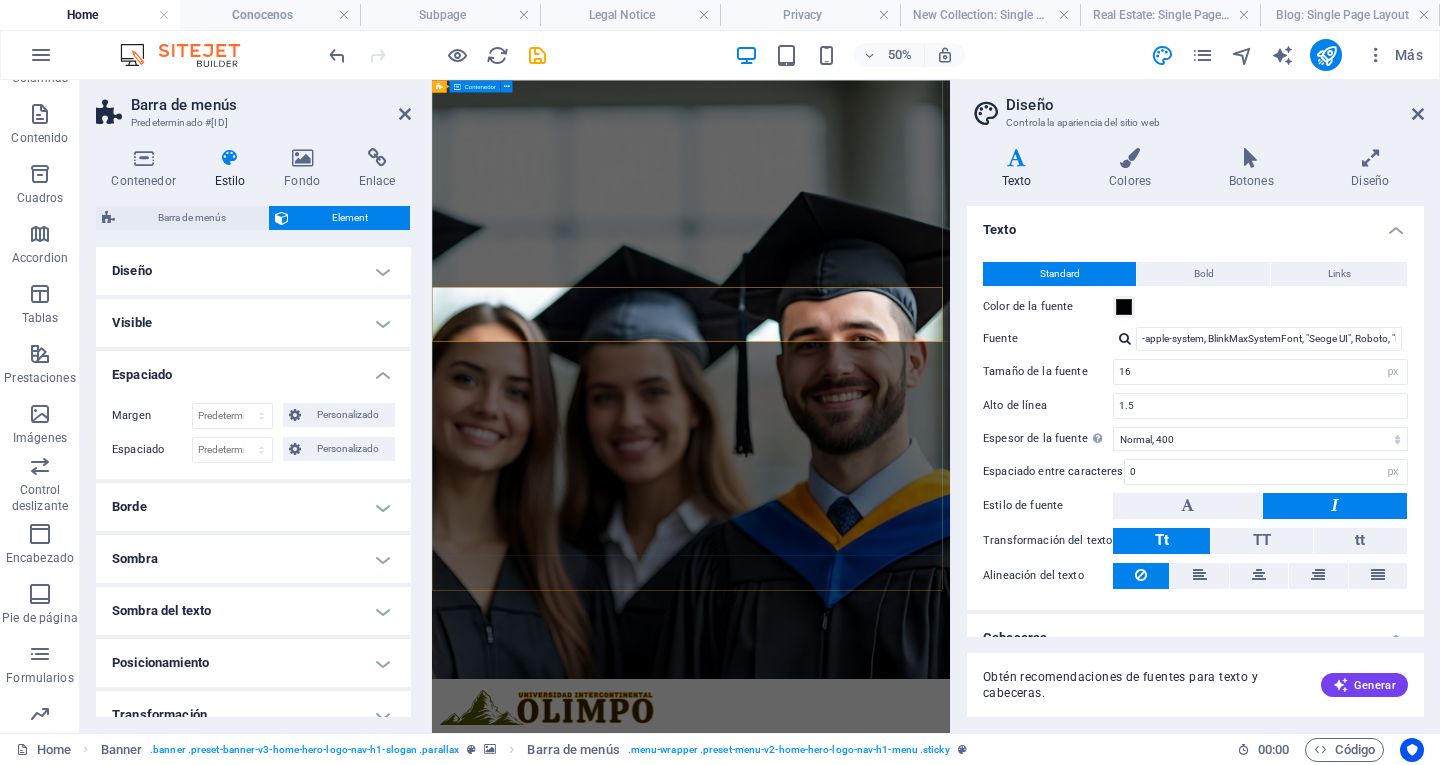 scroll, scrollTop: 0, scrollLeft: 0, axis: both 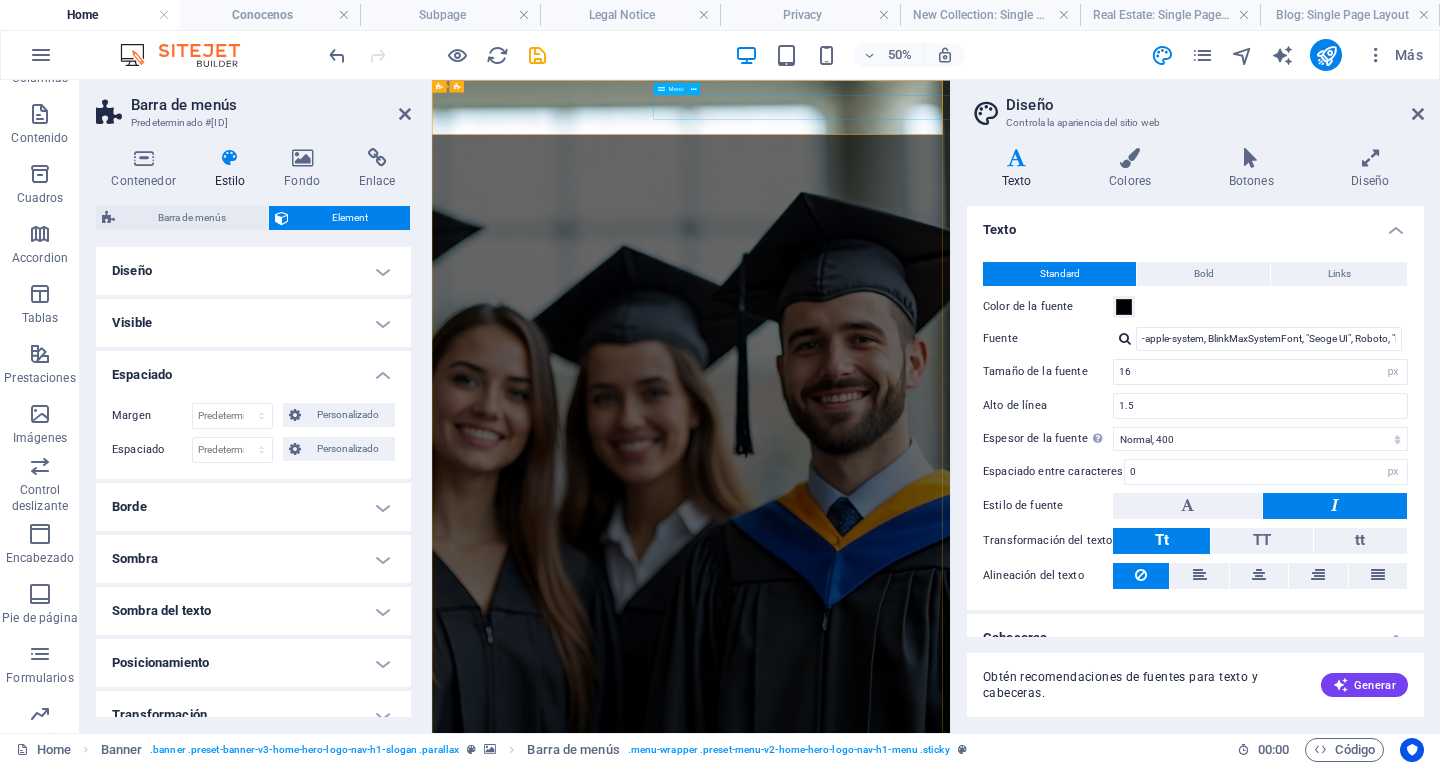 click on "Inicio Conócenos Filosofía Misión Visión Valores Oferta Académica Licenciaturas Ingenierías Maestrías Doctorados Contacto" at bounding box center (1212, 1503) 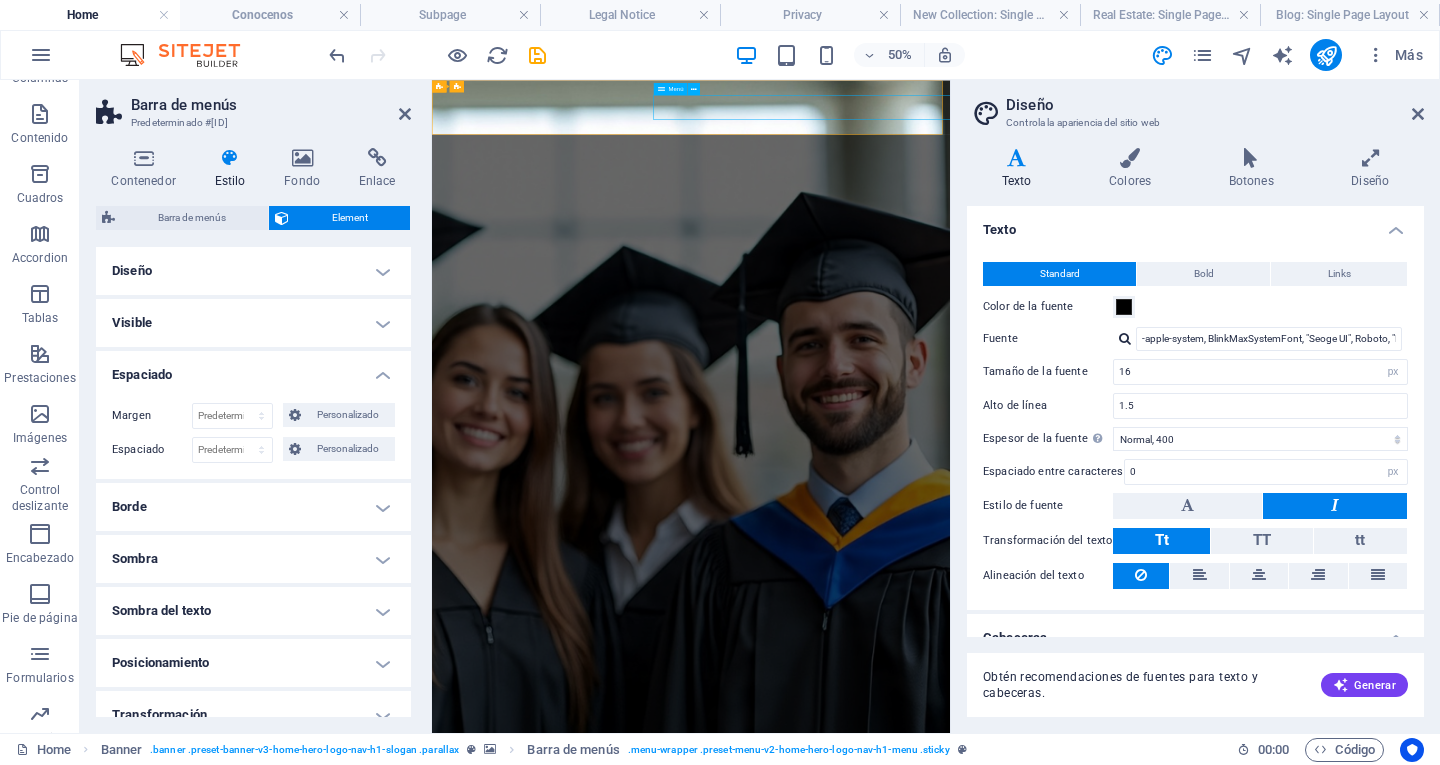click on "Inicio Conócenos Filosofía Misión Visión Valores Oferta Académica Licenciaturas Ingenierías Maestrías Doctorados Contacto" at bounding box center [1212, 1503] 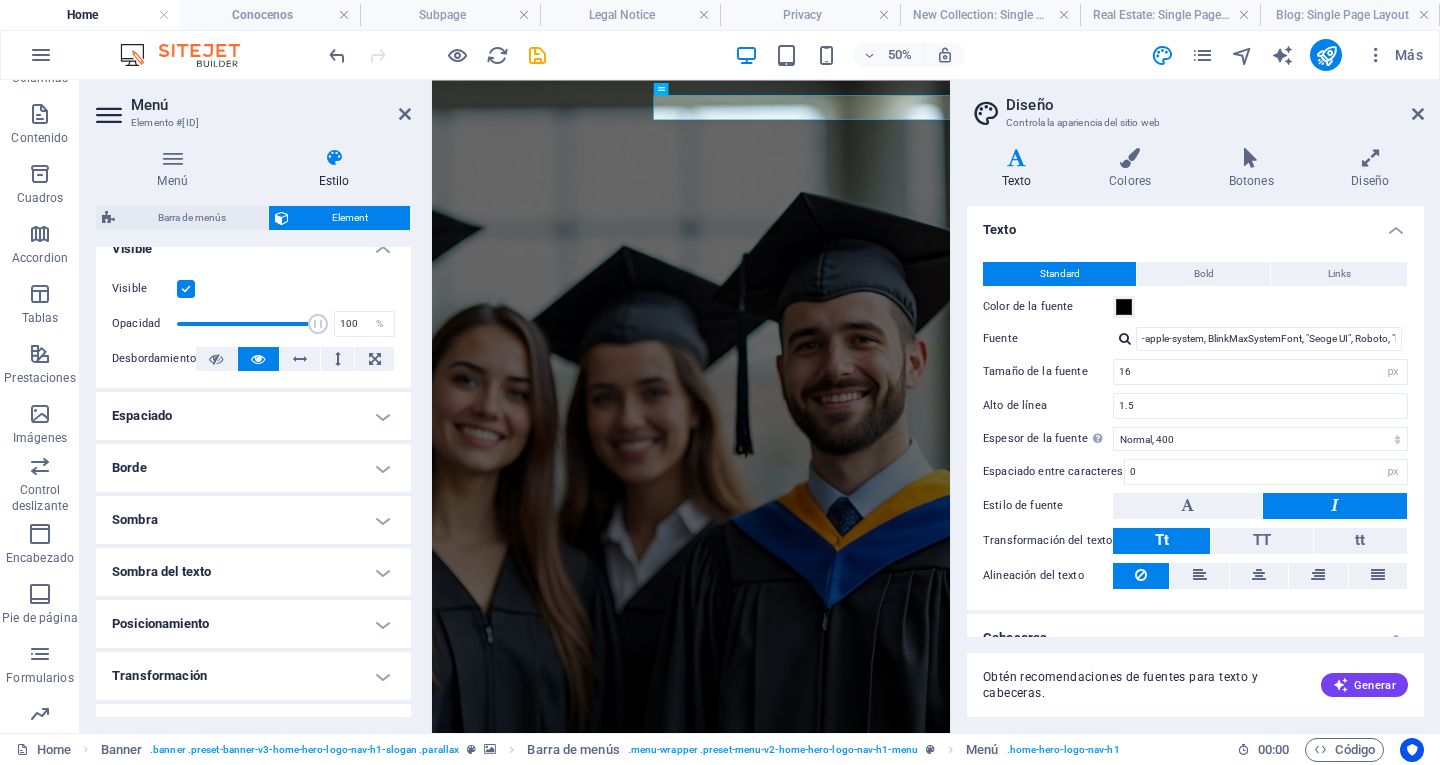 scroll, scrollTop: 0, scrollLeft: 0, axis: both 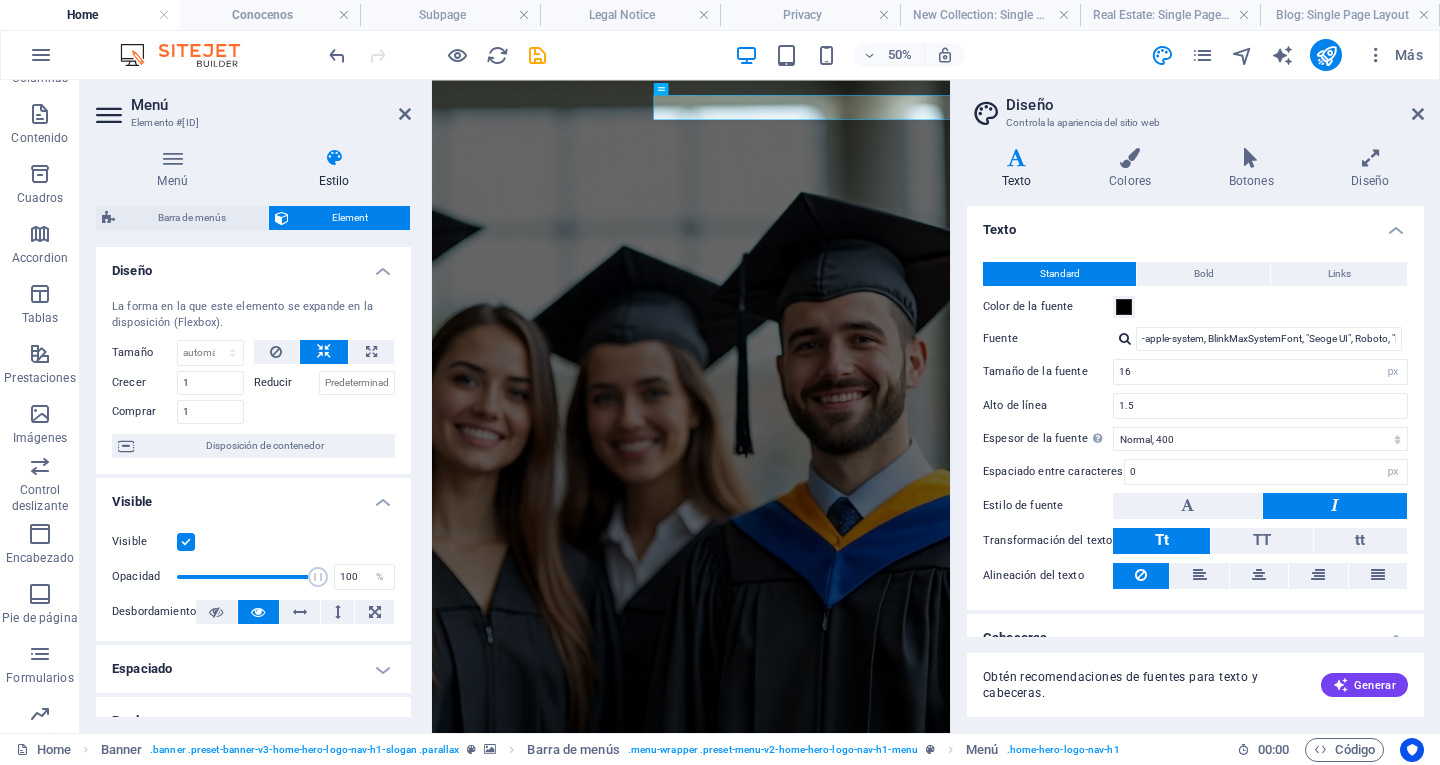 click at bounding box center [334, 158] 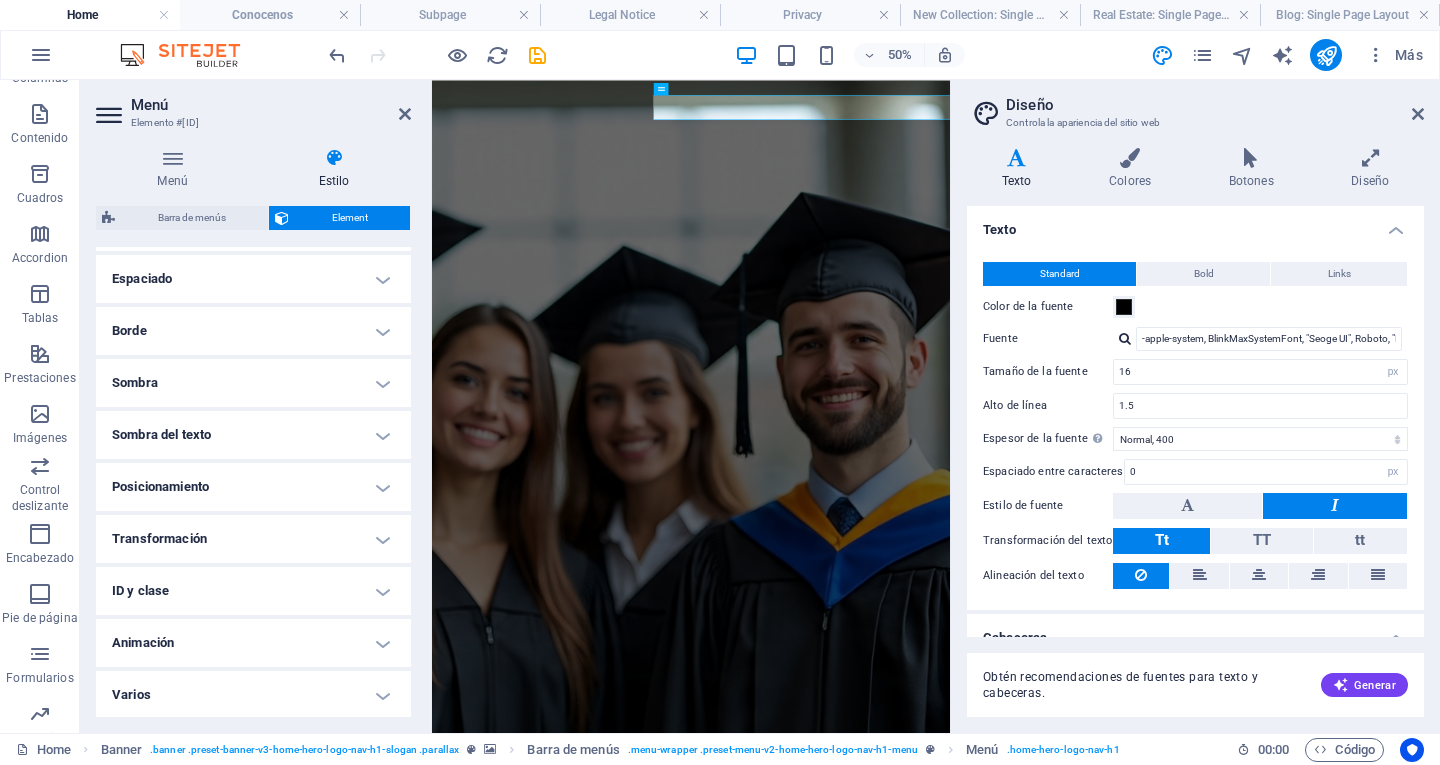 scroll, scrollTop: 392, scrollLeft: 0, axis: vertical 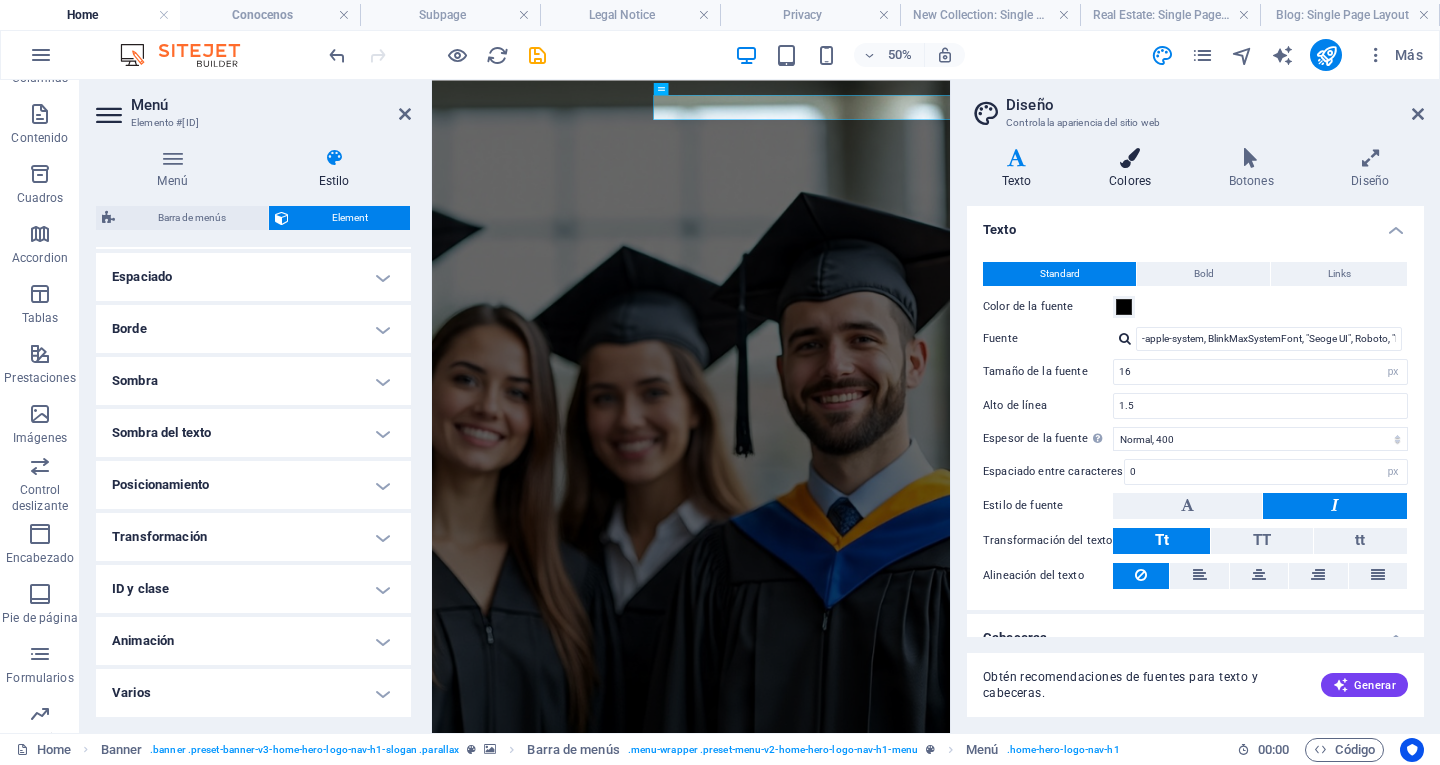 click at bounding box center (1130, 158) 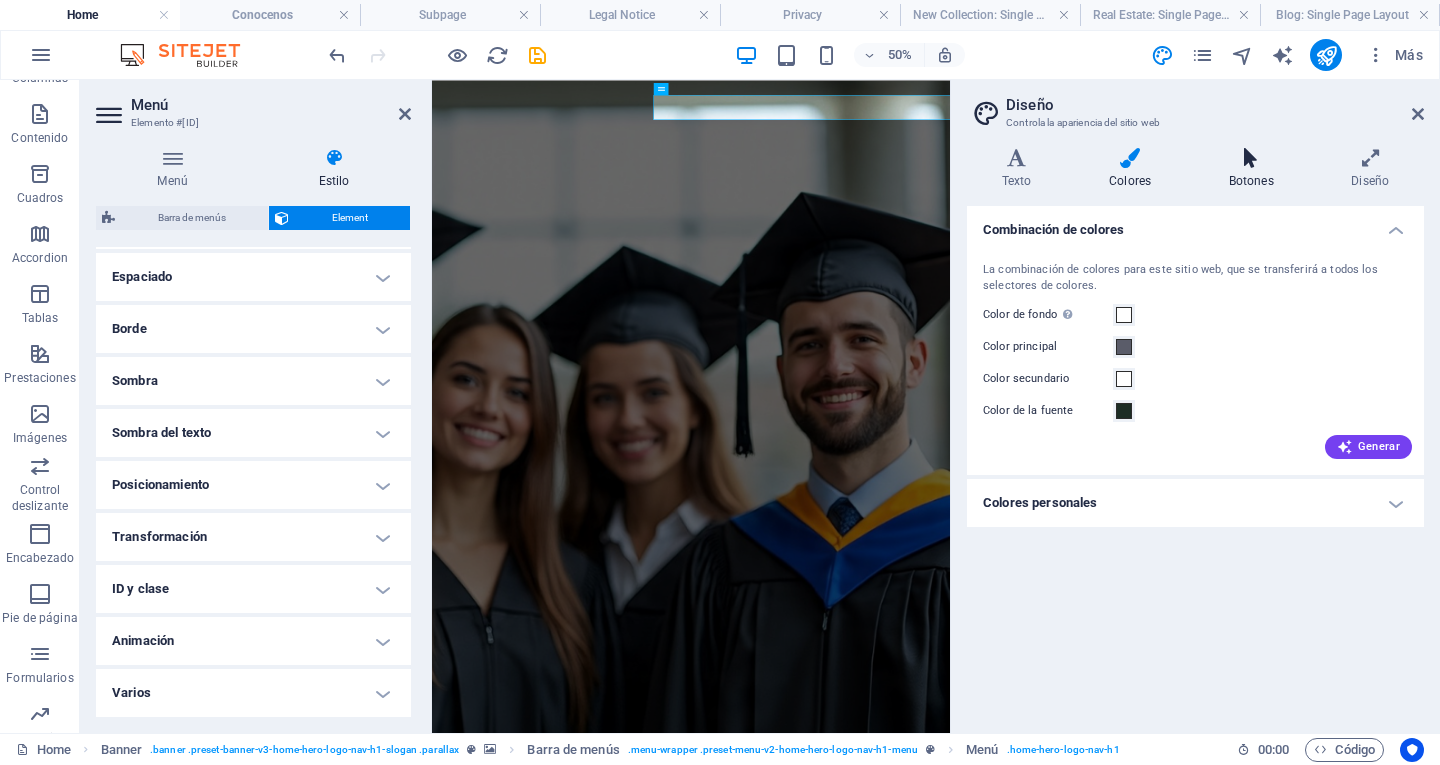 click at bounding box center [1251, 158] 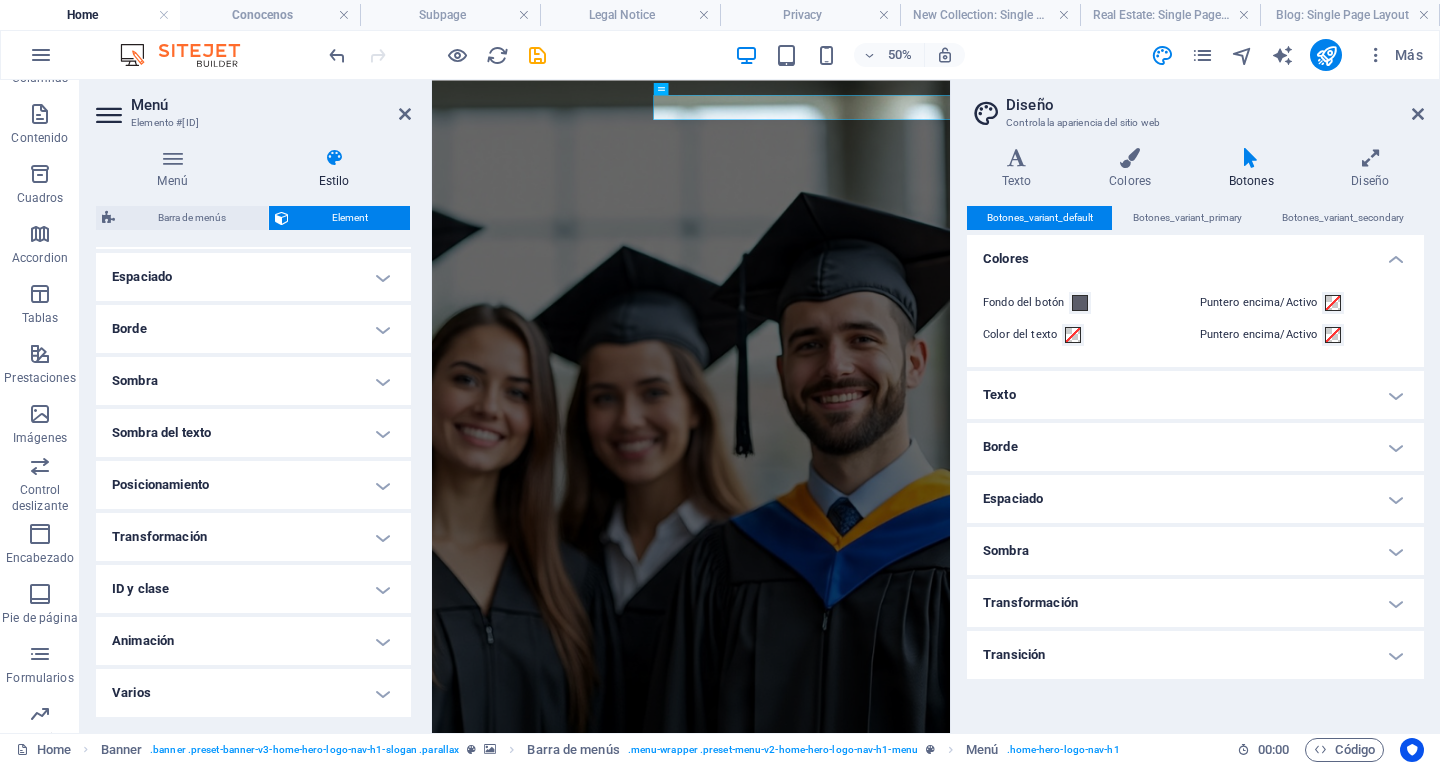 click on "Texto" at bounding box center (1195, 395) 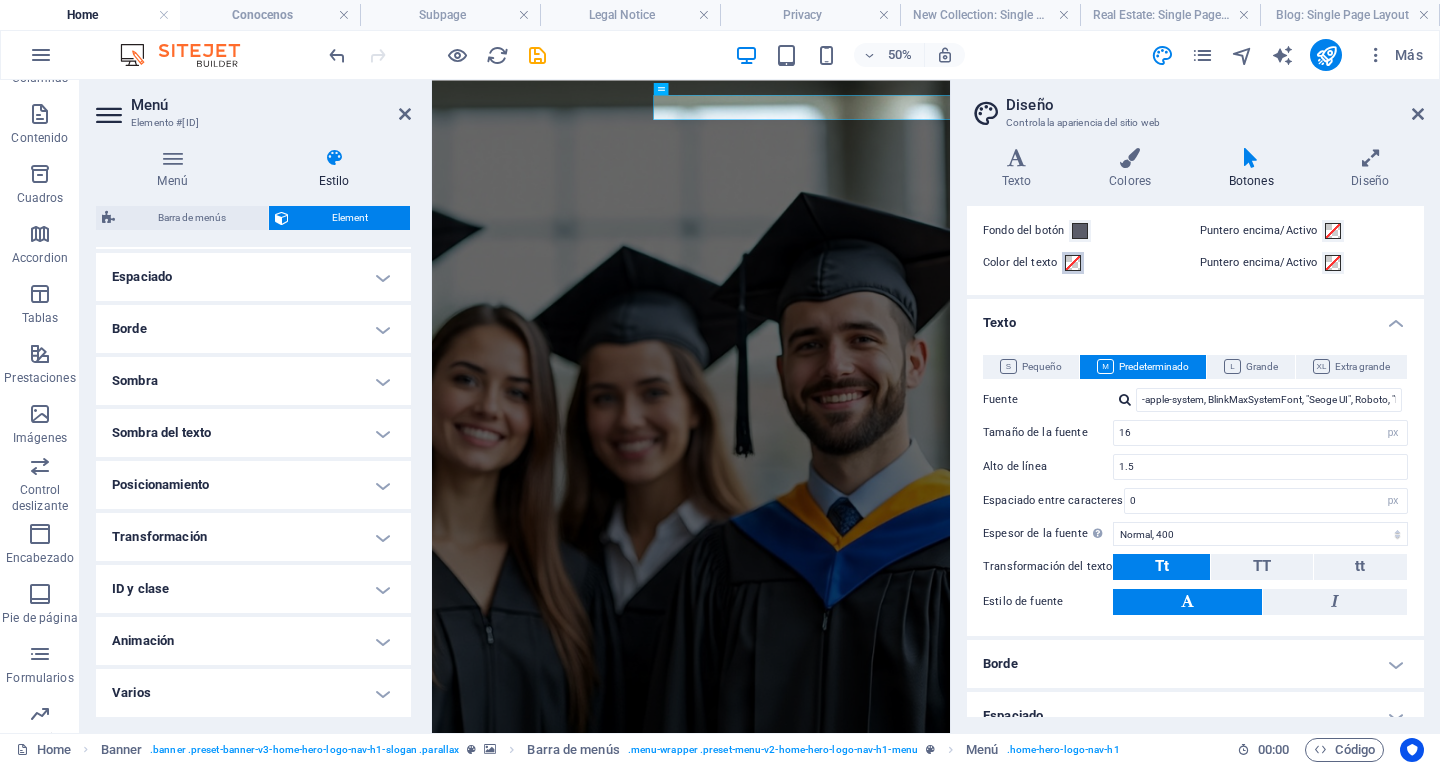 scroll, scrollTop: 51, scrollLeft: 0, axis: vertical 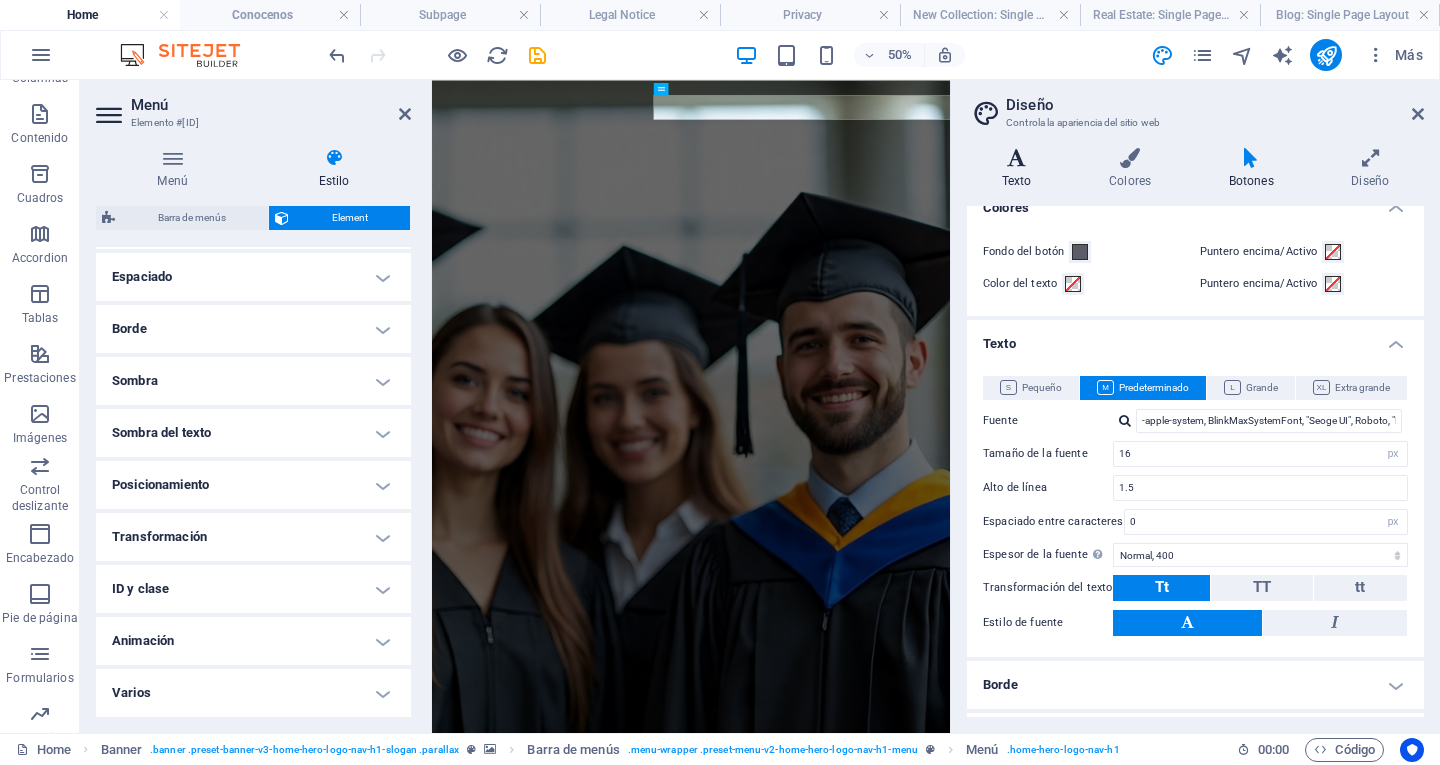 click at bounding box center [1016, 158] 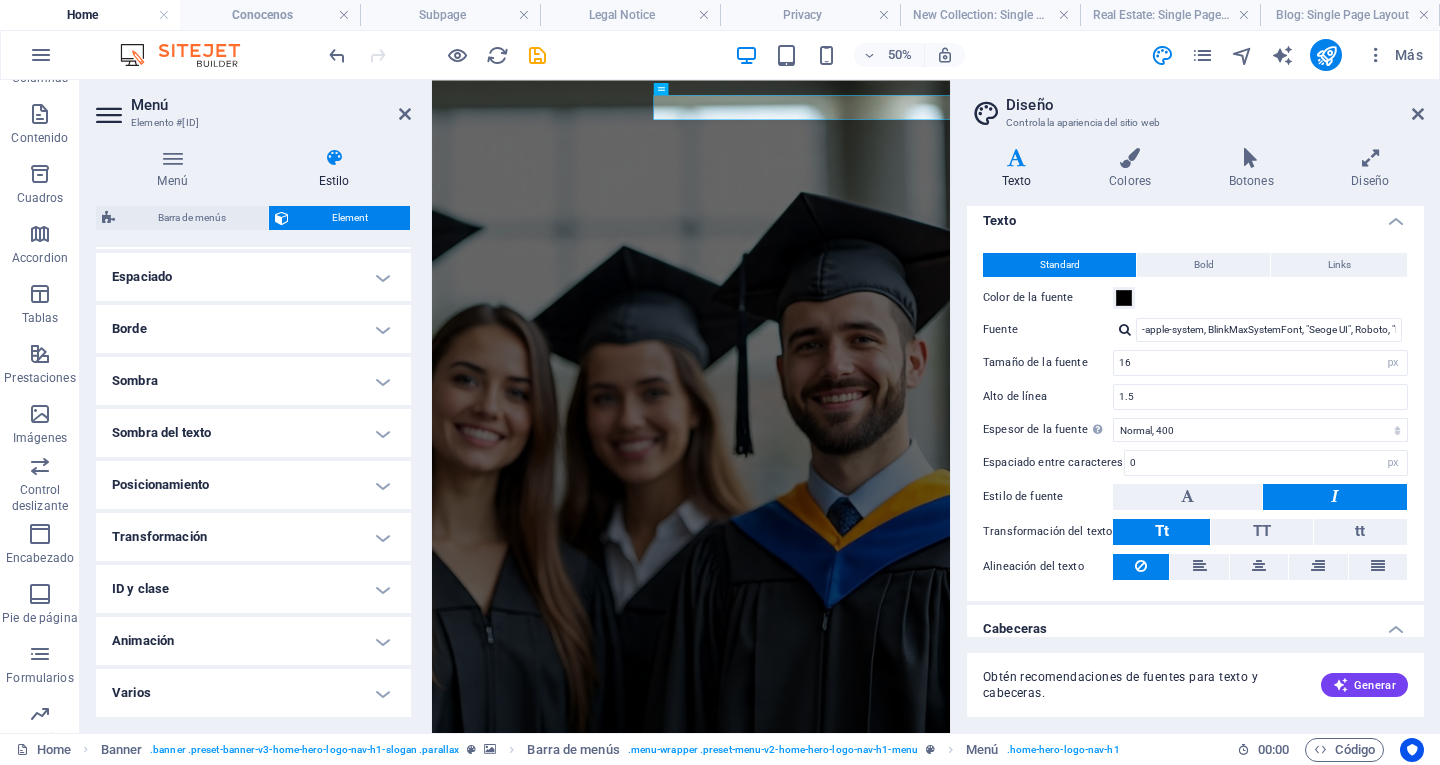 scroll, scrollTop: 0, scrollLeft: 0, axis: both 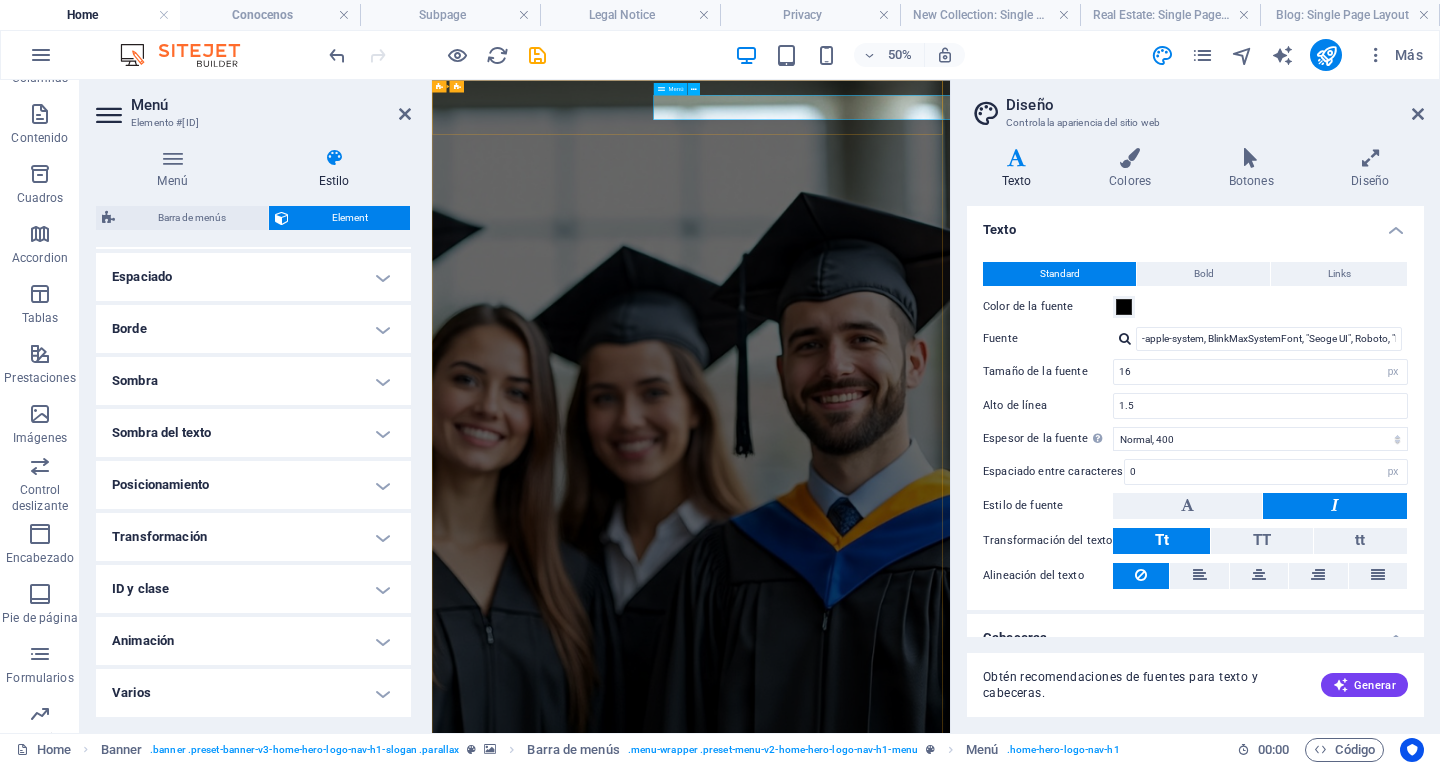 click on "Inicio Conócenos Filosofía Misión Visión Valores Oferta Académica Licenciaturas Ingenierías Maestrías Doctorados Contacto" at bounding box center (1212, 1503) 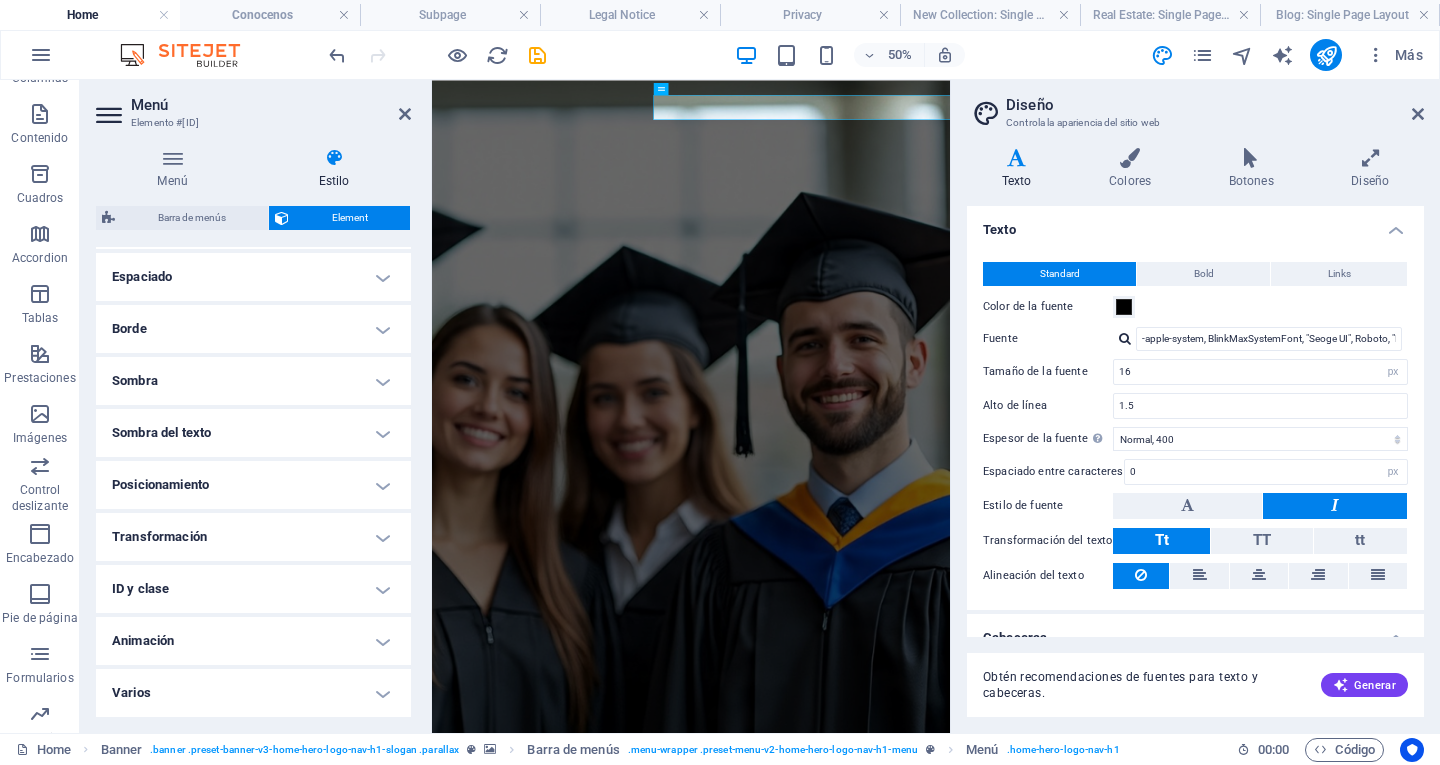 click on "50% Más" at bounding box center (720, 55) 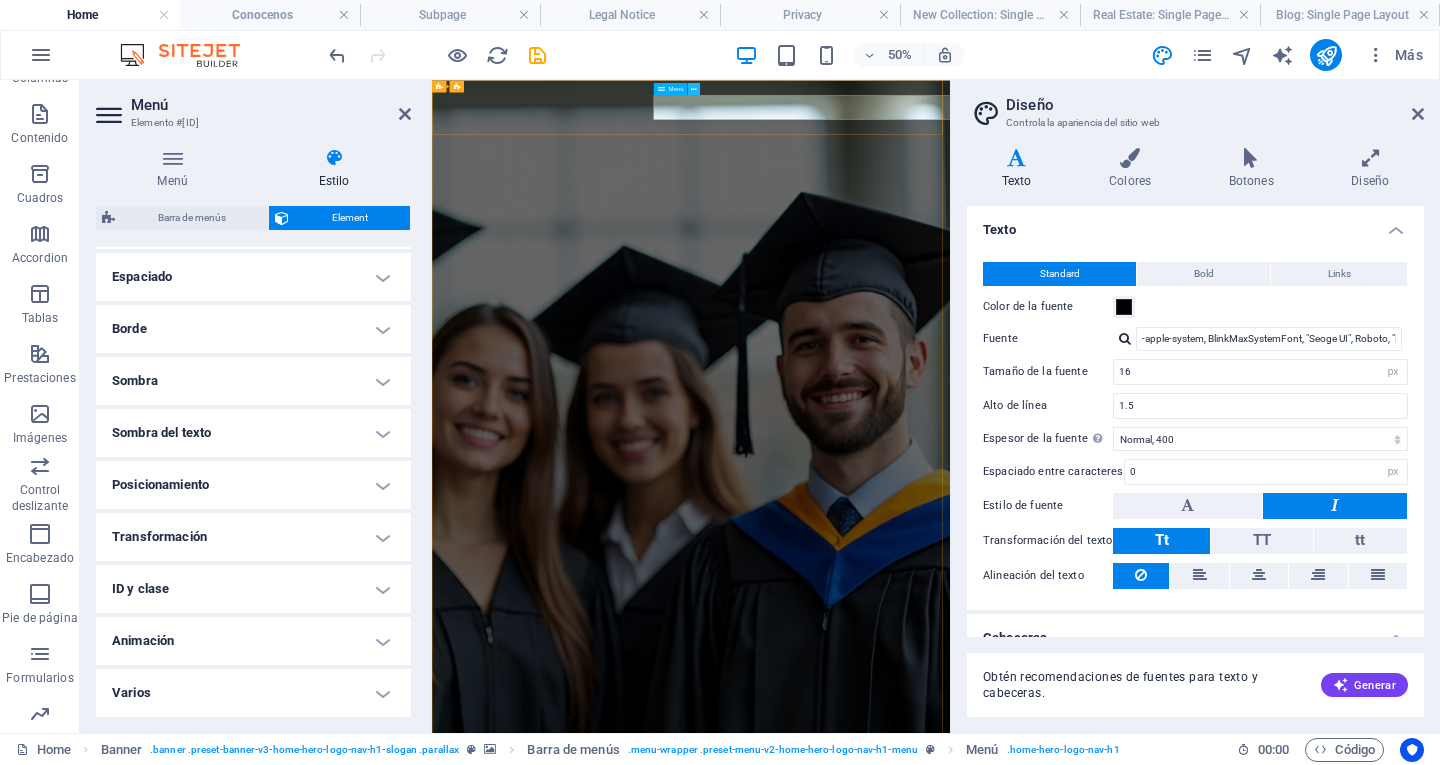click at bounding box center [694, 89] 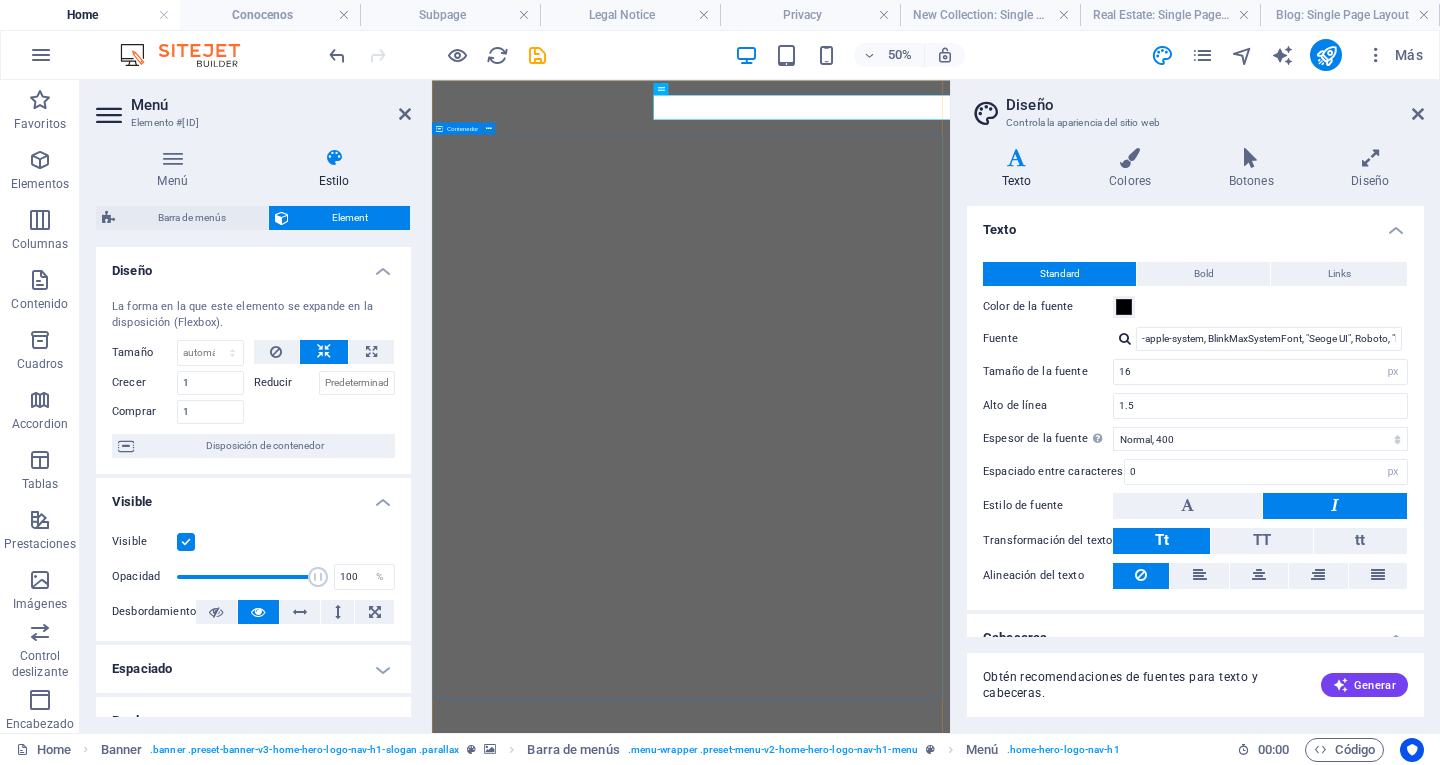 select on "px" 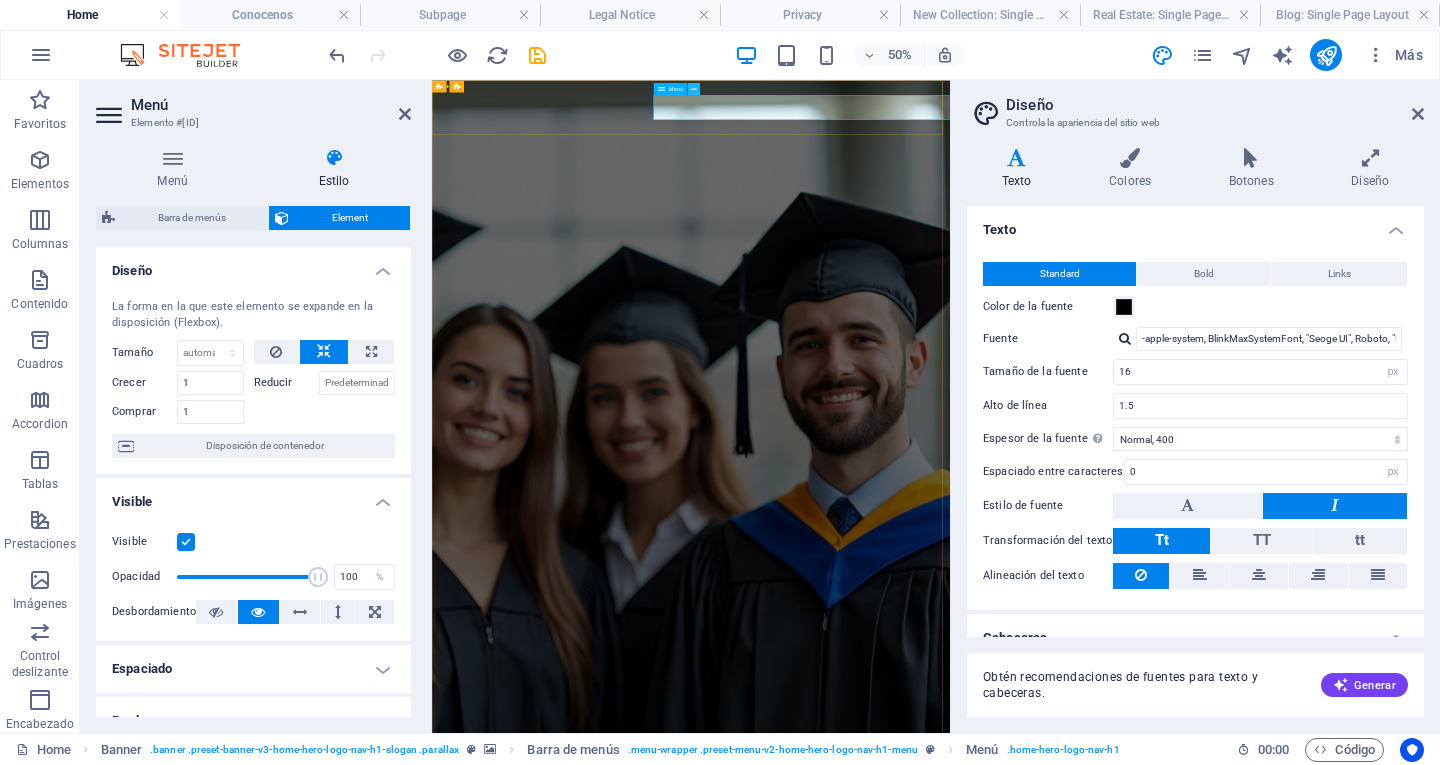 scroll, scrollTop: 166, scrollLeft: 0, axis: vertical 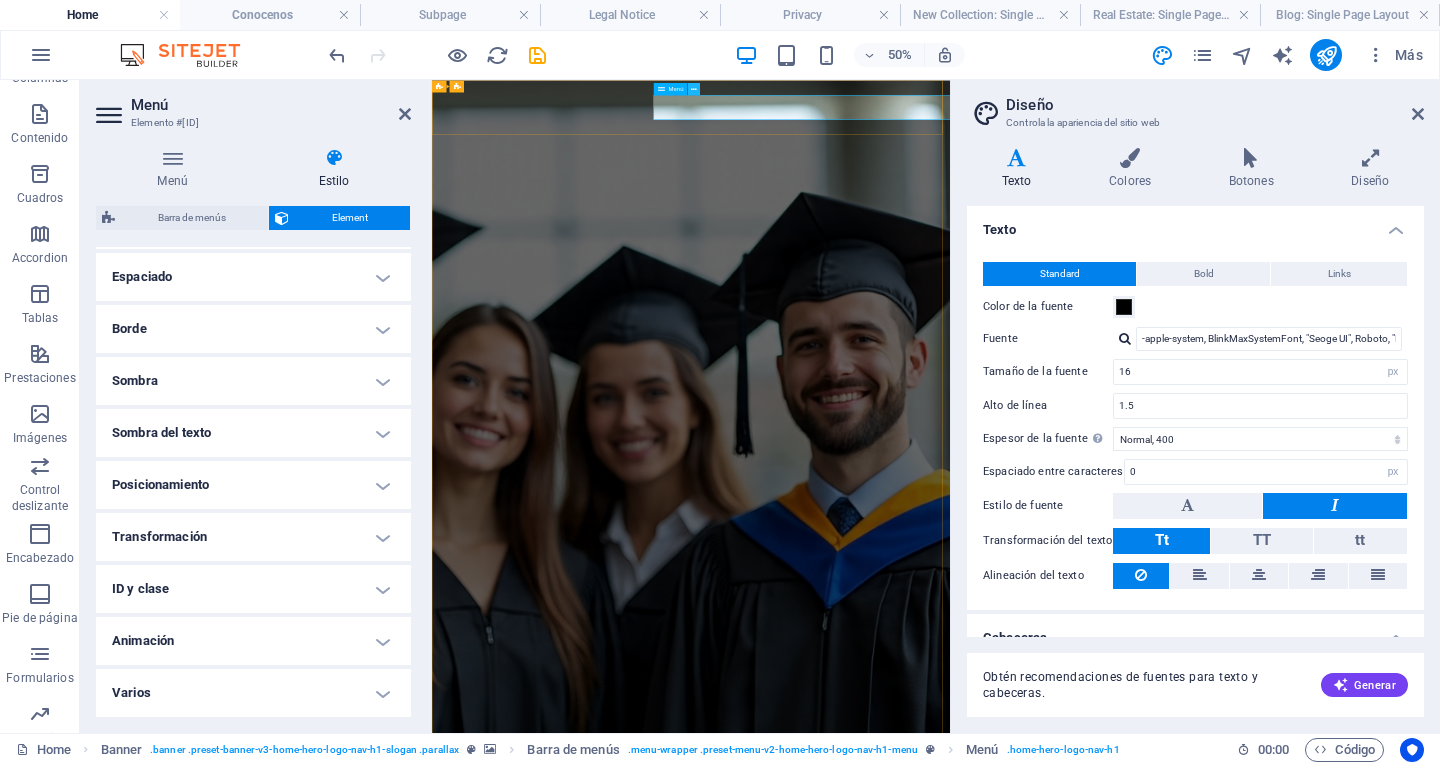 drag, startPoint x: 699, startPoint y: 87, endPoint x: 556, endPoint y: 42, distance: 149.91331 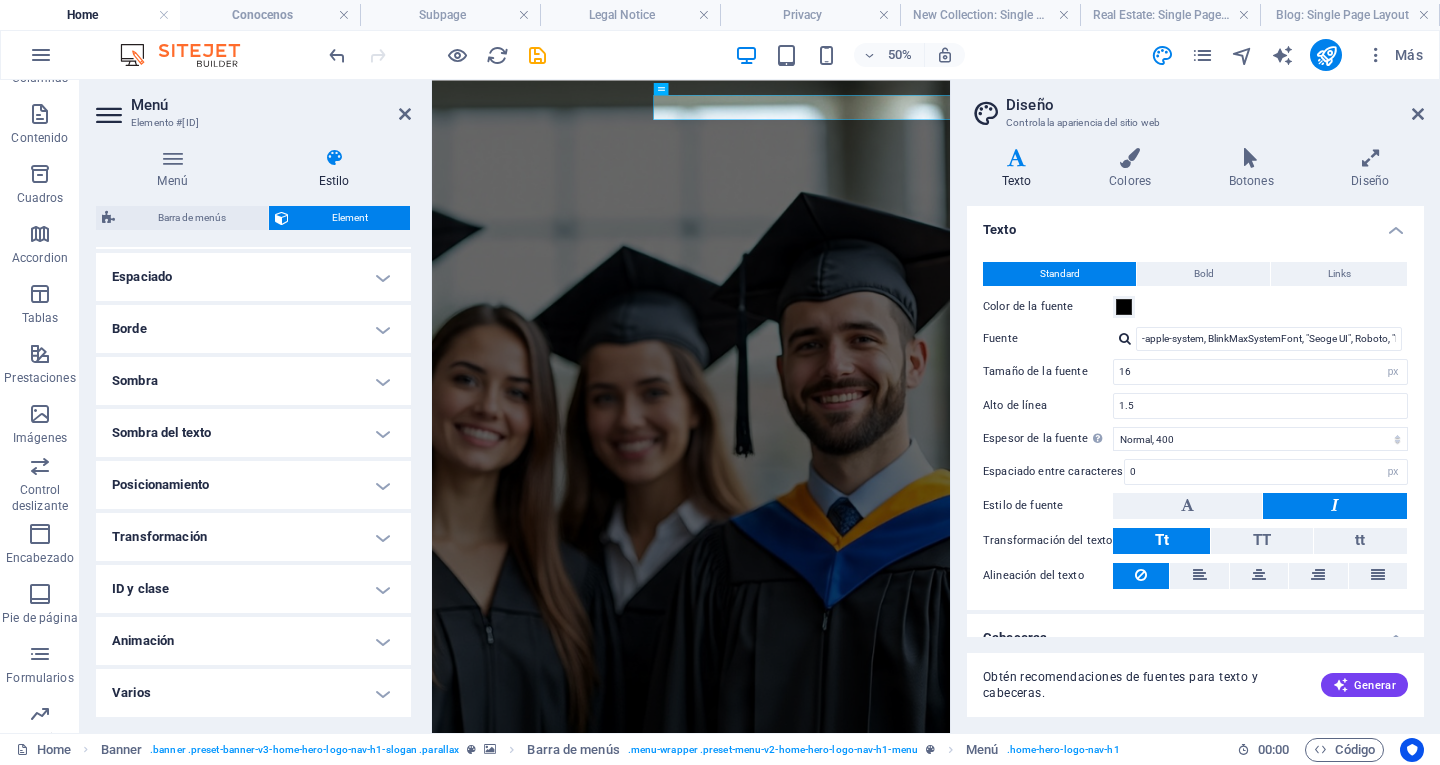 click on "Barra de menús Element Diseño La forma en la que este elemento se expande en la disposición (Flexbox). Tamaño Predeterminado automático px % 1/1 1/2 1/3 1/4 1/5 1/6 1/7 1/8 1/9 1/10 Crecer 1 Reducir Comprar 1 Disposición de contenedor Visible Visible Opacidad 100 % Desbordamiento Espaciado Margen Predeterminado automático px % rem vw vh Personalizado Personalizado automático px % rem vw vh automático px % rem vw vh automático px % rem vw vh automático px % rem vw vh Espaciado Predeterminado px rem % vh vw Personalizado Personalizado px rem % vh vw px rem % vh vw px rem % vh vw px rem % vh vw Borde Estilo              - Ancho 1 automático px rem % vh vw Personalizado Personalizado 1 automático px rem % vh vw 1 automático px rem % vh vw 1 automático px rem % vh vw 1 automático px rem % vh vw  - Color Esquinas redondeadas Predeterminado px rem % vh vw Personalizado Personalizado px rem % vh vw px rem % vh vw px rem % vh vw px rem % vh vw Sombra Predeterminado Ninguno Fuera Dentro Color" at bounding box center (253, 461) 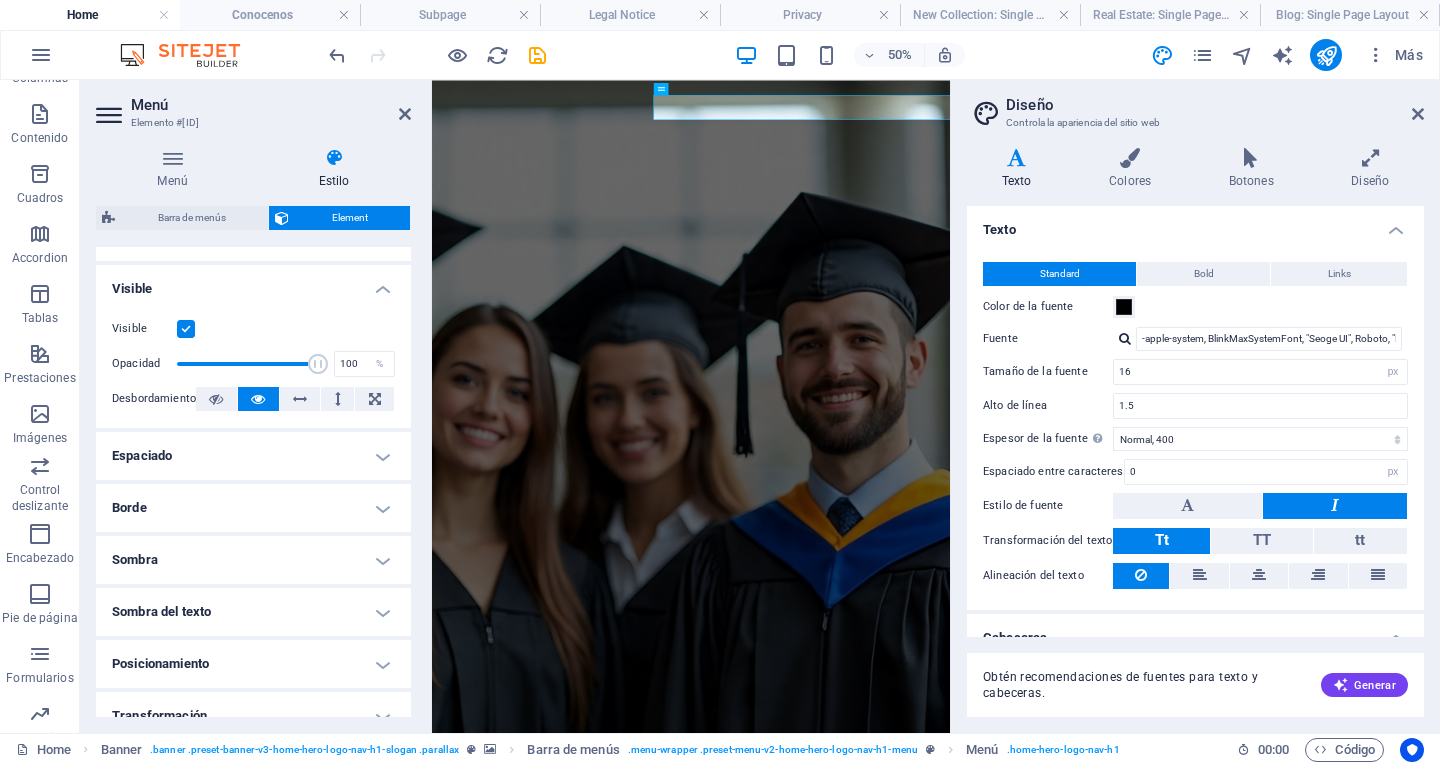 scroll, scrollTop: 0, scrollLeft: 0, axis: both 